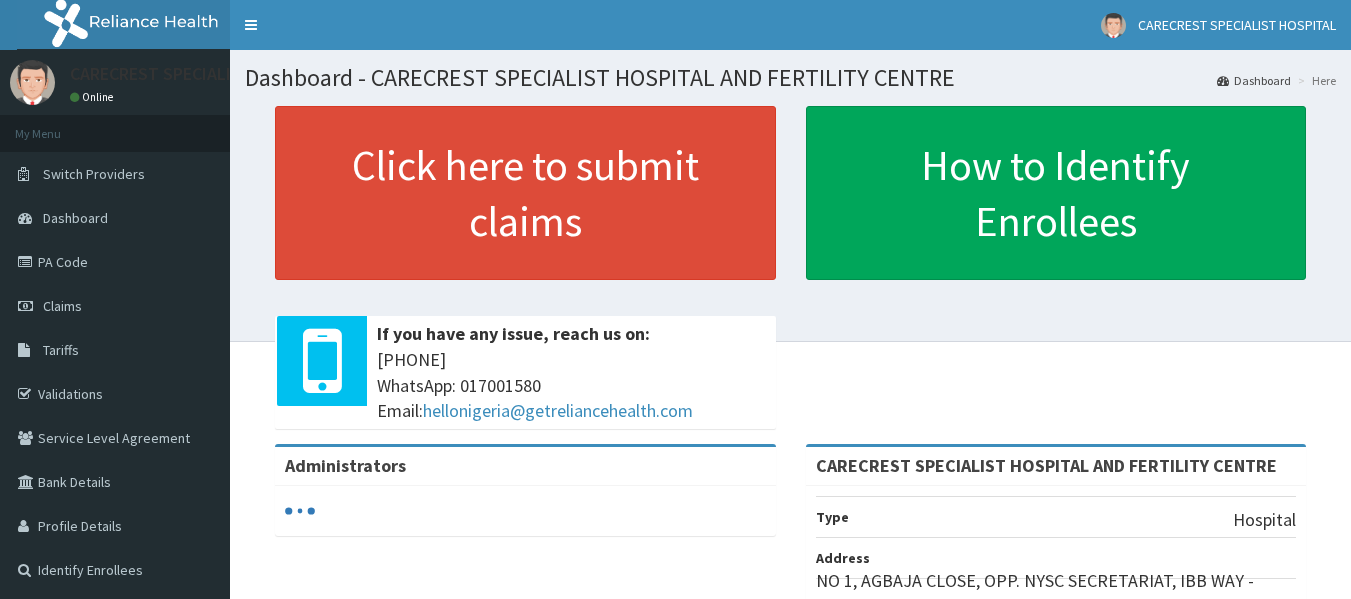 scroll, scrollTop: 0, scrollLeft: 0, axis: both 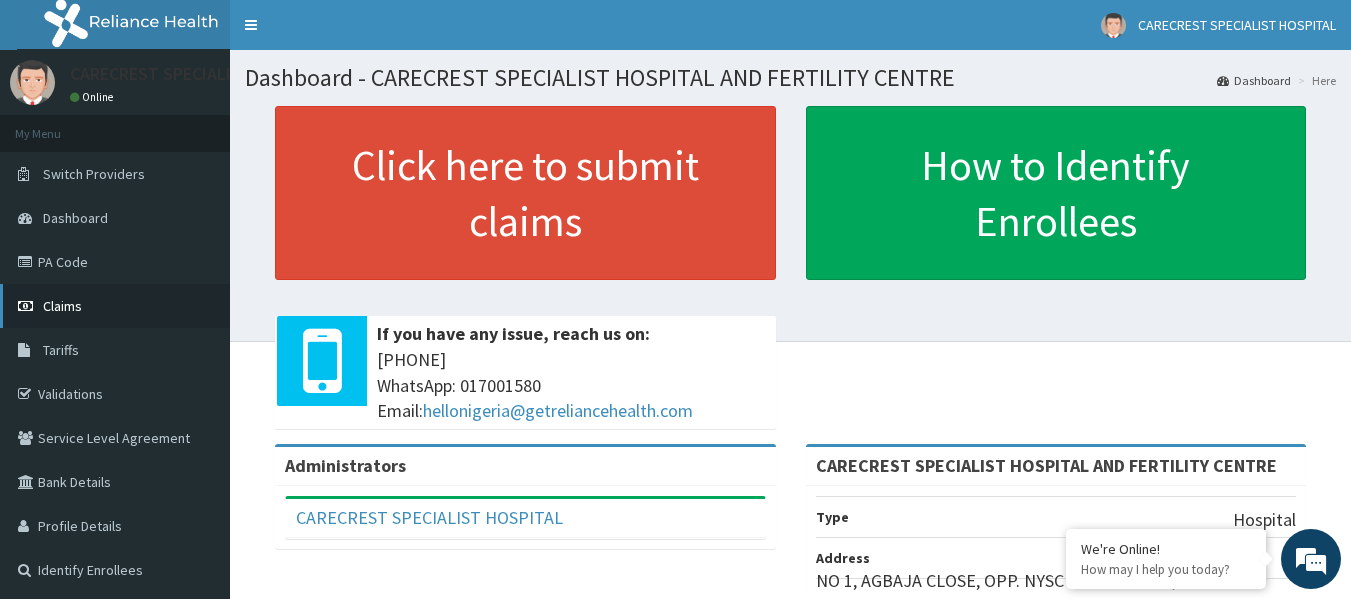 click on "Claims" at bounding box center [115, 306] 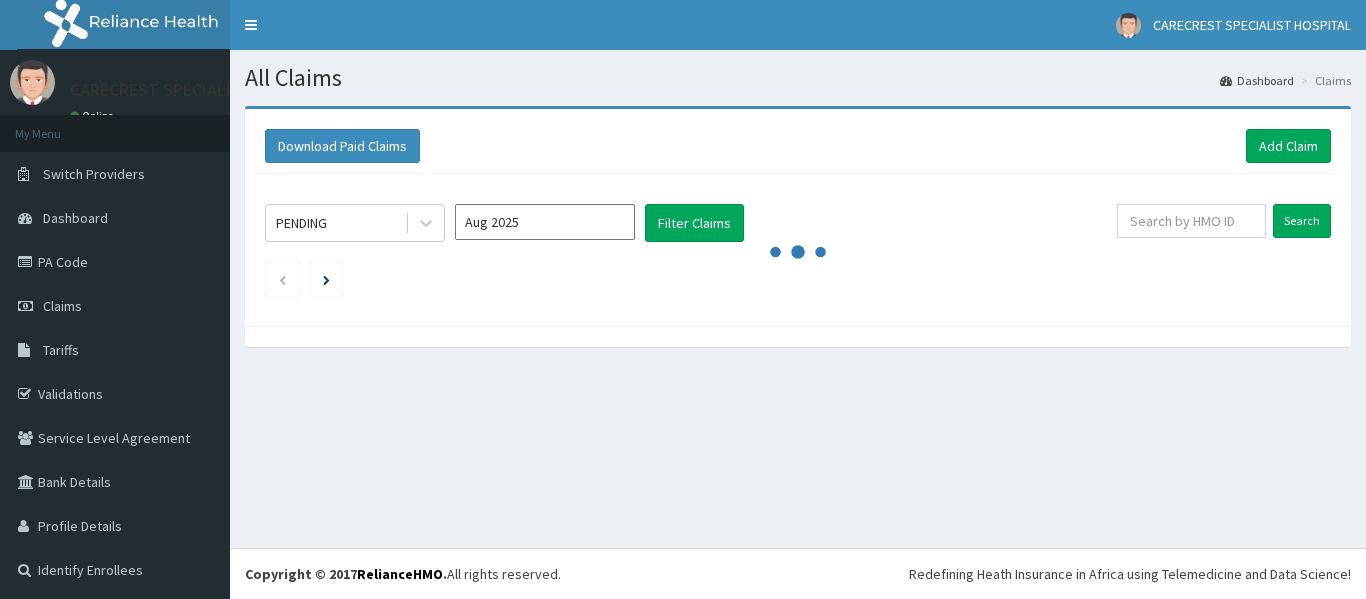 scroll, scrollTop: 0, scrollLeft: 0, axis: both 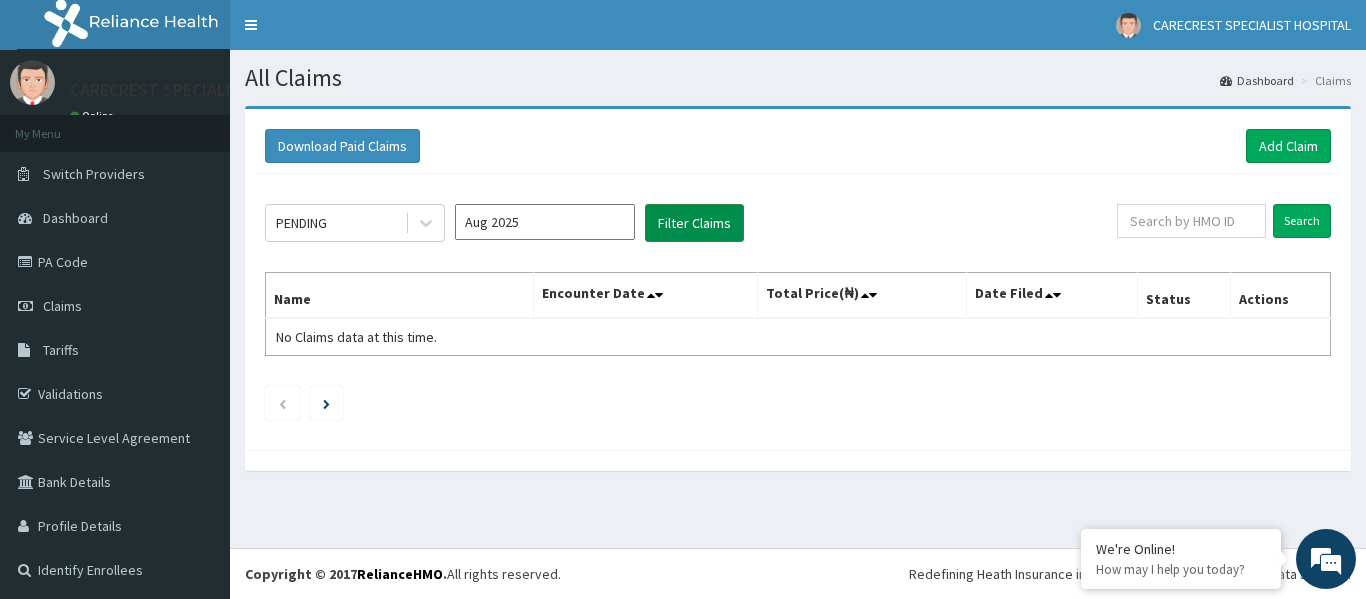 click on "Filter Claims" at bounding box center [694, 223] 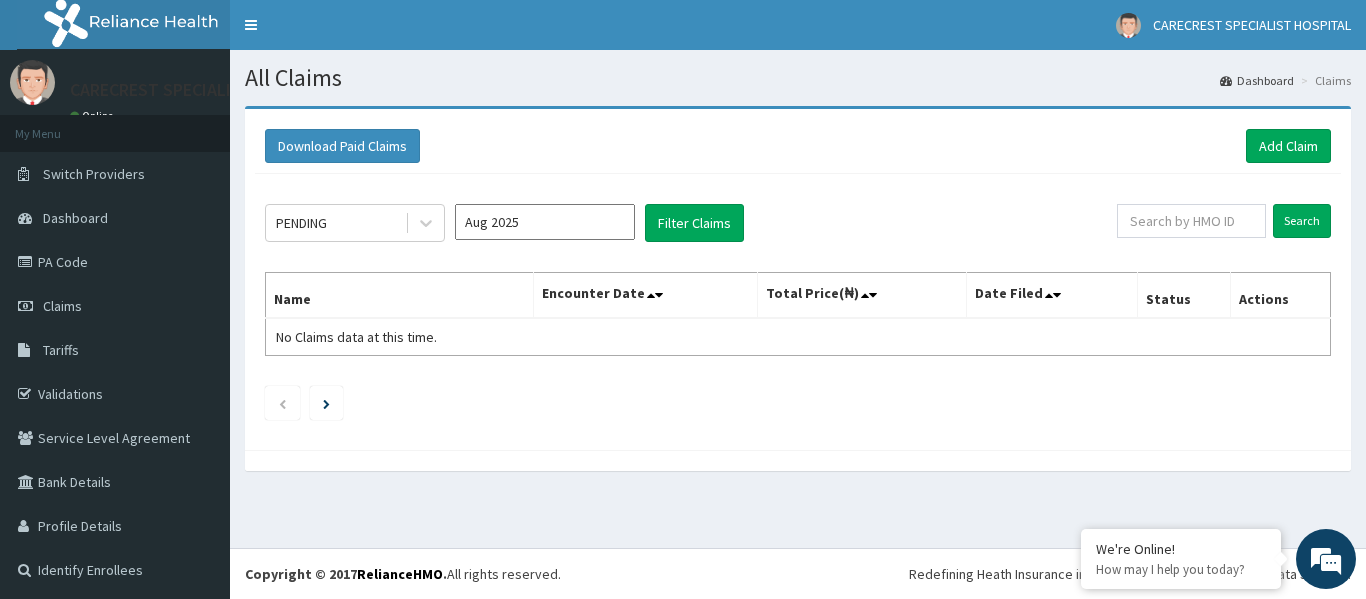 click on "Aug 2025" at bounding box center [545, 222] 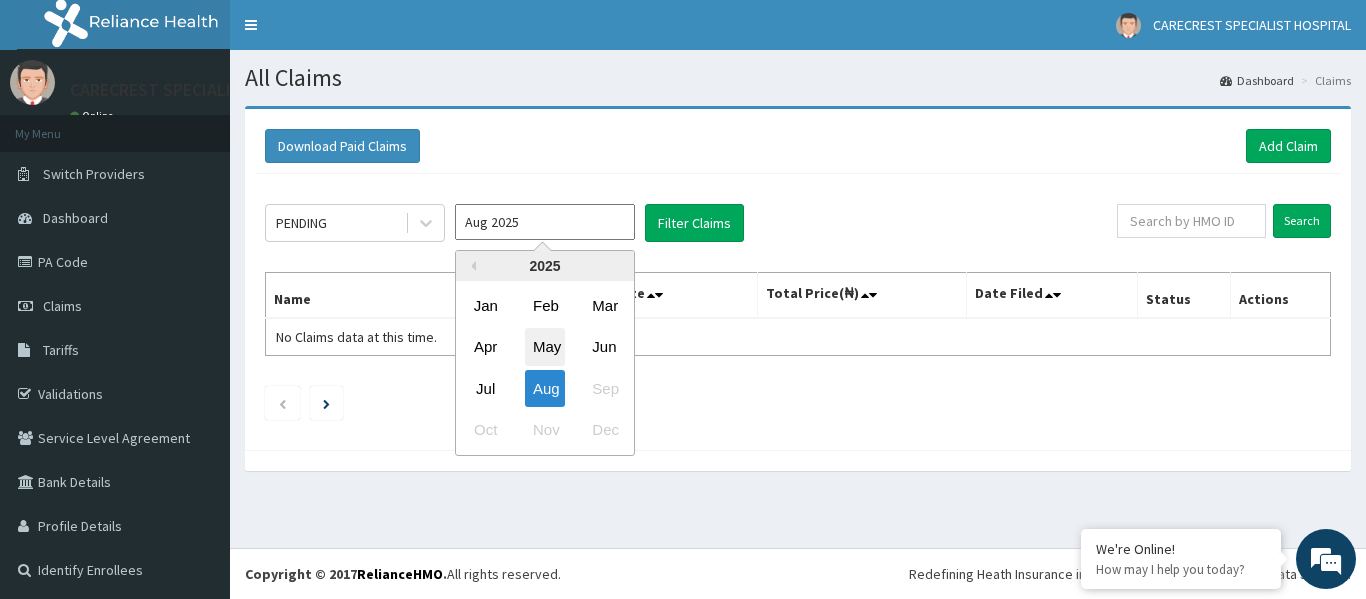click on "May" at bounding box center (545, 347) 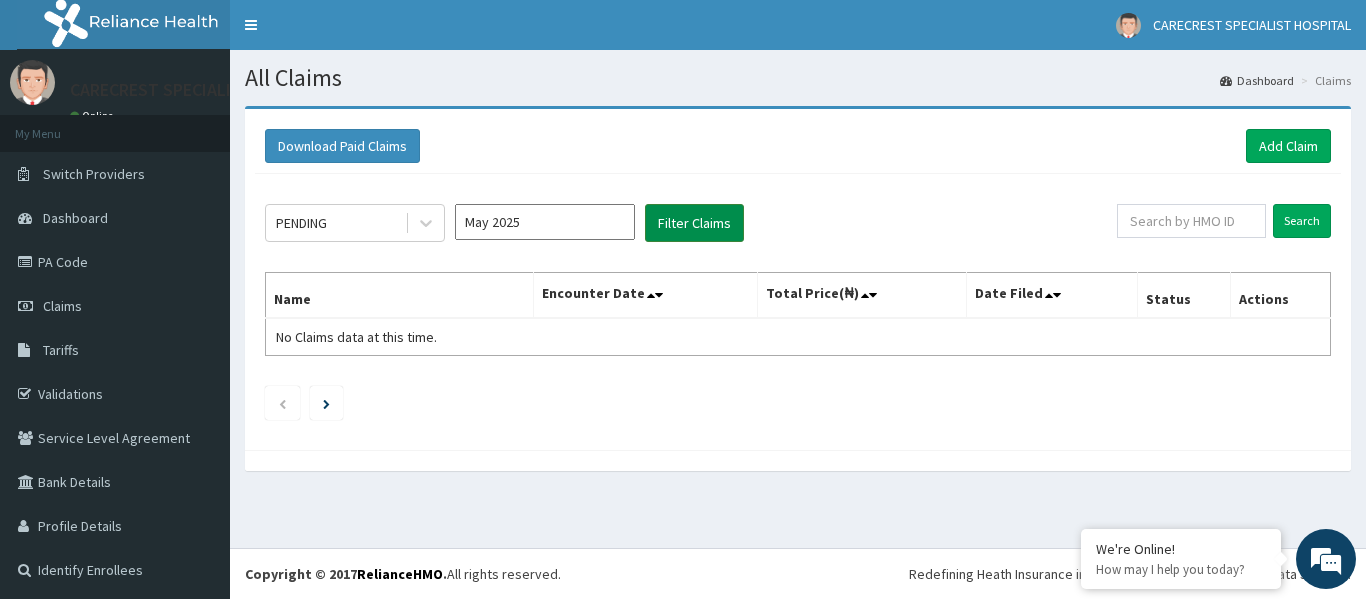 click on "Filter Claims" at bounding box center [694, 223] 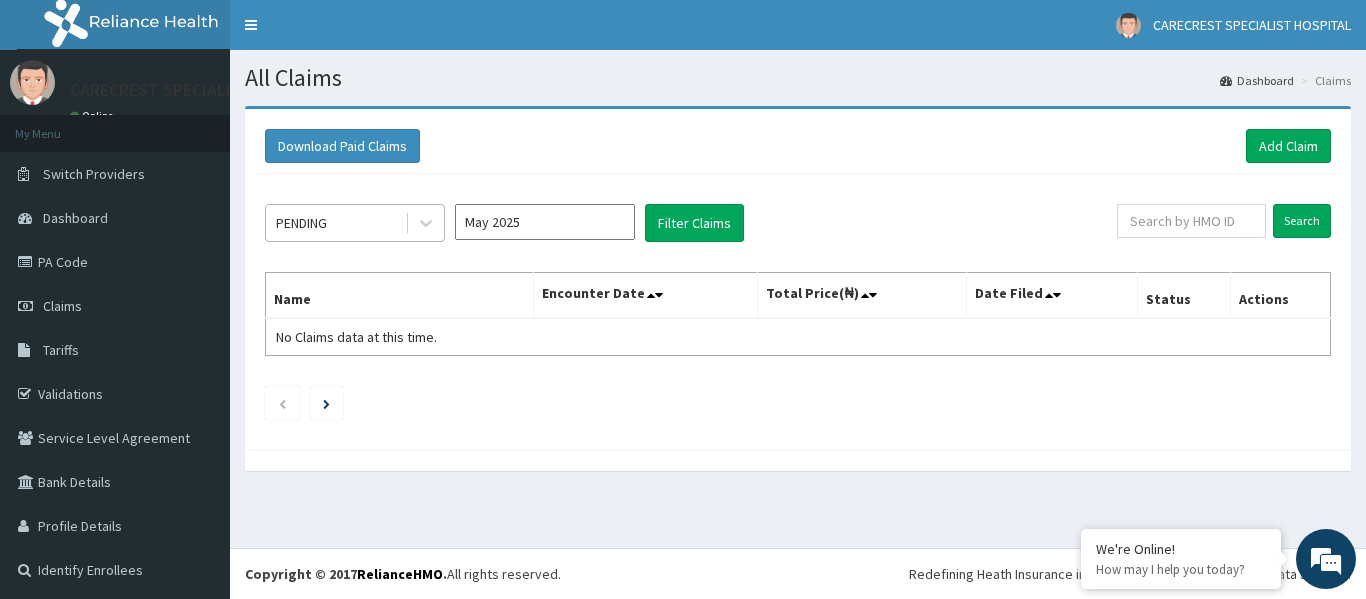click on "PENDING" at bounding box center (355, 223) 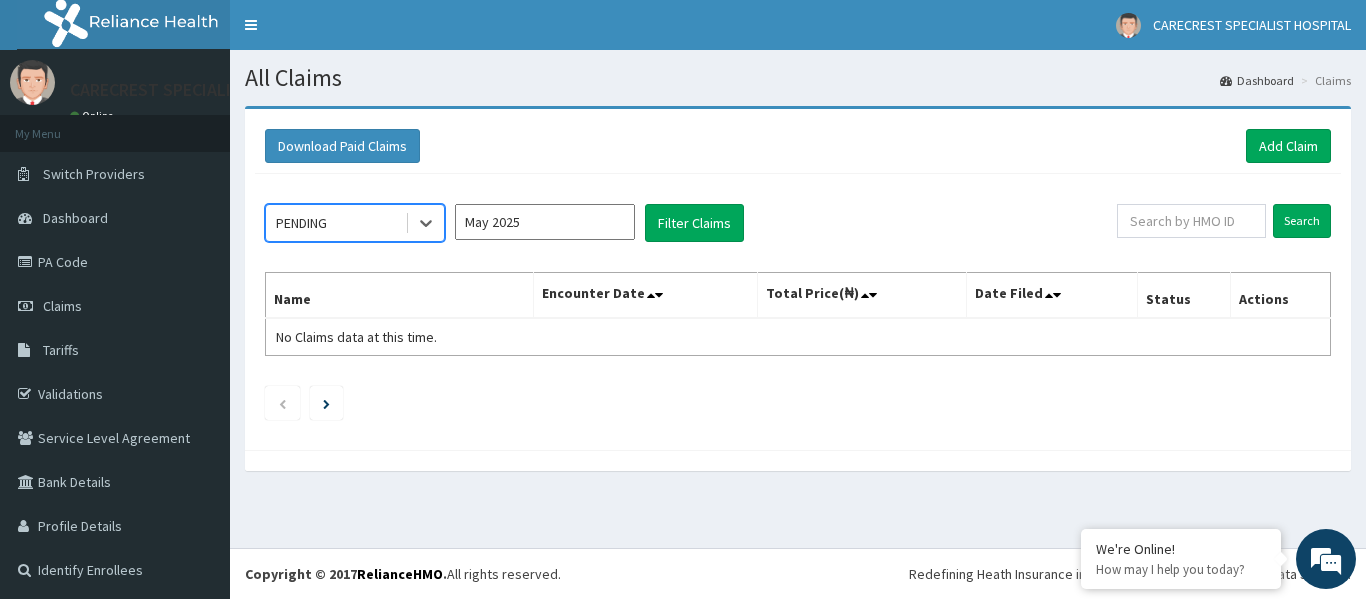 drag, startPoint x: 365, startPoint y: 240, endPoint x: 365, endPoint y: 220, distance: 20 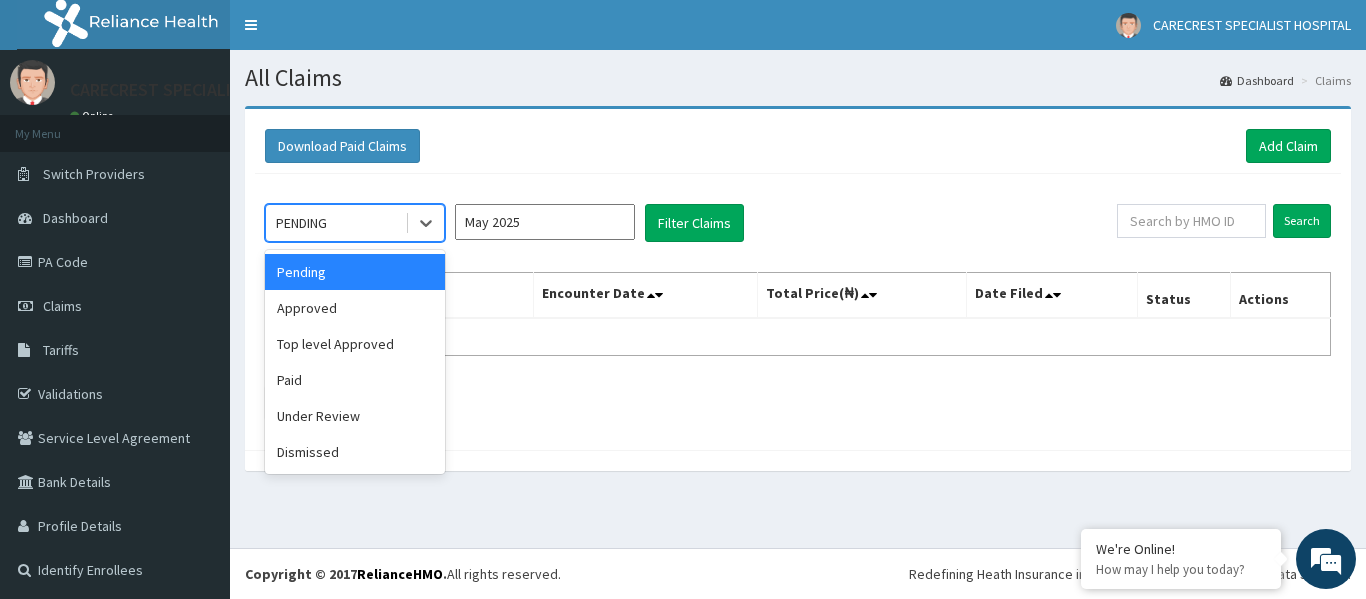 click on "PENDING" at bounding box center (335, 223) 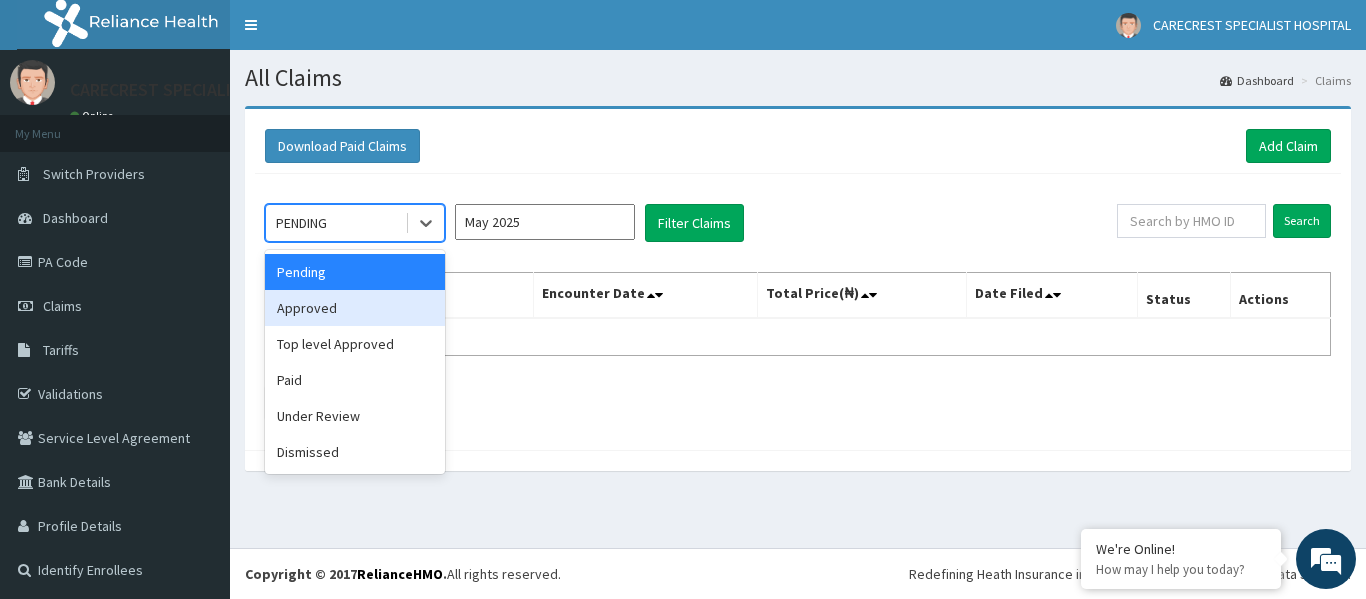 click on "Approved" at bounding box center [355, 308] 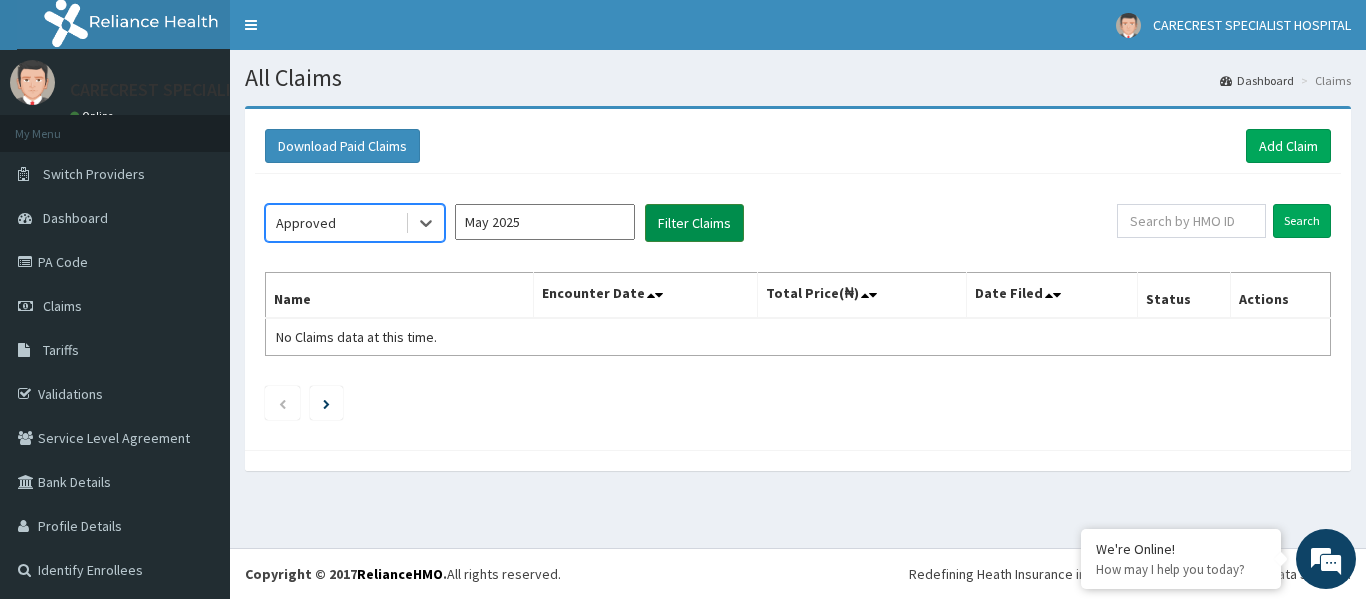 click on "Filter Claims" at bounding box center (694, 223) 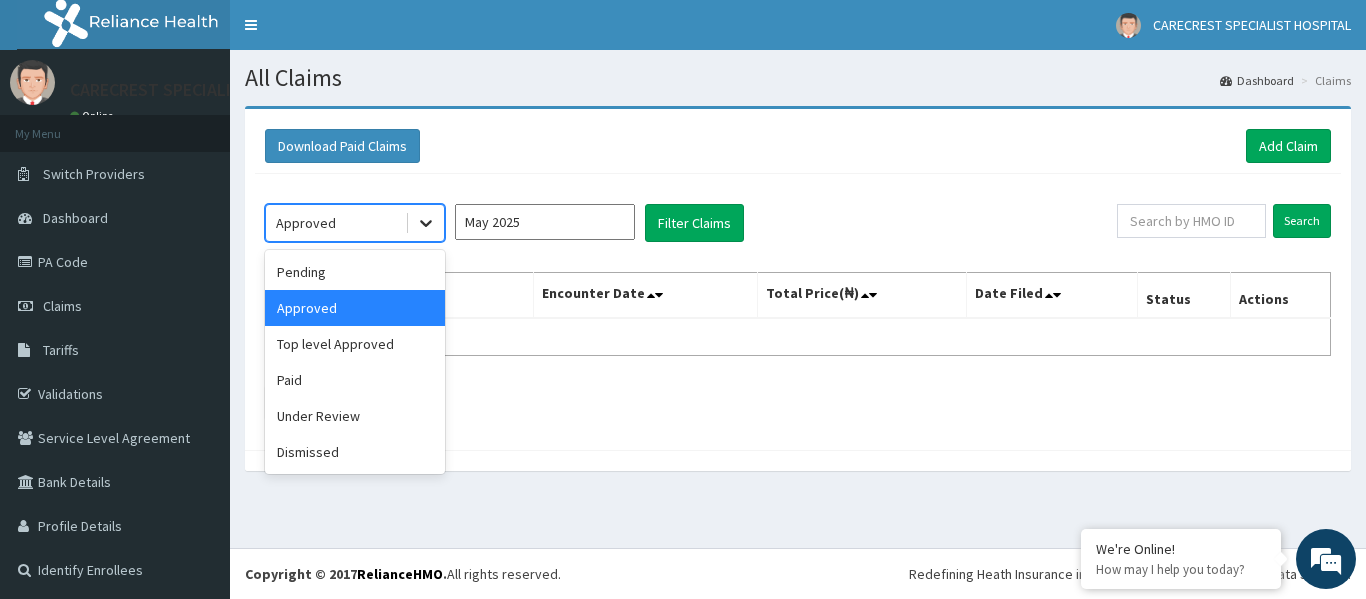click at bounding box center [426, 223] 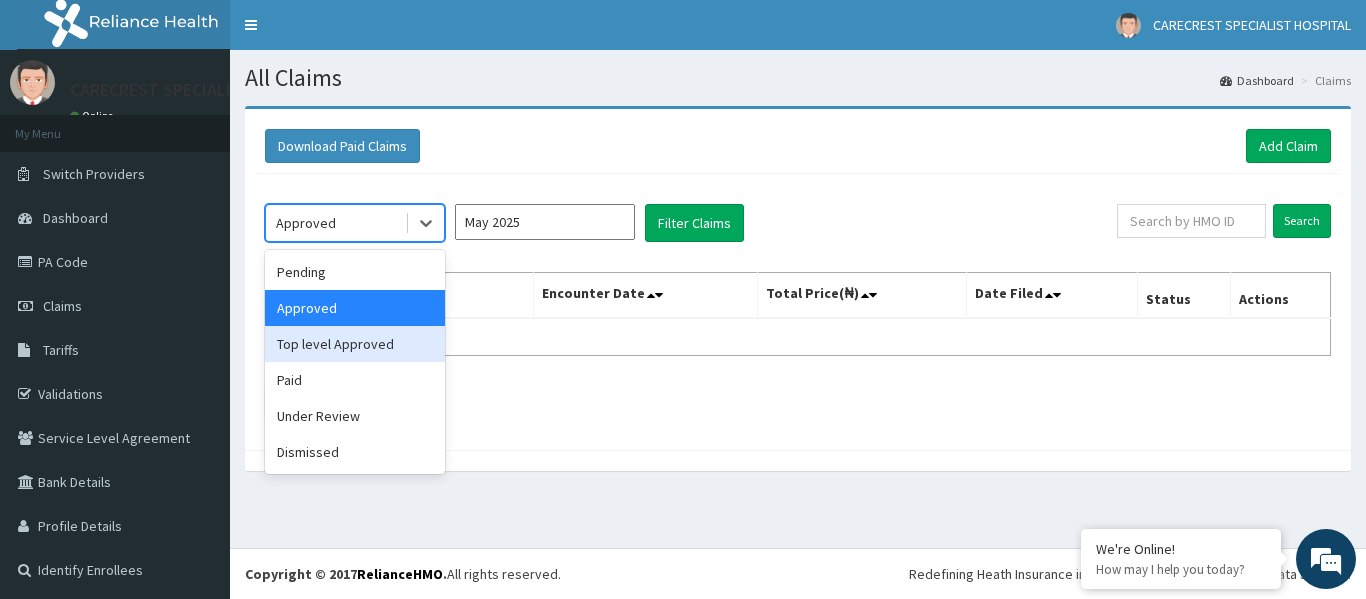 click on "Top level Approved" at bounding box center [355, 344] 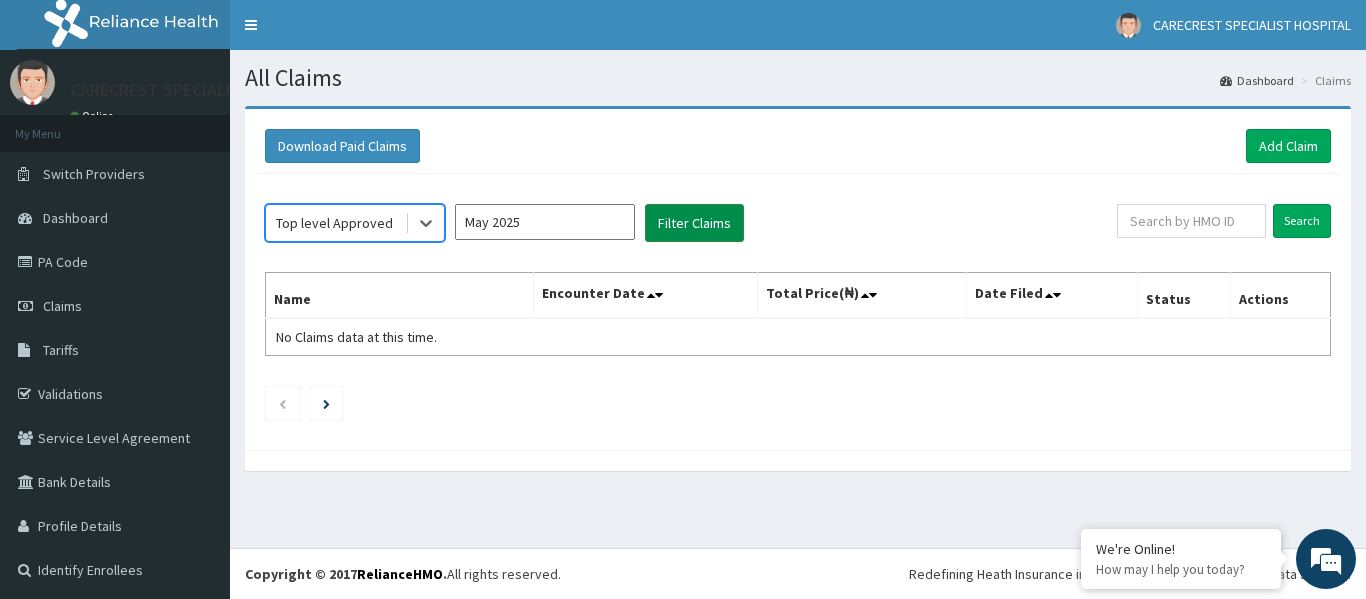 click on "Filter Claims" at bounding box center [694, 223] 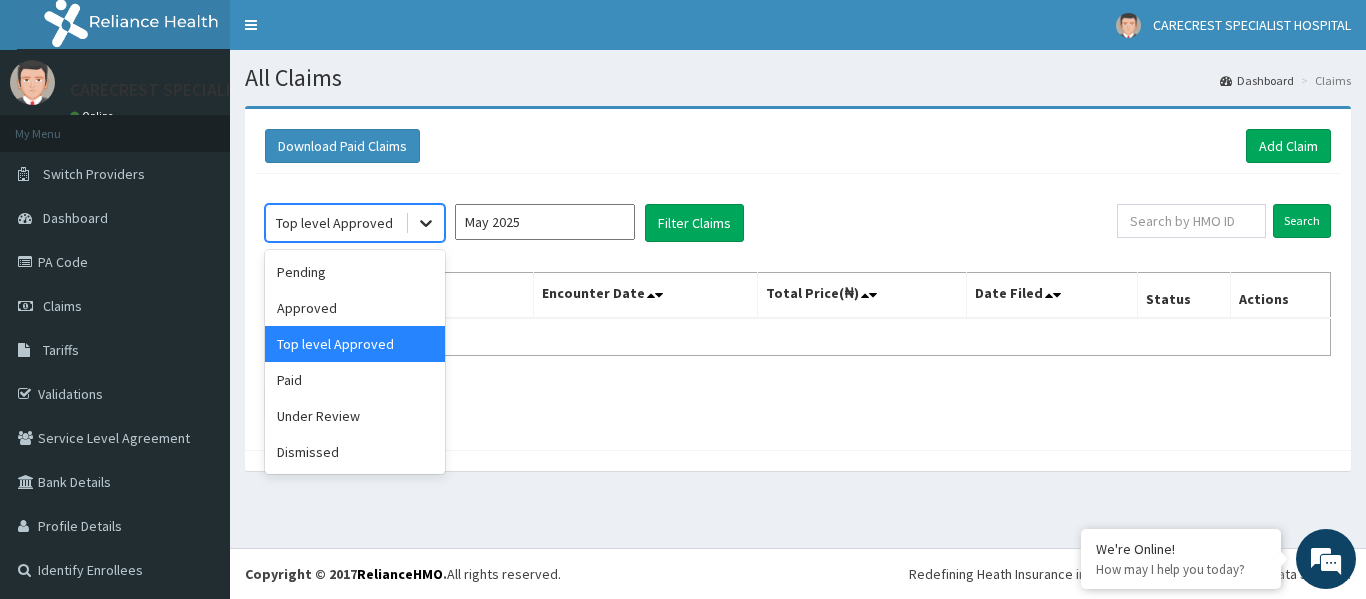 click at bounding box center [426, 223] 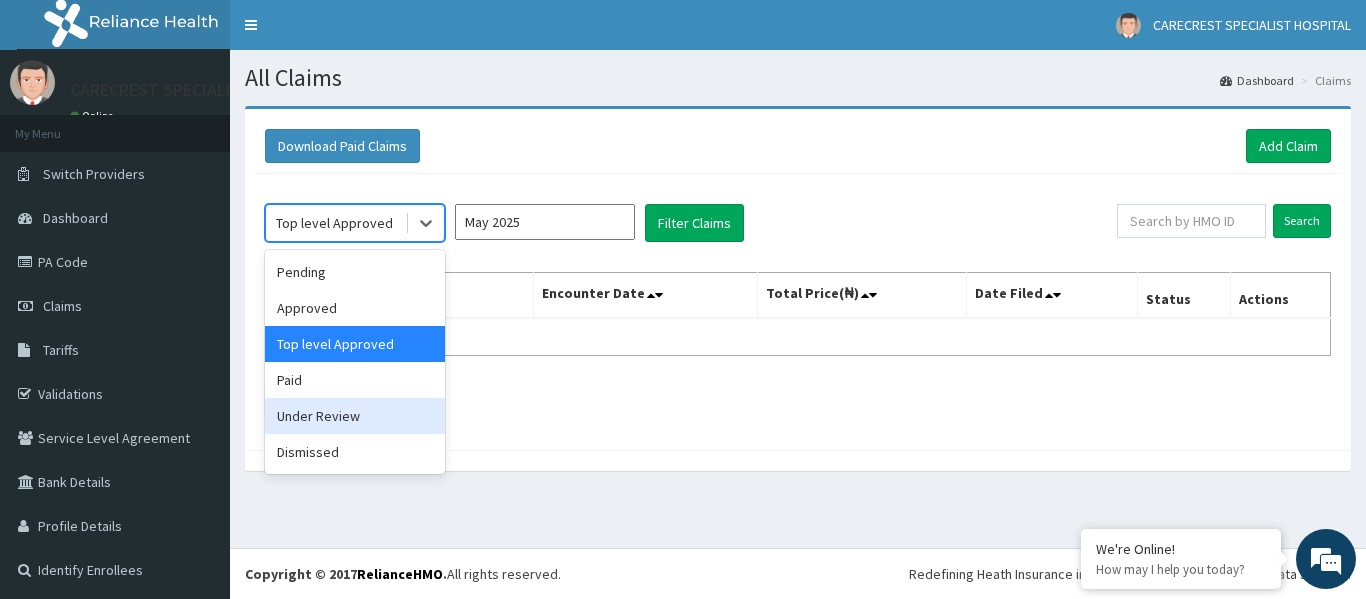 click on "Under Review" at bounding box center (355, 416) 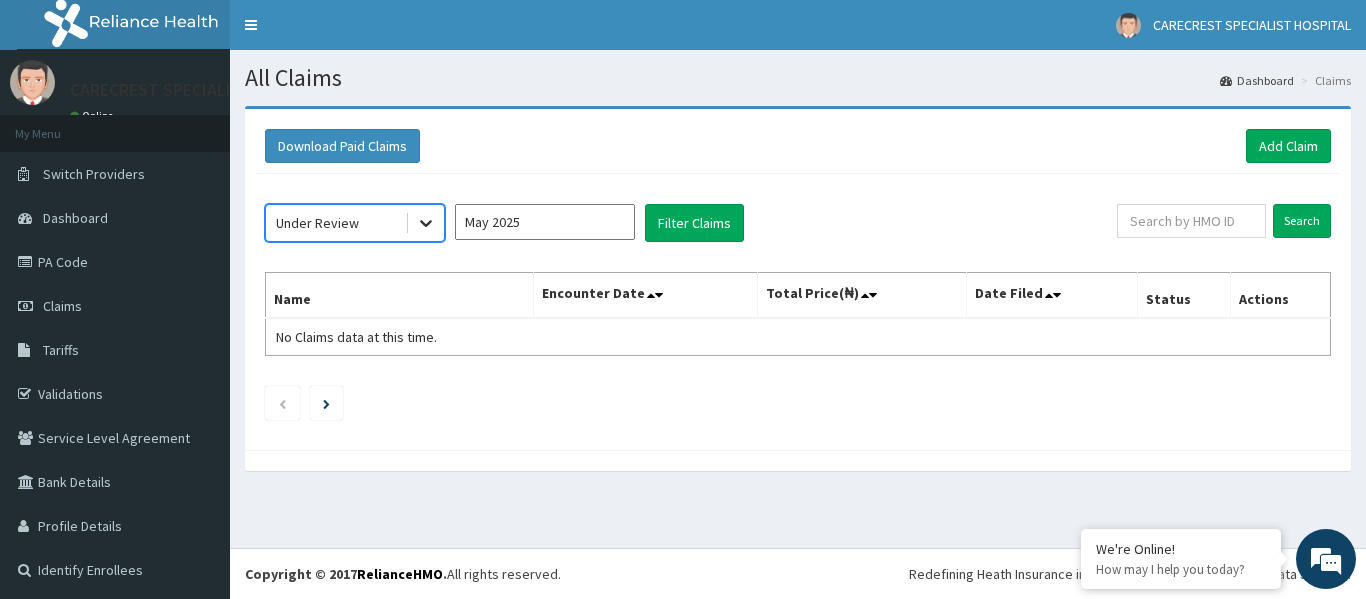 click 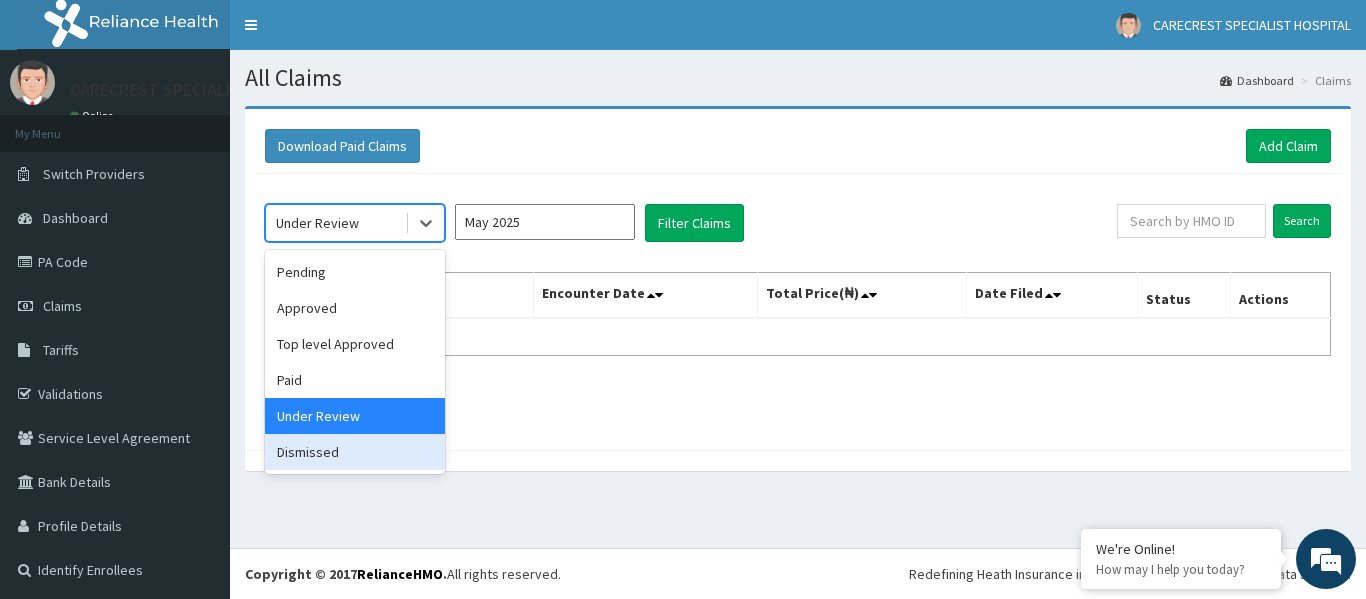 click on "Dismissed" at bounding box center [355, 452] 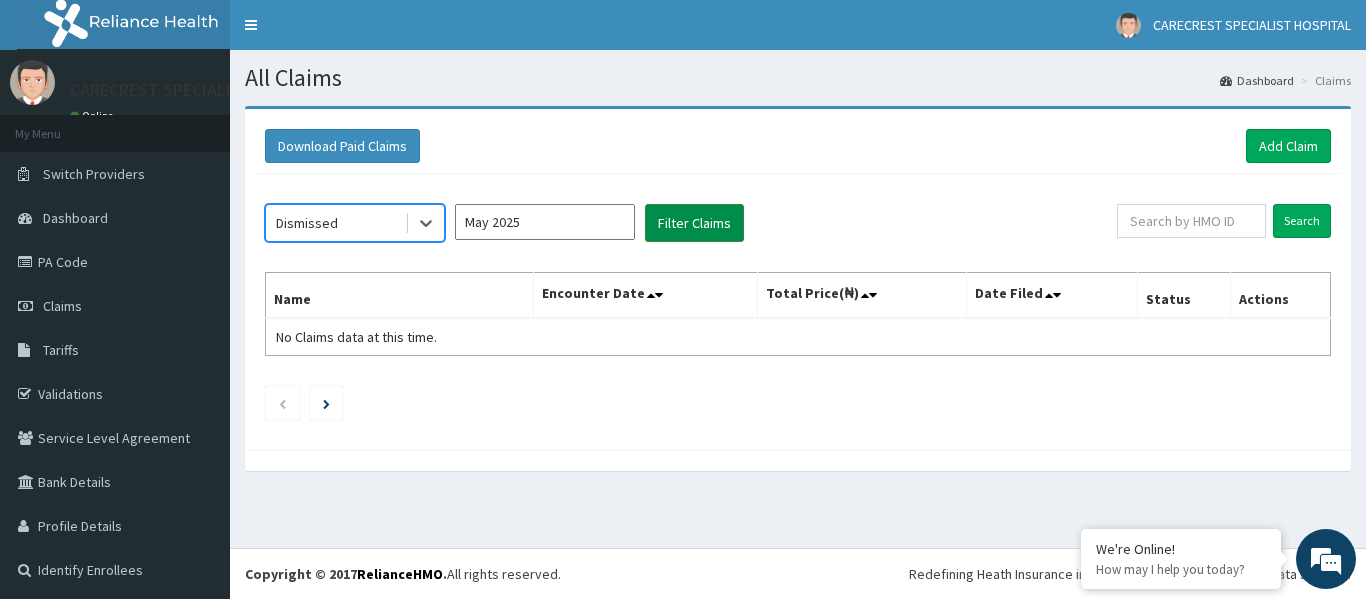 click on "Filter Claims" at bounding box center (694, 223) 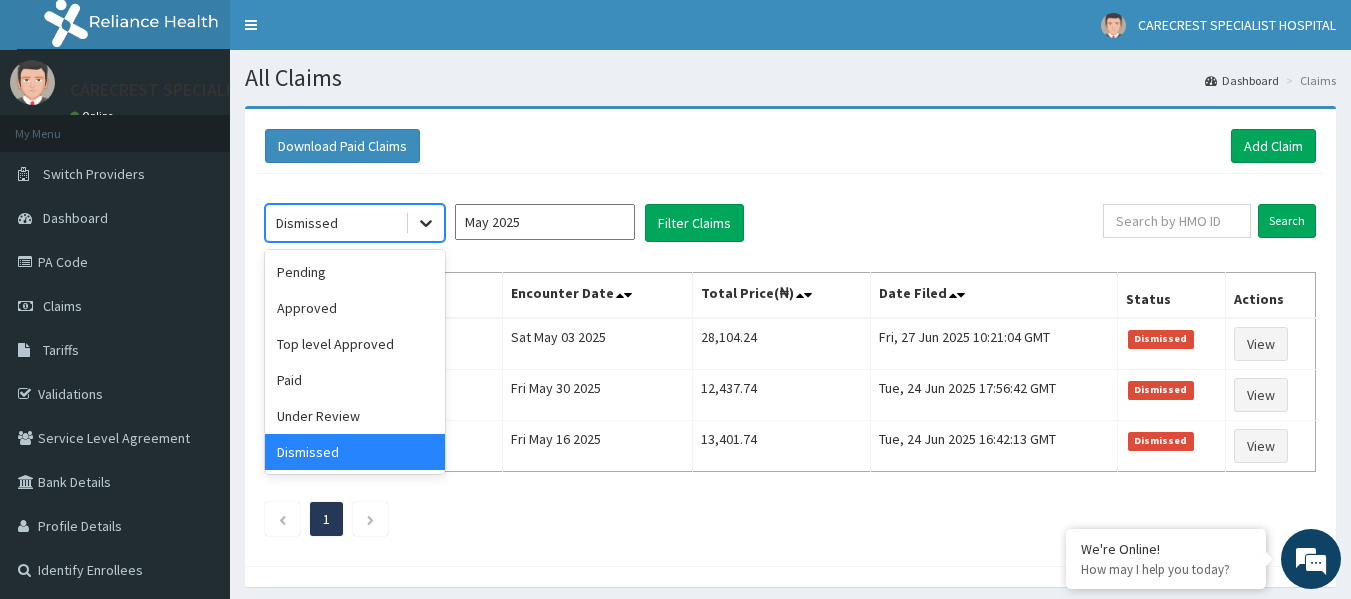 click 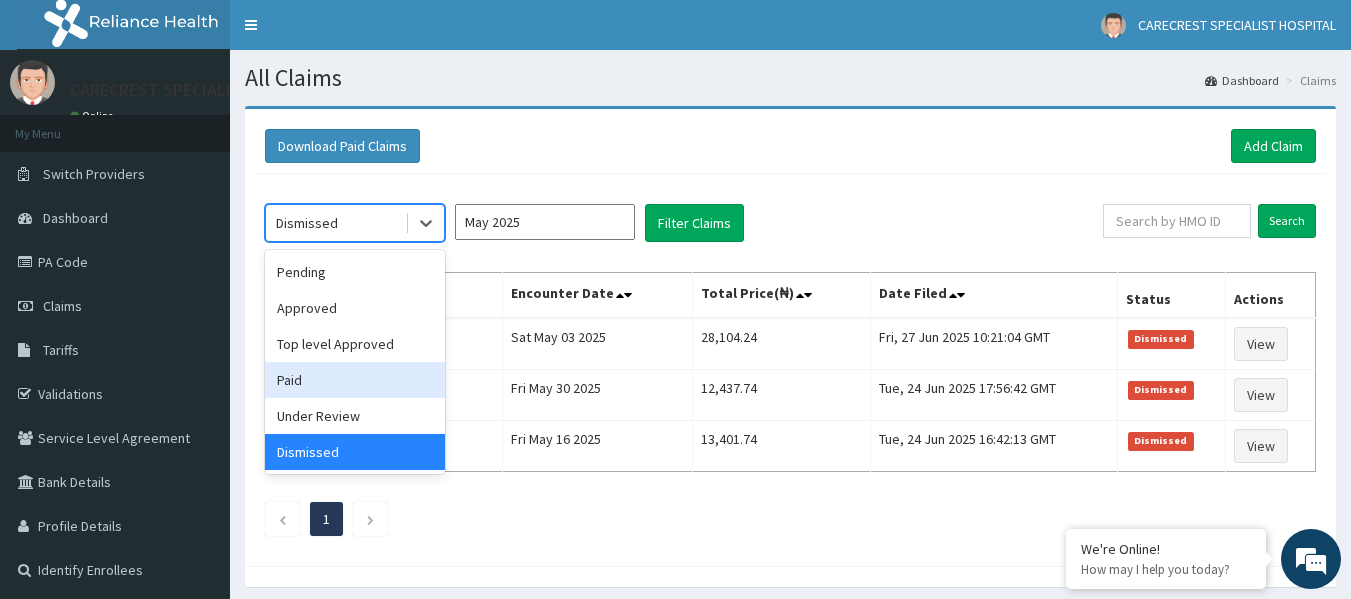 click on "Paid" at bounding box center [355, 380] 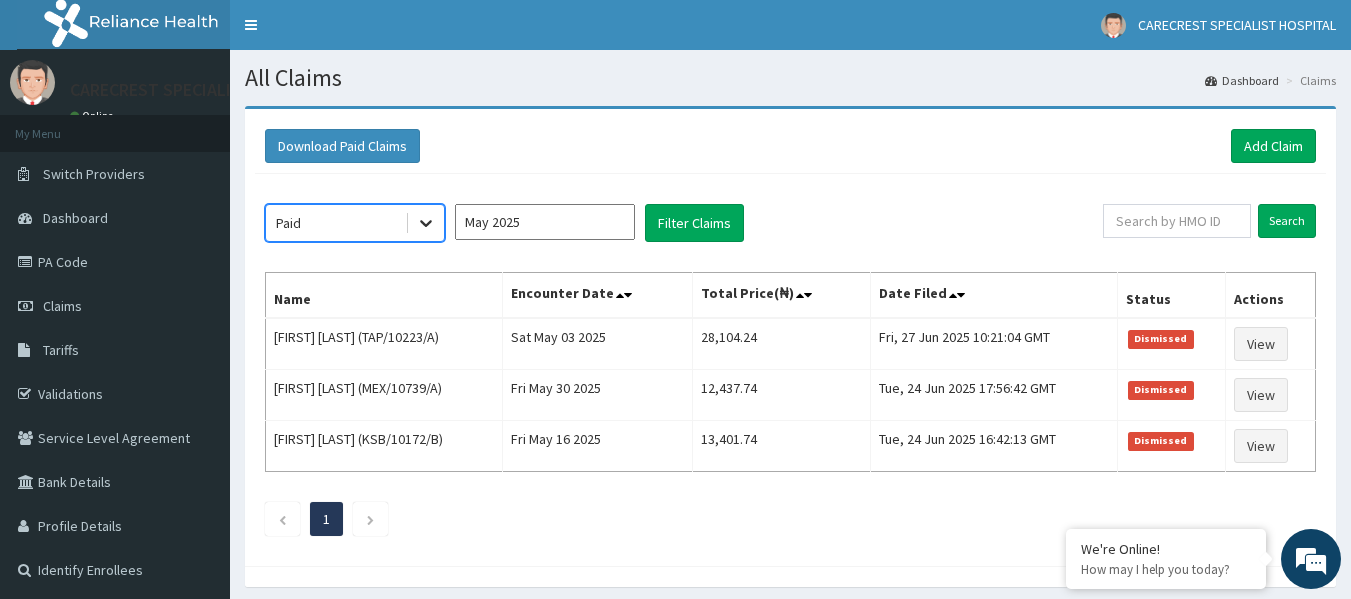 click 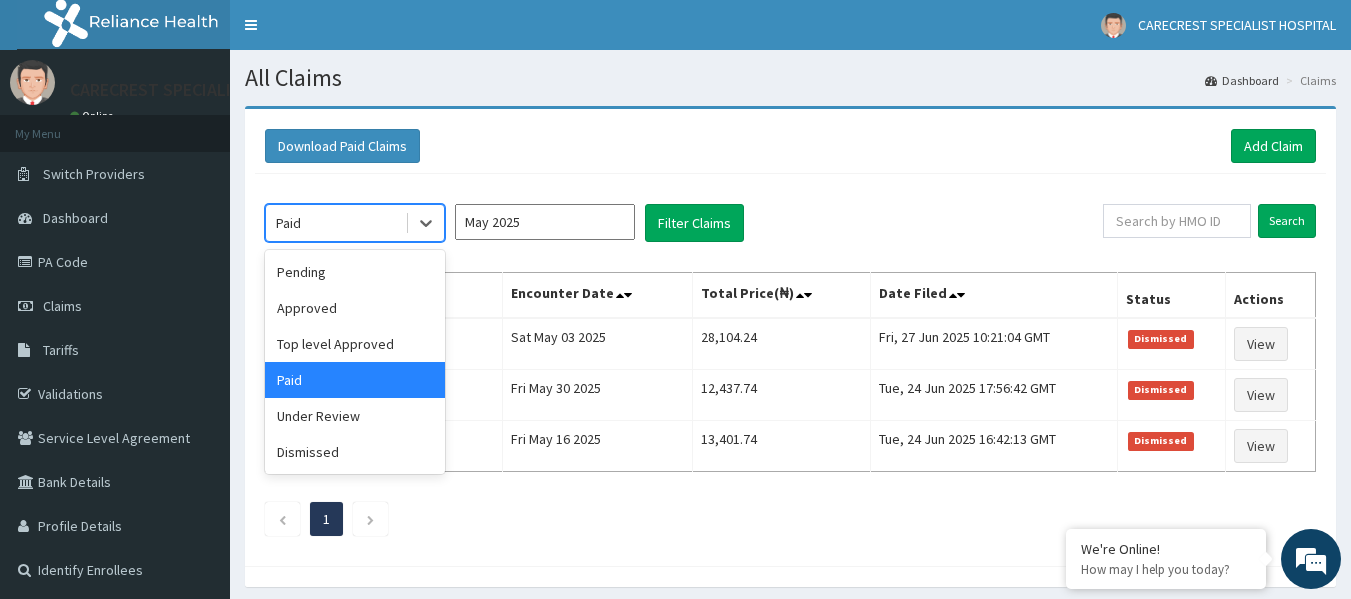 click on "Paid" at bounding box center [355, 380] 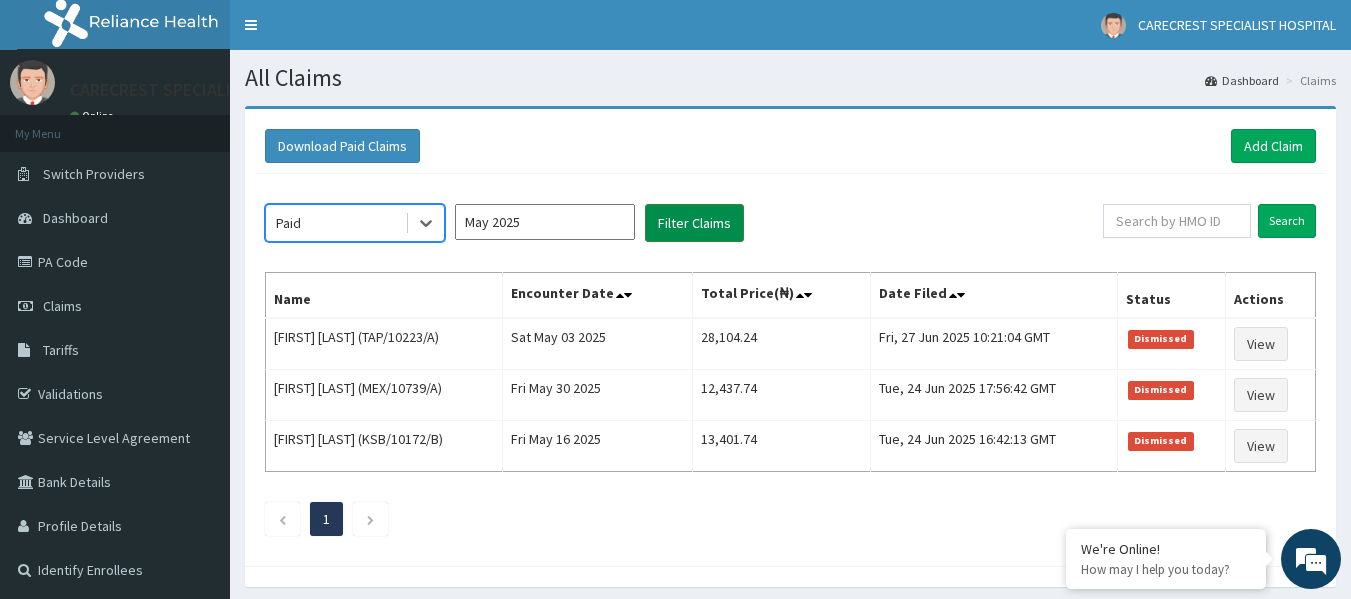 click on "Filter Claims" at bounding box center [694, 223] 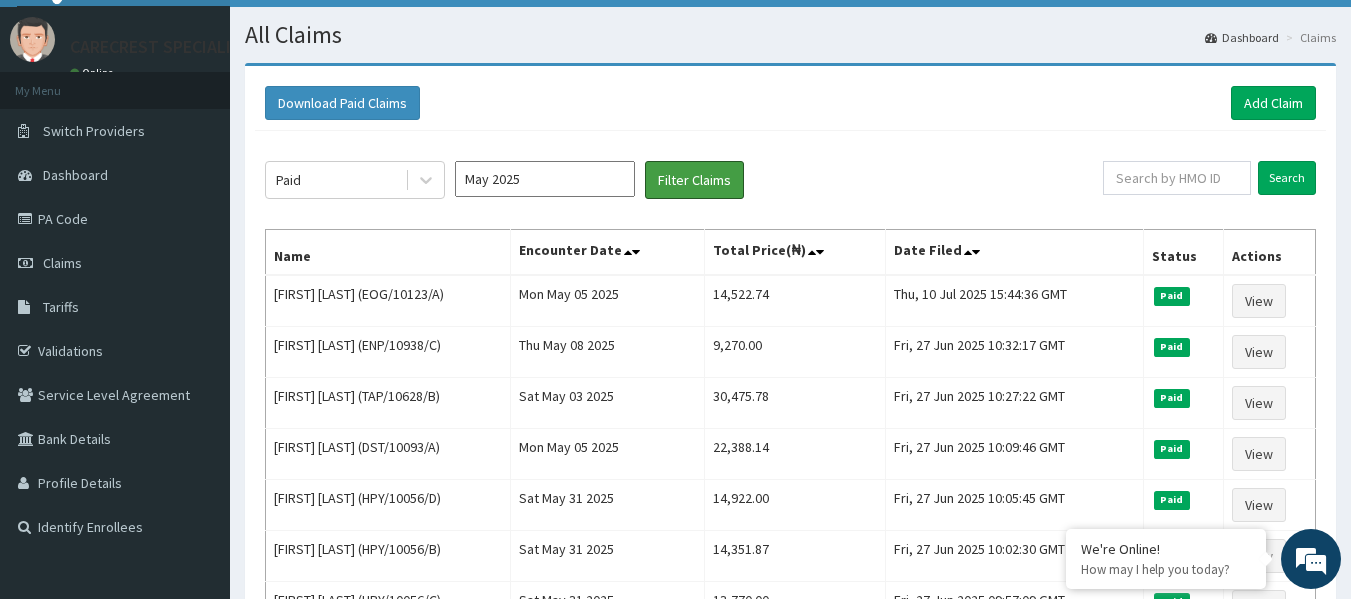 scroll, scrollTop: 47, scrollLeft: 0, axis: vertical 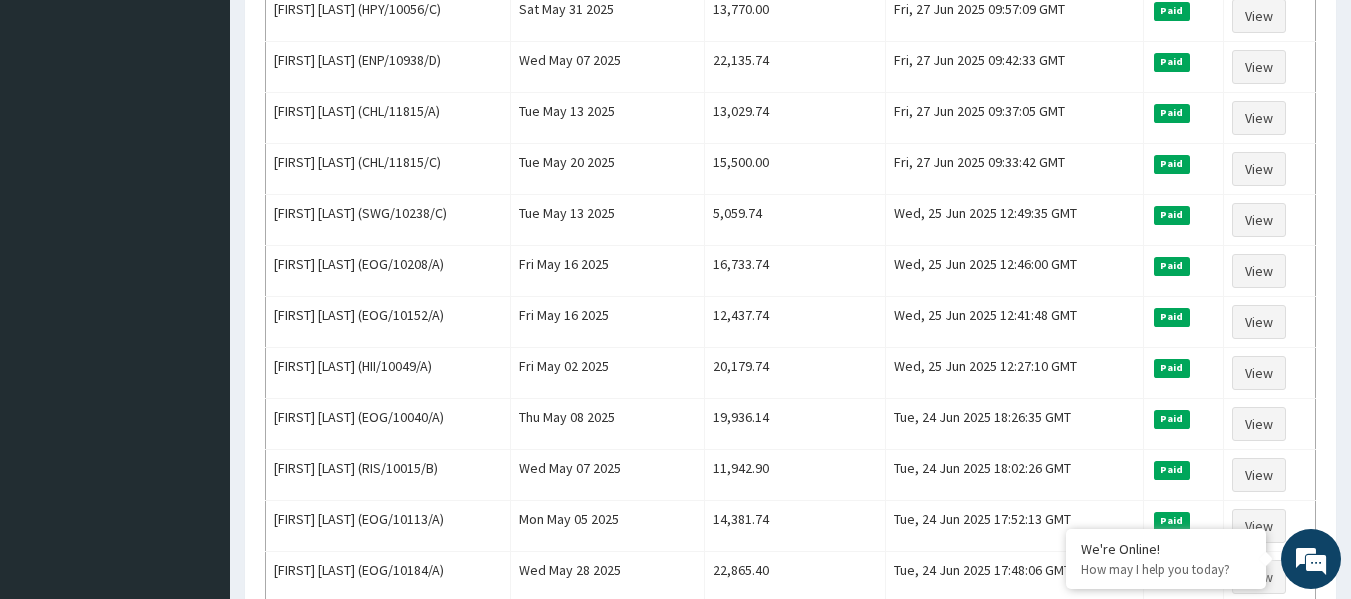 drag, startPoint x: 1344, startPoint y: 222, endPoint x: 1365, endPoint y: 249, distance: 34.20526 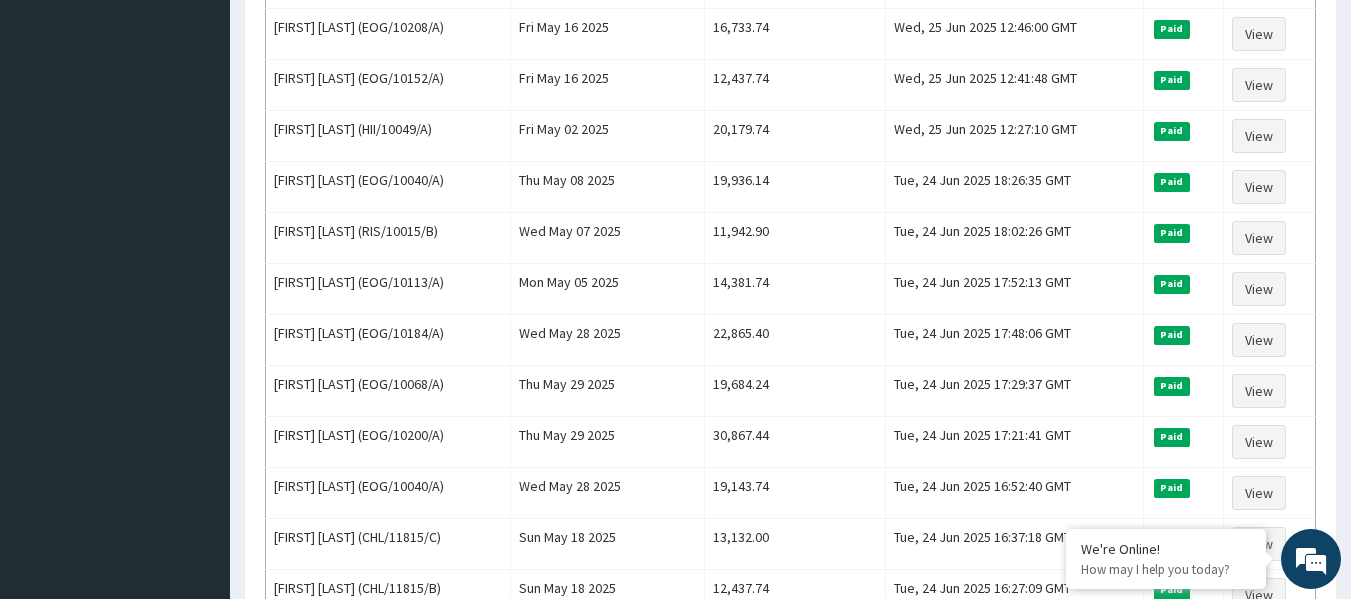 scroll, scrollTop: 875, scrollLeft: 0, axis: vertical 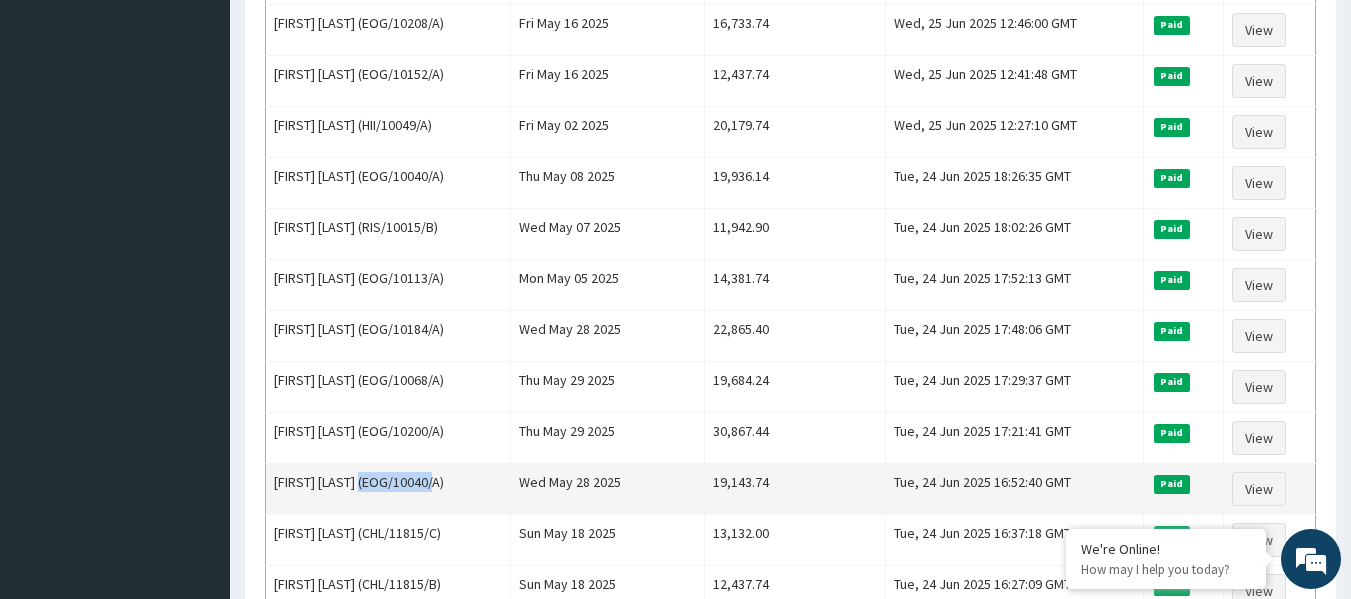 drag, startPoint x: 366, startPoint y: 485, endPoint x: 439, endPoint y: 483, distance: 73.02739 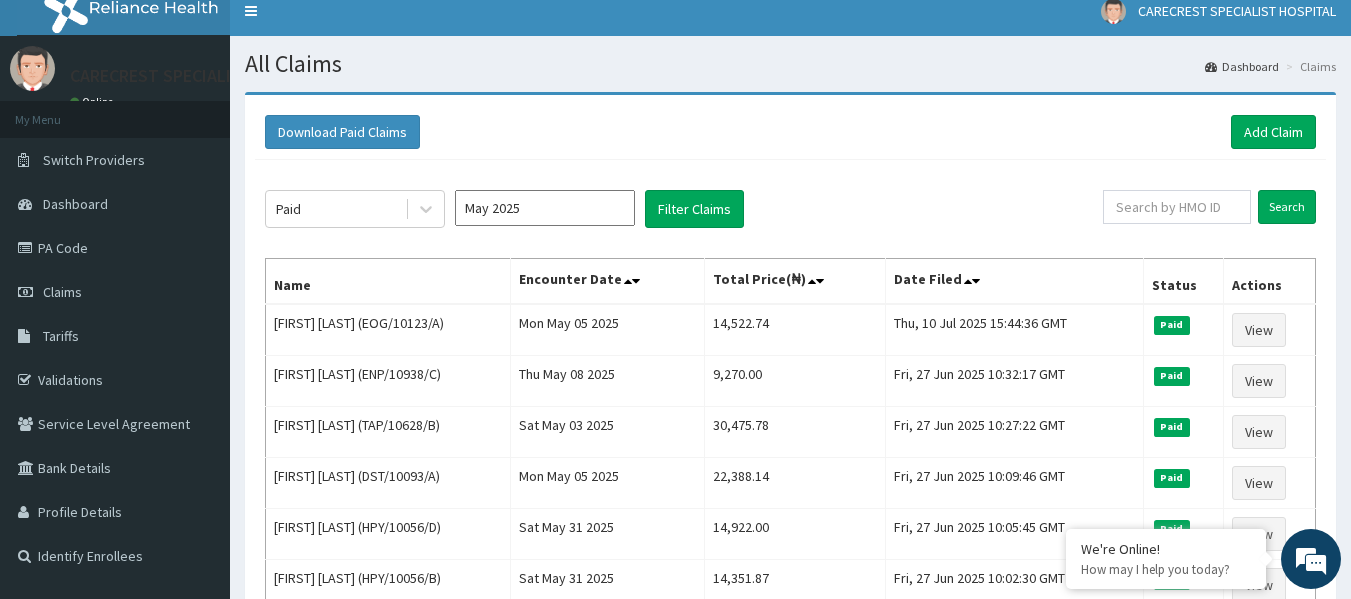scroll, scrollTop: 0, scrollLeft: 0, axis: both 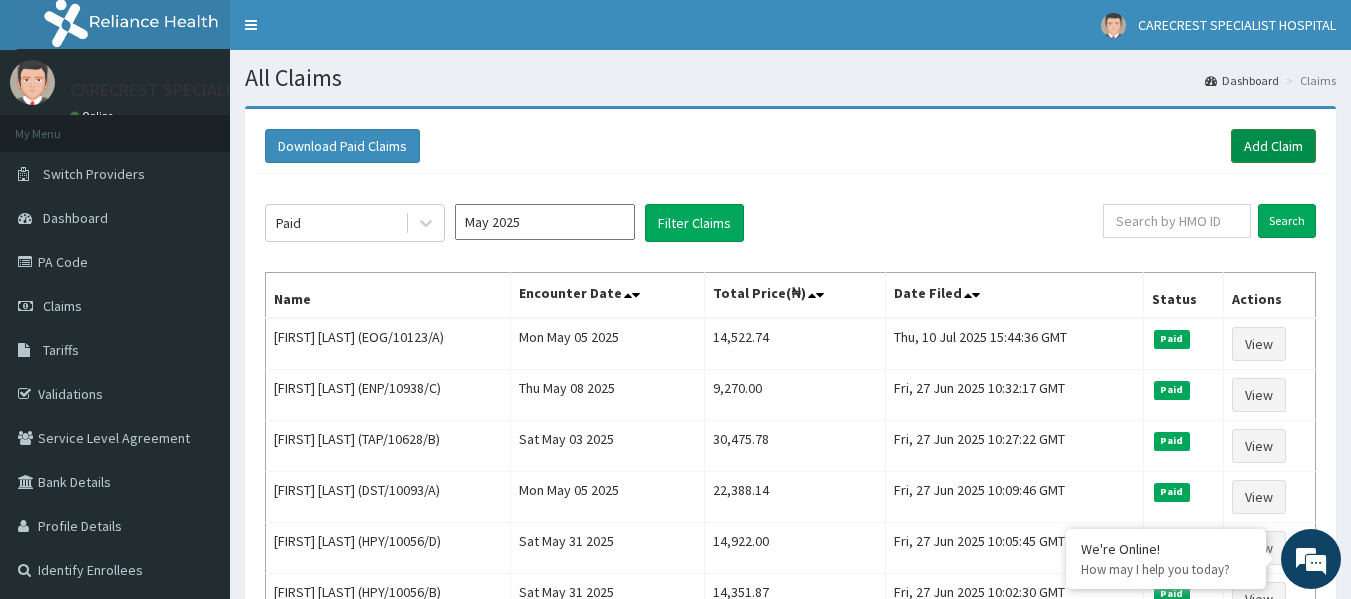 click on "Add Claim" at bounding box center [1273, 146] 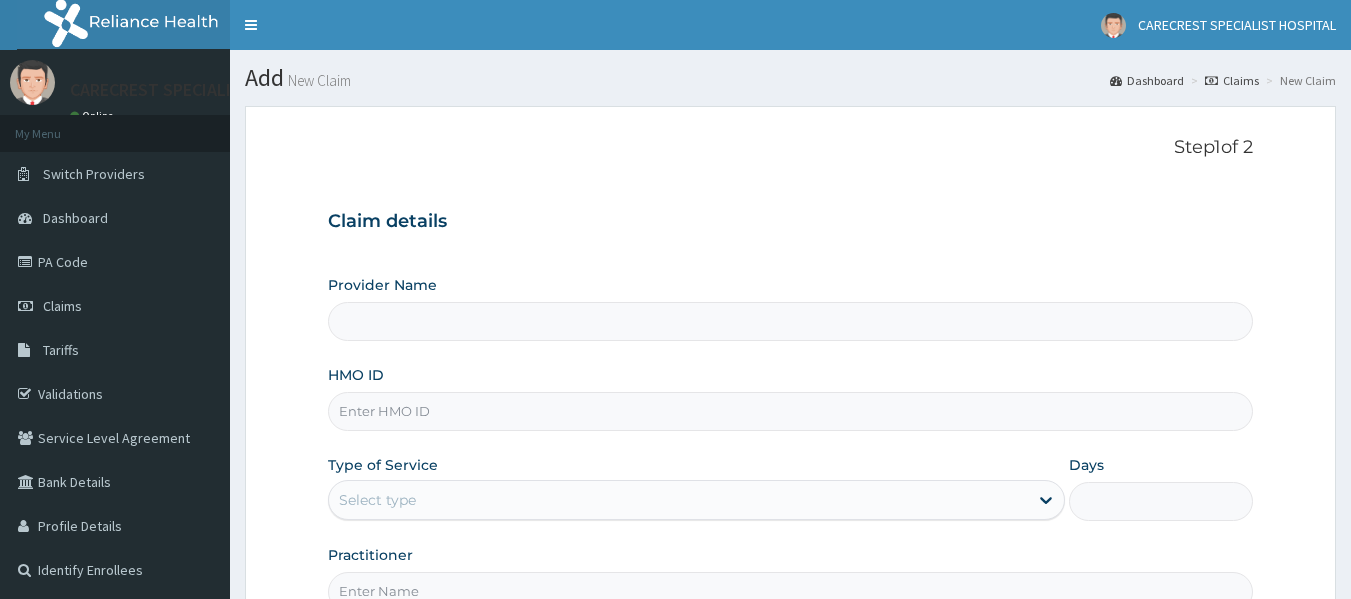 scroll, scrollTop: 0, scrollLeft: 0, axis: both 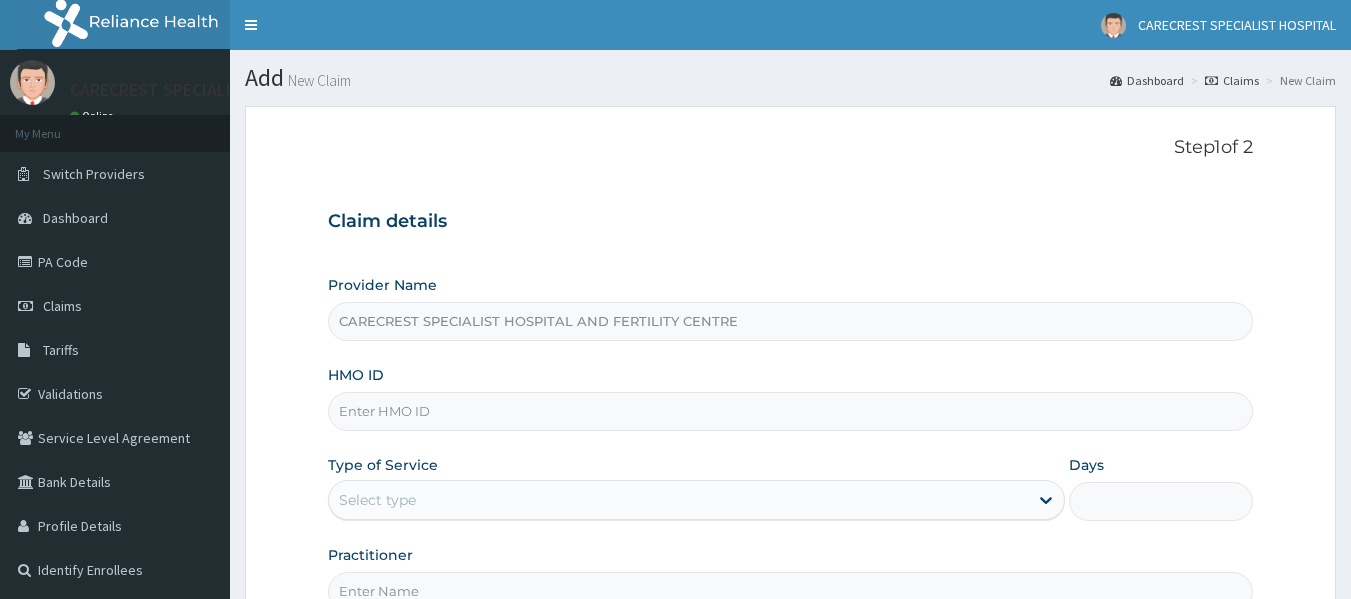 paste on "EOG/10040/A" 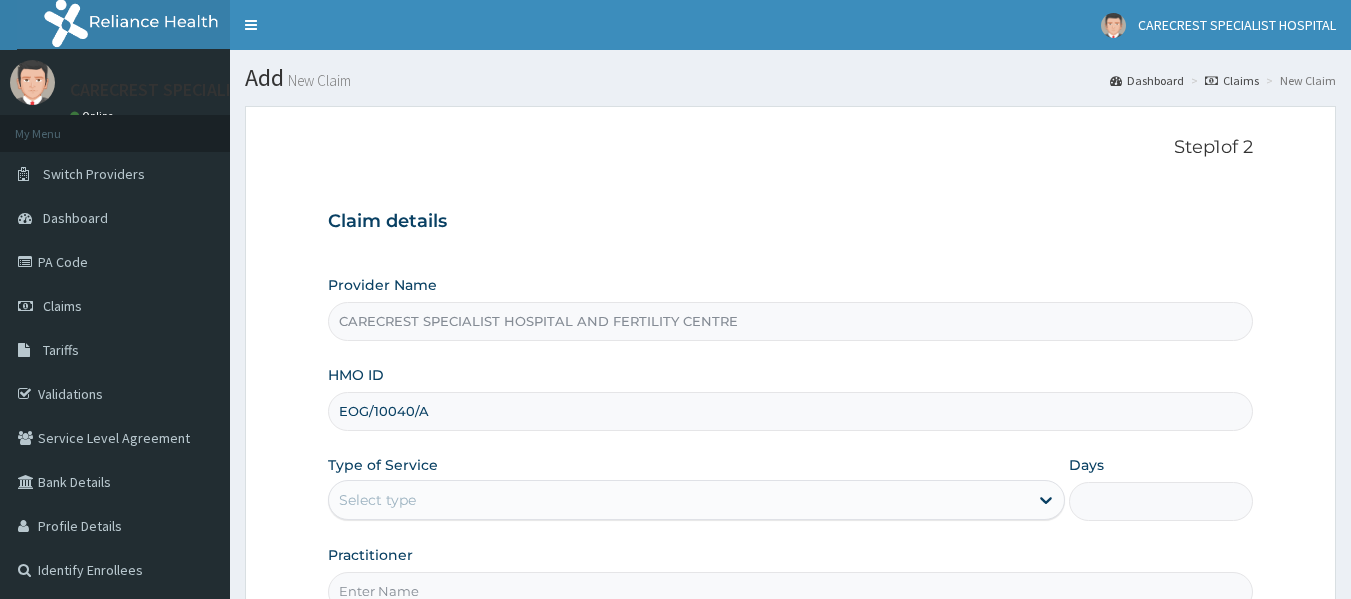 scroll, scrollTop: 0, scrollLeft: 0, axis: both 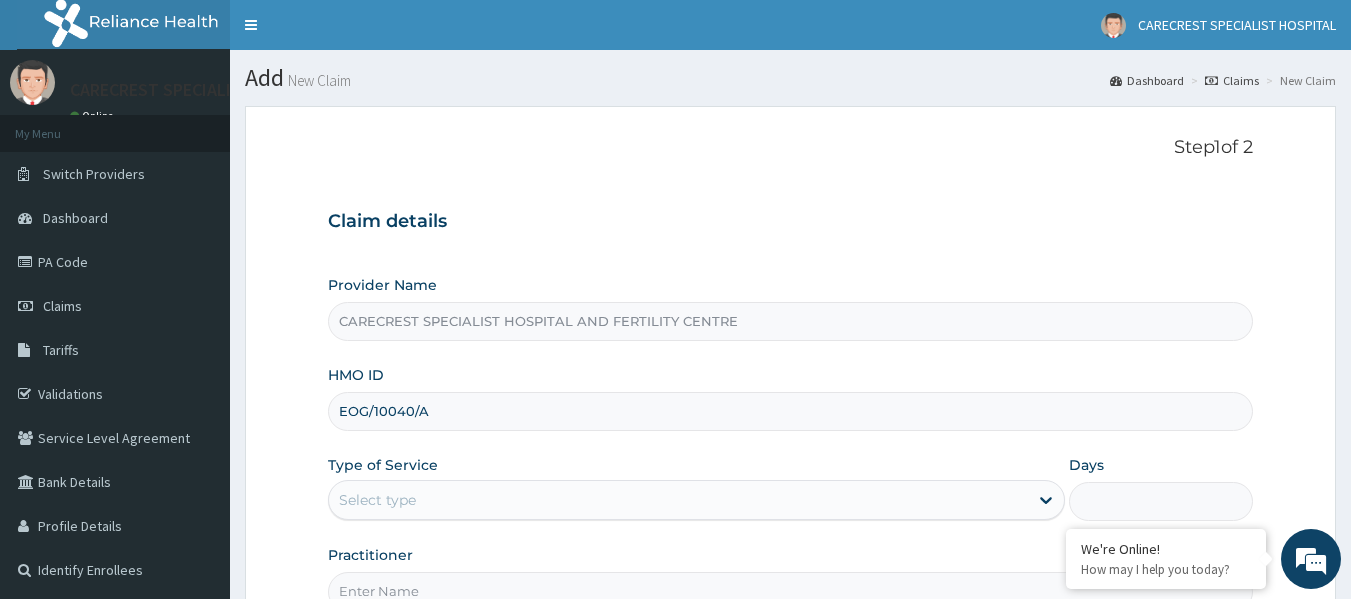 type on "EOG/10040/A" 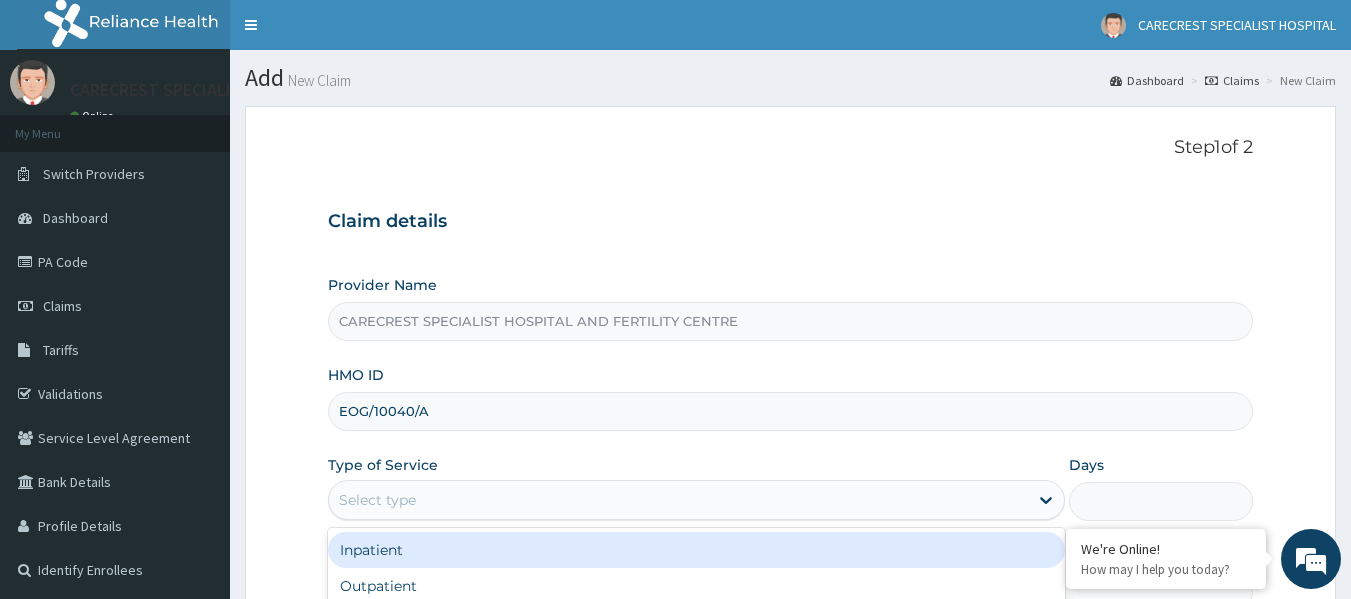 click on "Select type" at bounding box center [678, 500] 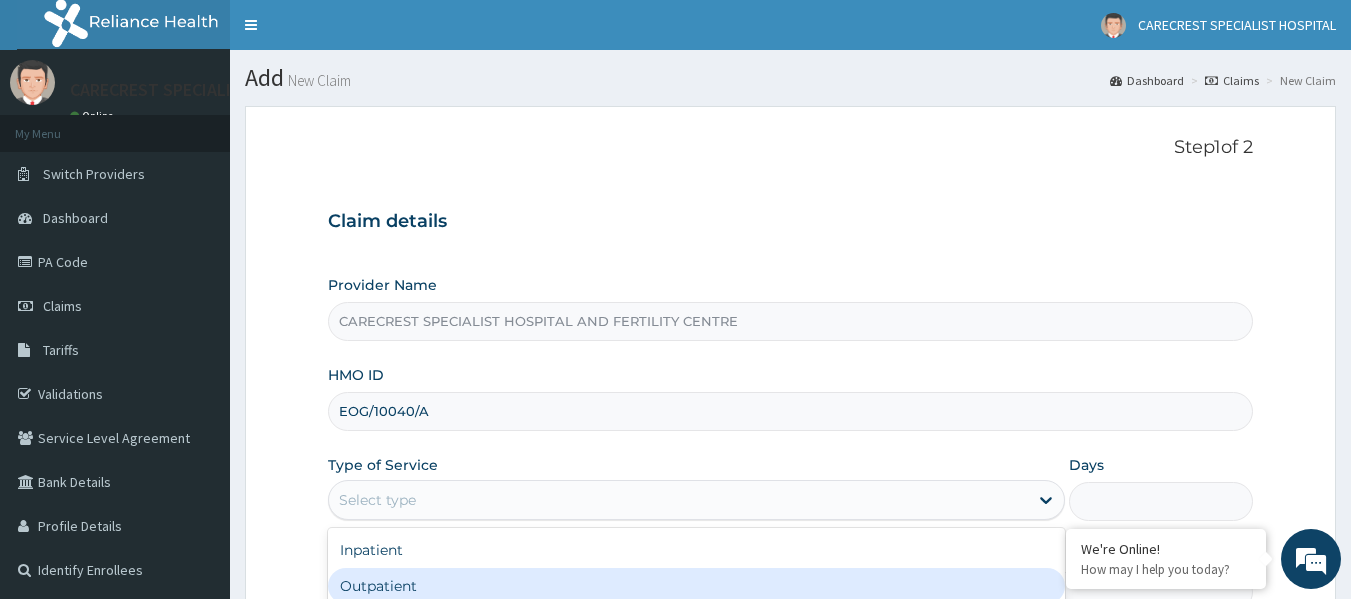 click on "Outpatient" at bounding box center [696, 586] 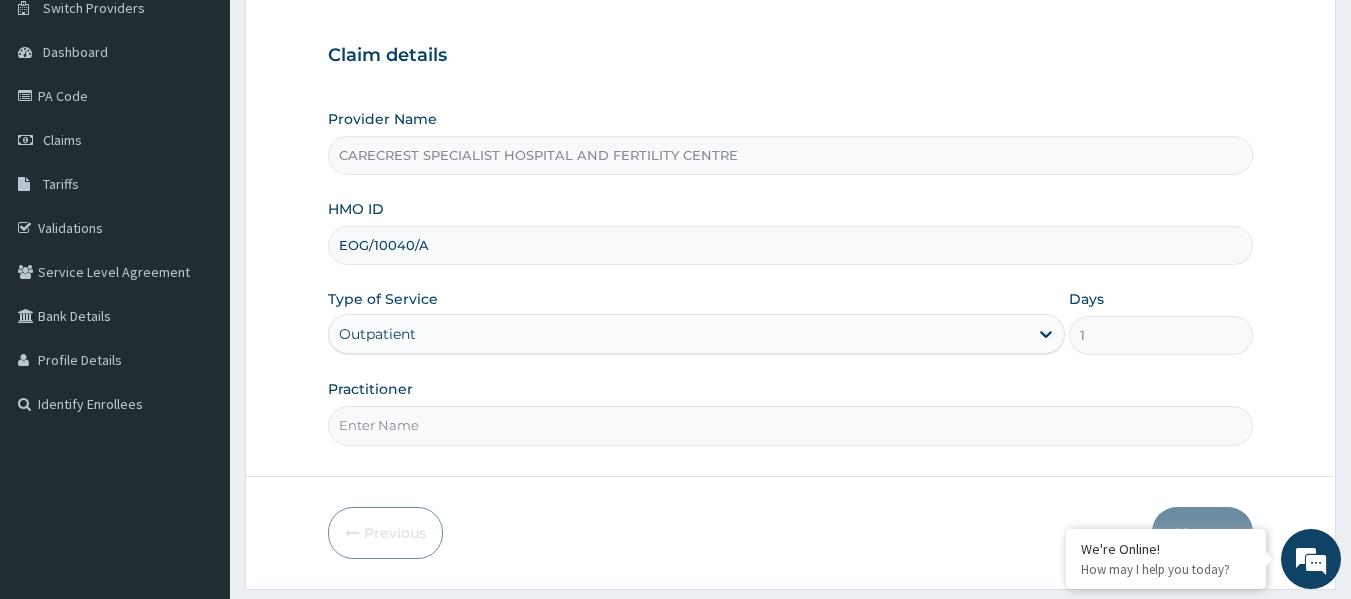 scroll, scrollTop: 185, scrollLeft: 0, axis: vertical 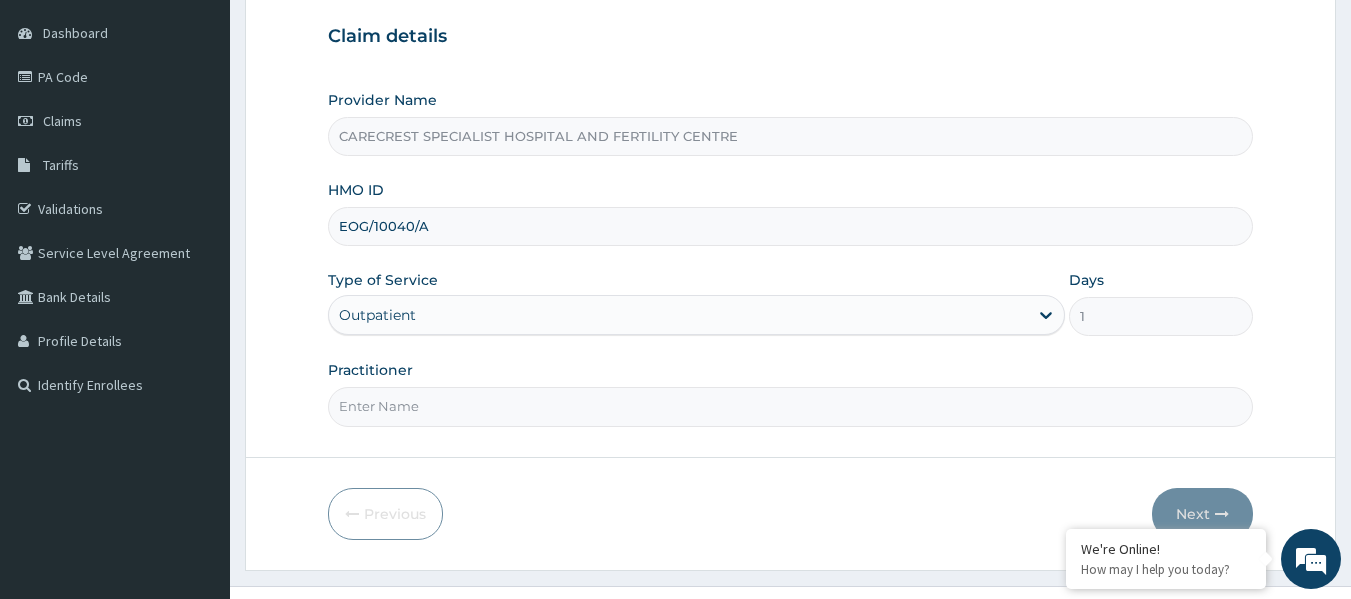 click on "Practitioner" at bounding box center [791, 406] 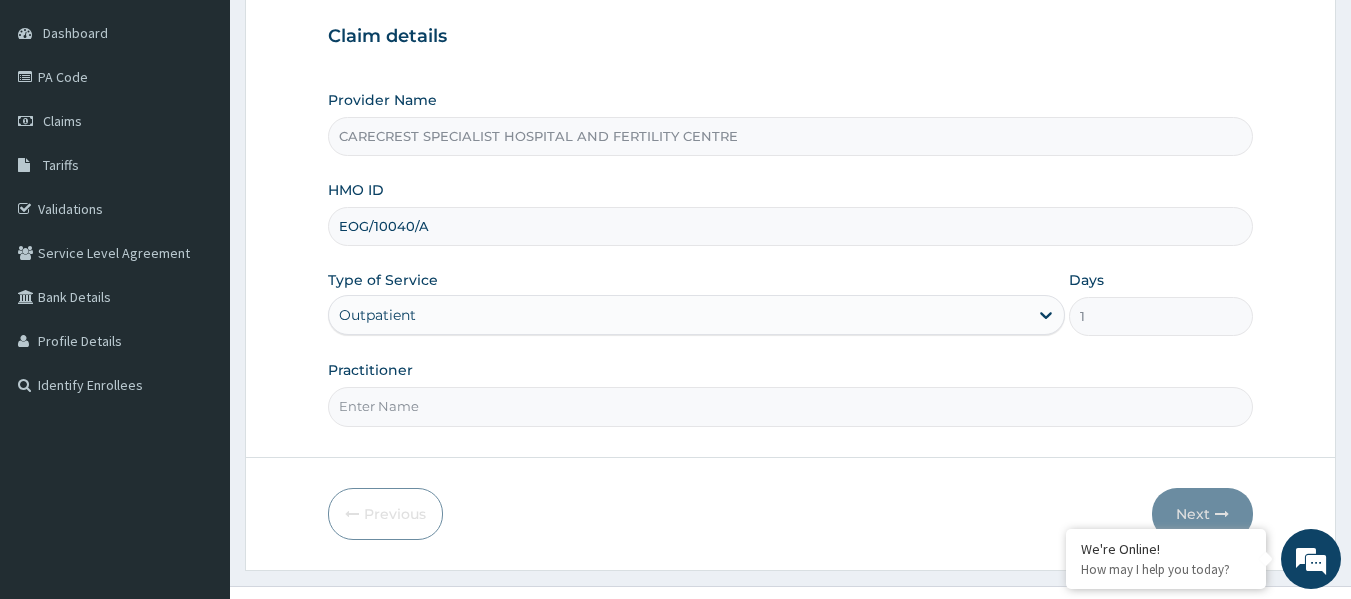 type on "DR FRANCIS" 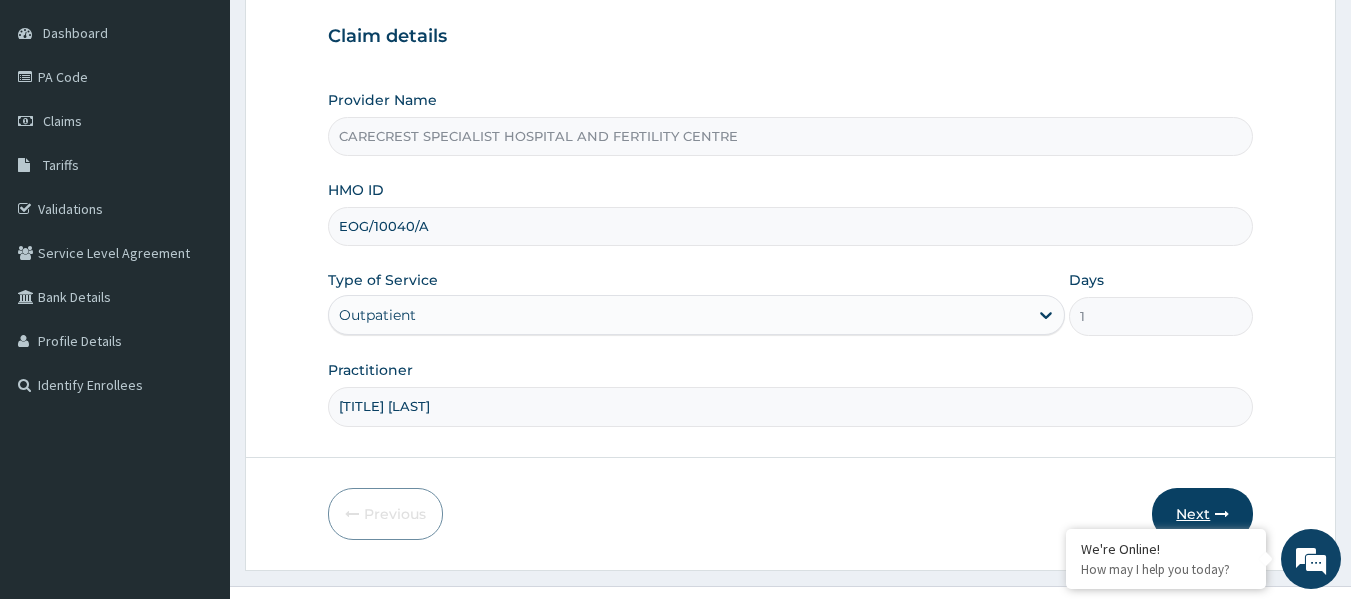 click on "Next" at bounding box center [1202, 514] 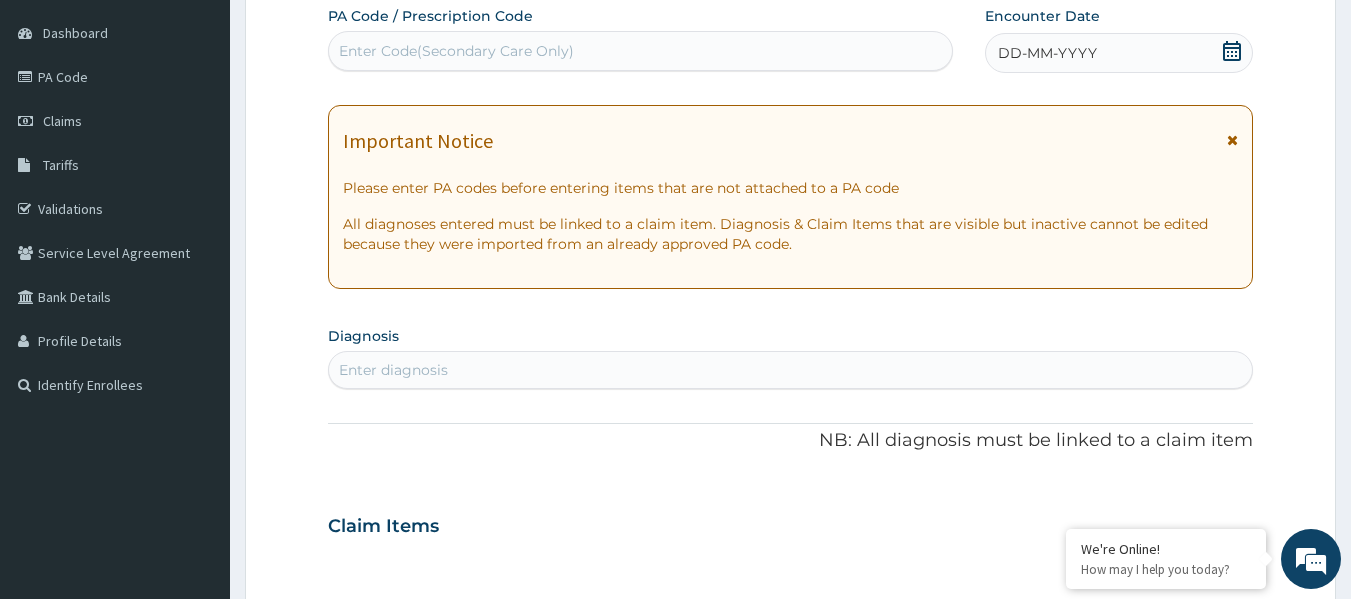 scroll, scrollTop: 0, scrollLeft: 0, axis: both 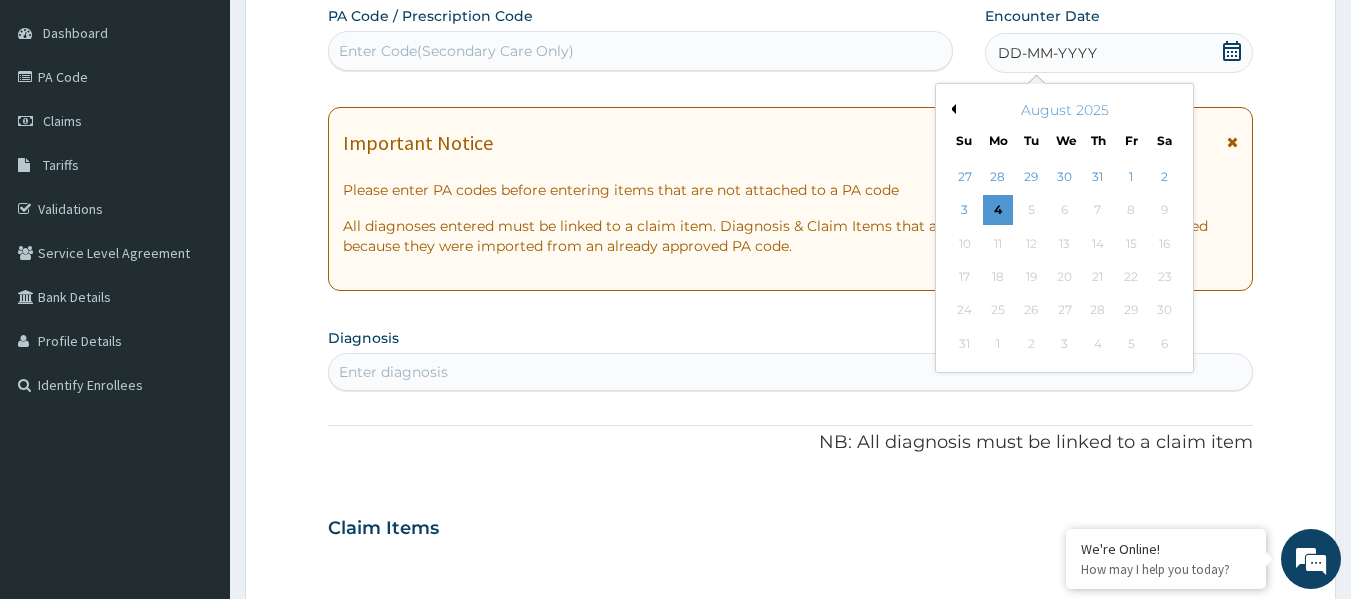 click on "August 2025" at bounding box center [1064, 110] 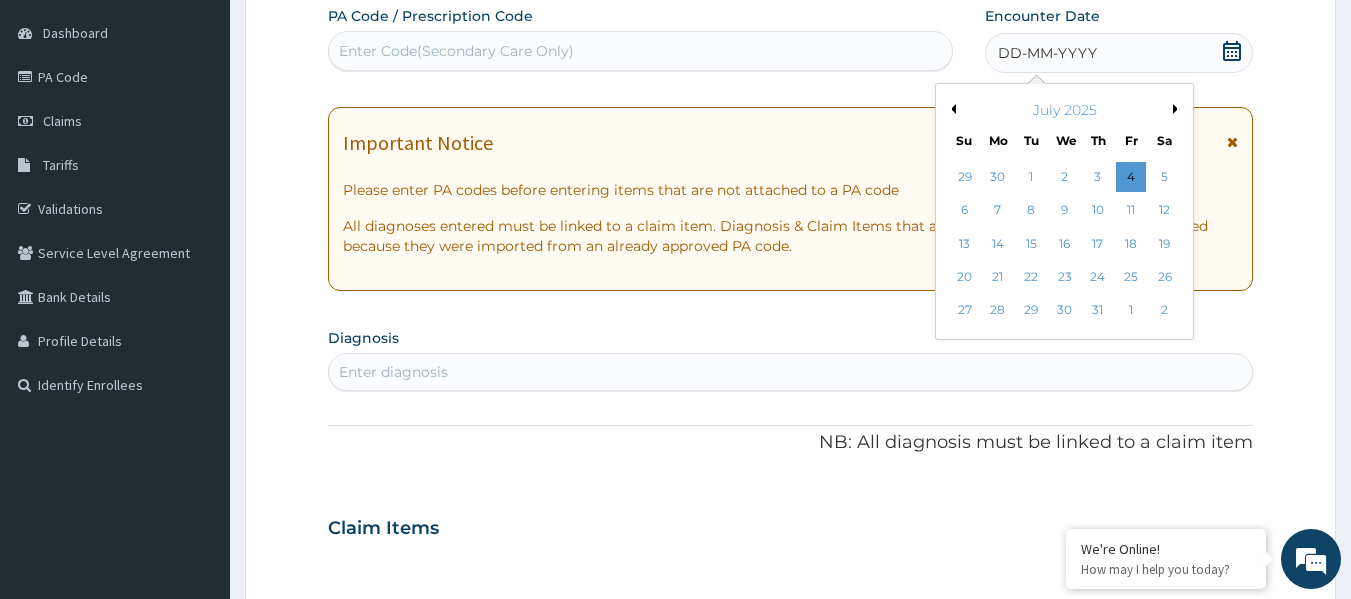 click on "Previous Month" at bounding box center (951, 109) 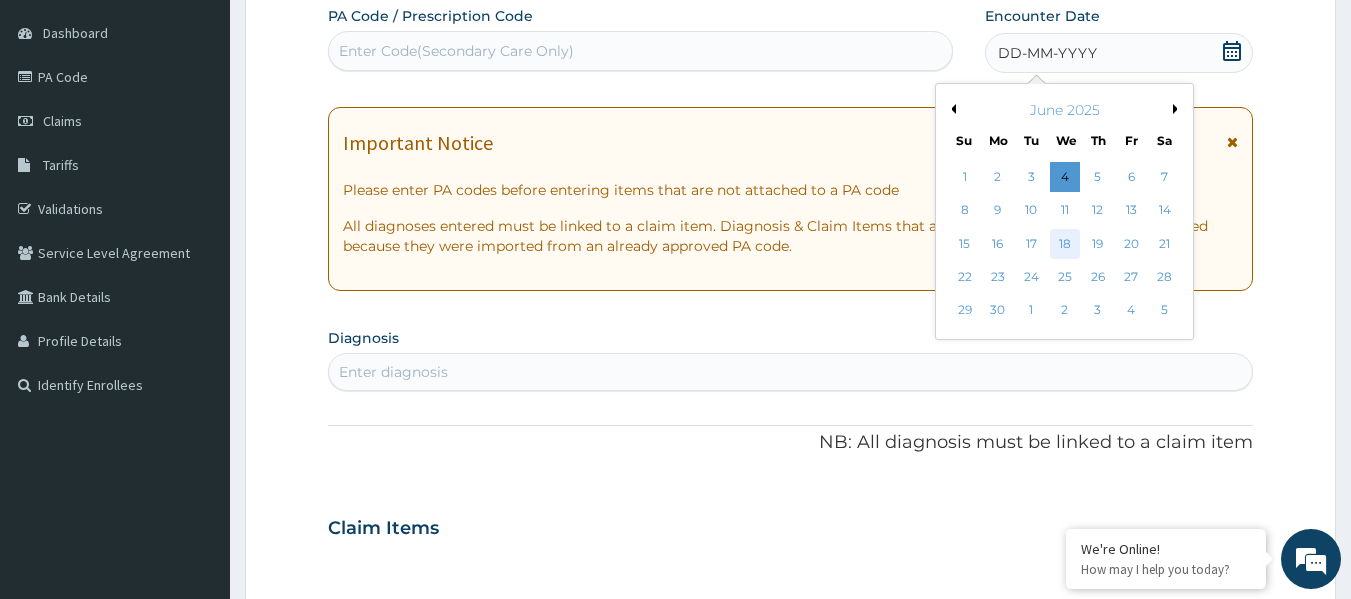 click on "18" at bounding box center (1065, 244) 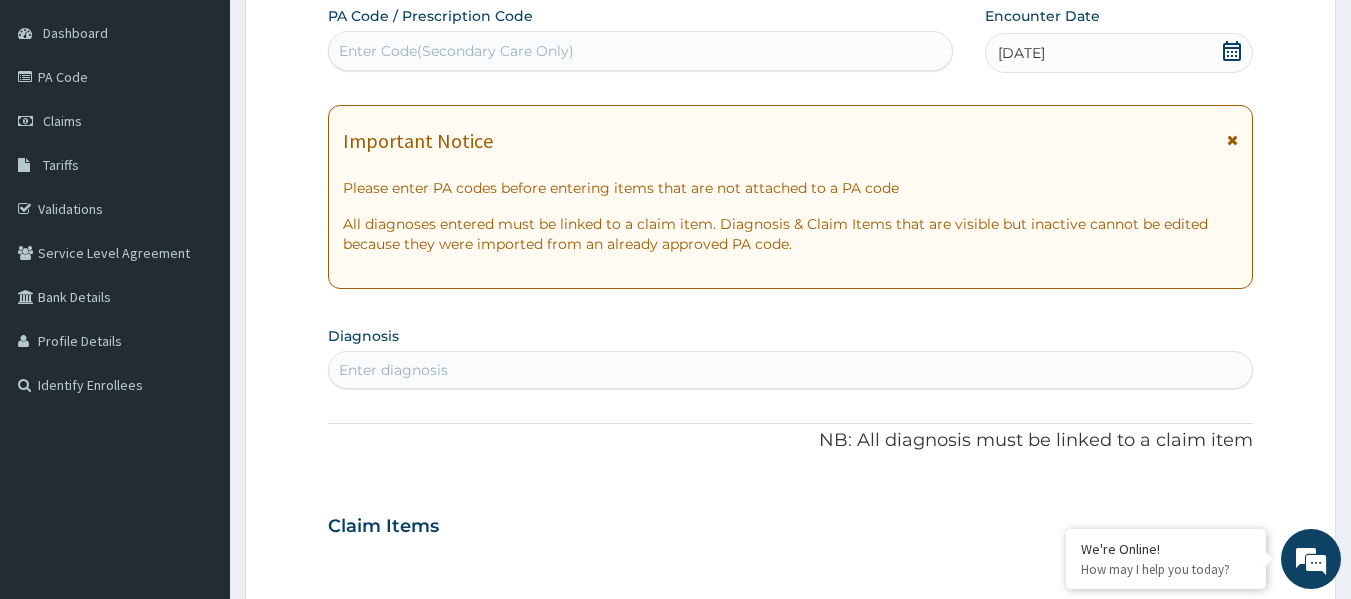 click on "Enter Code(Secondary Care Only)" at bounding box center [641, 51] 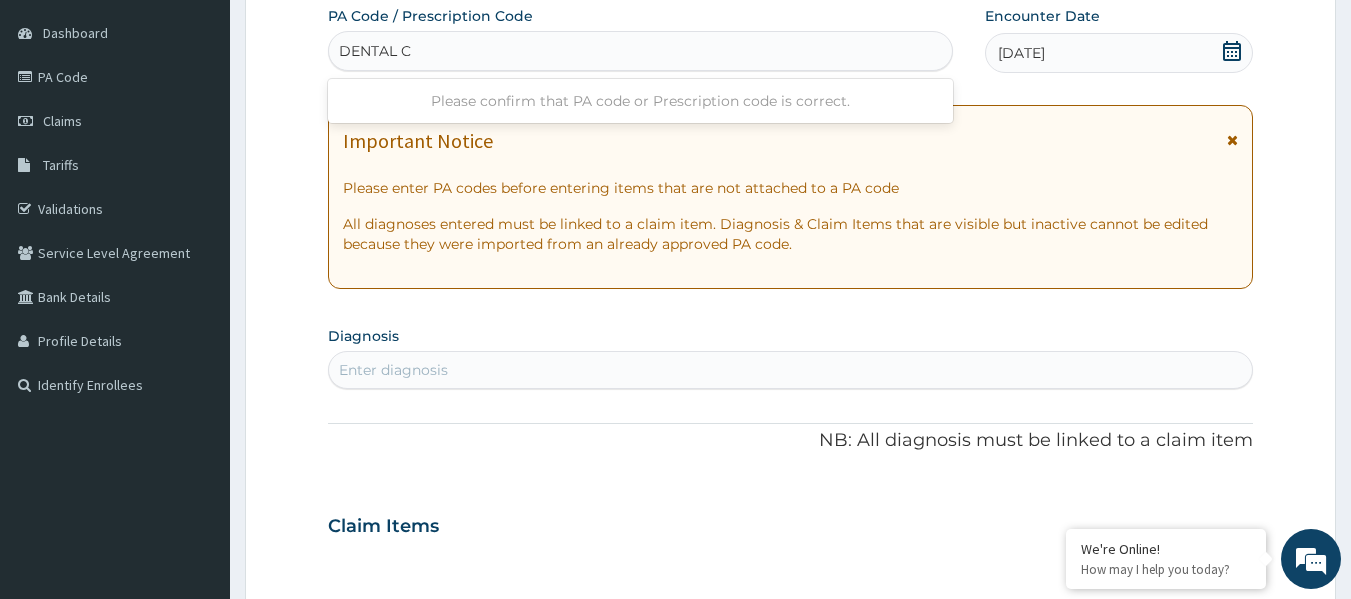 type on "DENTAL" 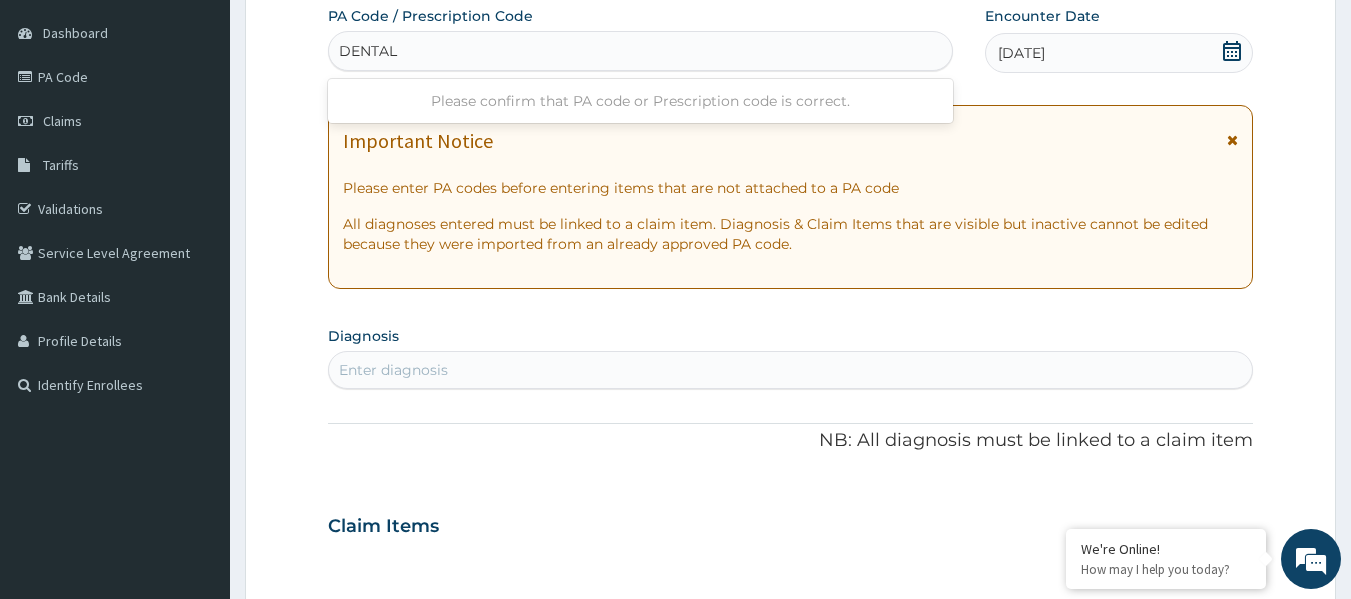 type 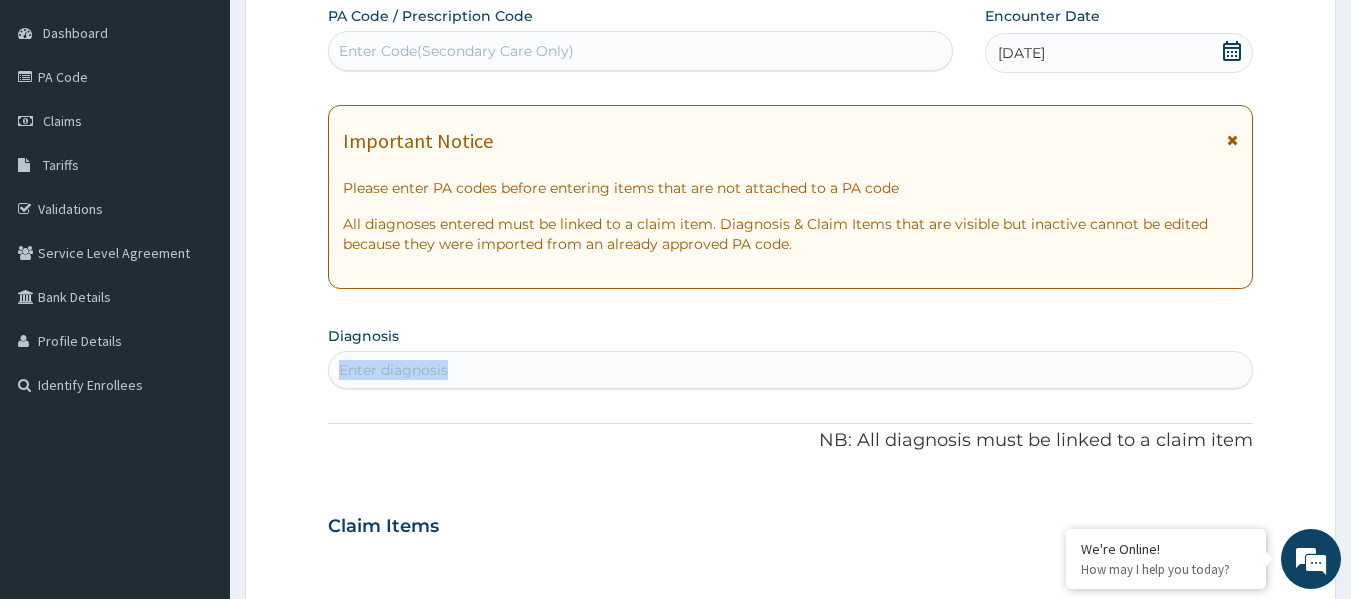 drag, startPoint x: 849, startPoint y: 339, endPoint x: 849, endPoint y: 360, distance: 21 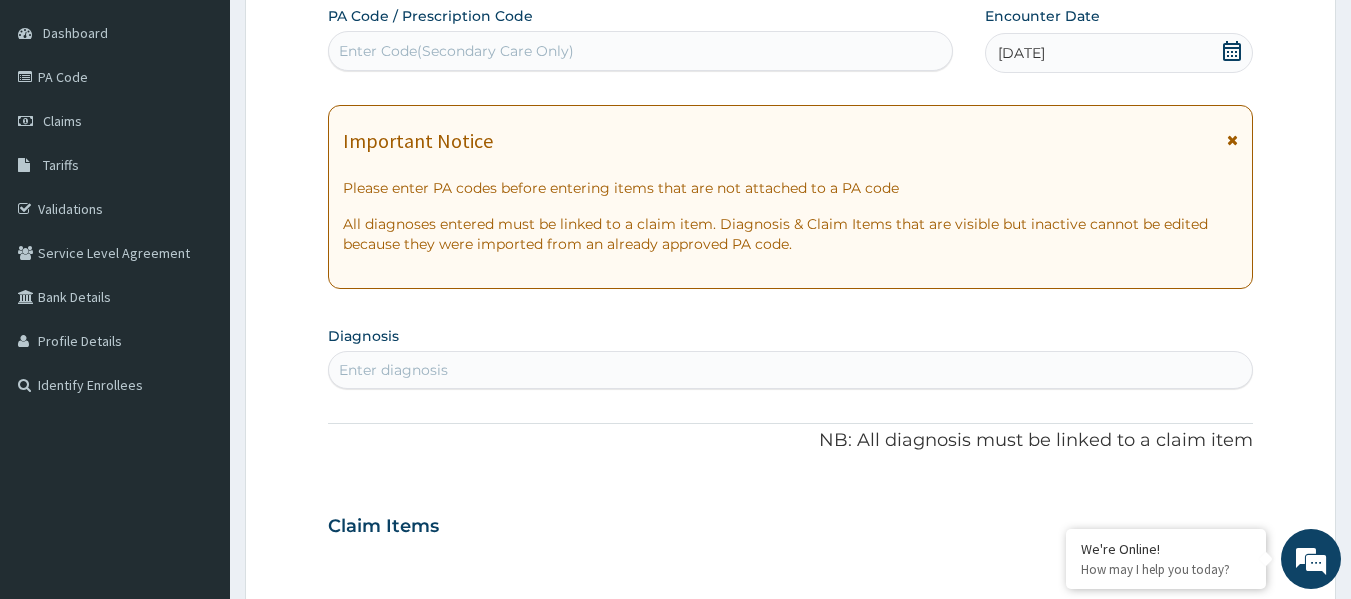 click on "Enter diagnosis" at bounding box center [791, 370] 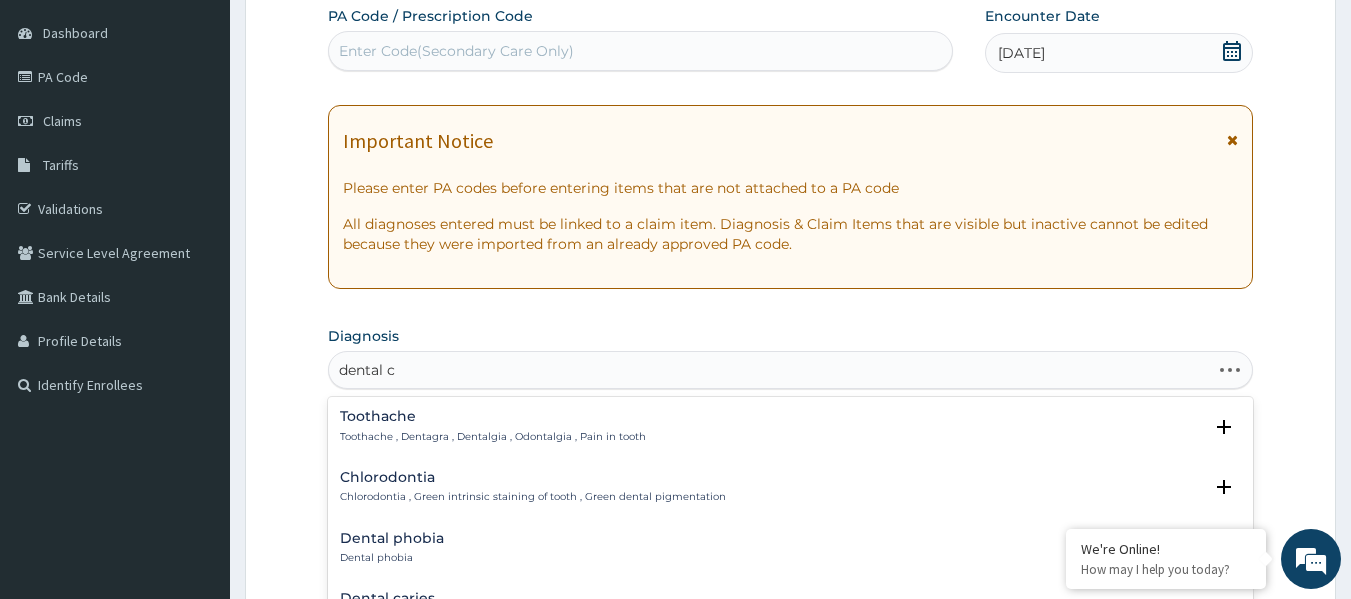 type on "dental ca" 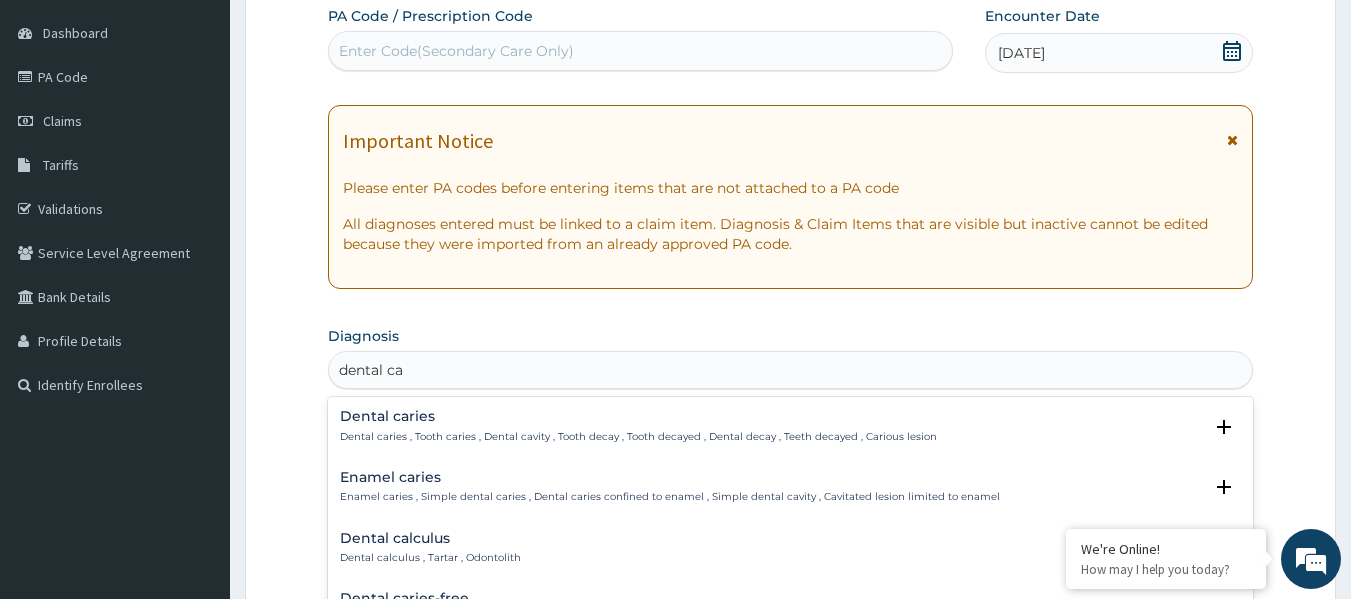 click on "Dental caries" at bounding box center [638, 416] 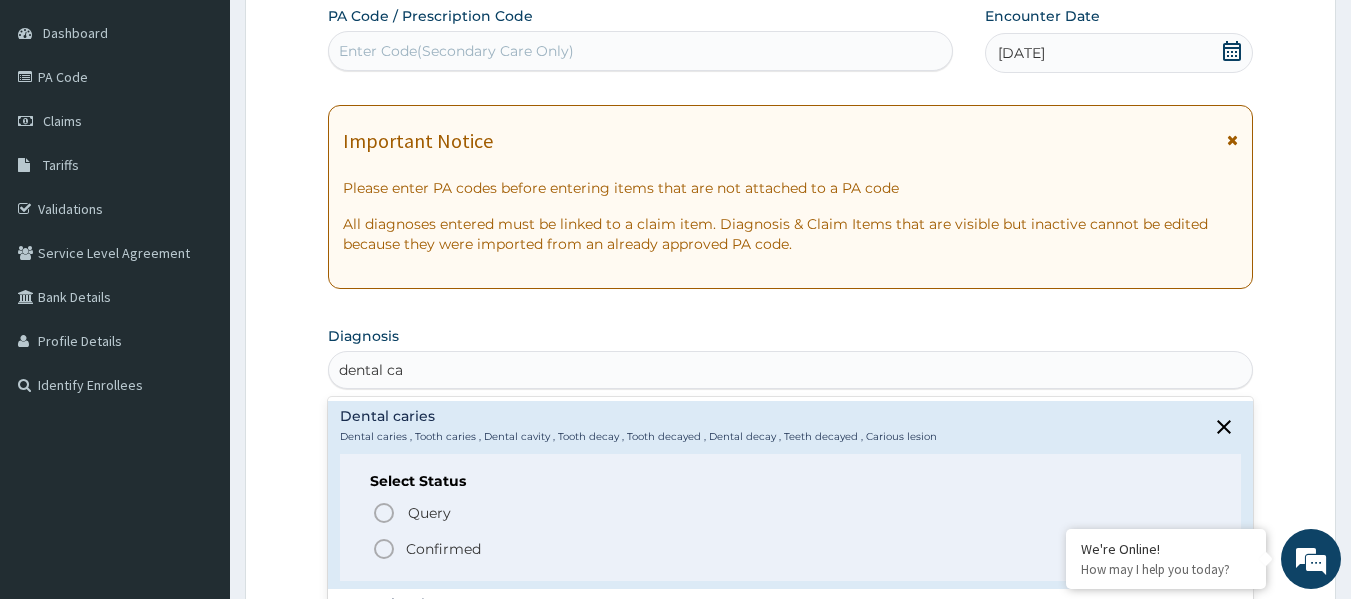 click on "Confirmed" at bounding box center [443, 549] 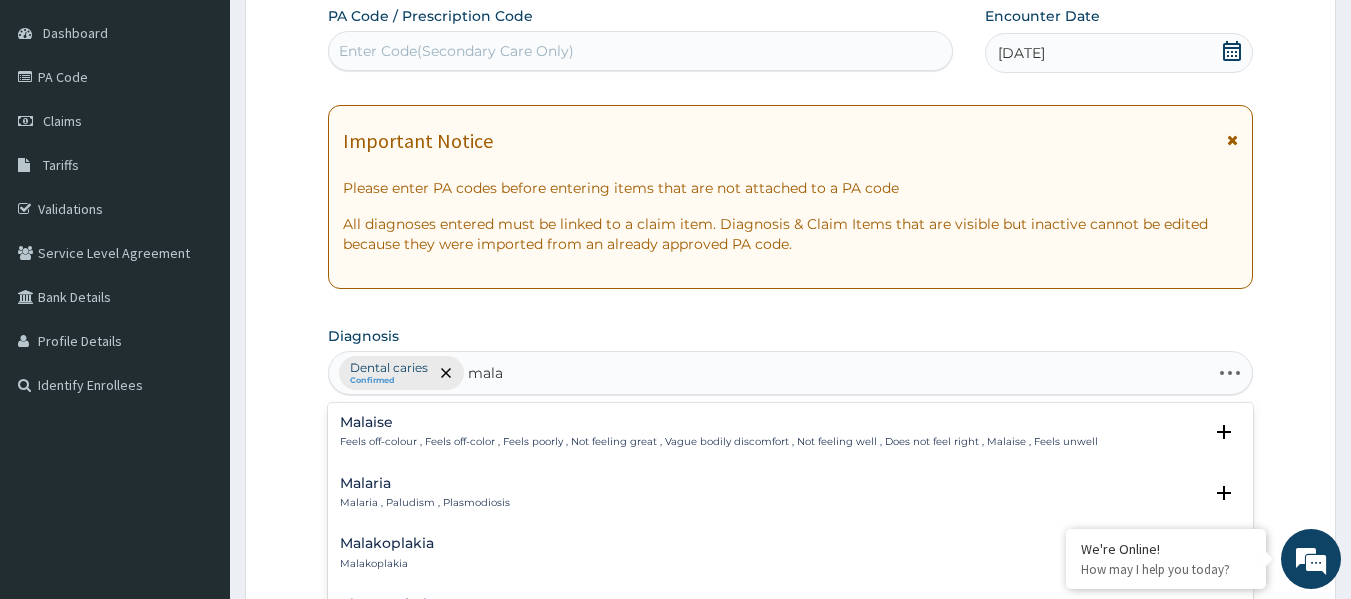type on "malar" 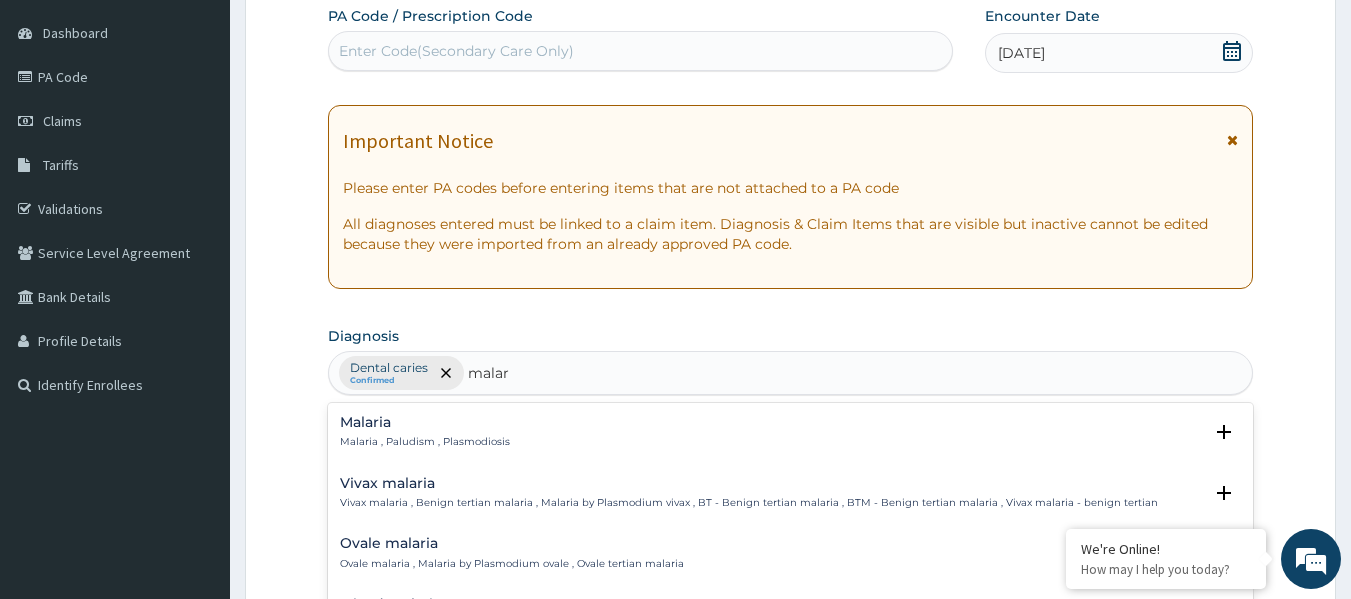 click on "Malaria" at bounding box center (425, 422) 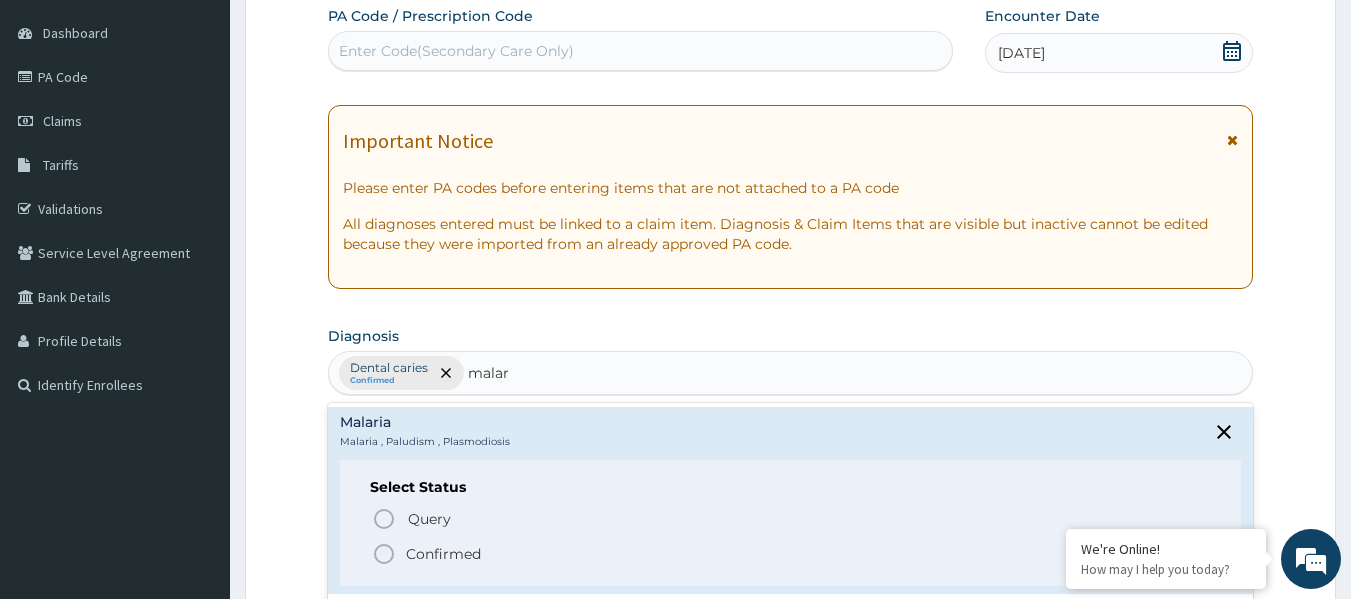 click on "Confirmed" at bounding box center (443, 554) 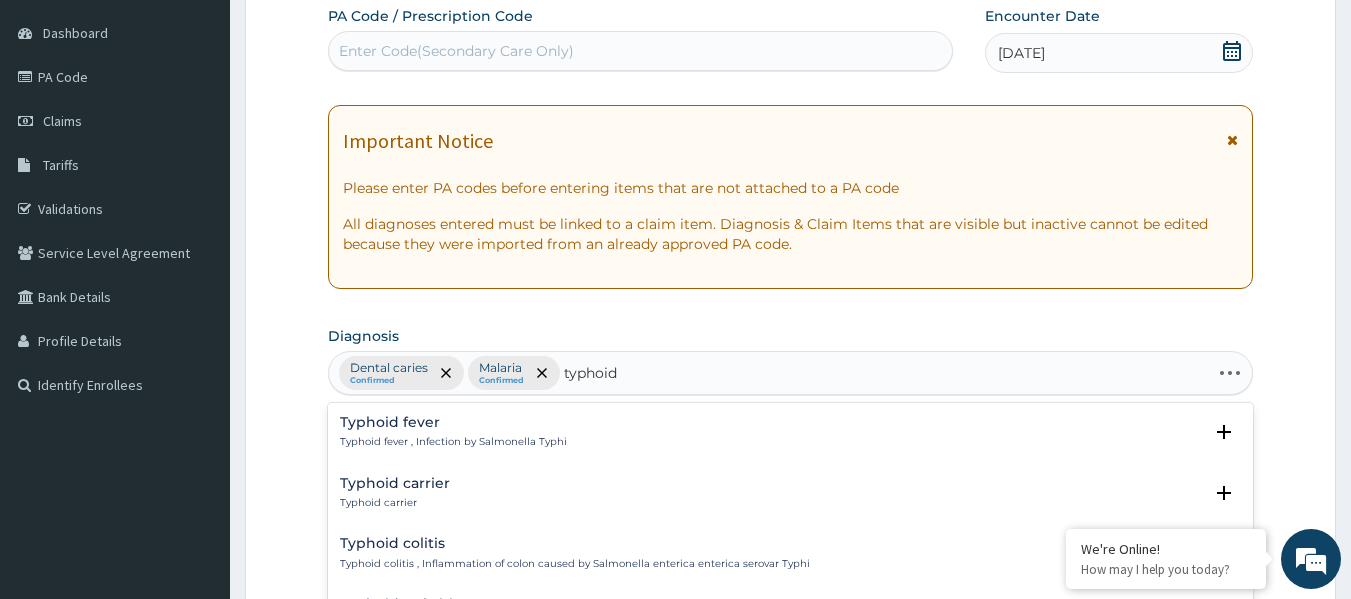 type on "typhoid" 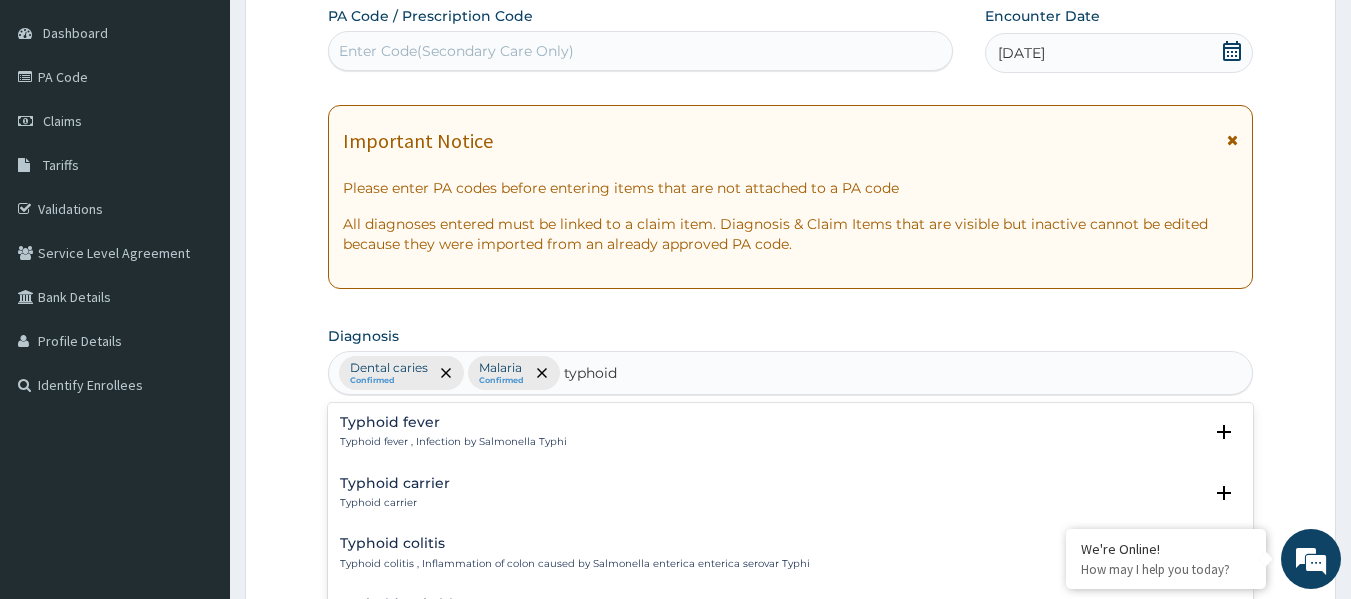 click on "Typhoid fever , Infection by Salmonella Typhi" at bounding box center [453, 442] 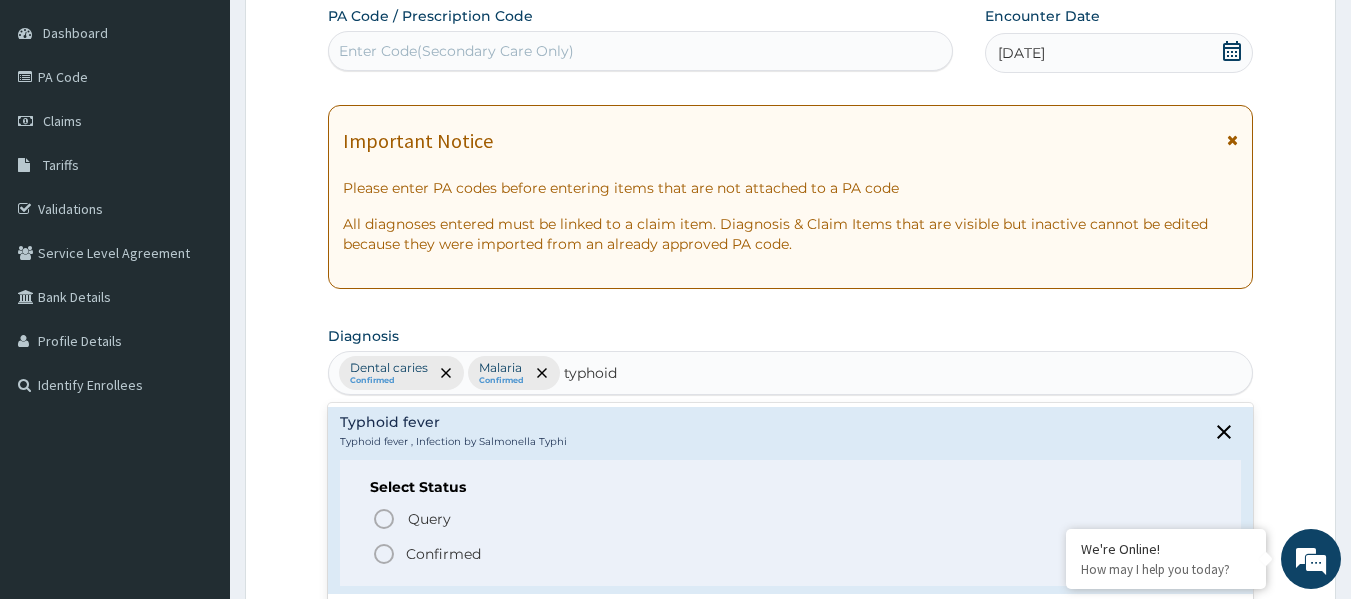 click on "Confirmed" at bounding box center [792, 554] 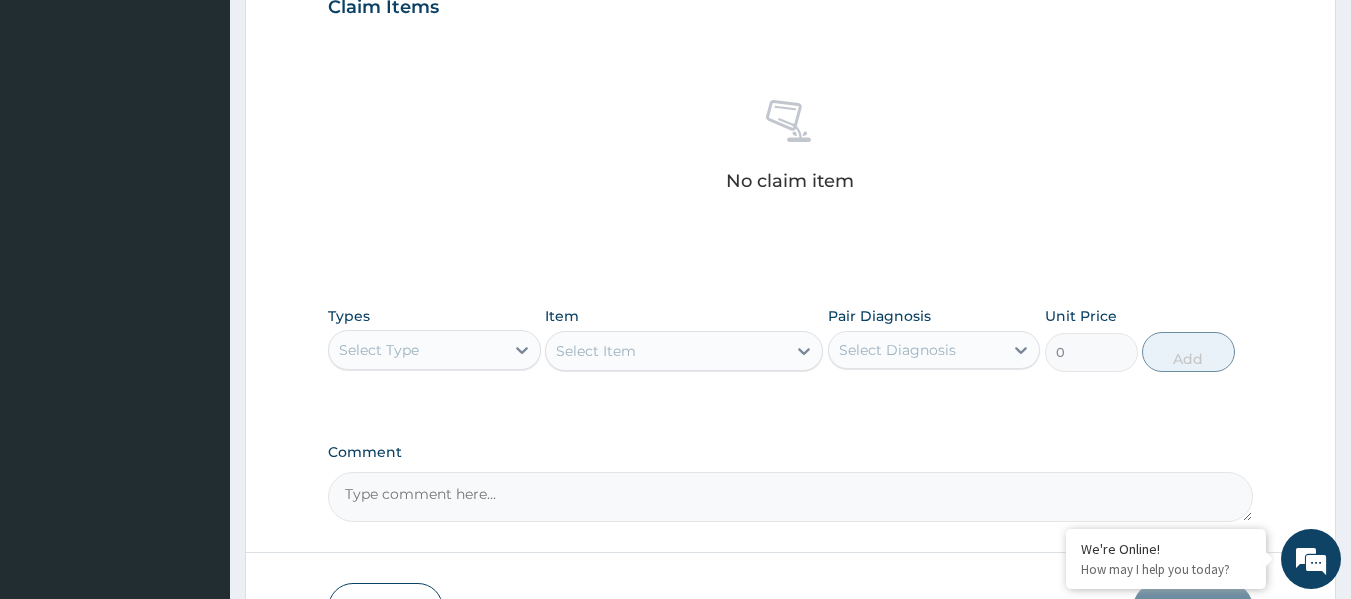 scroll, scrollTop: 736, scrollLeft: 0, axis: vertical 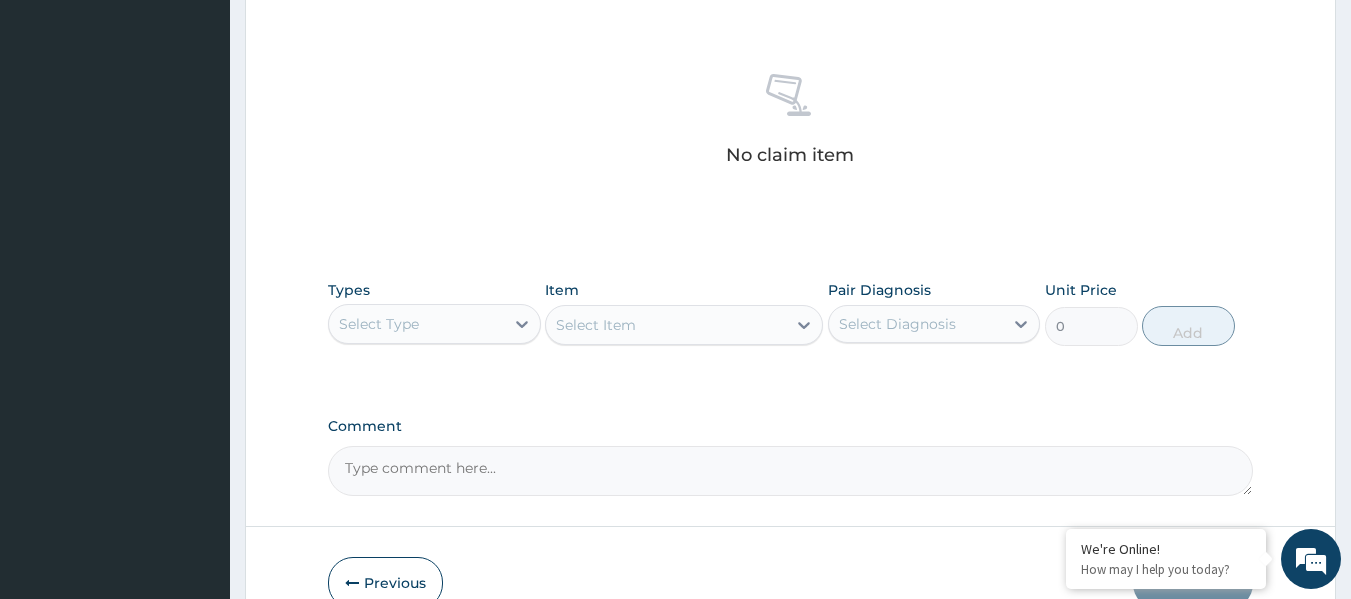 click on "Select Type" at bounding box center [416, 324] 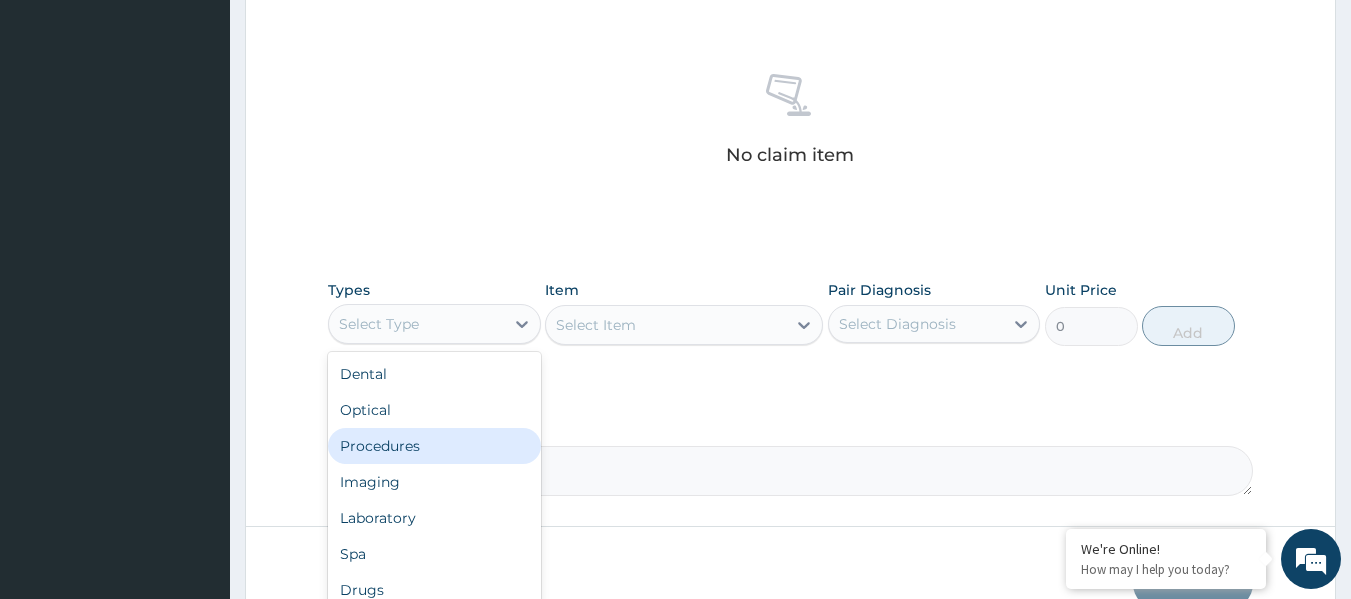 click on "Procedures" at bounding box center (434, 446) 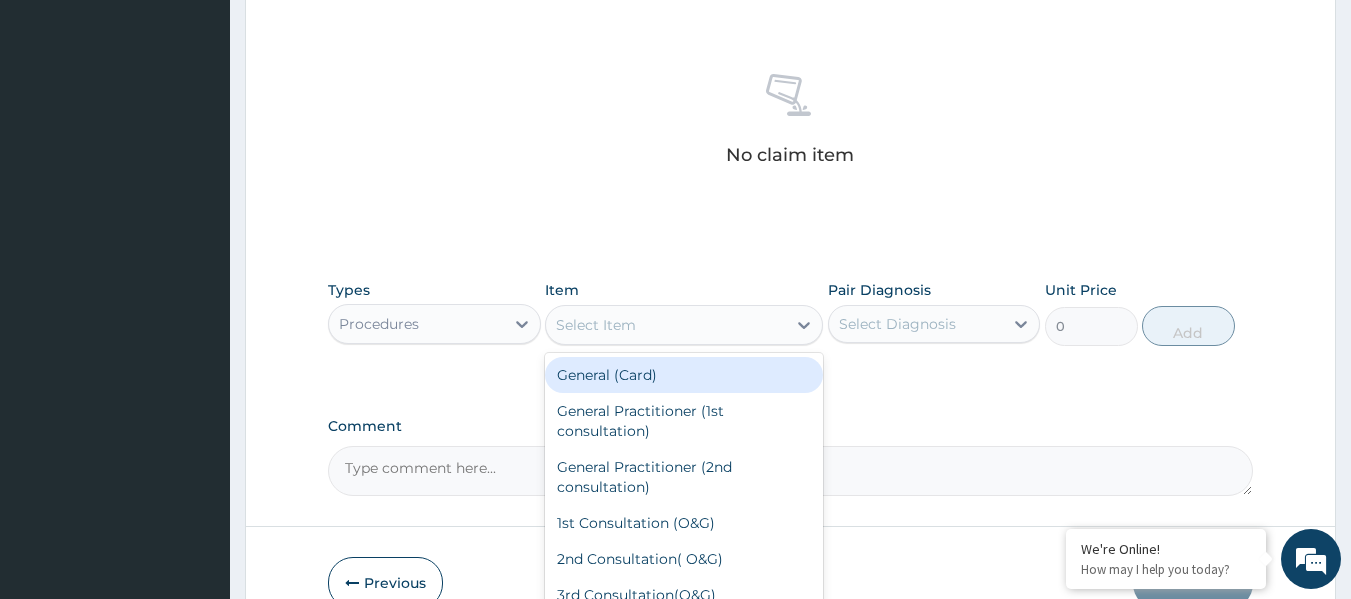 click on "Select Item" at bounding box center [666, 325] 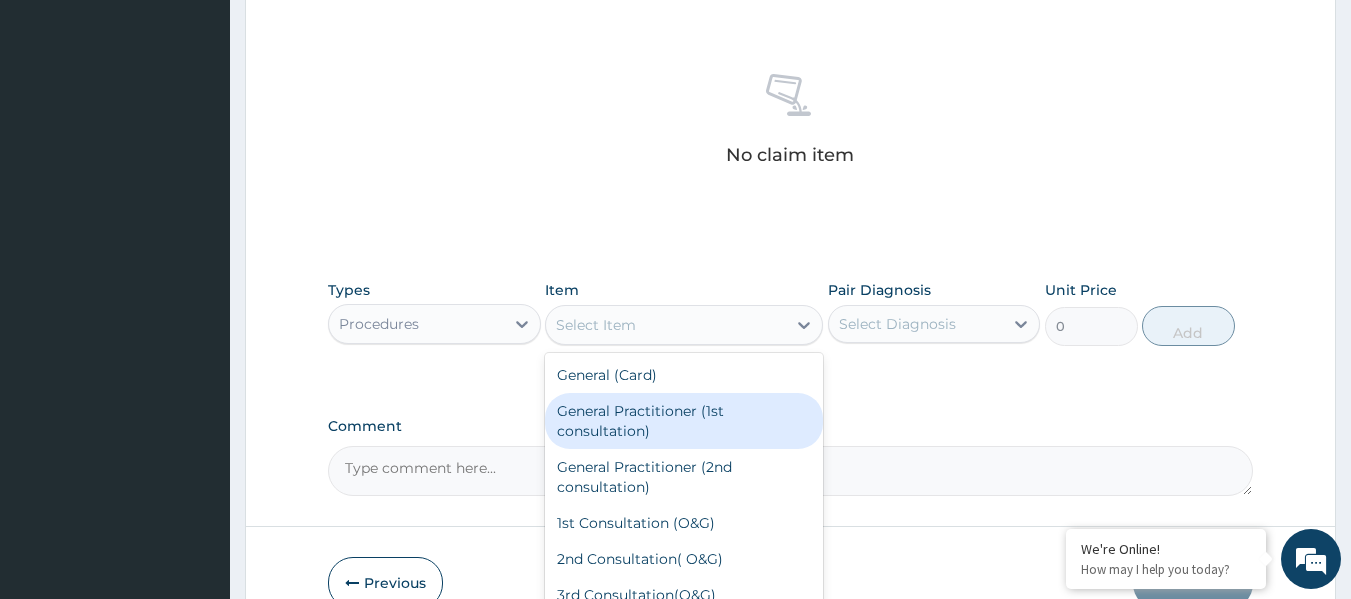 click on "General Practitioner (1st consultation)" at bounding box center [684, 421] 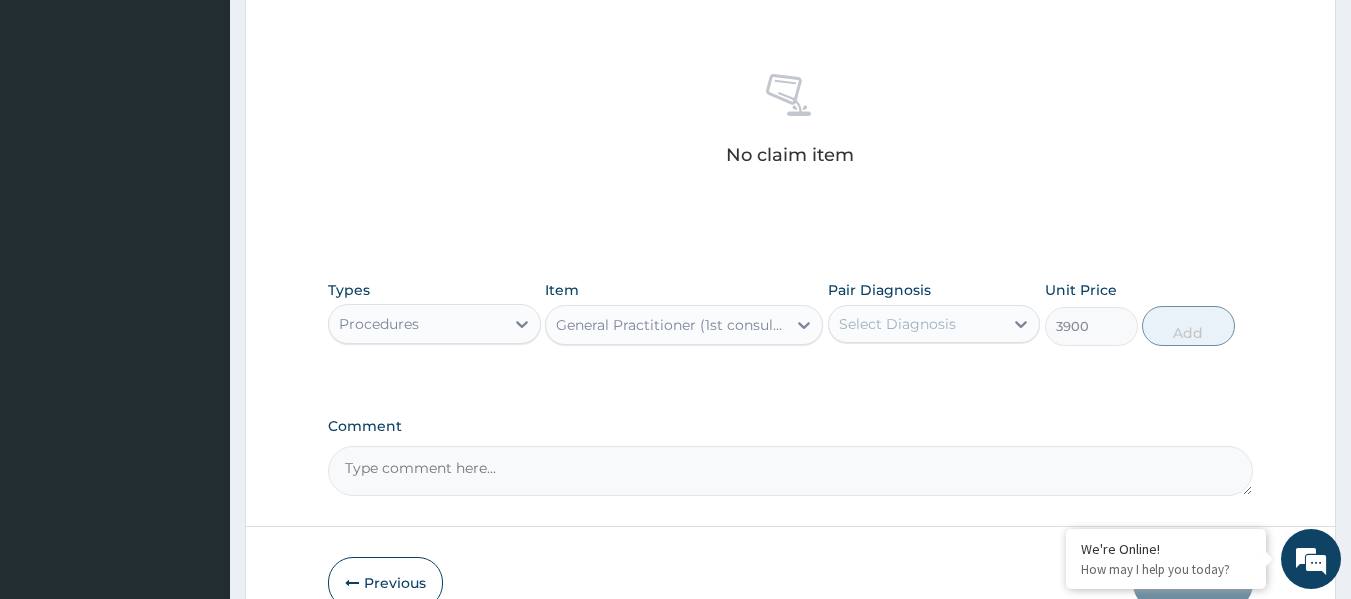 click on "Select Diagnosis" at bounding box center (897, 324) 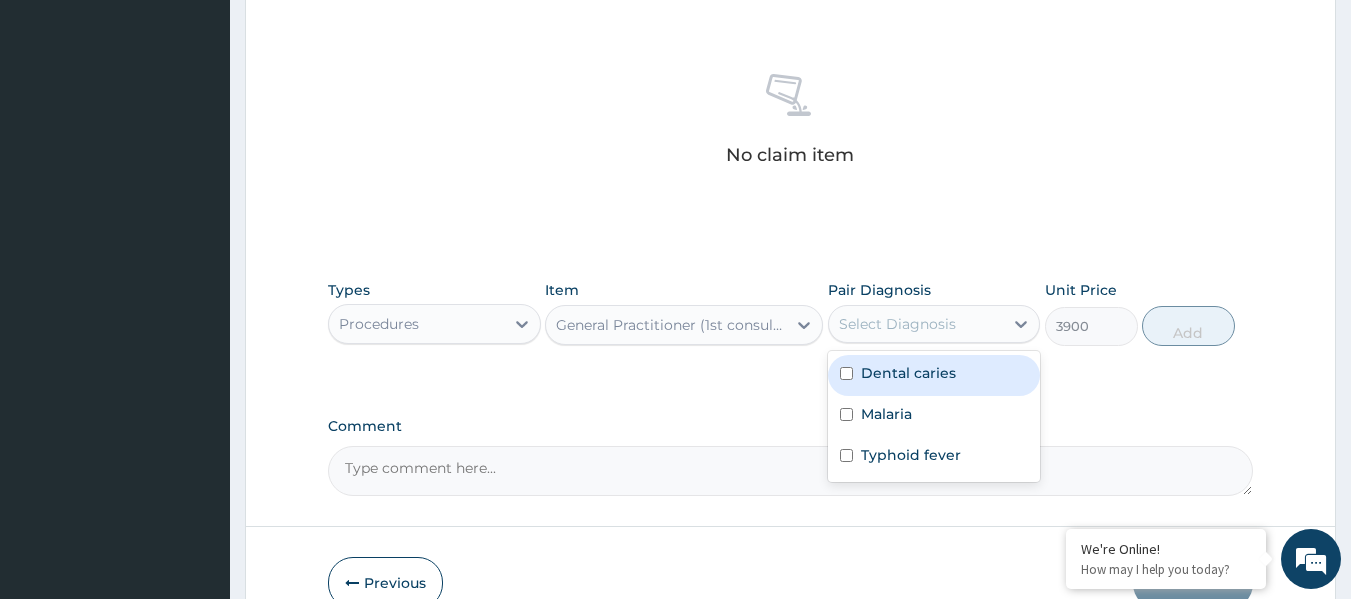 click on "Dental caries" at bounding box center (908, 373) 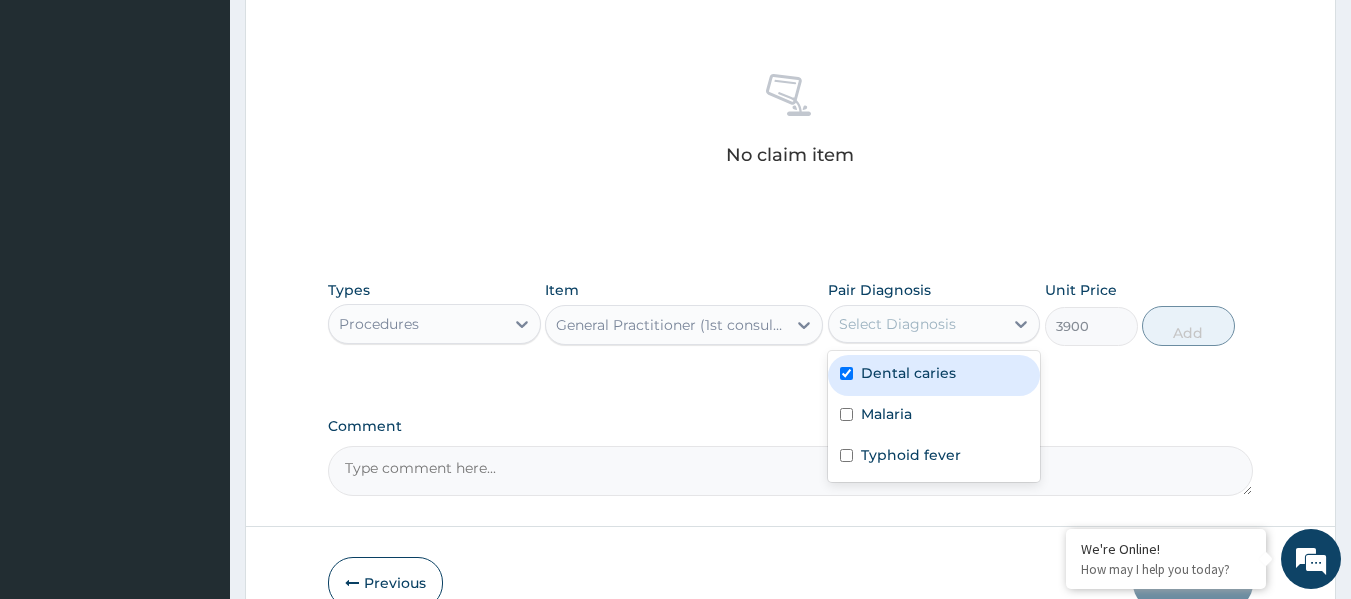 checkbox on "true" 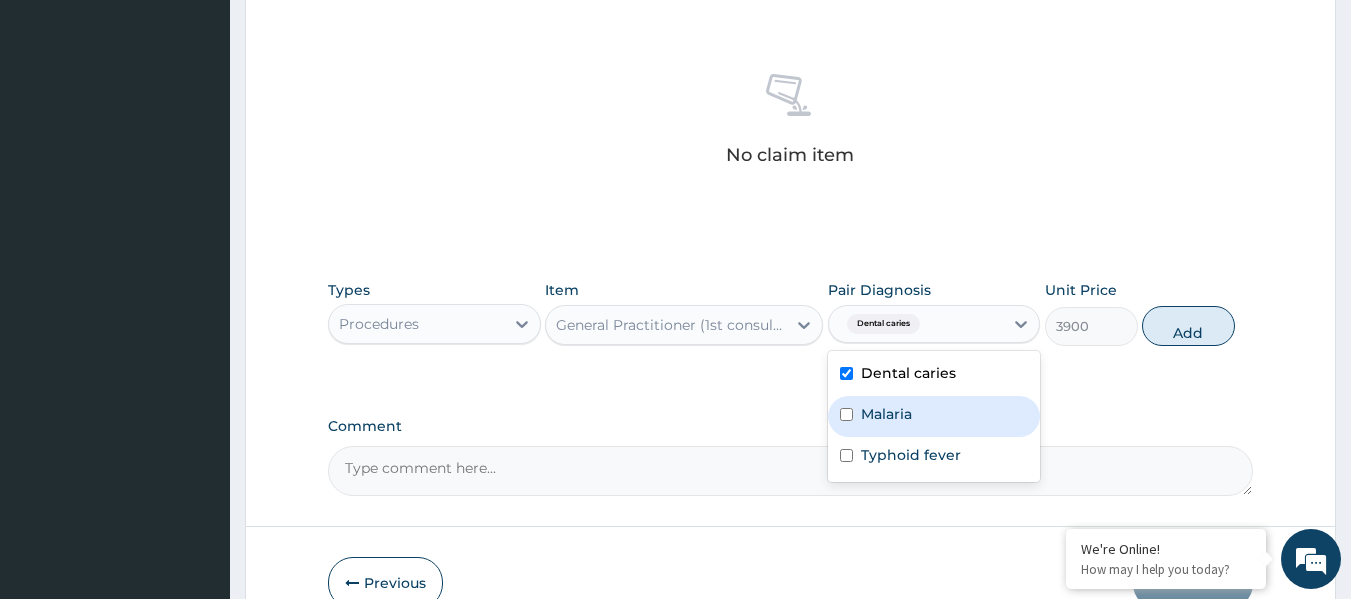 click on "Malaria" at bounding box center [934, 416] 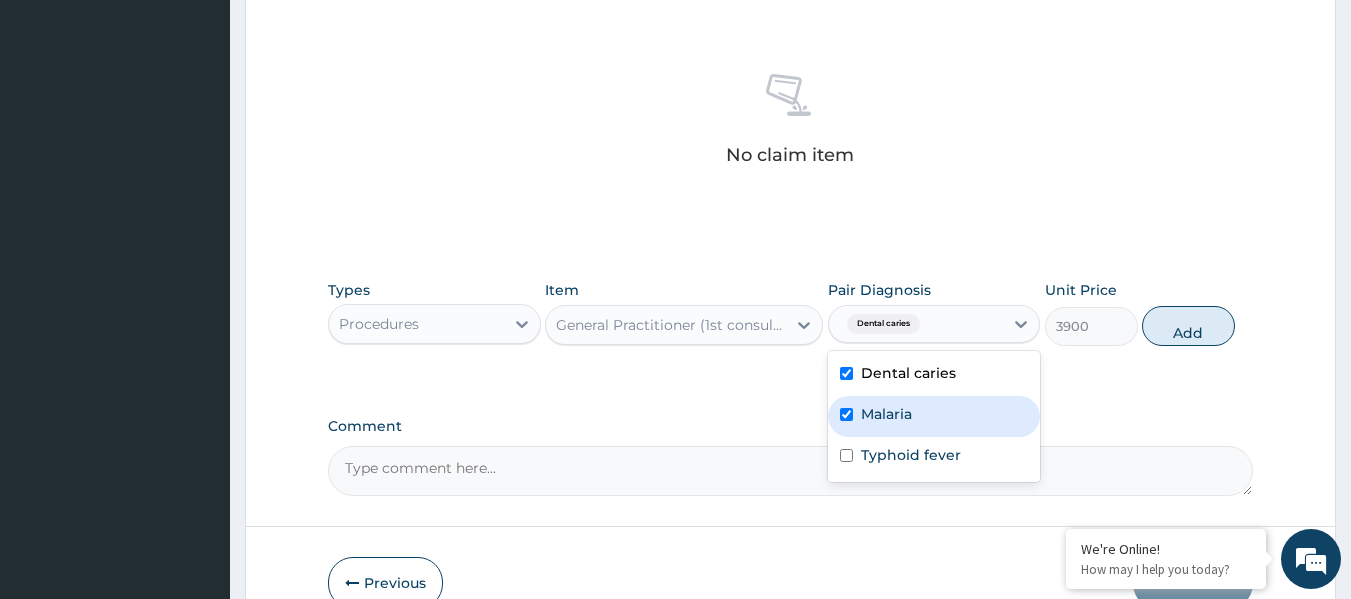 checkbox on "true" 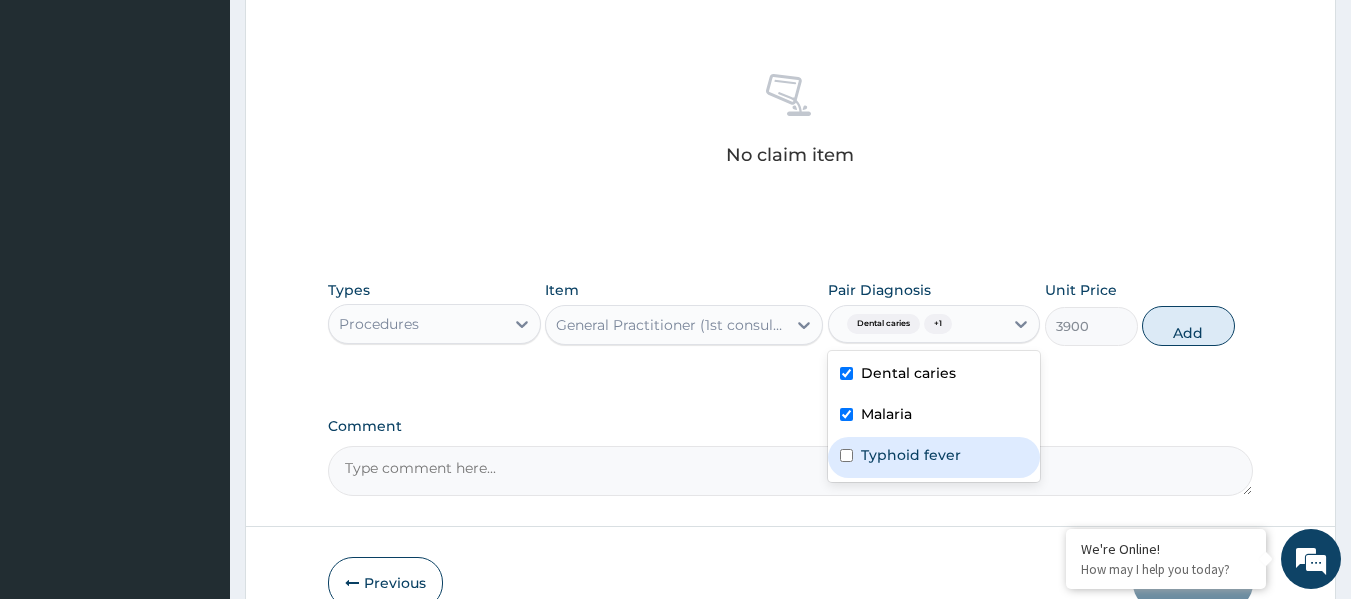 click on "Typhoid fever" at bounding box center (911, 455) 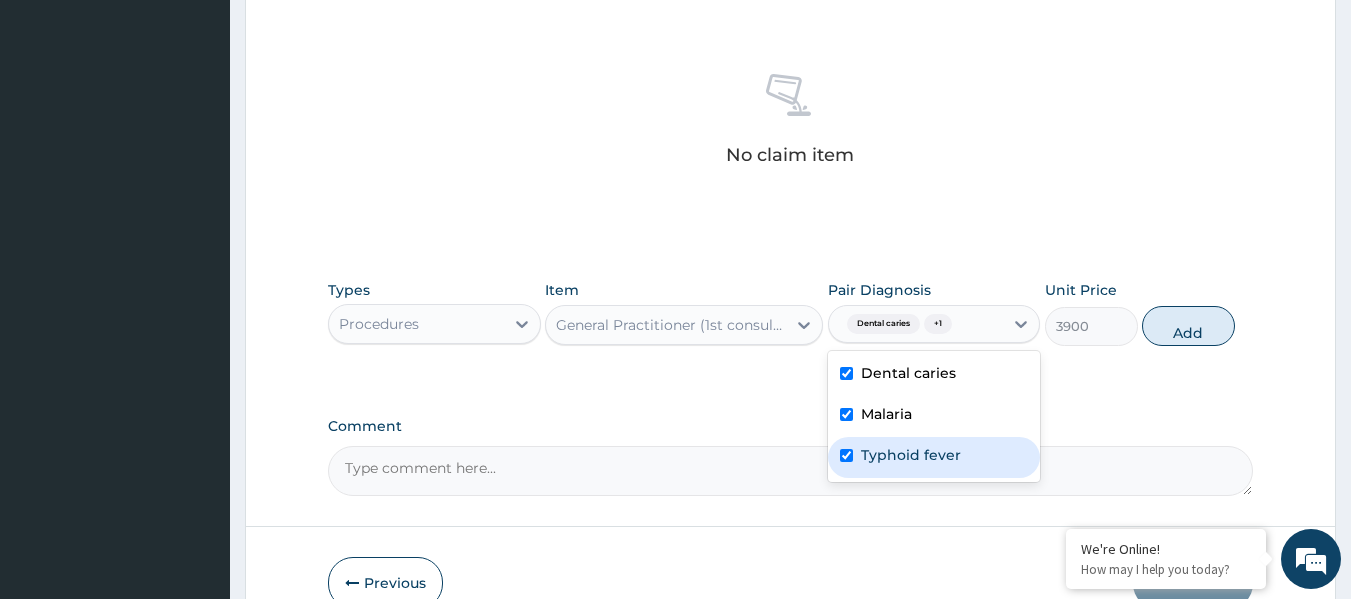 checkbox on "true" 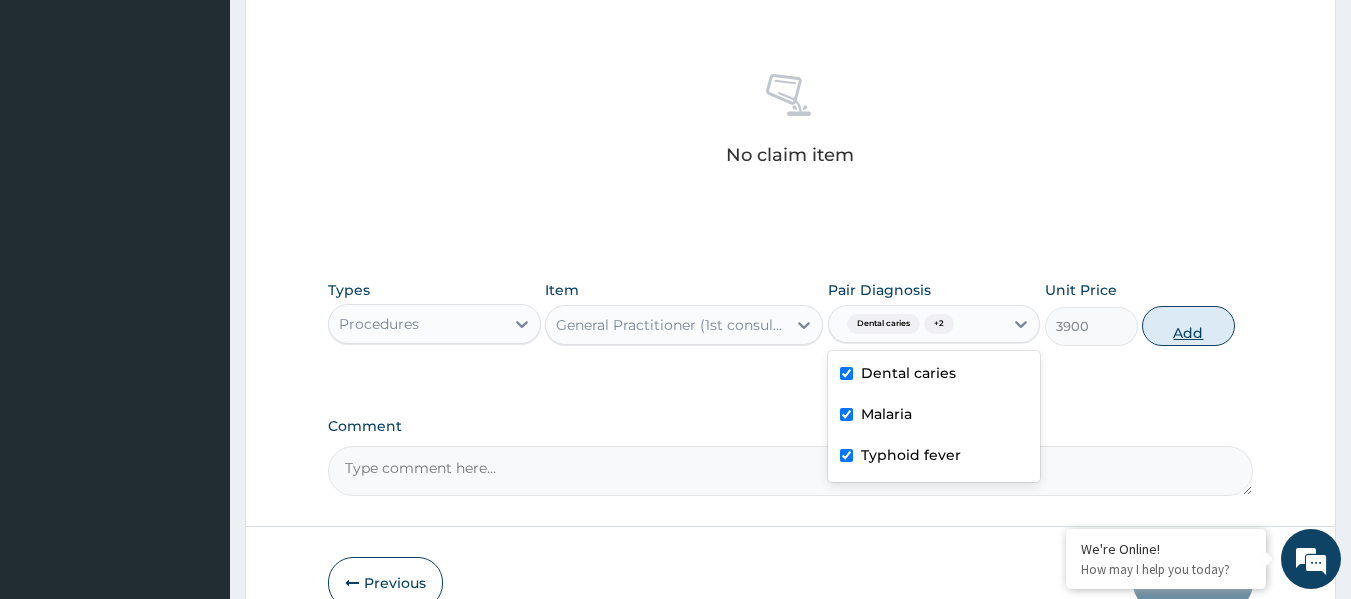 click on "Add" at bounding box center [1188, 326] 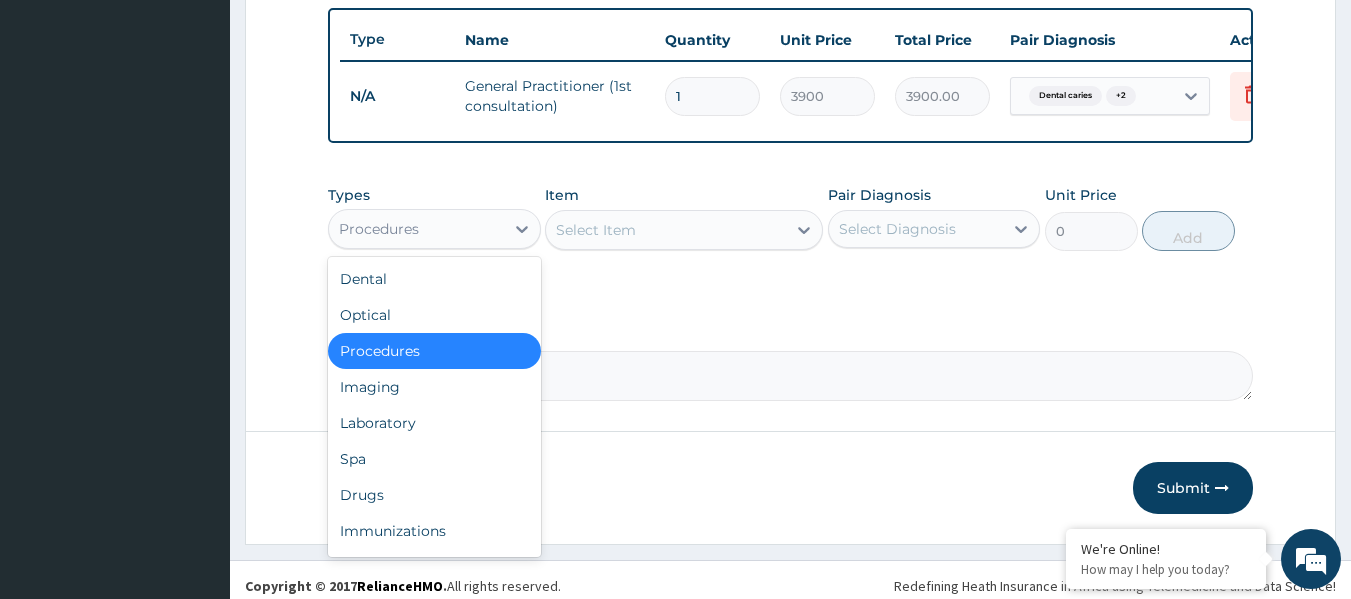 click on "Procedures" at bounding box center (416, 229) 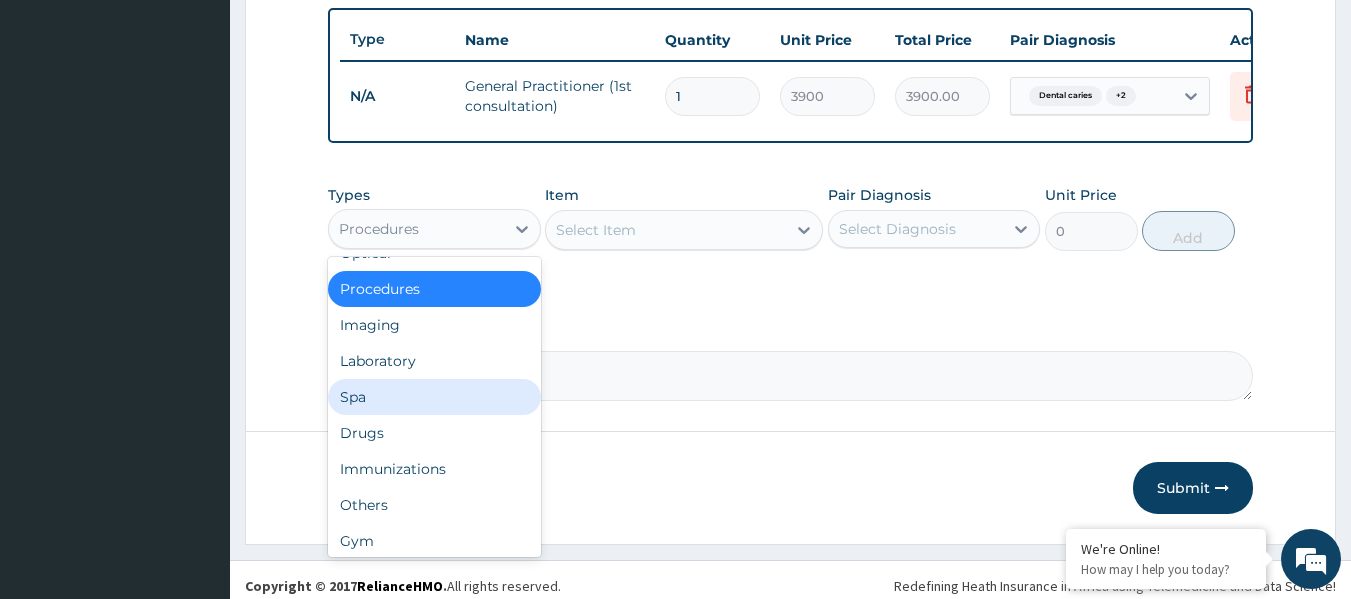 scroll, scrollTop: 68, scrollLeft: 0, axis: vertical 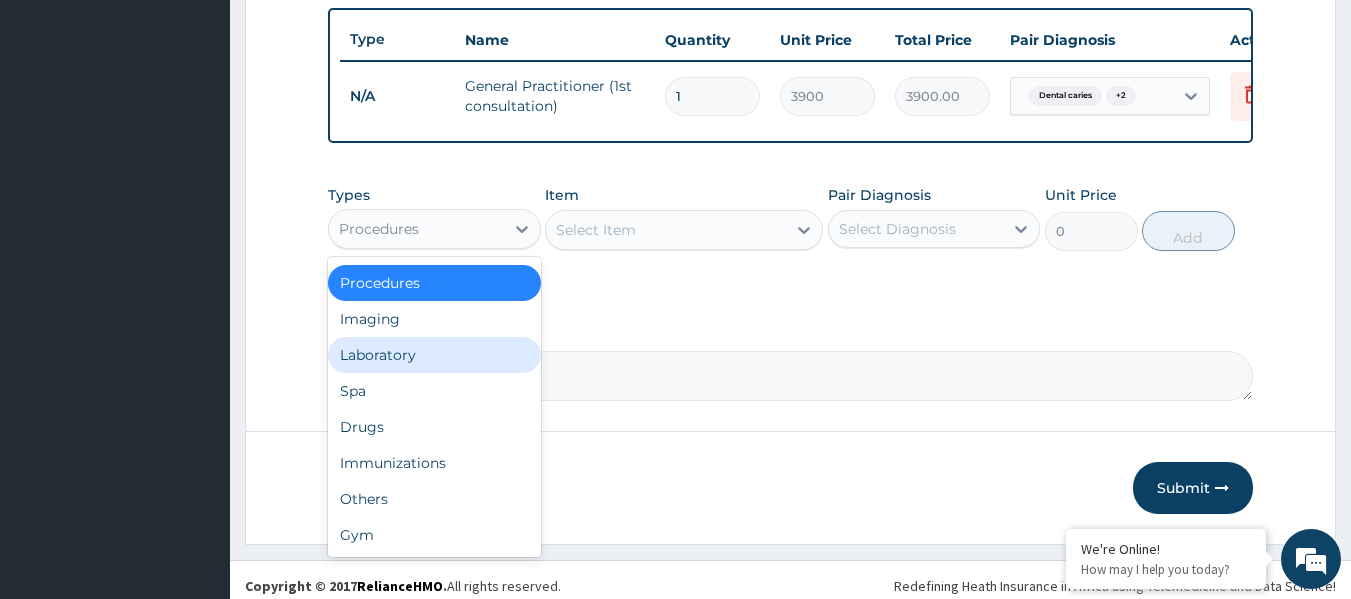 click on "Laboratory" at bounding box center [434, 355] 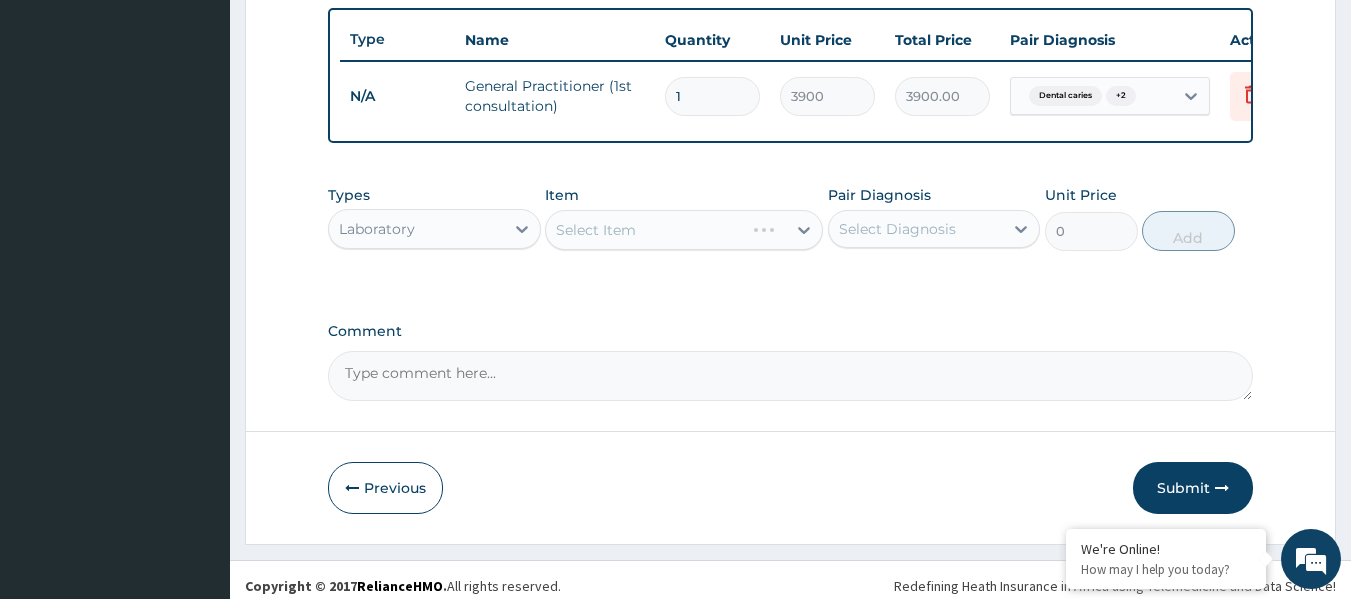 click on "Select Item" at bounding box center [684, 230] 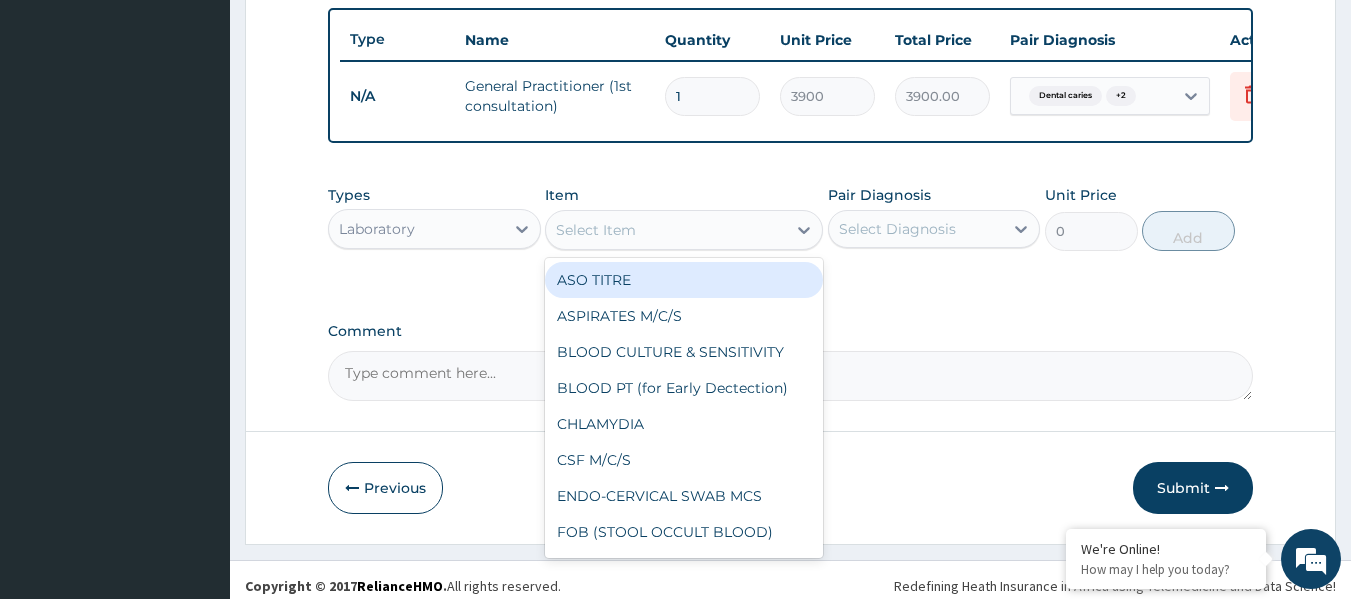 click on "Select Item" at bounding box center [666, 230] 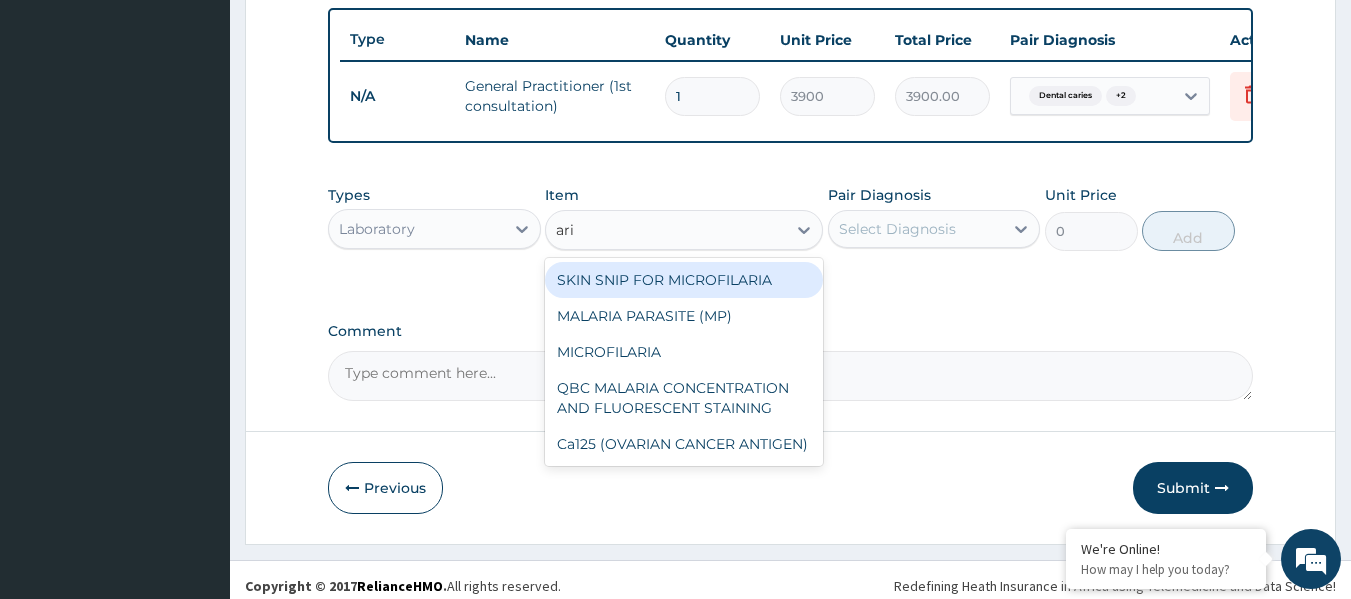 type on "aria" 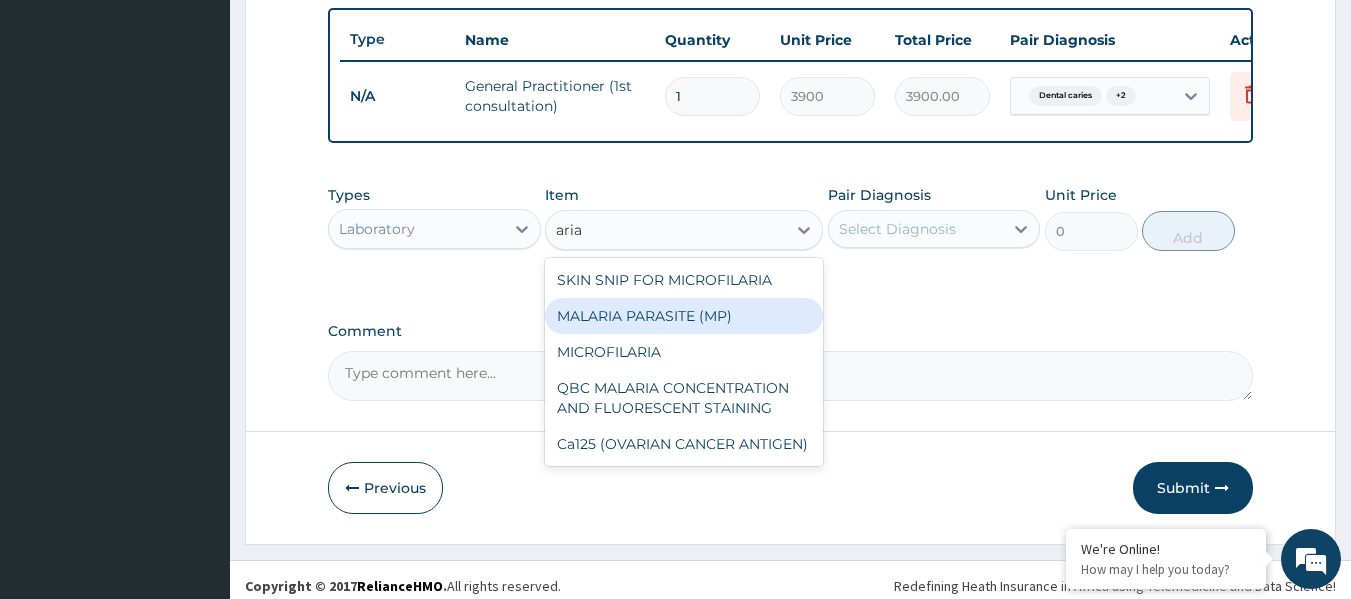 click on "MALARIA PARASITE (MP)" at bounding box center (684, 316) 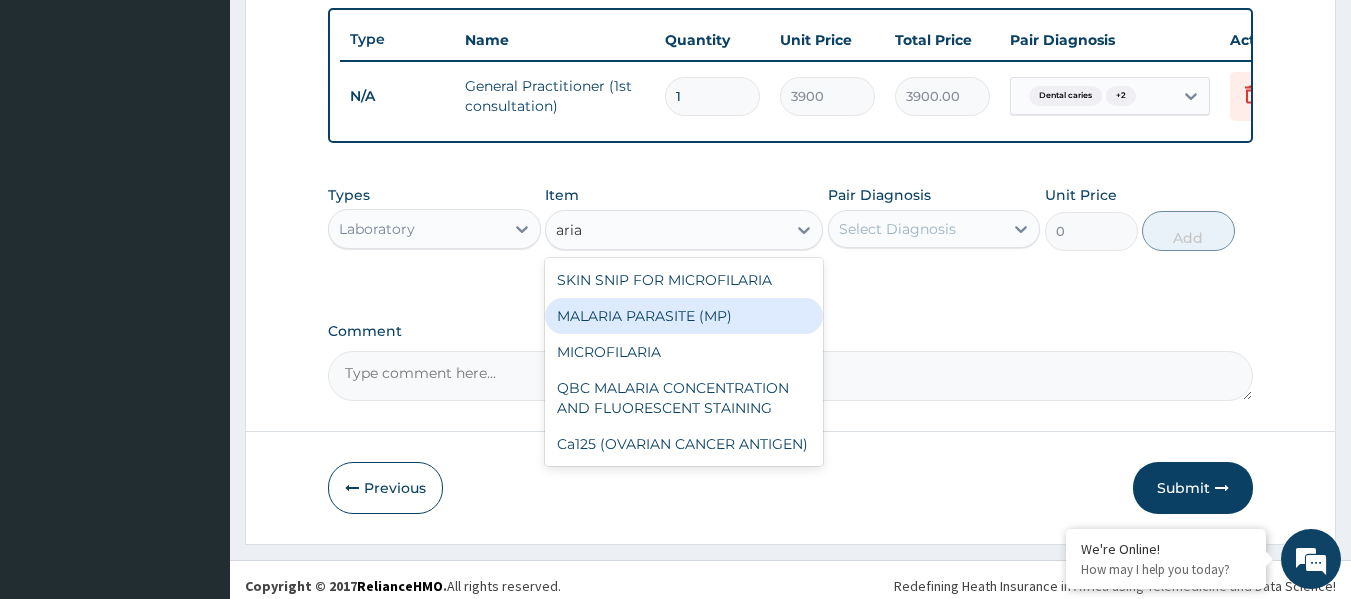 type 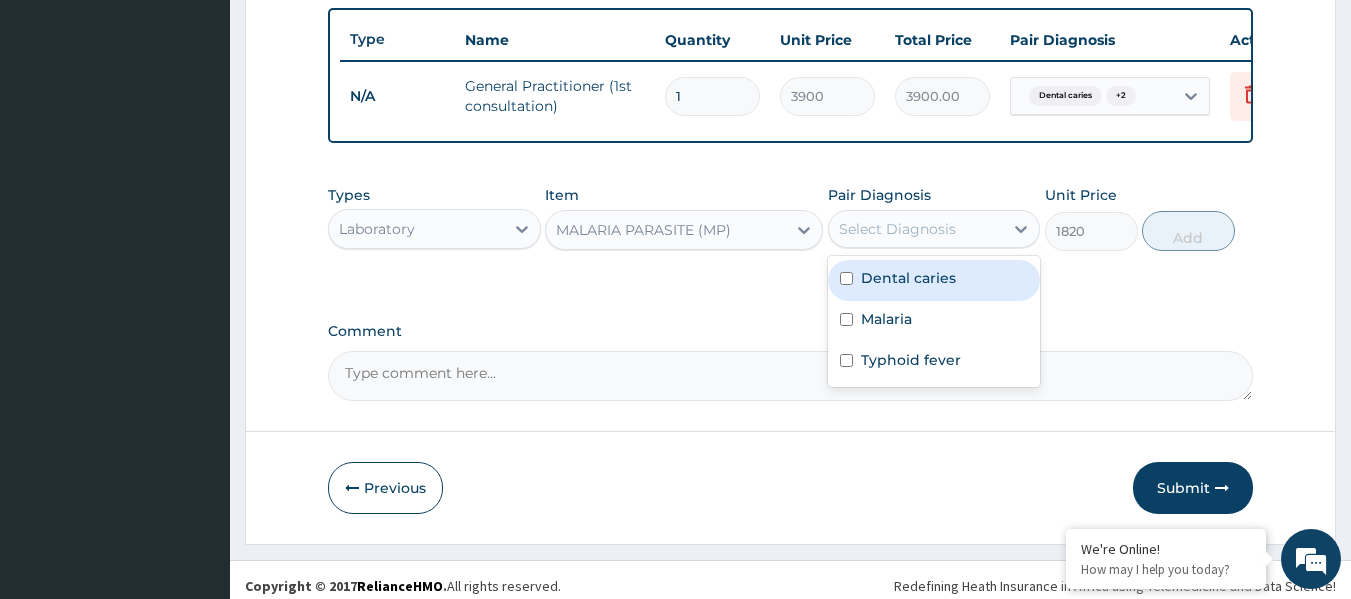 click on "Select Diagnosis" at bounding box center [897, 229] 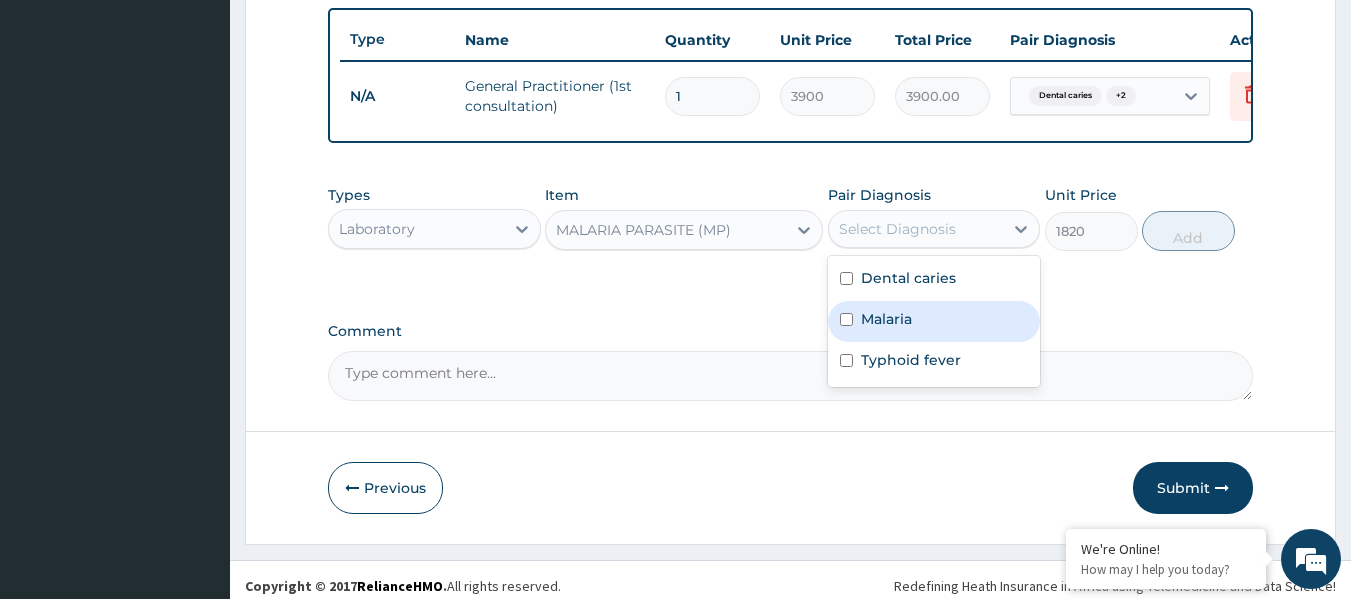 click on "Malaria" at bounding box center (886, 319) 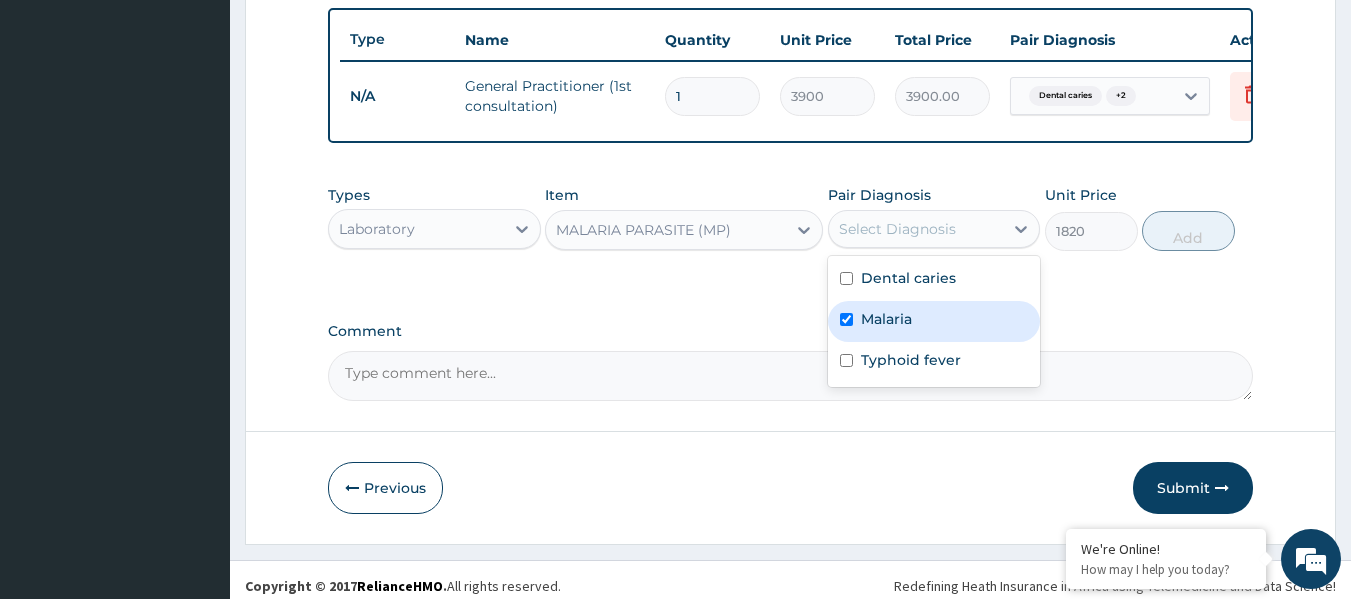 checkbox on "true" 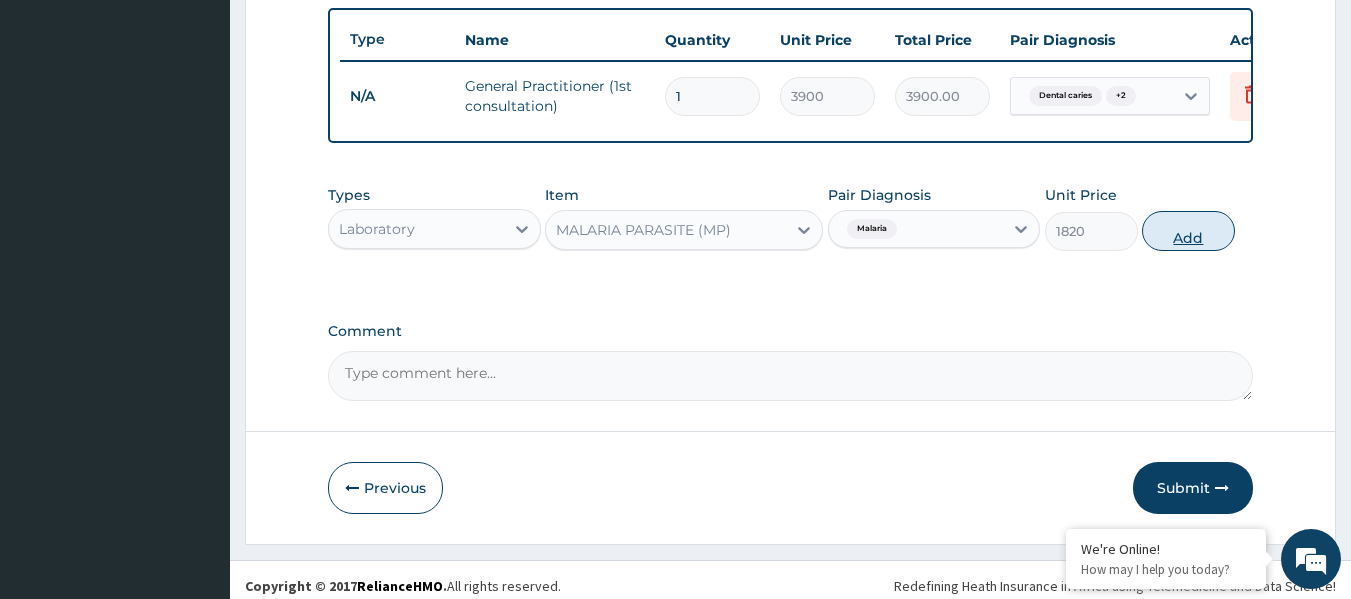 click on "Add" at bounding box center [1188, 231] 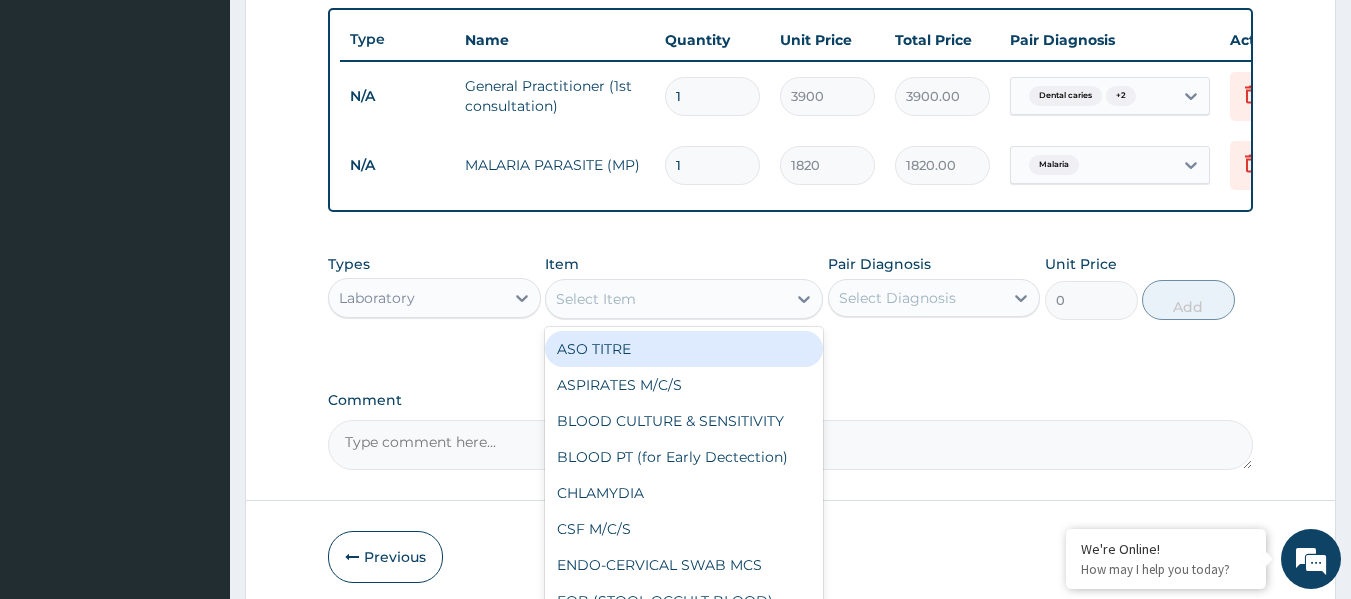 click on "Select Item" at bounding box center [666, 299] 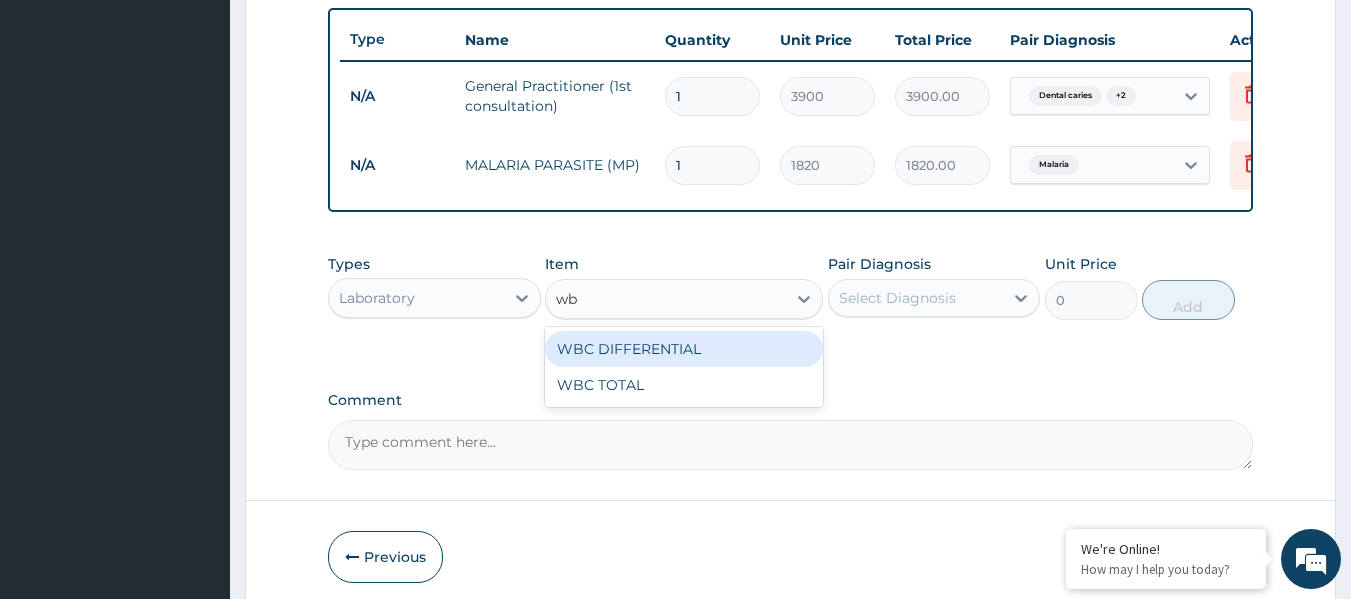 type on "wbc" 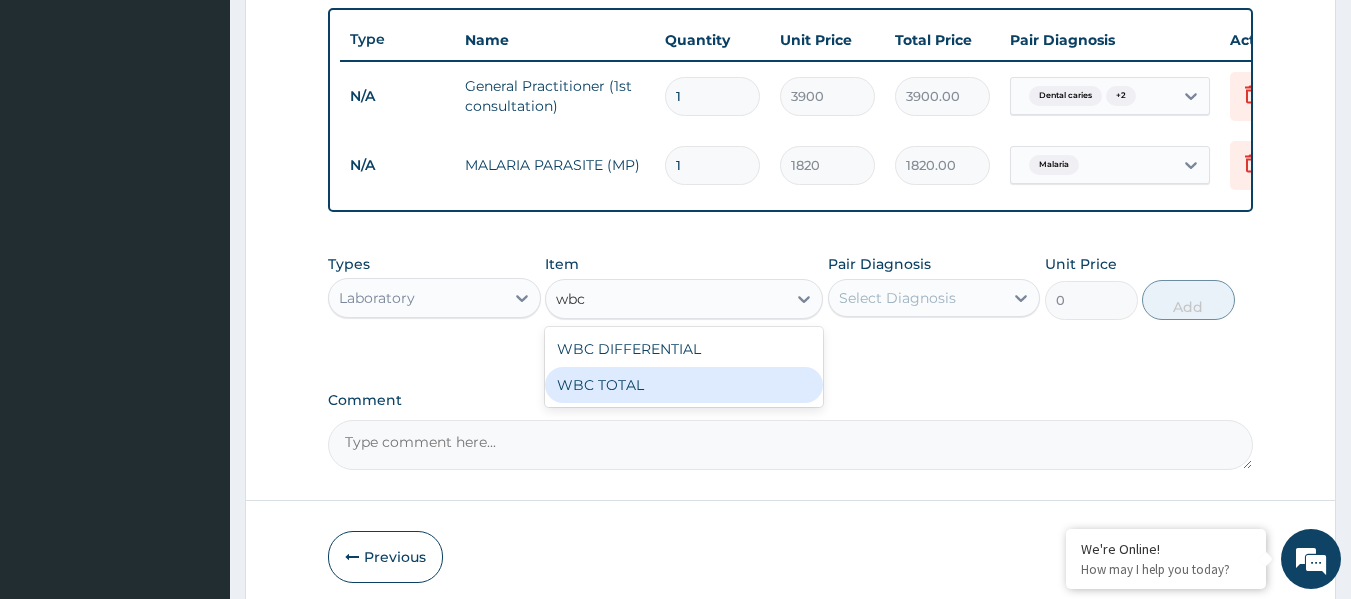 click on "WBC TOTAL" at bounding box center (684, 385) 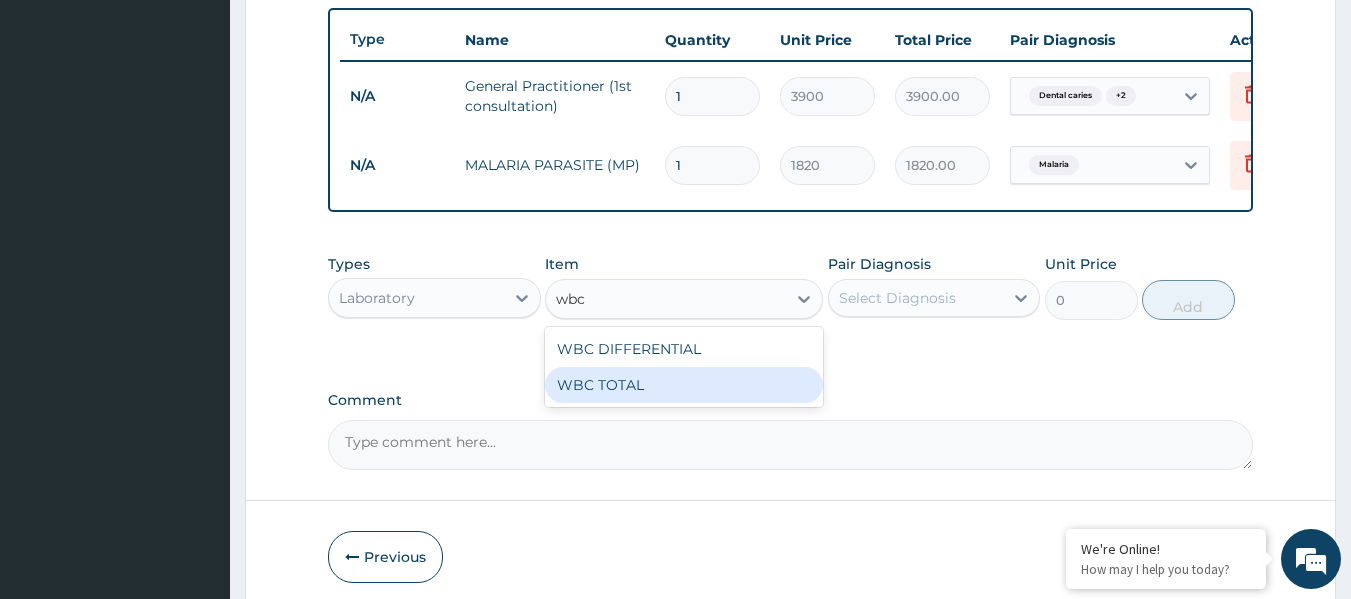 type 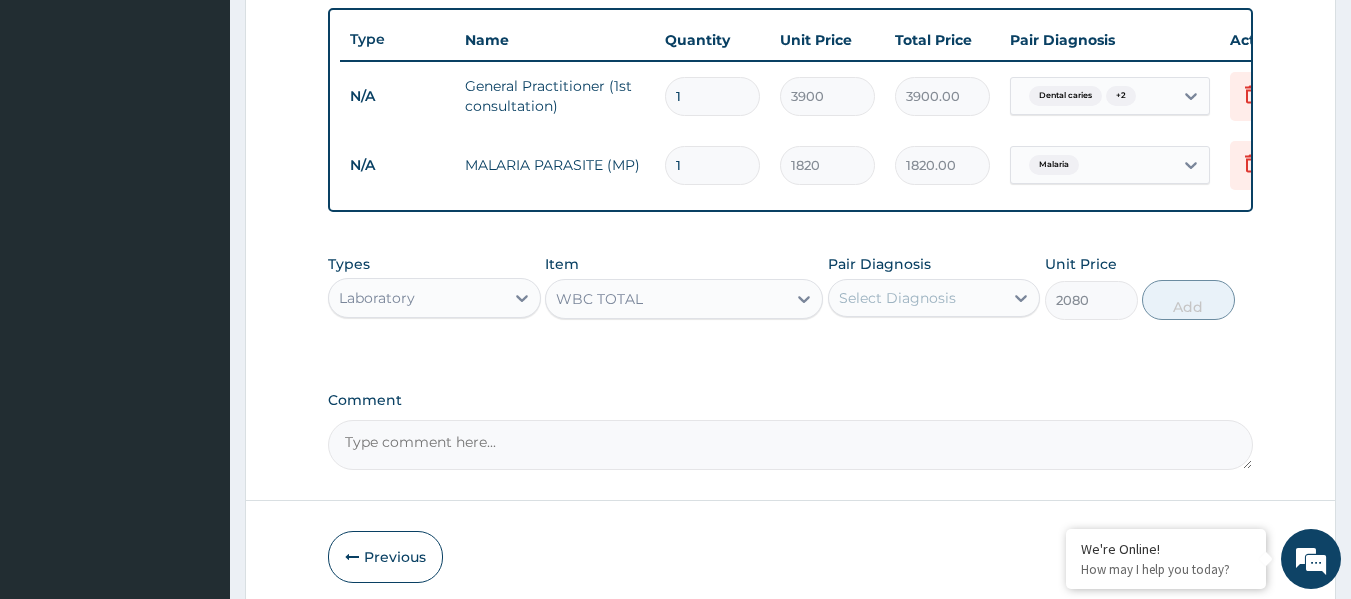 click on "Select Diagnosis" at bounding box center (897, 298) 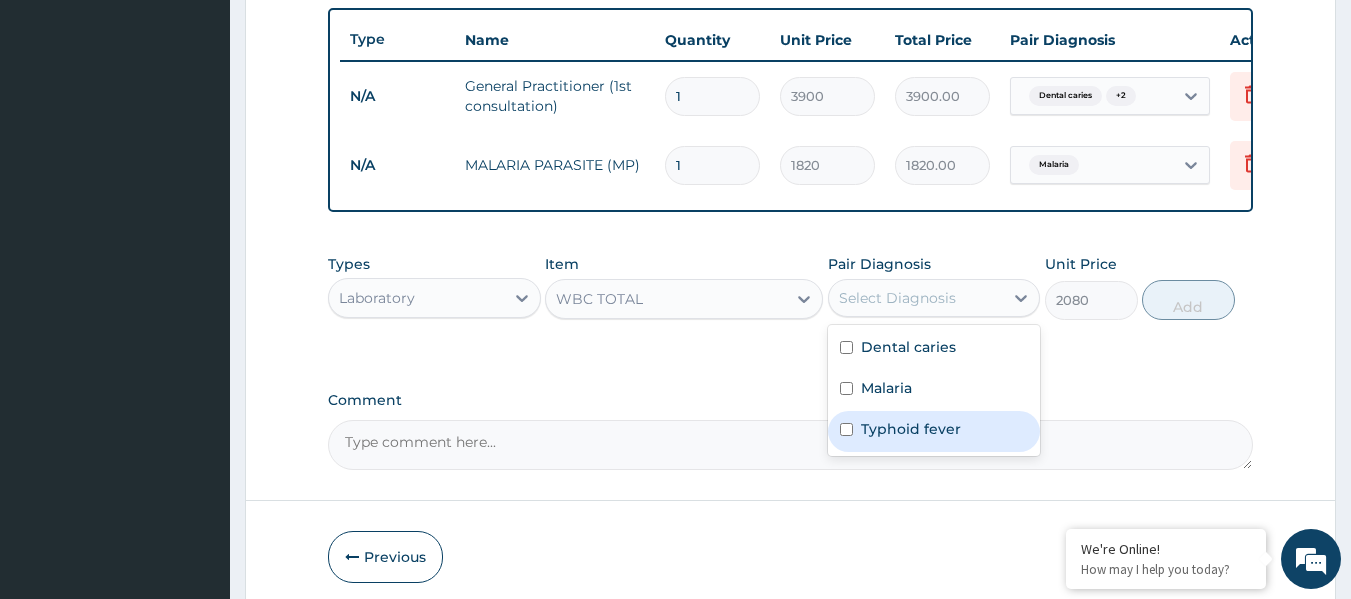 click on "Typhoid fever" at bounding box center (911, 429) 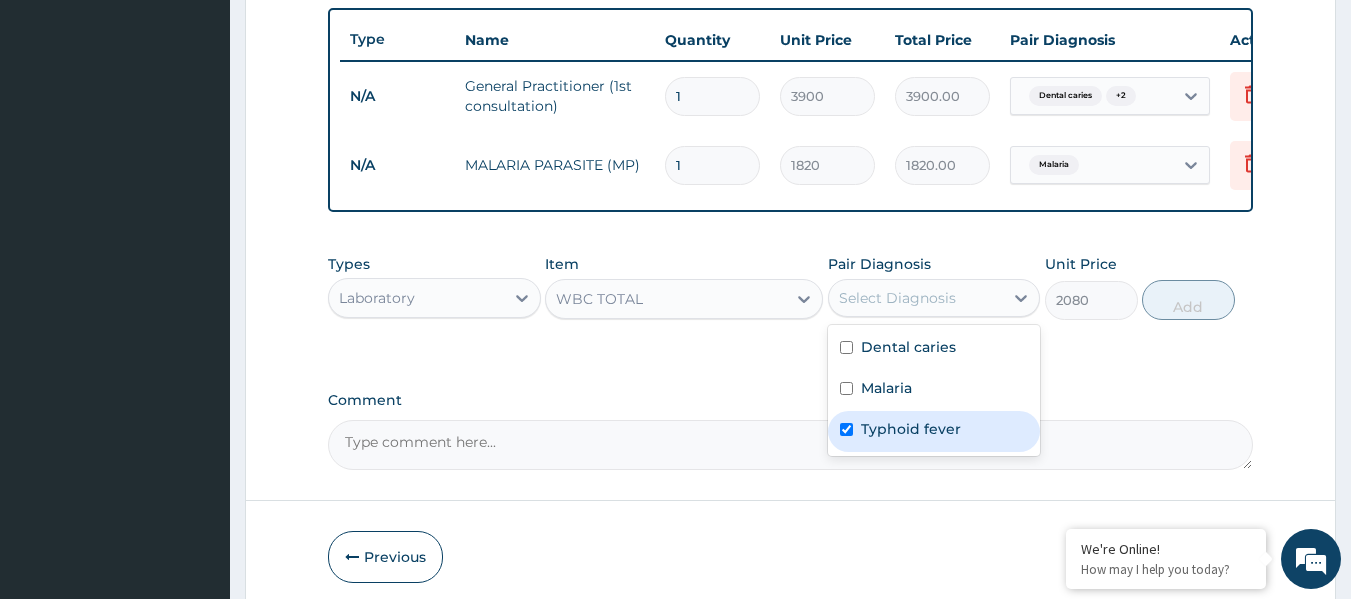 checkbox on "true" 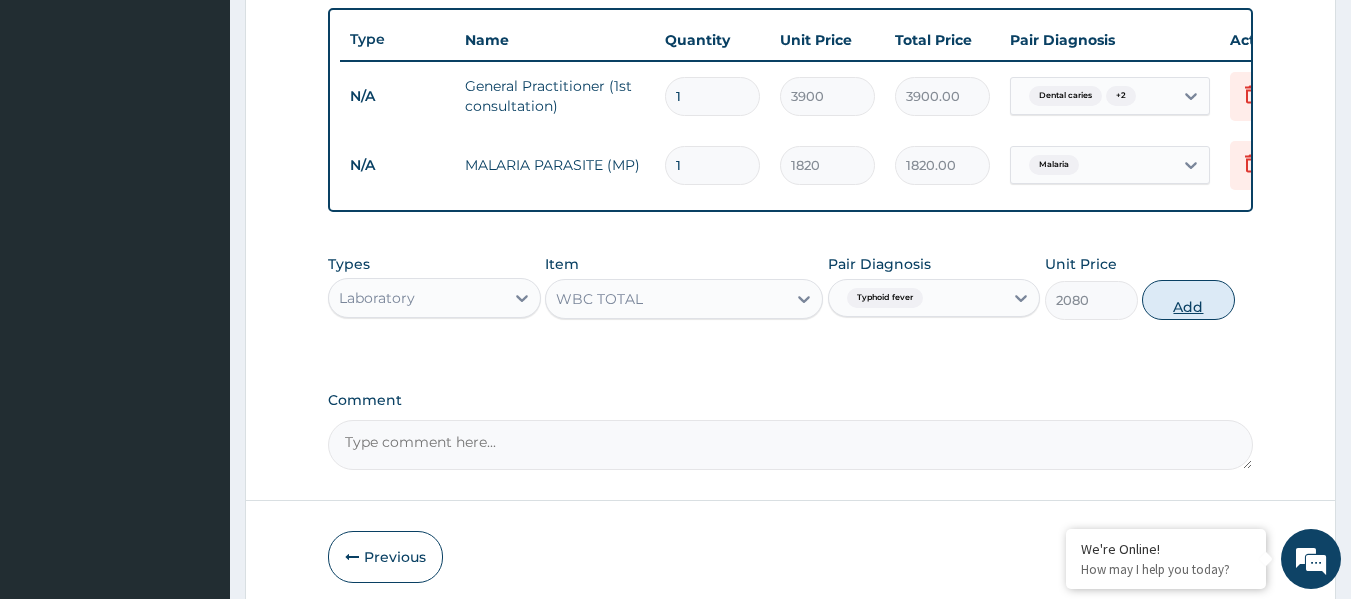 click on "Add" at bounding box center (1188, 300) 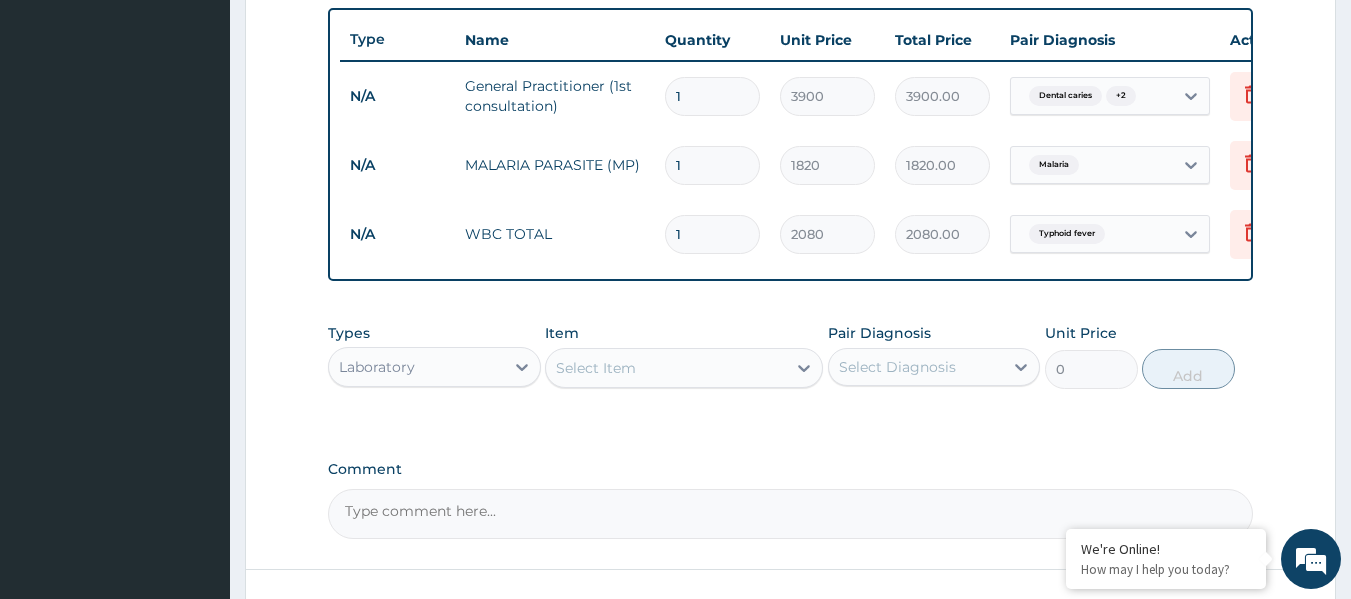 click on "Laboratory" at bounding box center (416, 367) 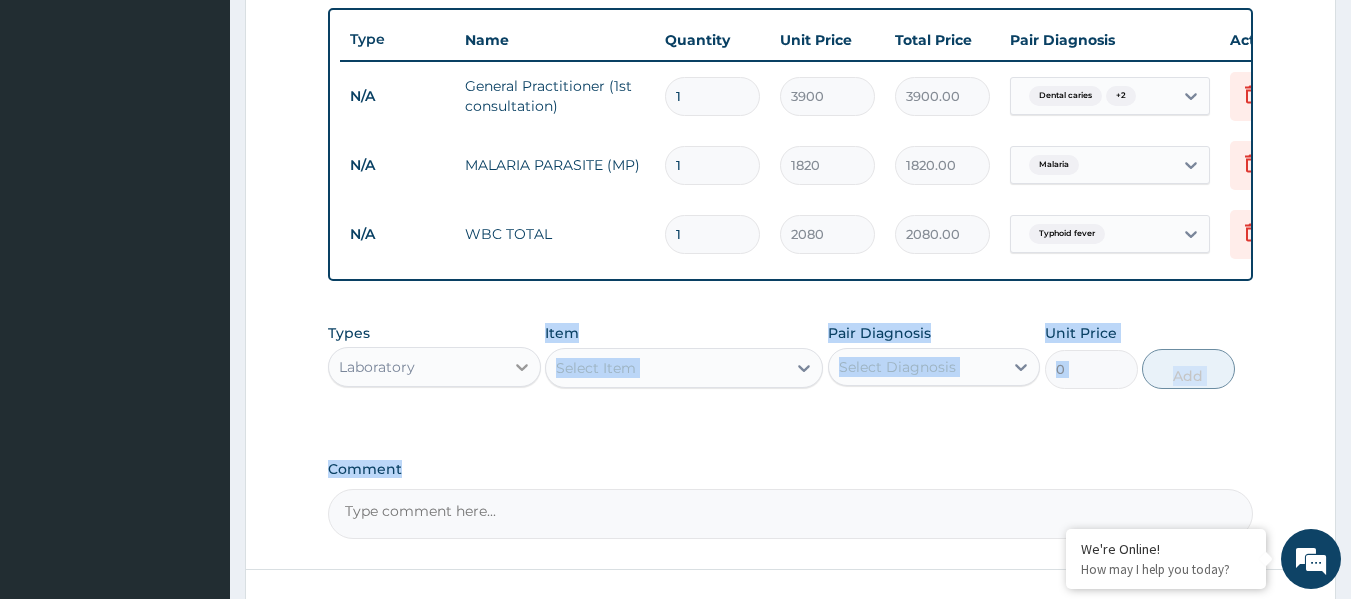 drag, startPoint x: 547, startPoint y: 486, endPoint x: 507, endPoint y: 397, distance: 97.575615 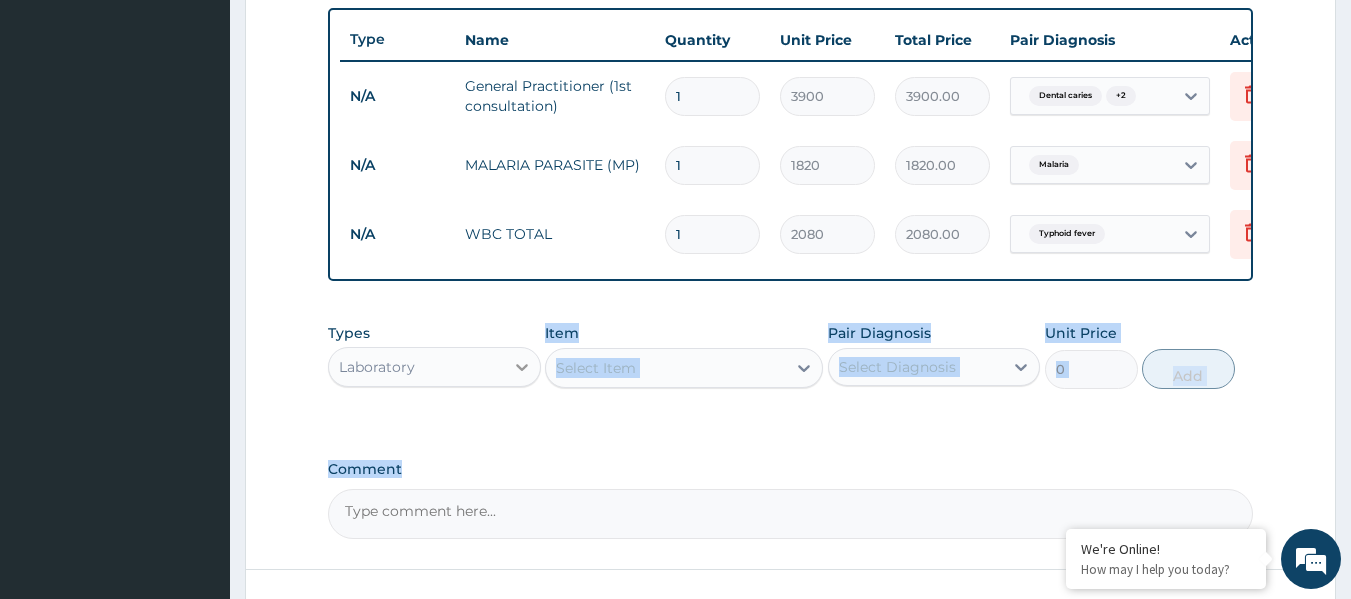 click on "PA Code / Prescription Code Enter Code(Secondary Care Only) Encounter Date 18-06-2025 Important Notice Please enter PA codes before entering items that are not attached to a PA code   All diagnoses entered must be linked to a claim item. Diagnosis & Claim Items that are visible but inactive cannot be edited because they were imported from an already approved PA code. Diagnosis Dental caries Confirmed Malaria Confirmed Typhoid fever Confirmed NB: All diagnosis must be linked to a claim item Claim Items Type Name Quantity Unit Price Total Price Pair Diagnosis Actions N/A General Practitioner (1st consultation) 1 3900 3900.00 Dental caries  + 2 Delete N/A MALARIA PARASITE (MP) 1 1820 1820.00 Malaria Delete N/A WBC TOTAL 1 2080 2080.00 Typhoid fever Delete Types Laboratory Item Select Item Pair Diagnosis Select Diagnosis Unit Price 0 Add Comment" at bounding box center (791, -3) 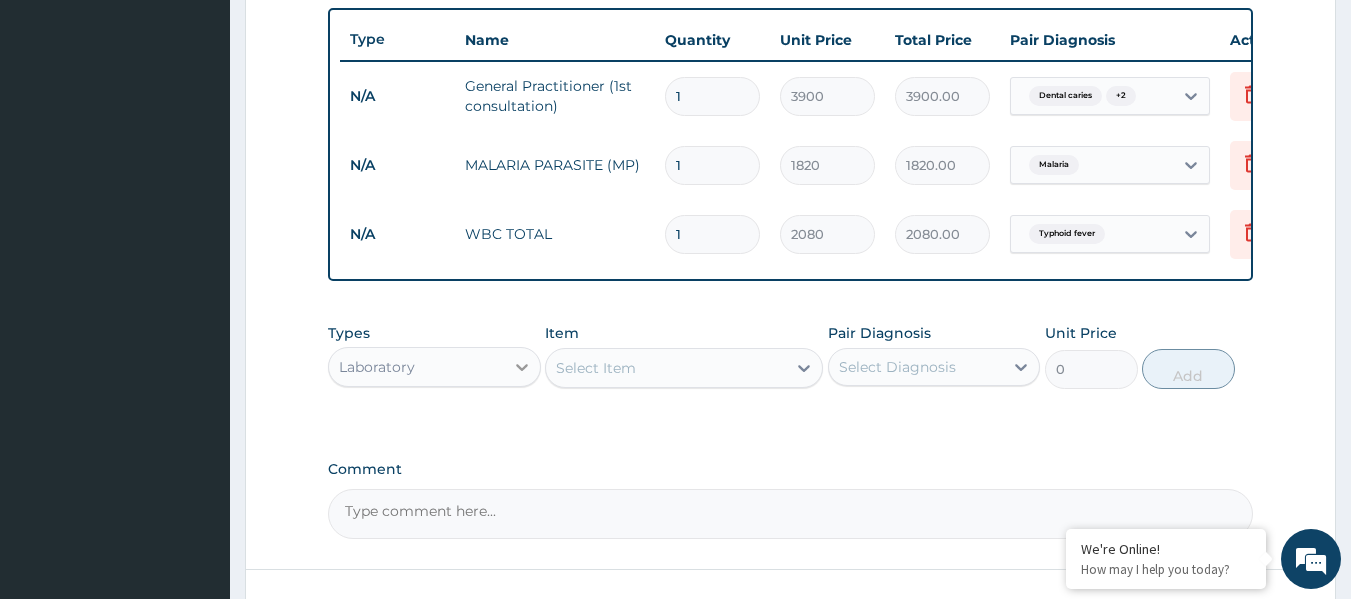 click at bounding box center [522, 367] 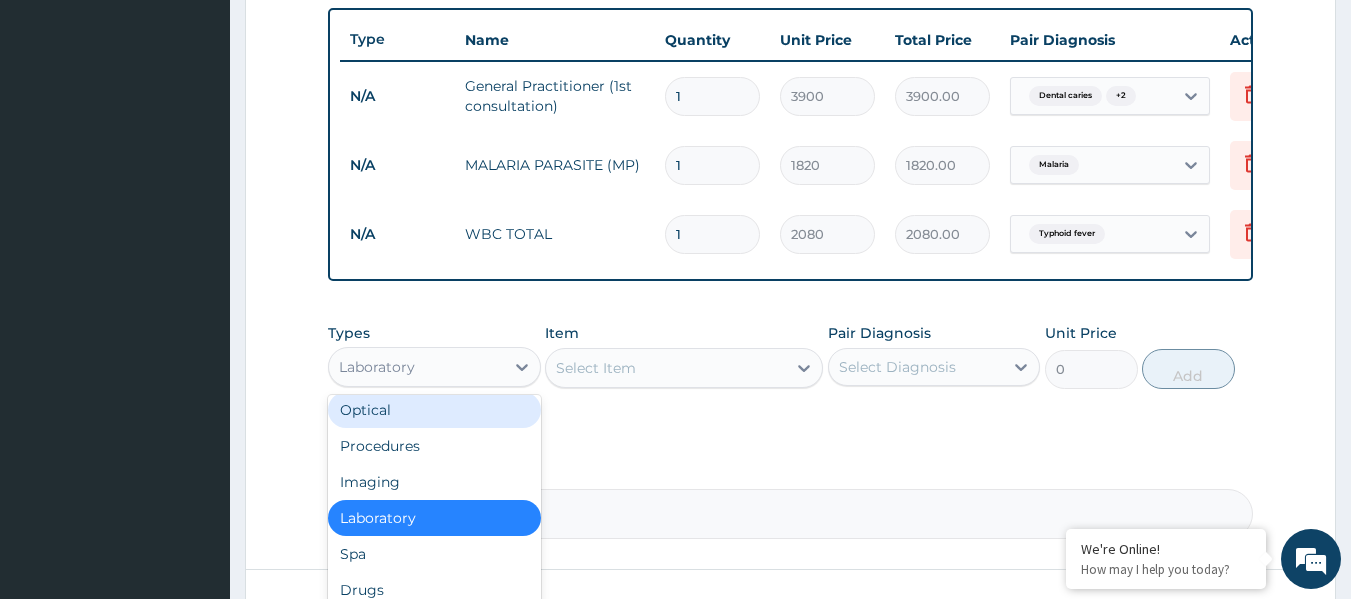 scroll, scrollTop: 68, scrollLeft: 0, axis: vertical 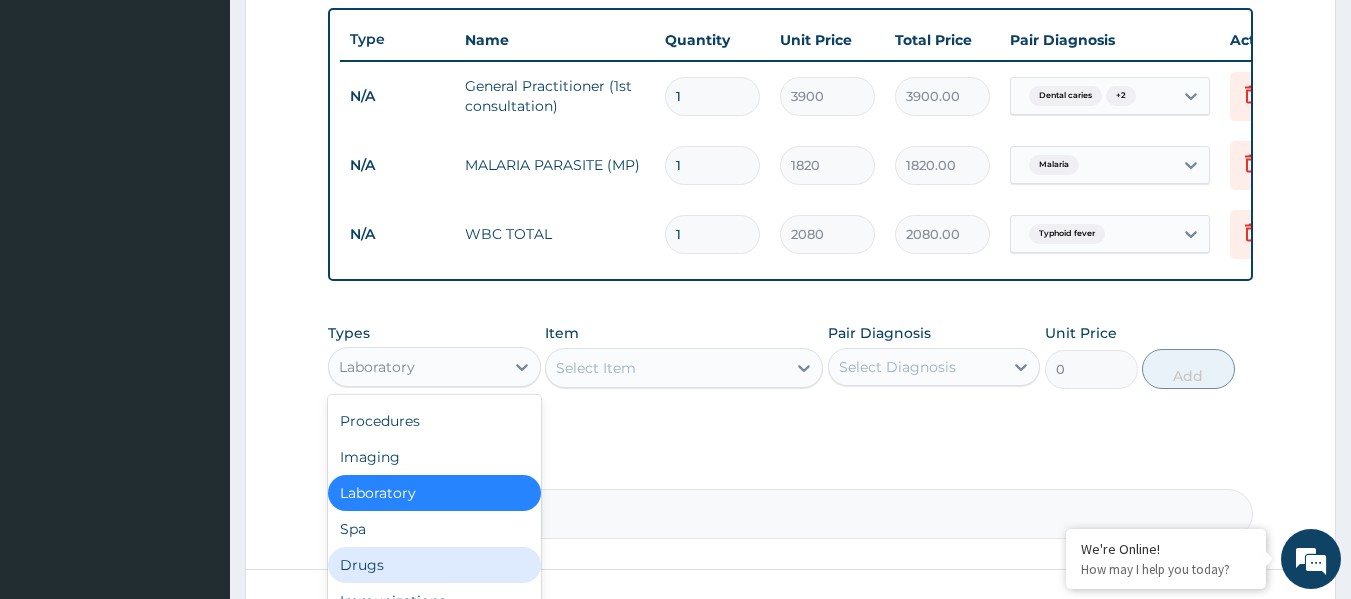 click on "Drugs" at bounding box center (434, 565) 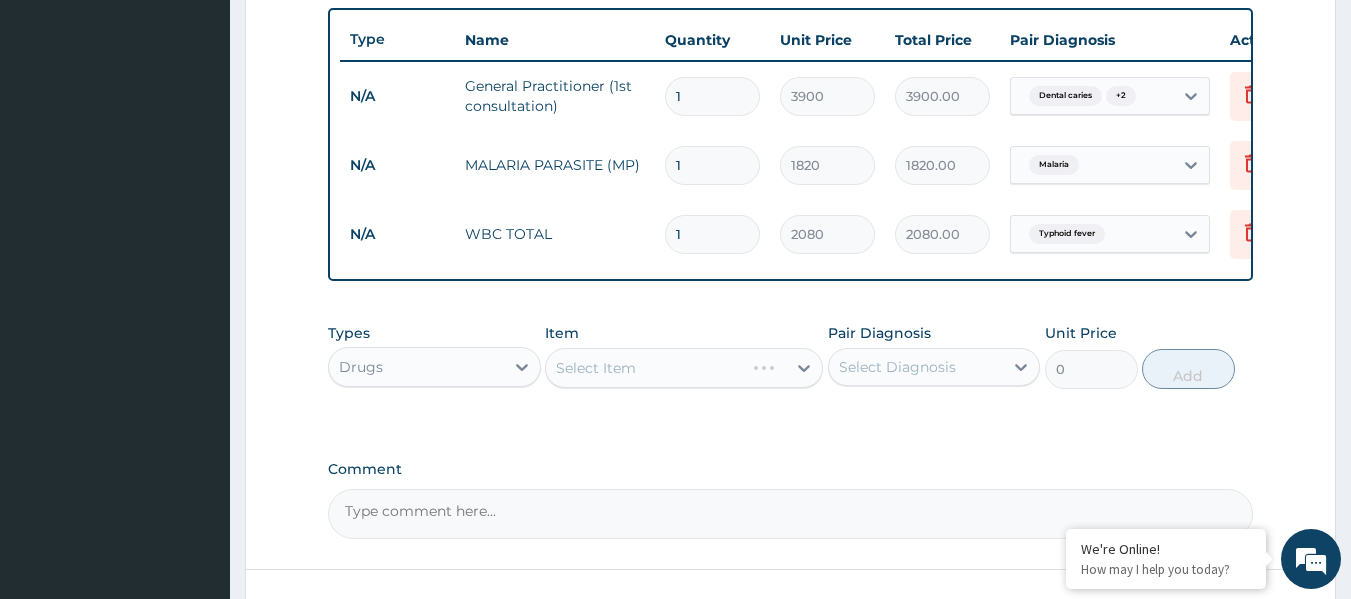 click on "Select Item" at bounding box center (684, 368) 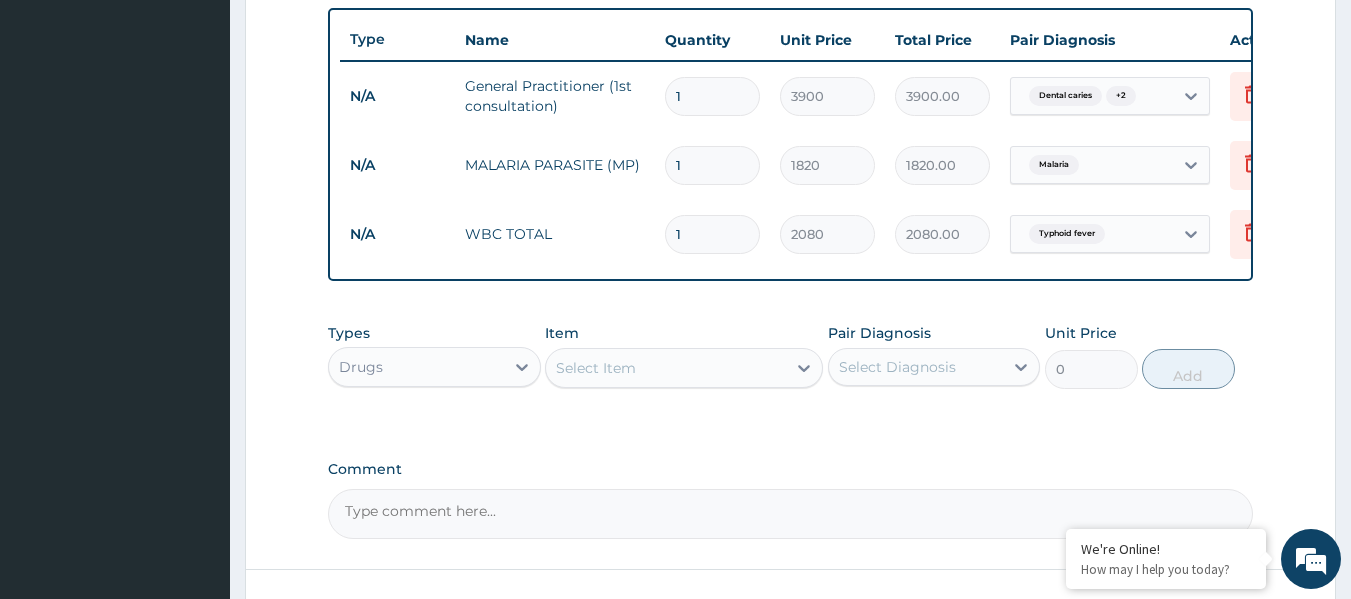 click on "Select Item" at bounding box center (666, 368) 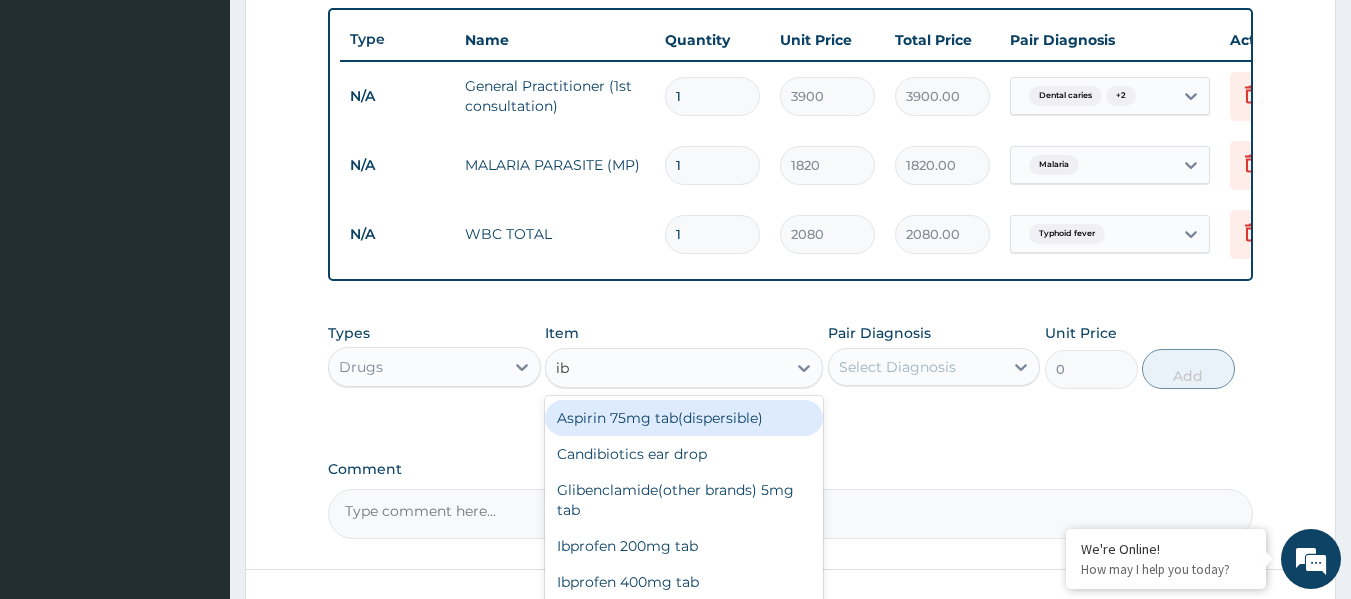type on "ibp" 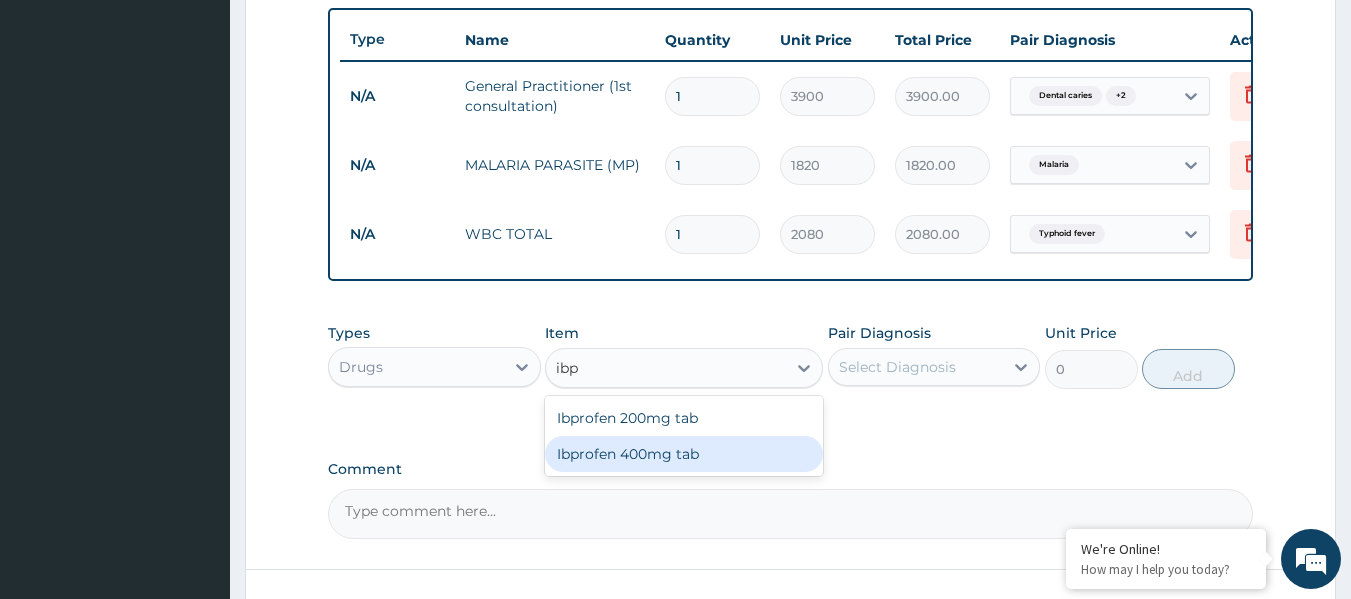 click on "Ibprofen 400mg tab" at bounding box center (684, 454) 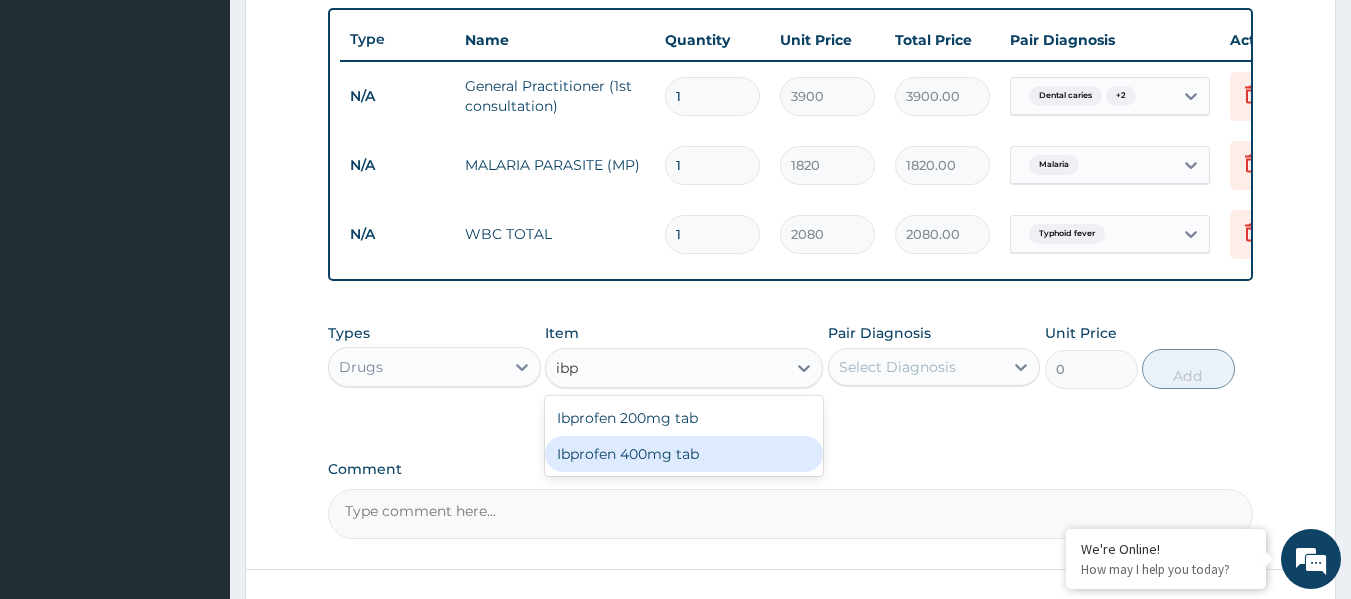 type 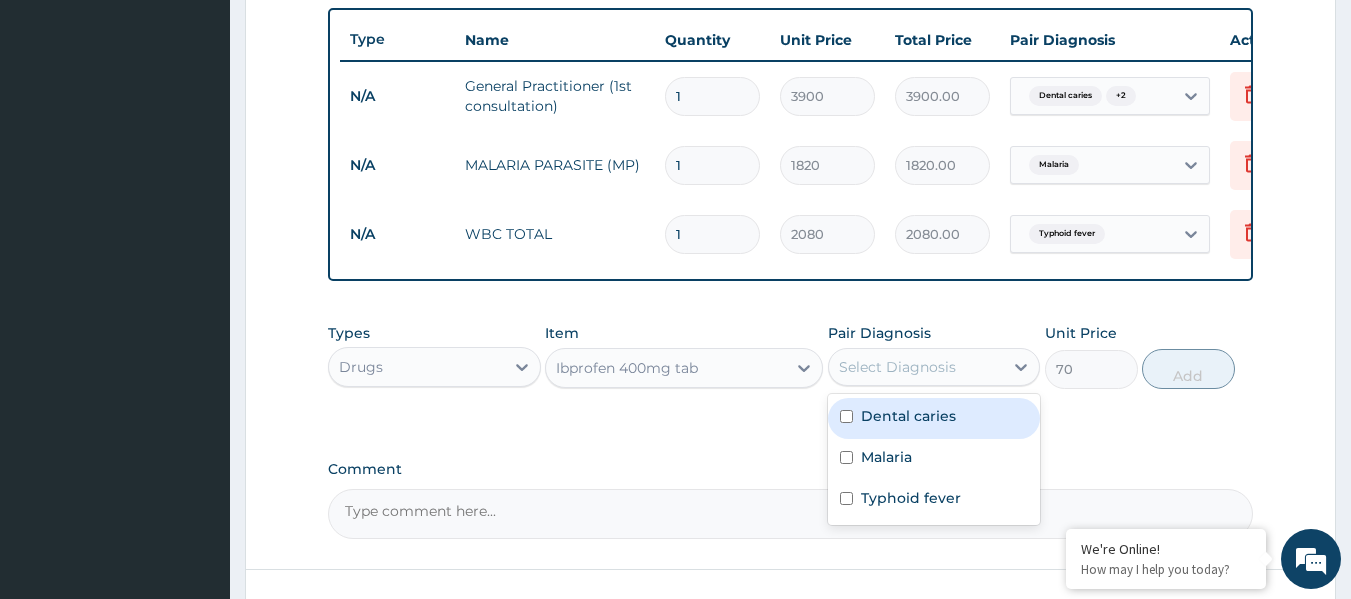 click on "Dental caries" at bounding box center (934, 418) 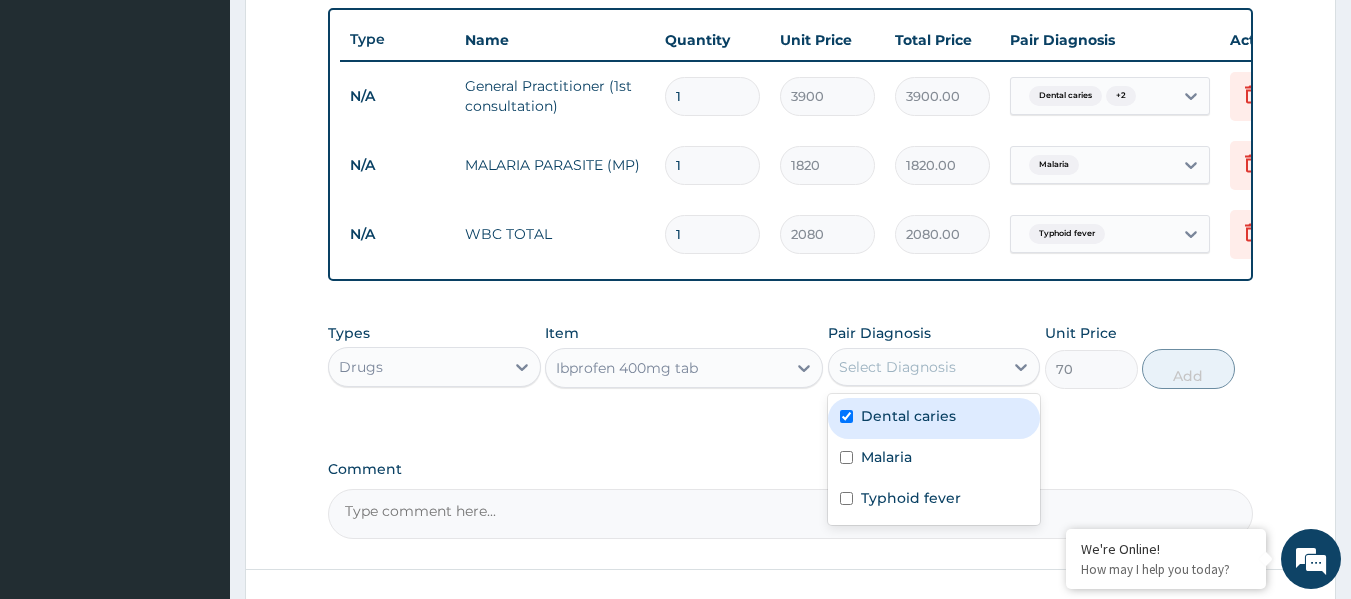 checkbox on "true" 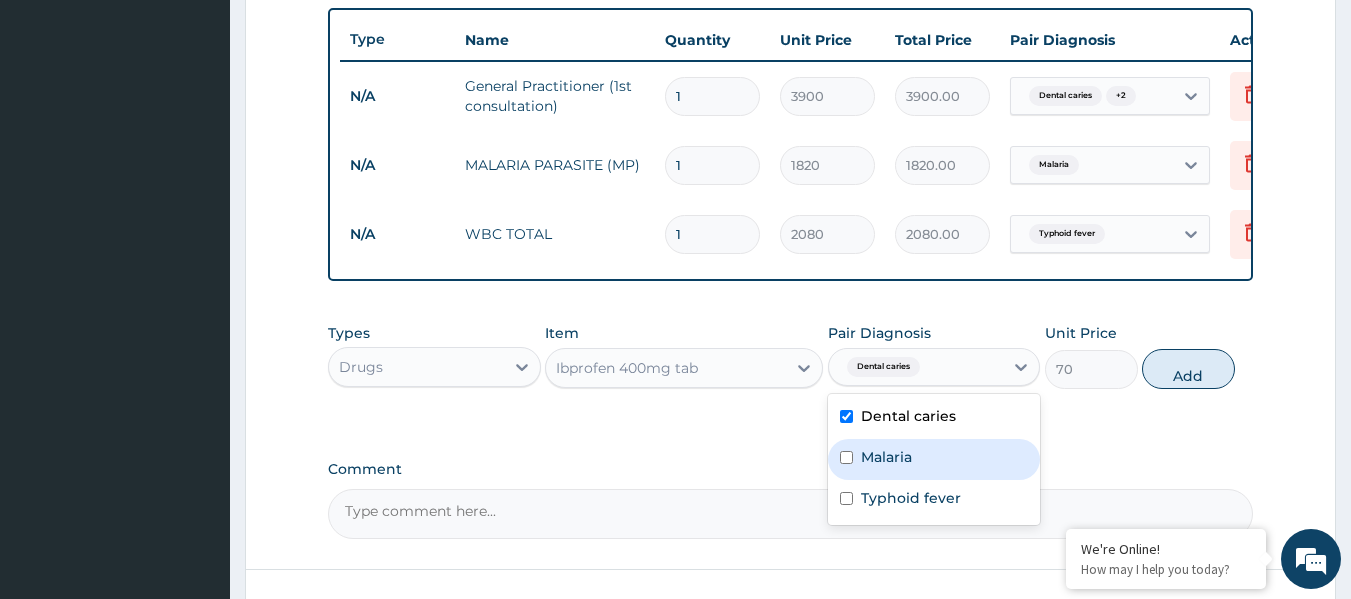 click on "Malaria" at bounding box center (886, 457) 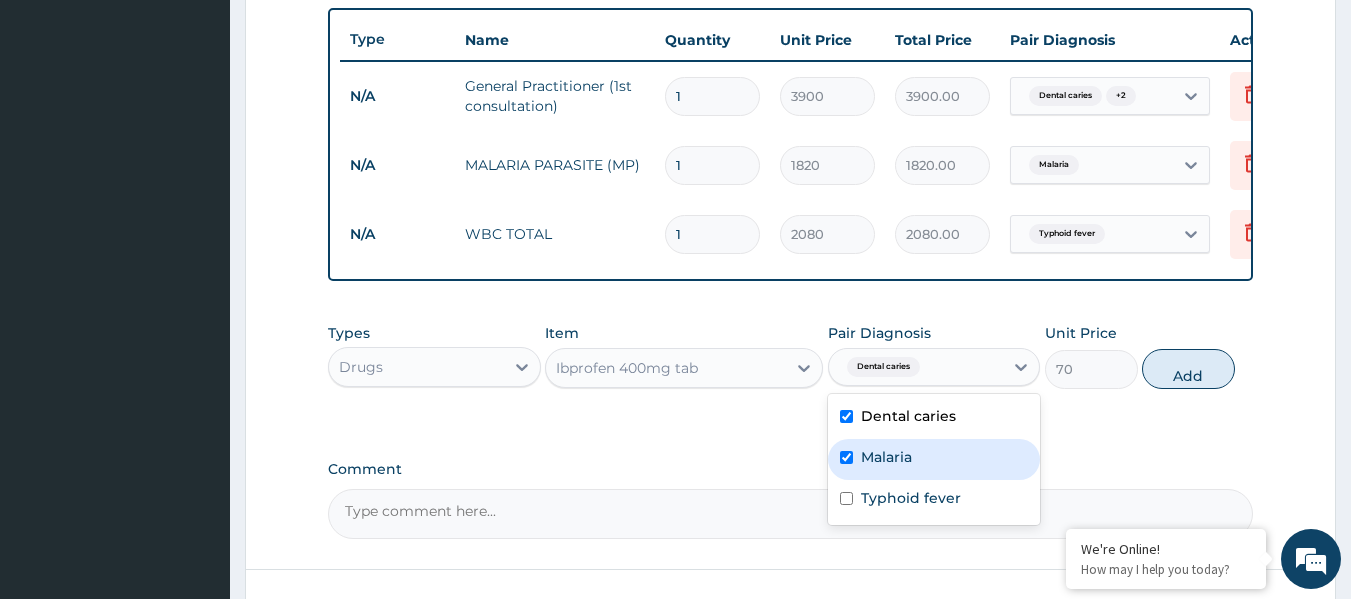checkbox on "true" 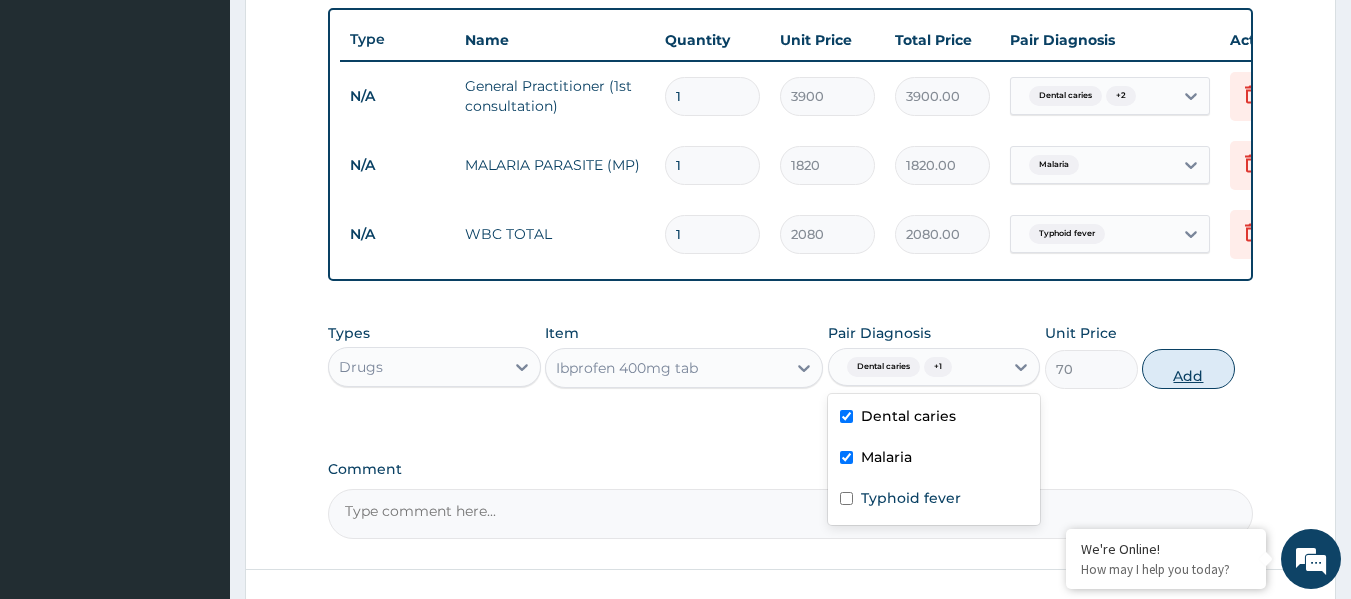 click on "Add" at bounding box center [1188, 369] 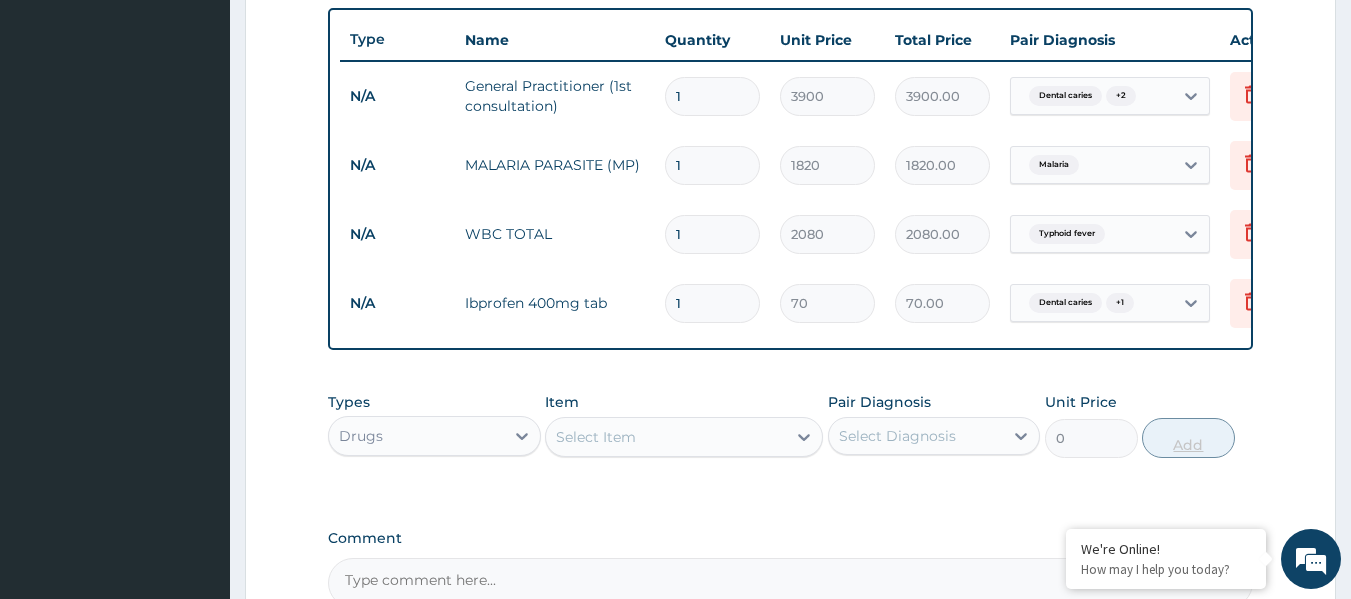 type on "10" 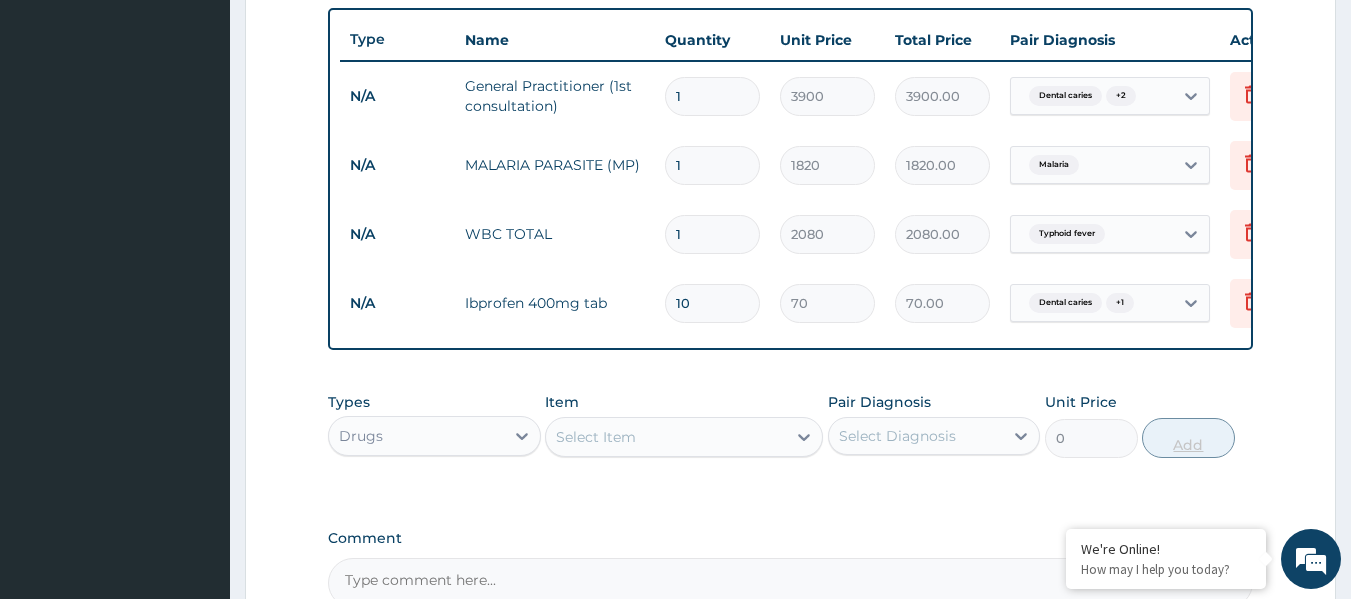 type on "700.00" 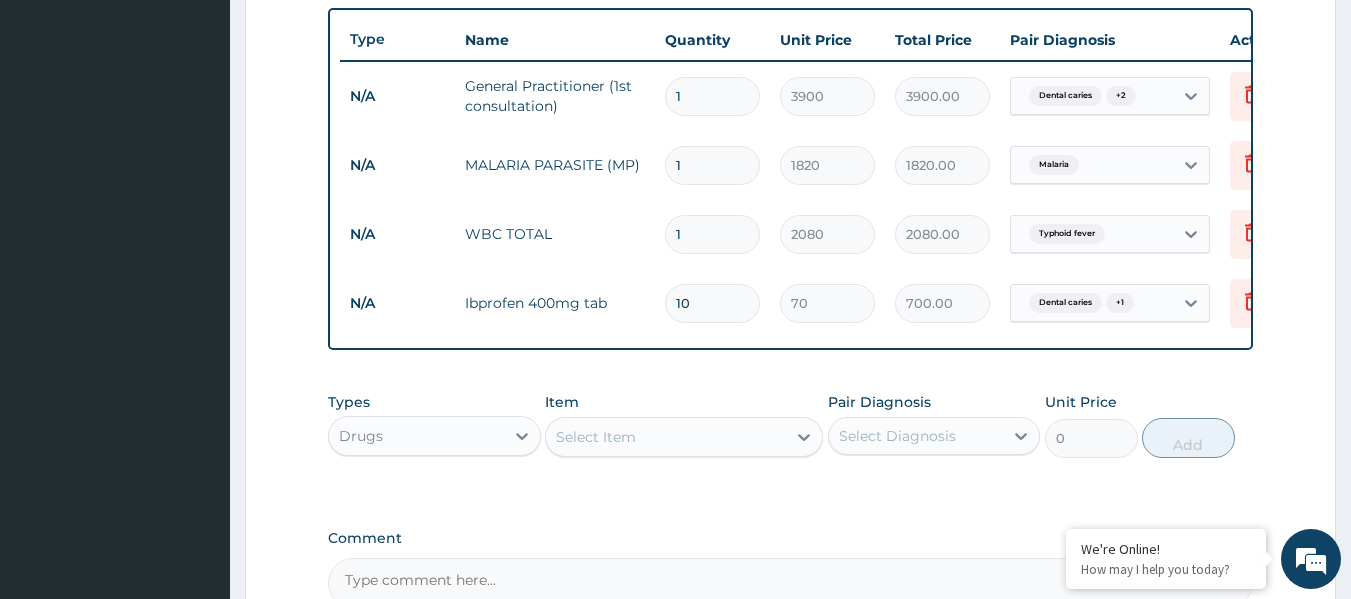 type on "10" 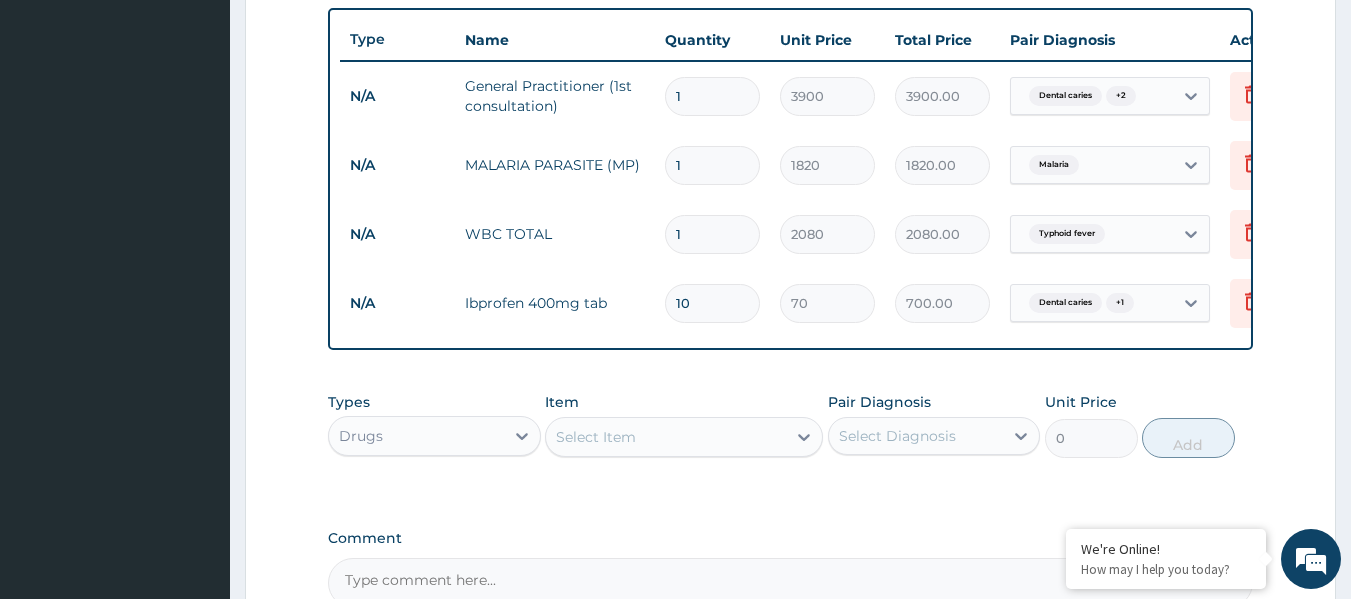 click on "Select Item" at bounding box center [596, 437] 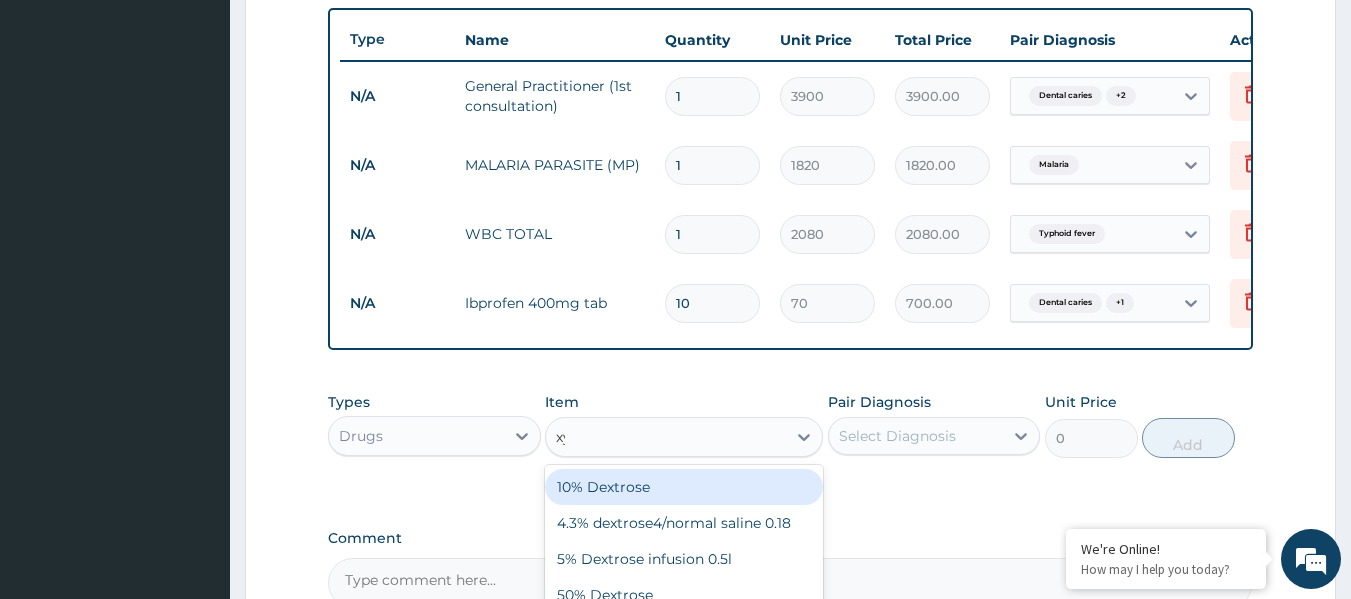 type on "xyci" 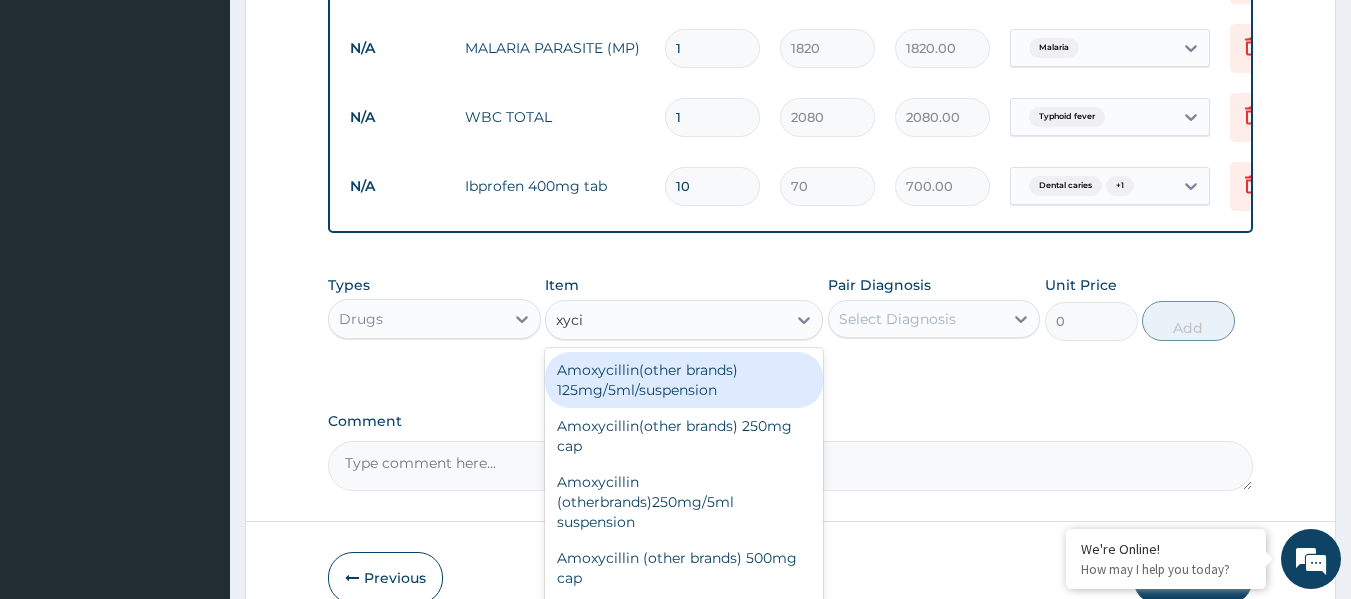 scroll, scrollTop: 875, scrollLeft: 0, axis: vertical 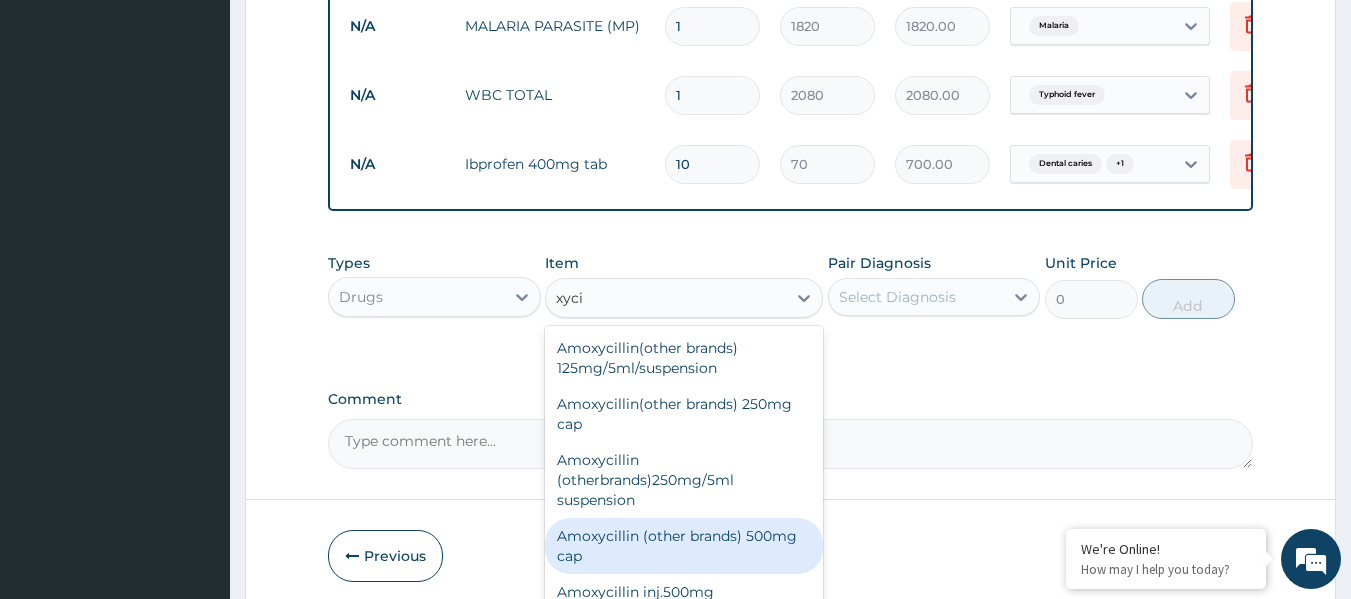 click on "Amoxycillin (other brands) 500mg cap" at bounding box center [684, 546] 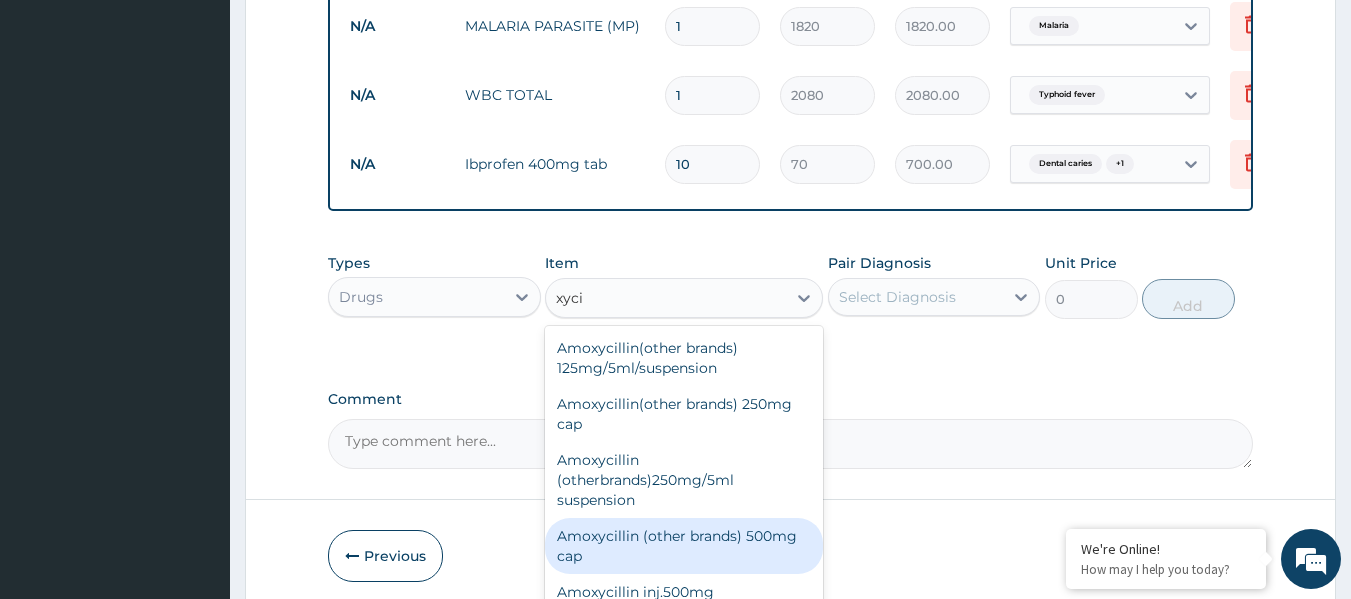 type 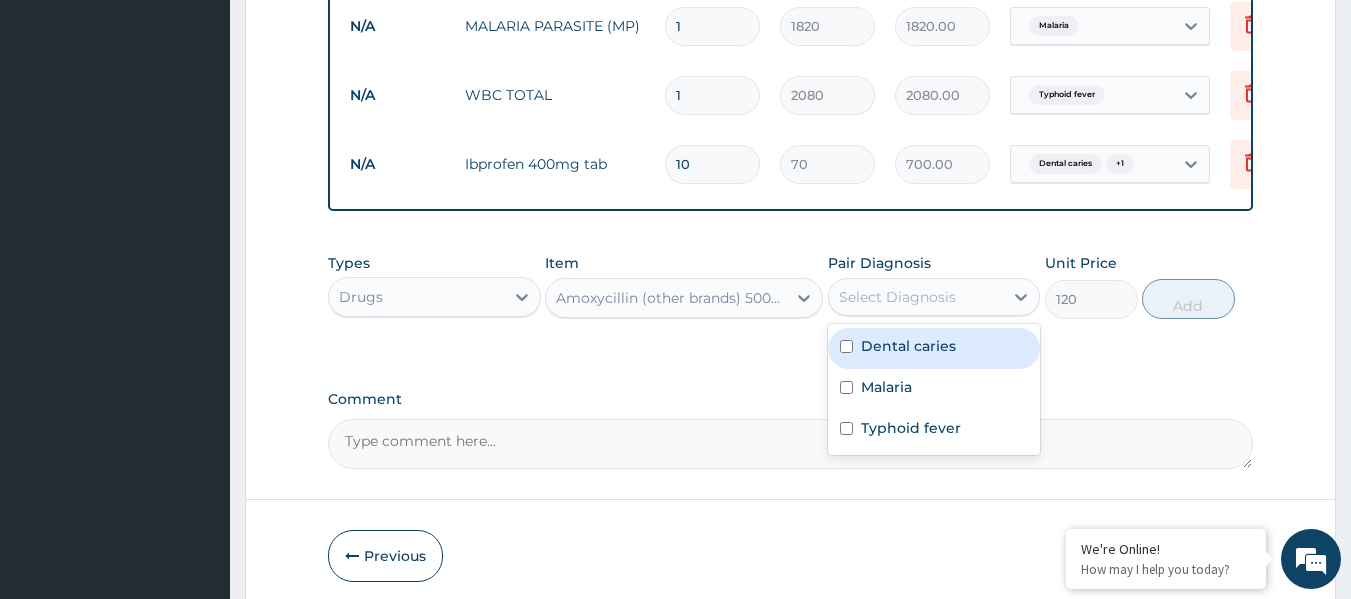 click on "Select Diagnosis" at bounding box center [897, 297] 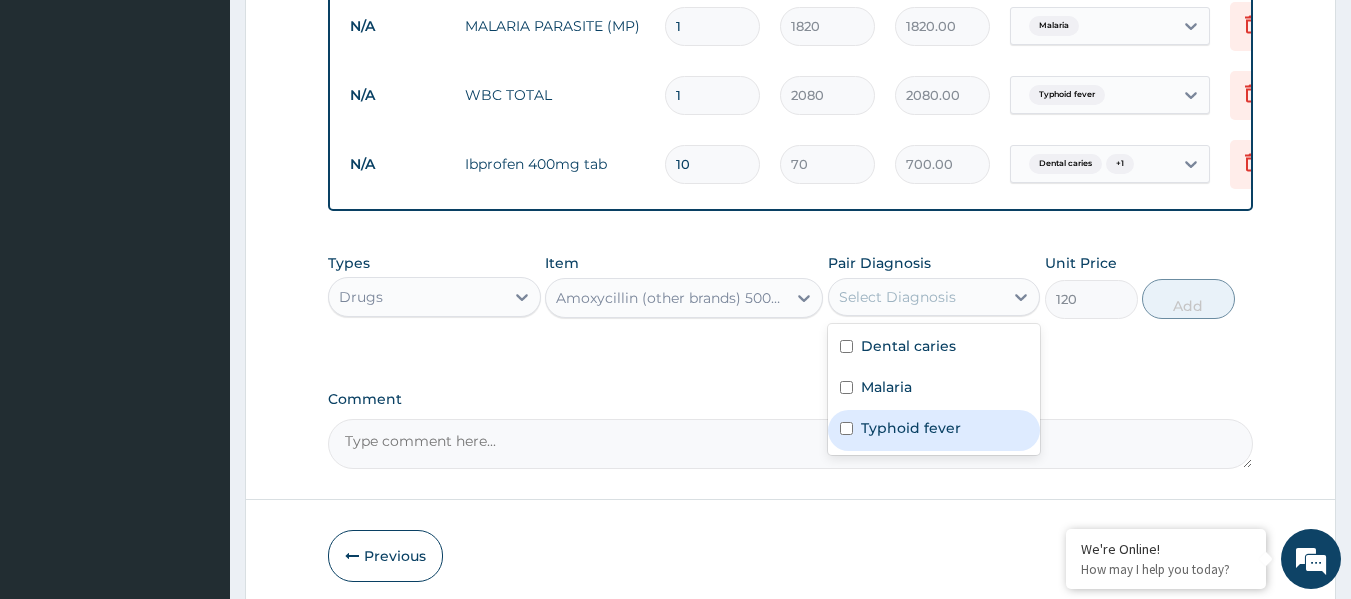 click on "Typhoid fever" at bounding box center [911, 428] 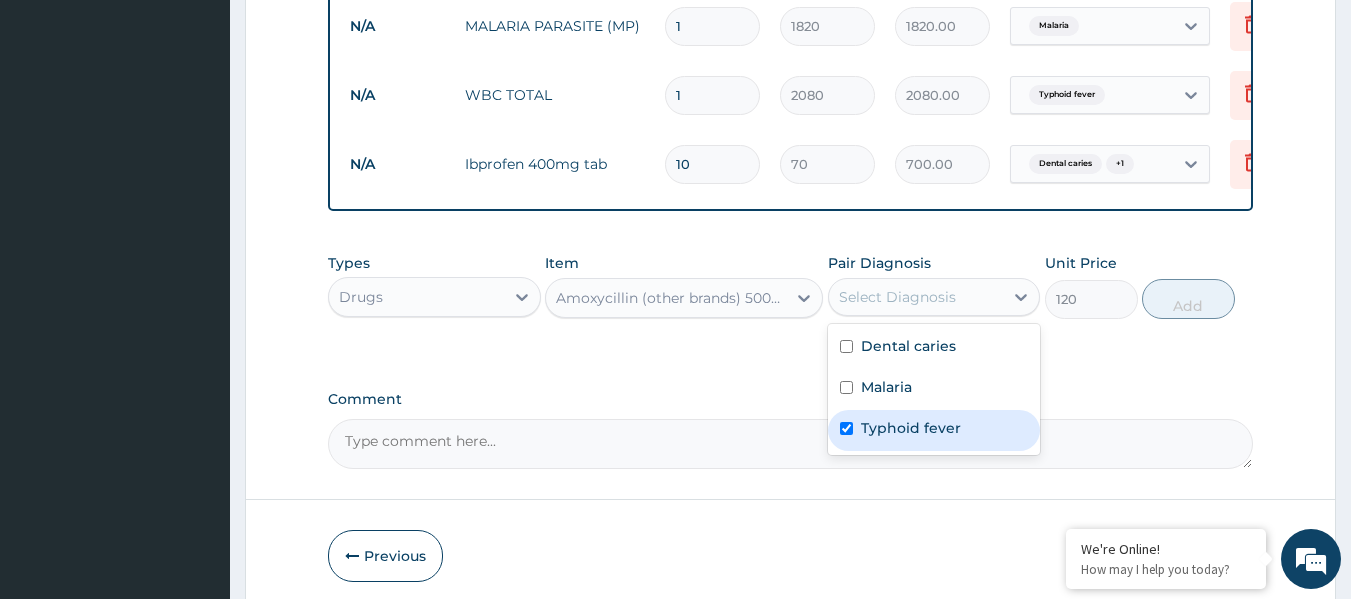 checkbox on "true" 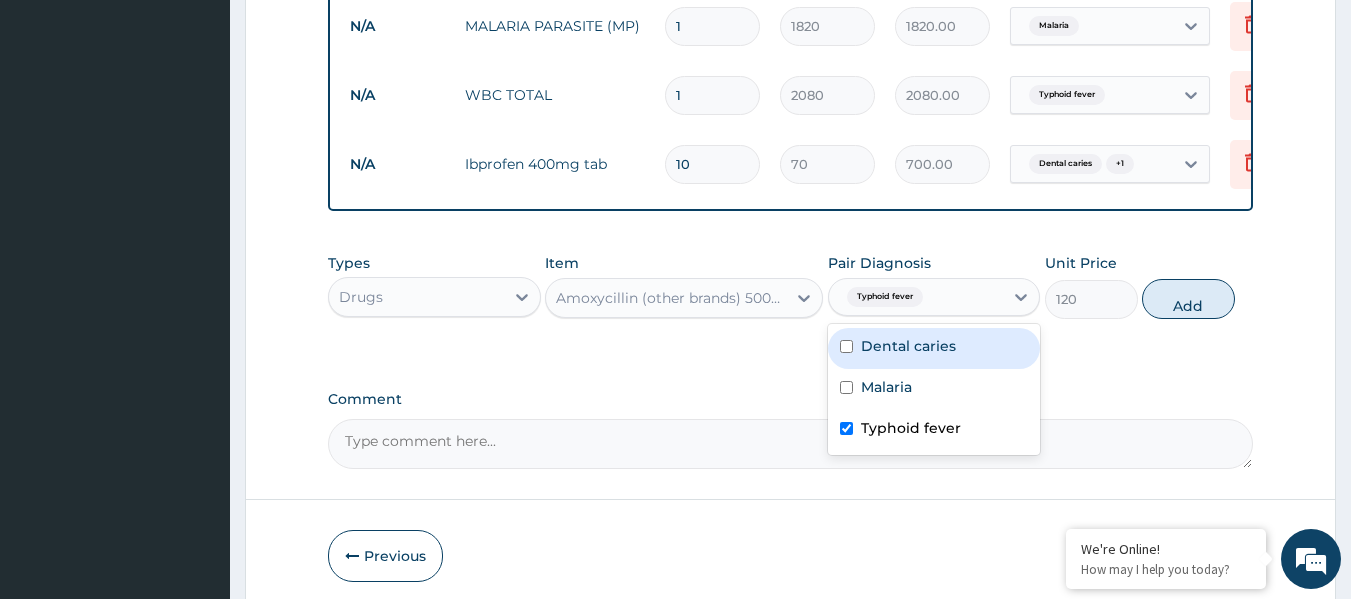 click on "Dental caries" at bounding box center [934, 348] 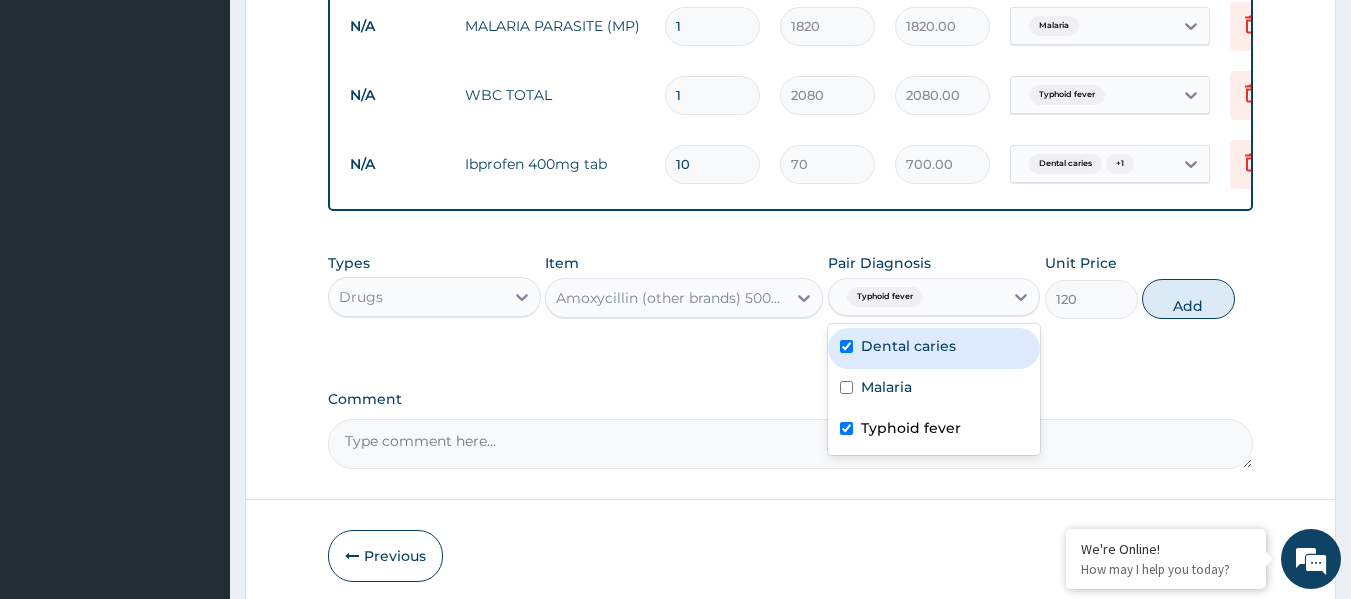 checkbox on "true" 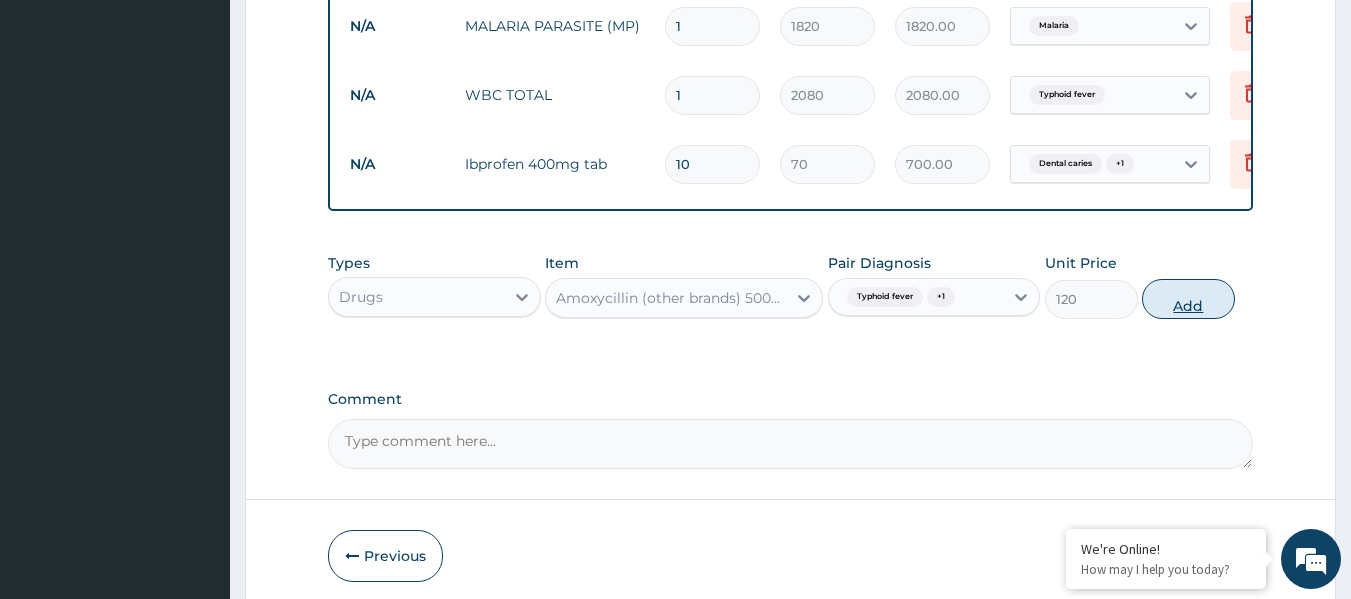click on "Add" at bounding box center (1188, 299) 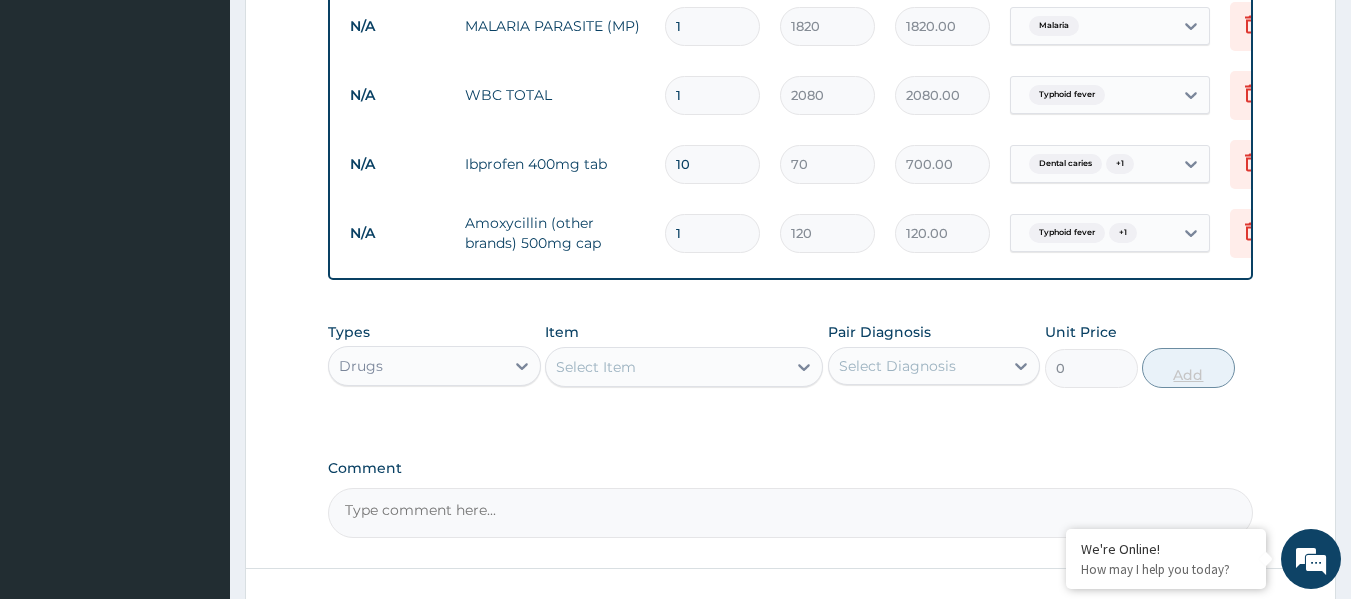 type on "15" 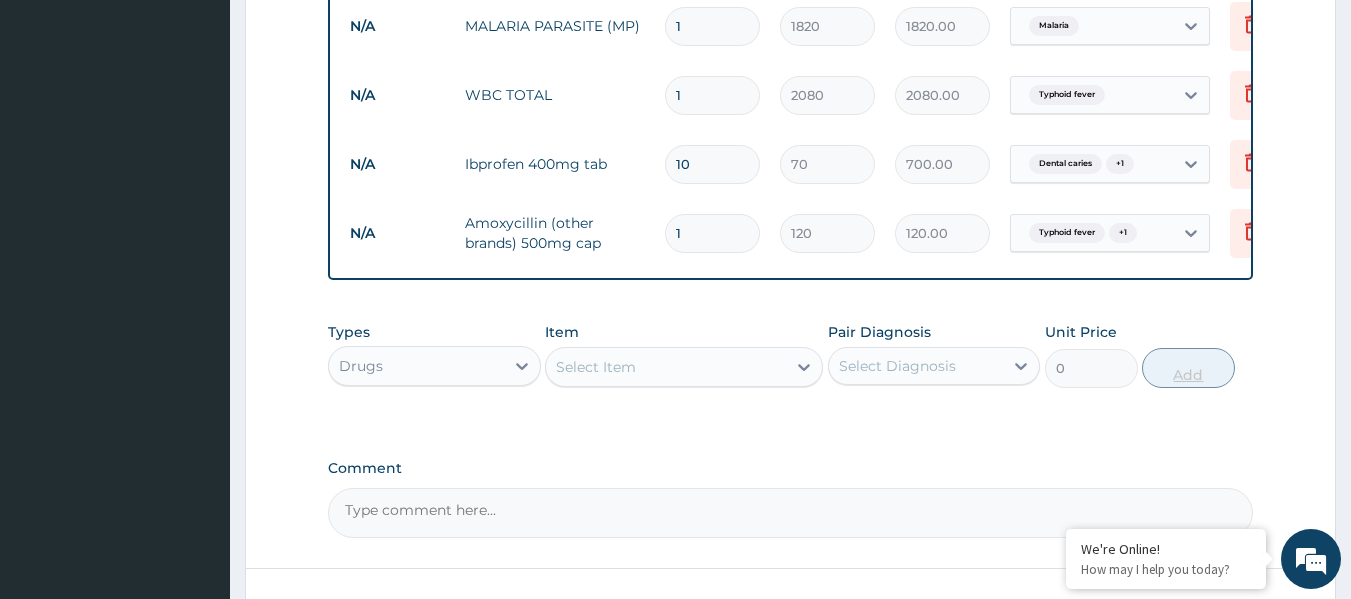 type on "1800.00" 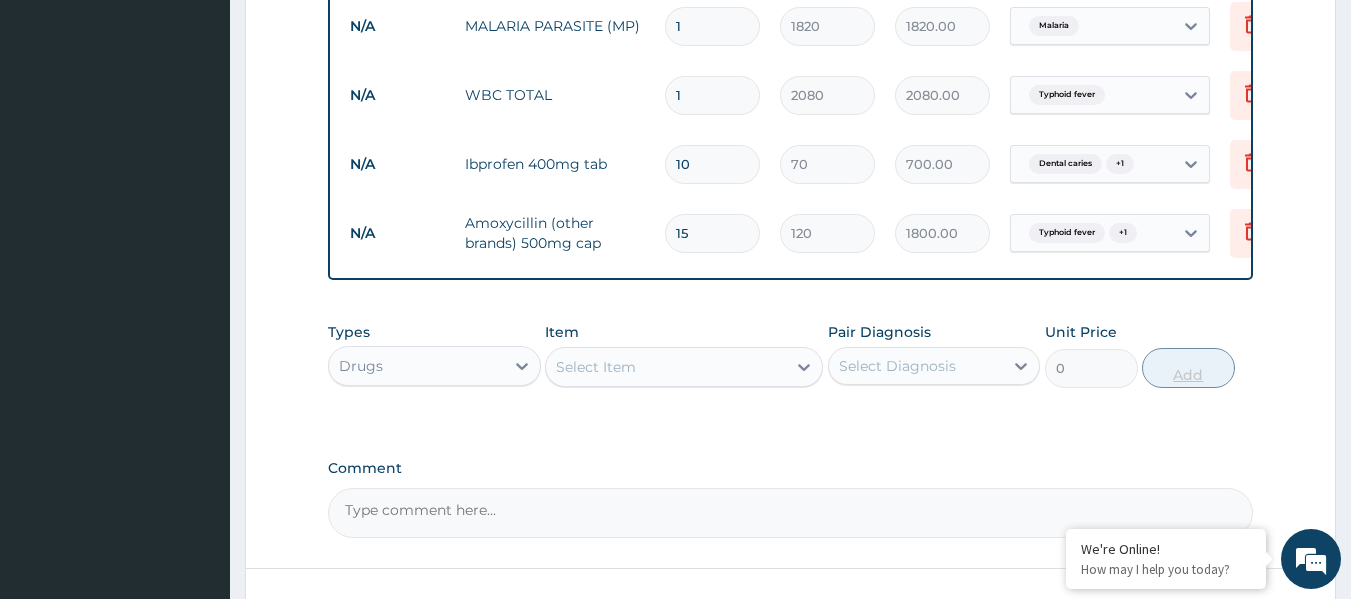 type on "1" 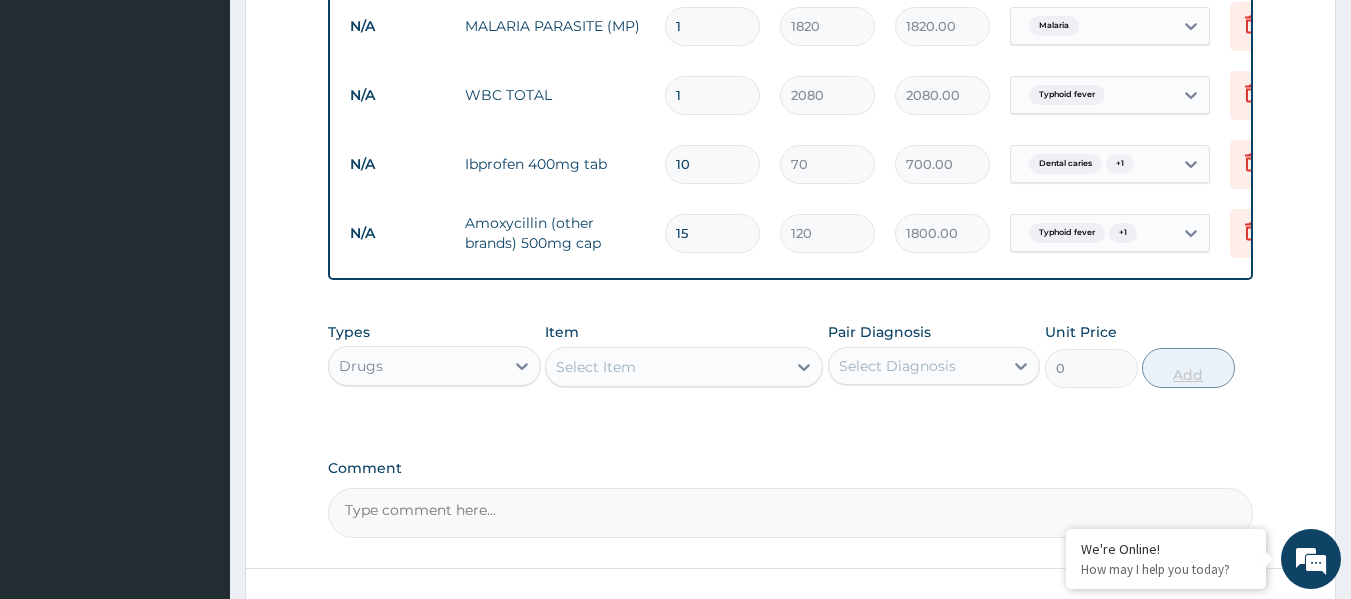 type on "120.00" 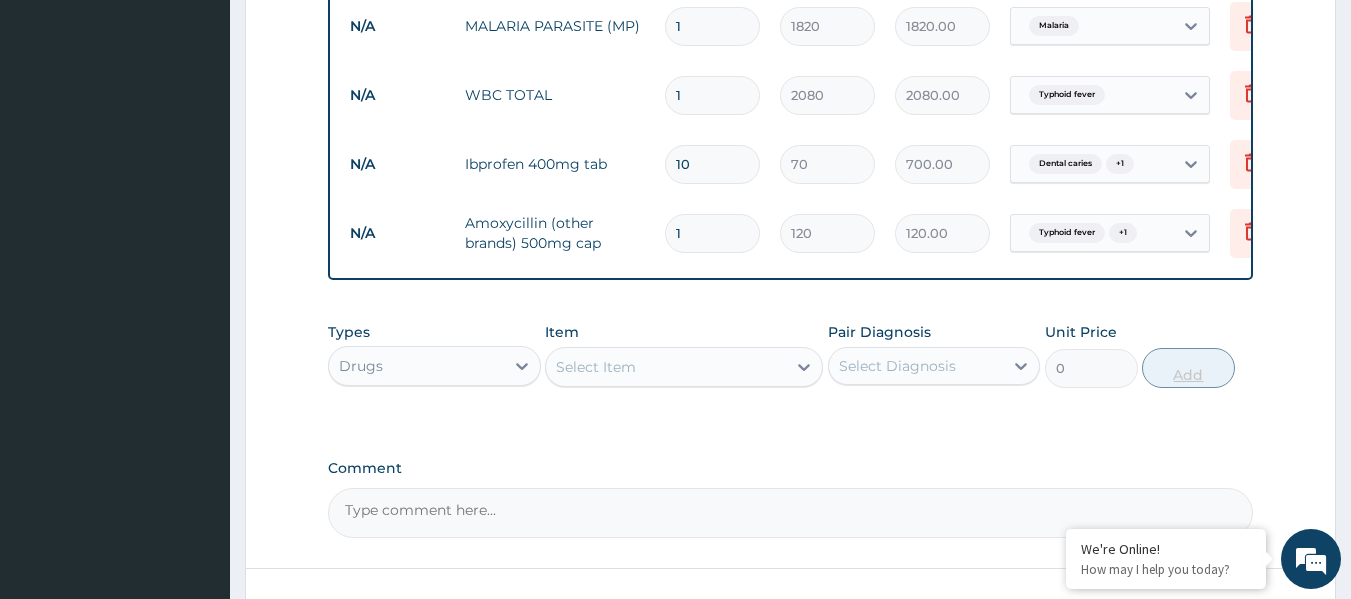 type 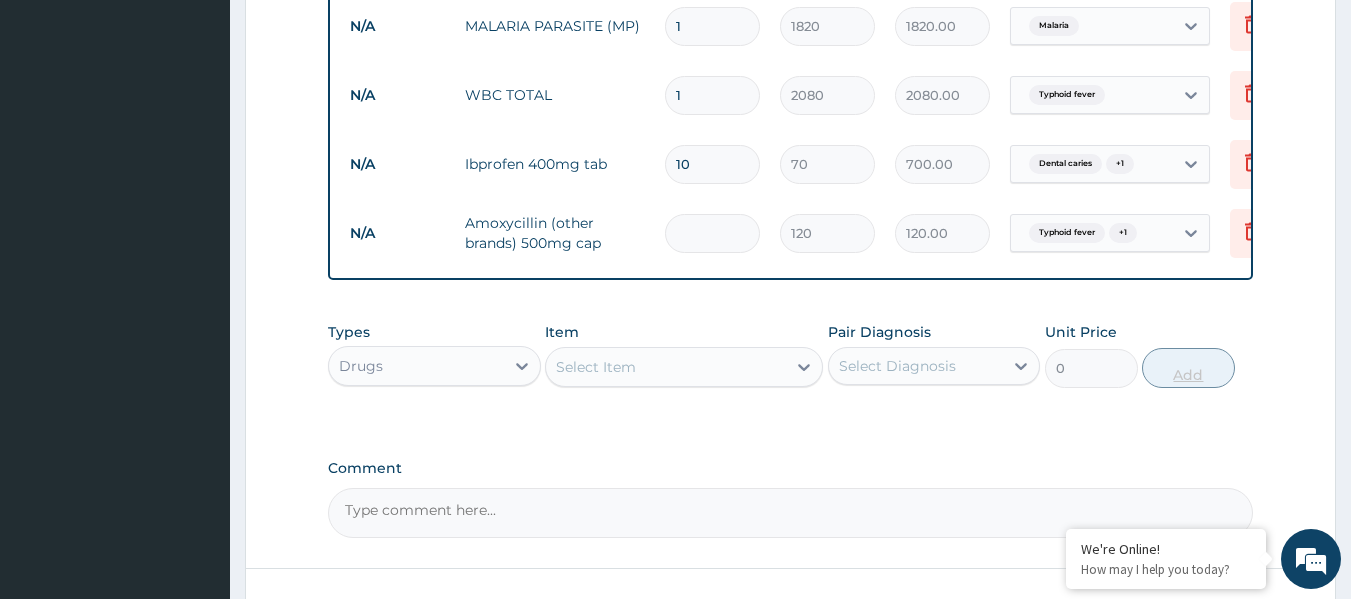 type on "0.00" 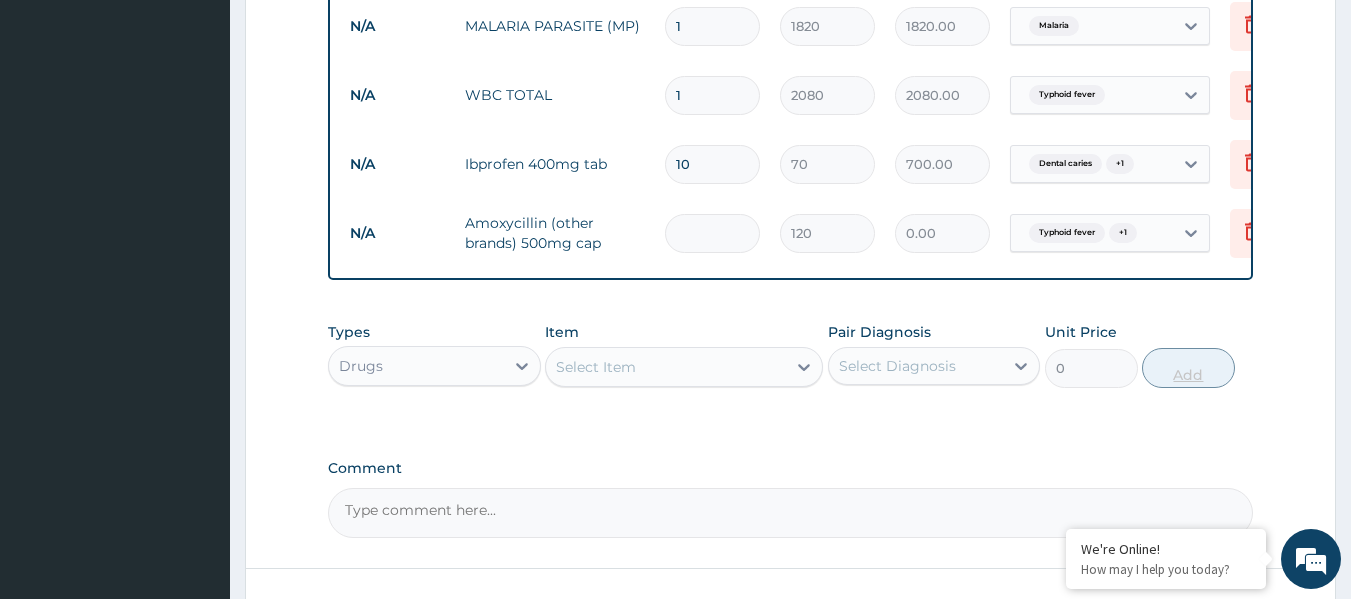 type on "2" 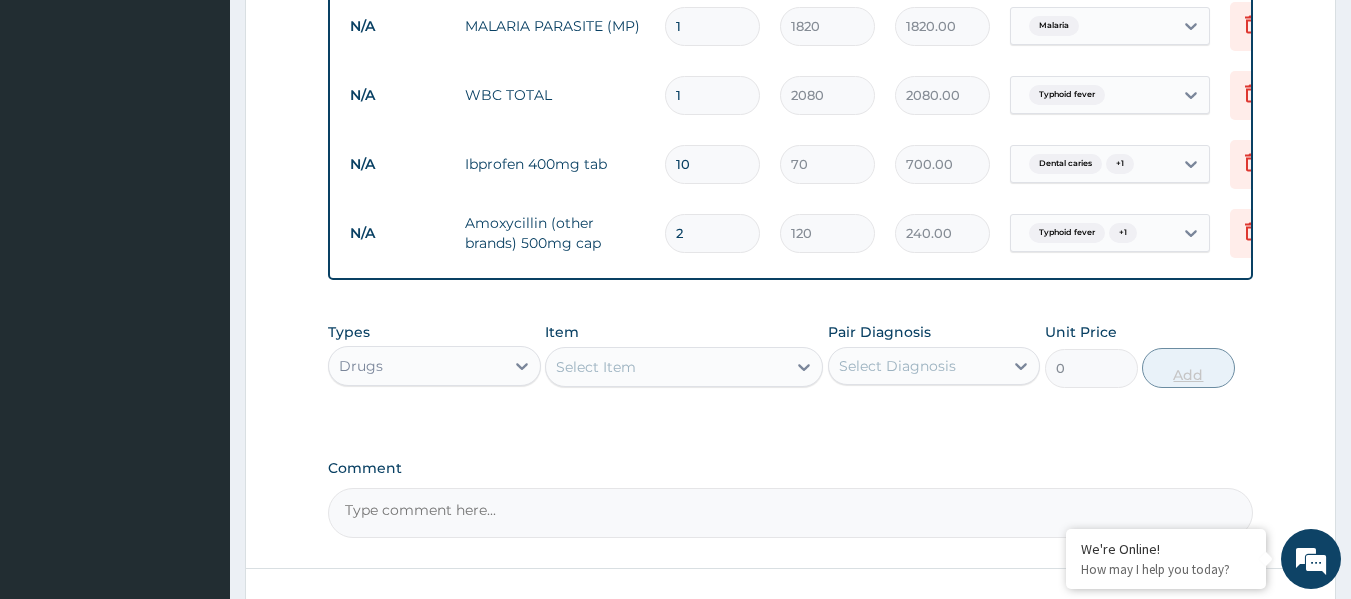type on "20" 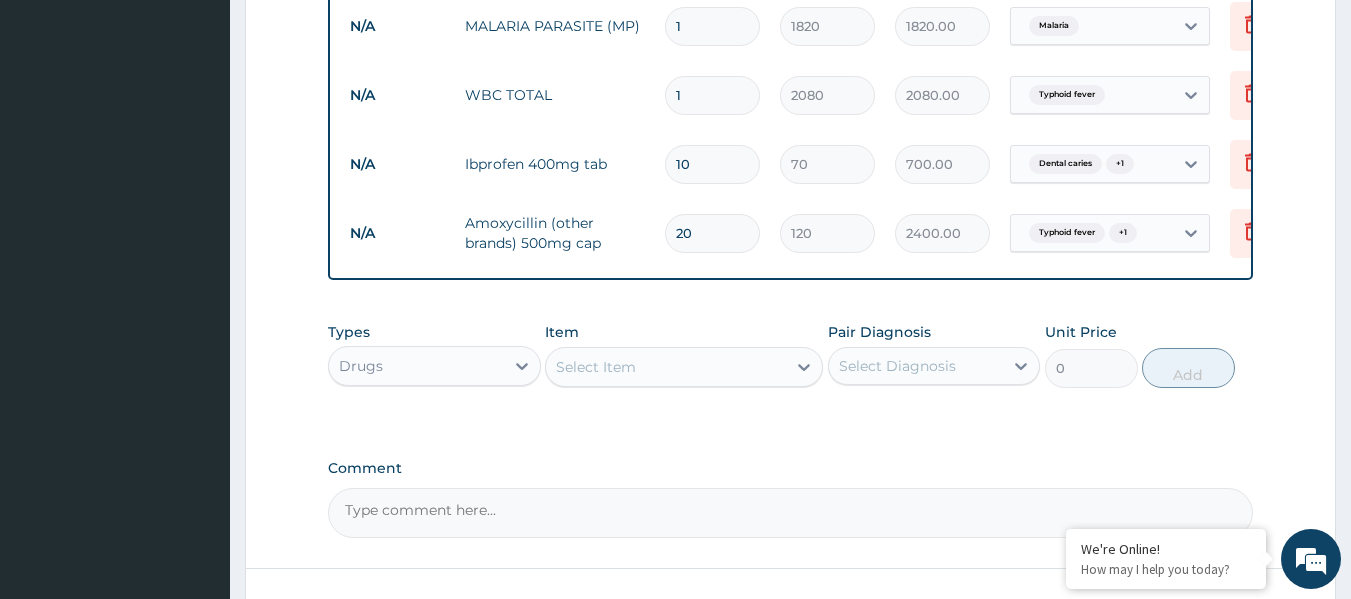 type on "20" 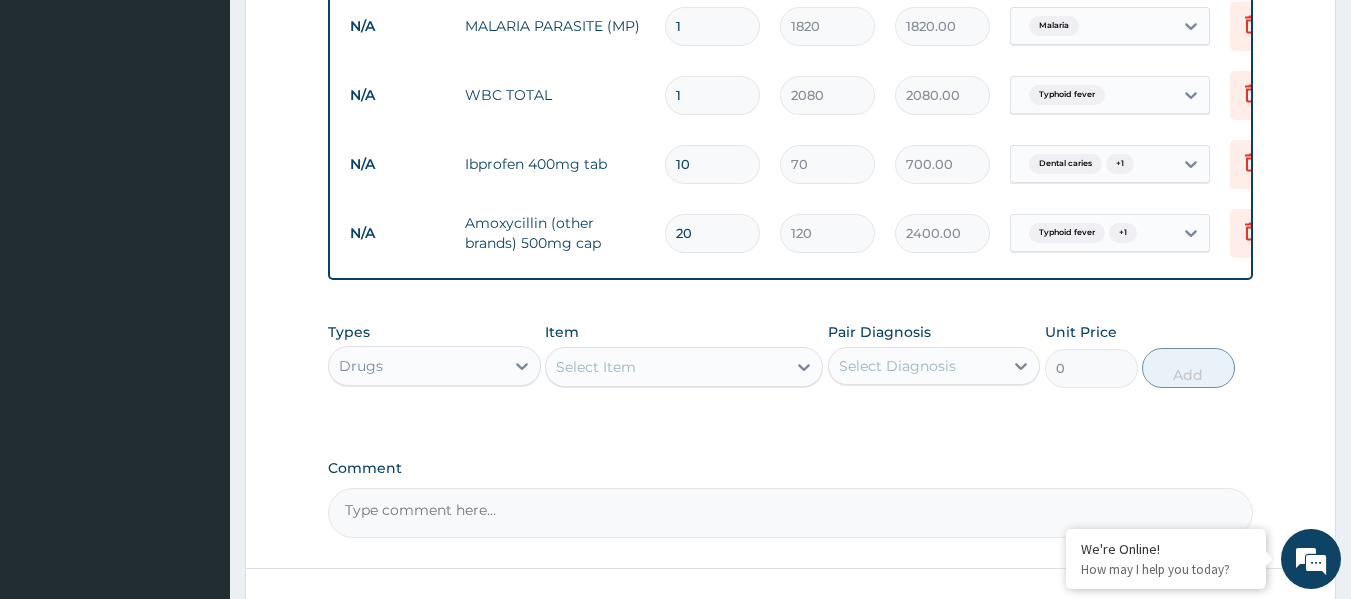 click on "Select Item" at bounding box center (596, 367) 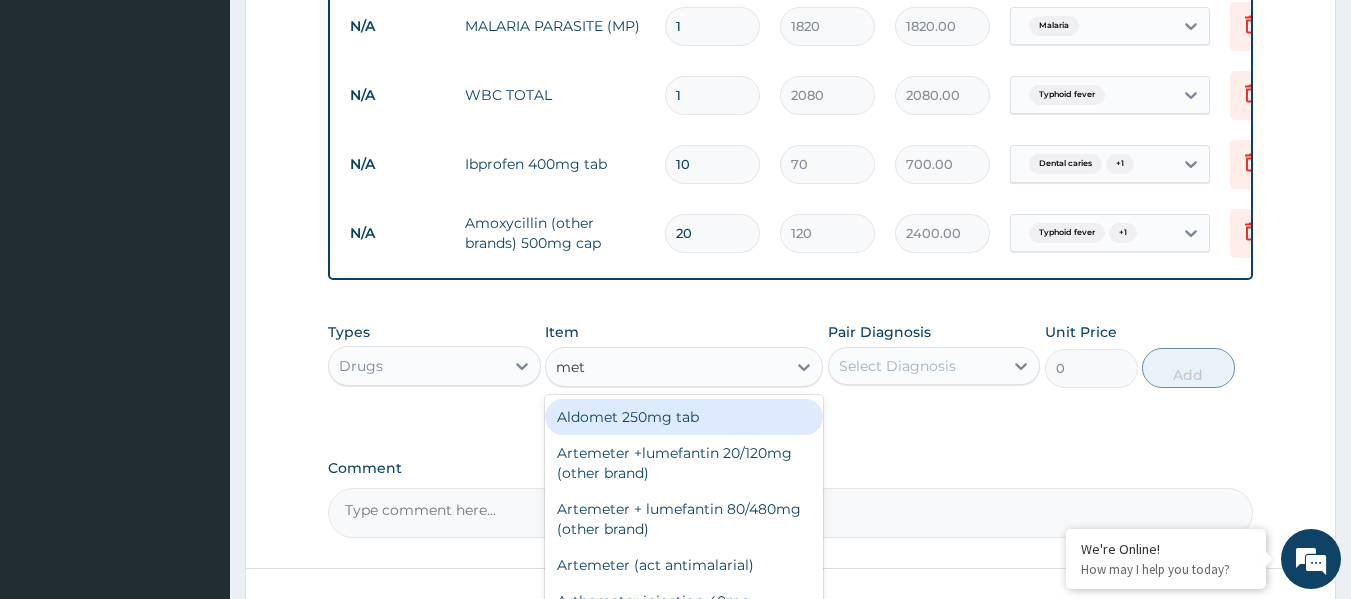 type on "metr" 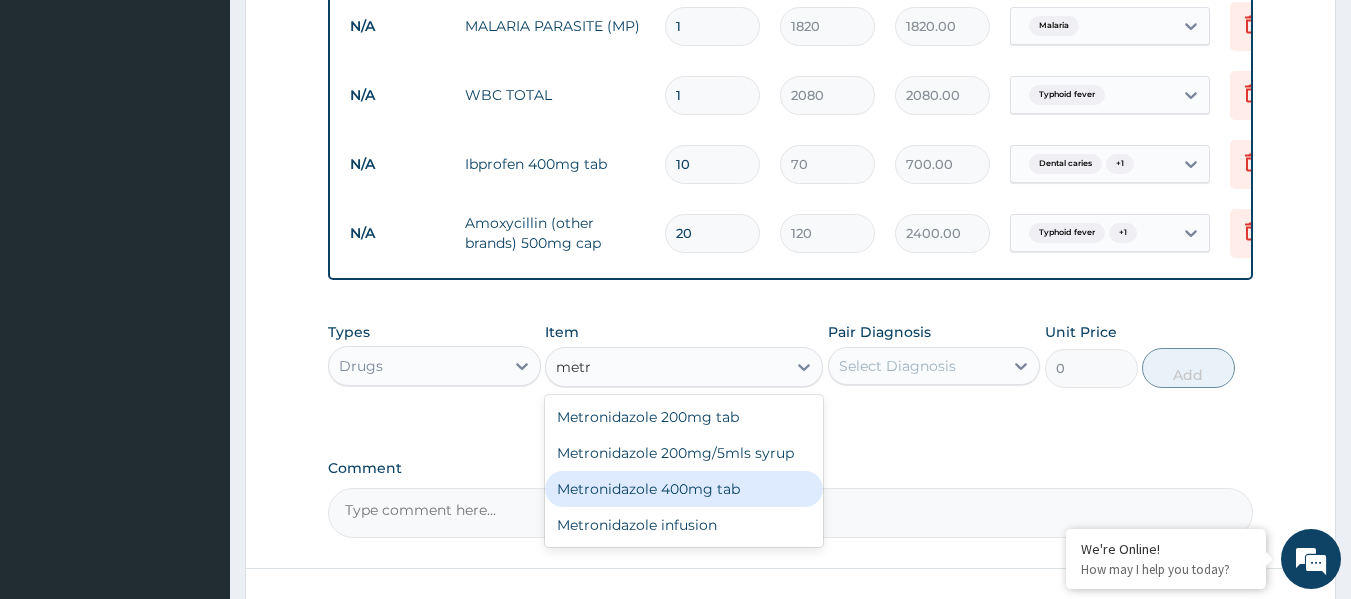click on "Metronidazole 400mg tab" at bounding box center [684, 489] 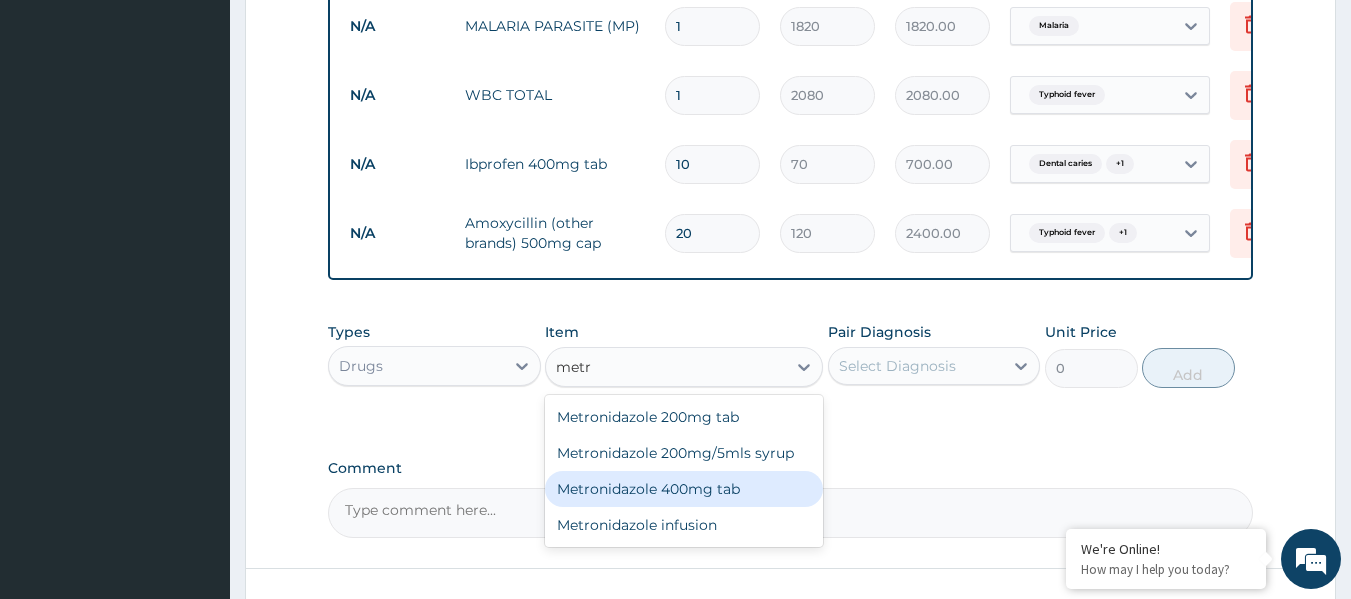 type 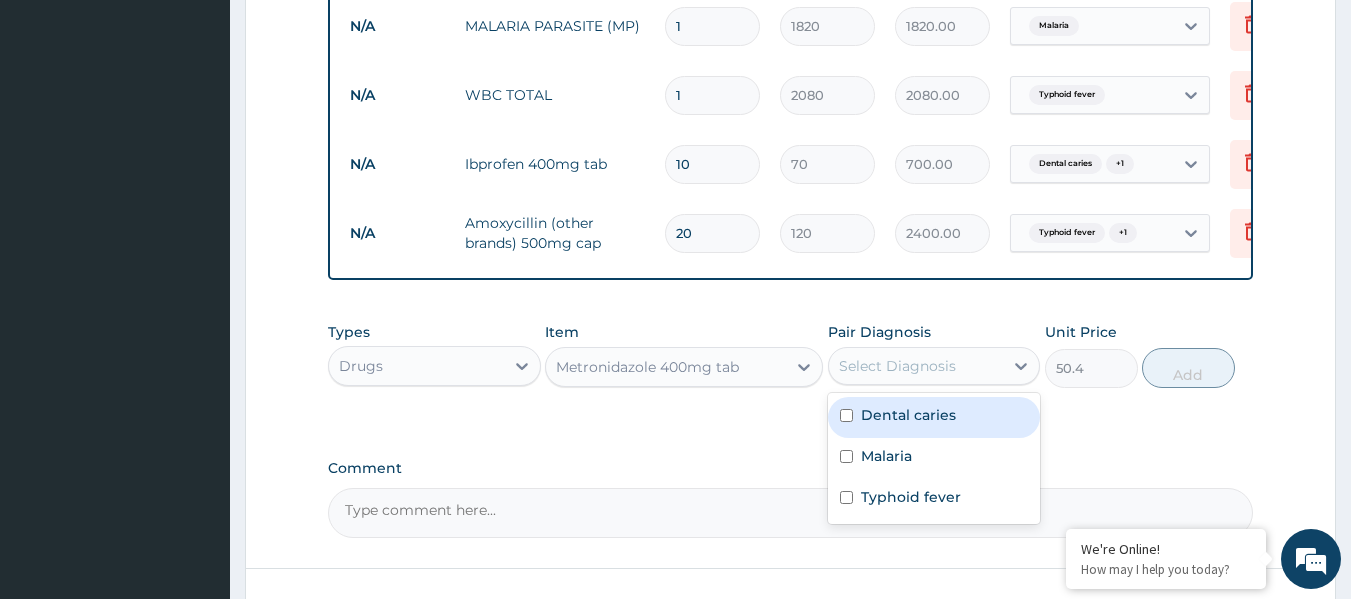 click on "Select Diagnosis" at bounding box center (897, 366) 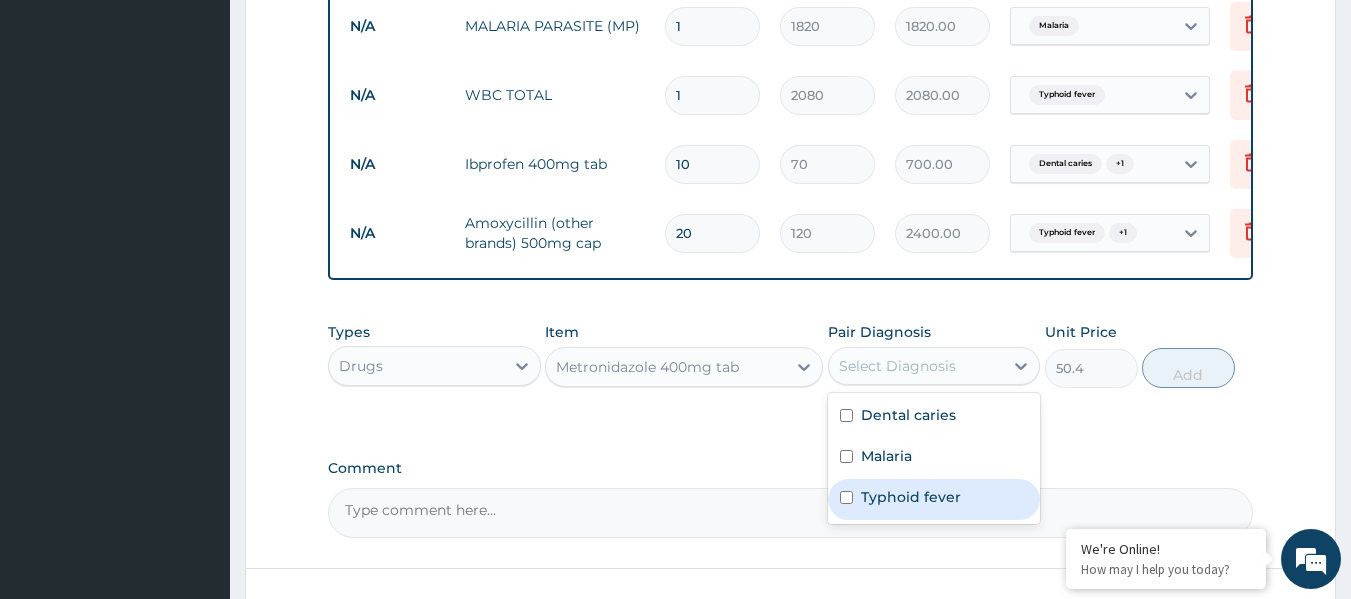 click on "Typhoid fever" at bounding box center [911, 497] 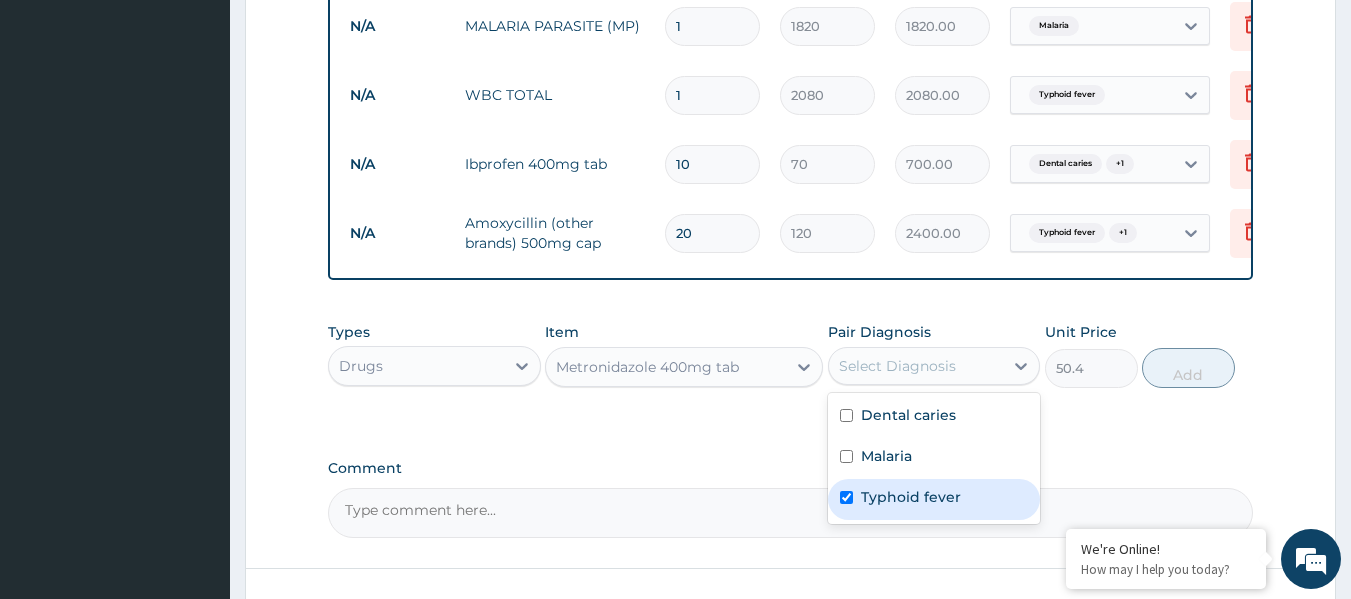 checkbox on "true" 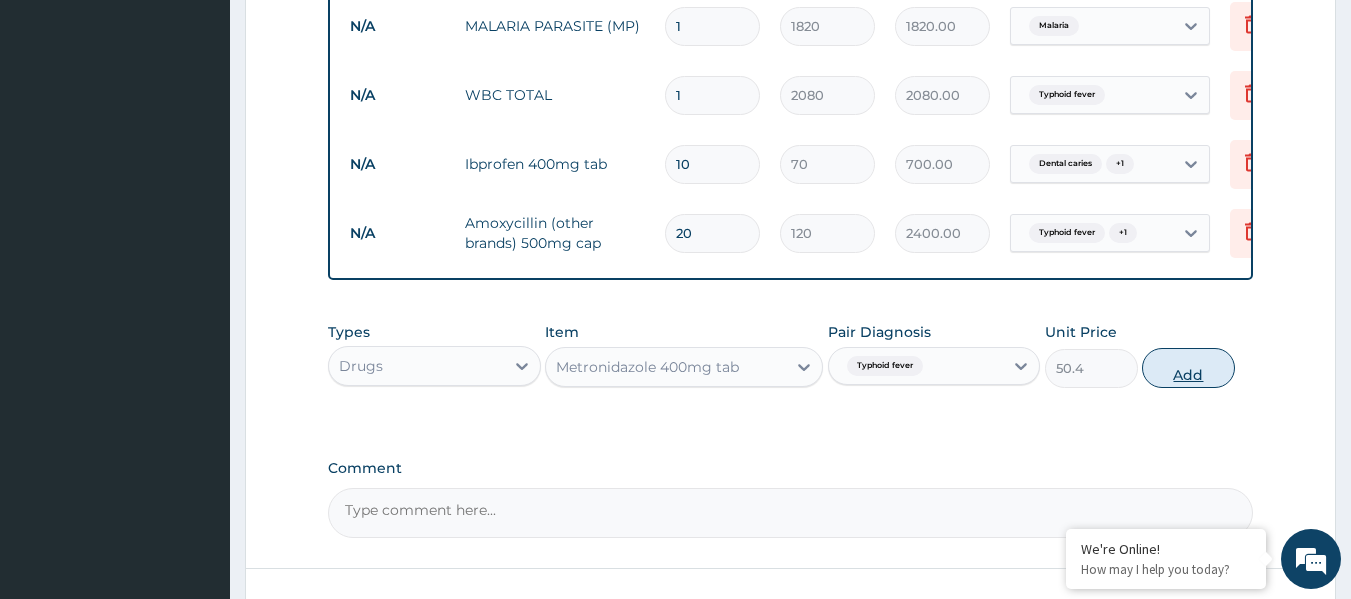 click on "Add" at bounding box center [1188, 368] 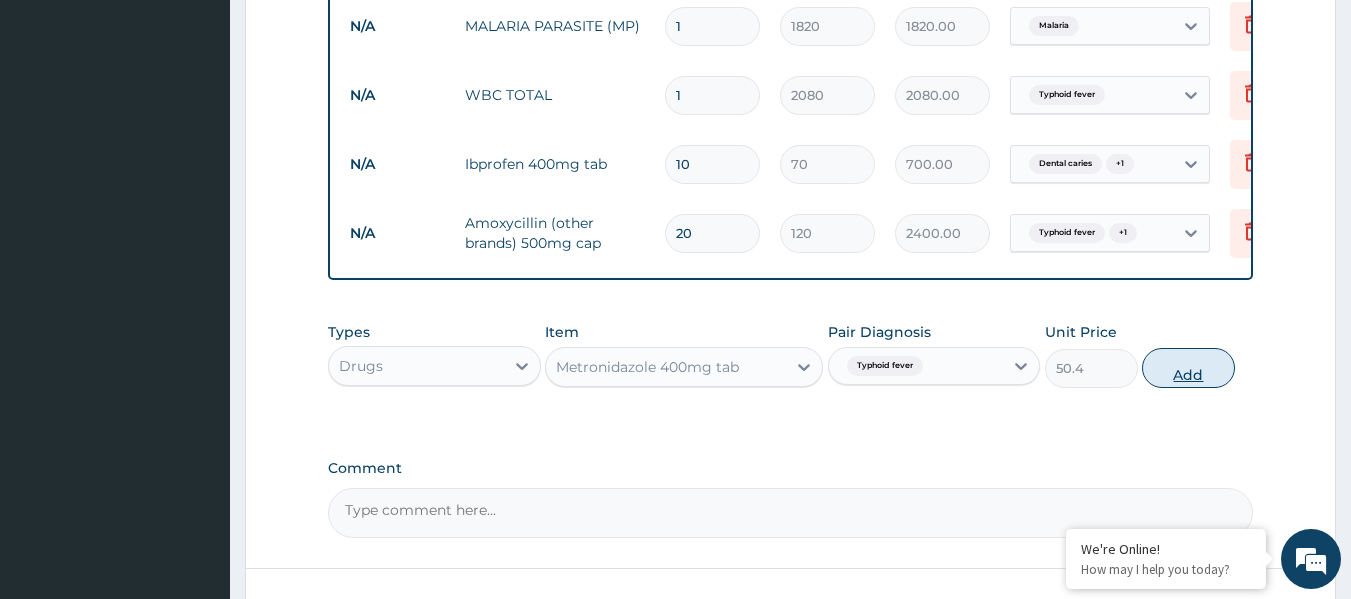 type on "0" 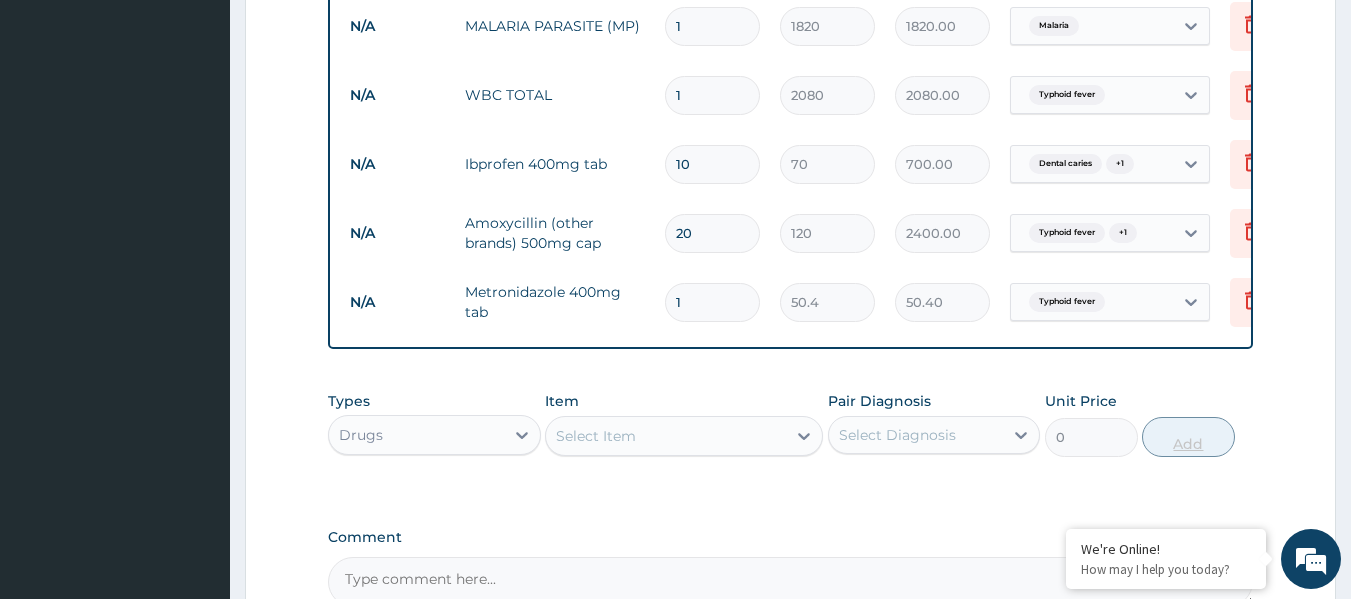type on "15" 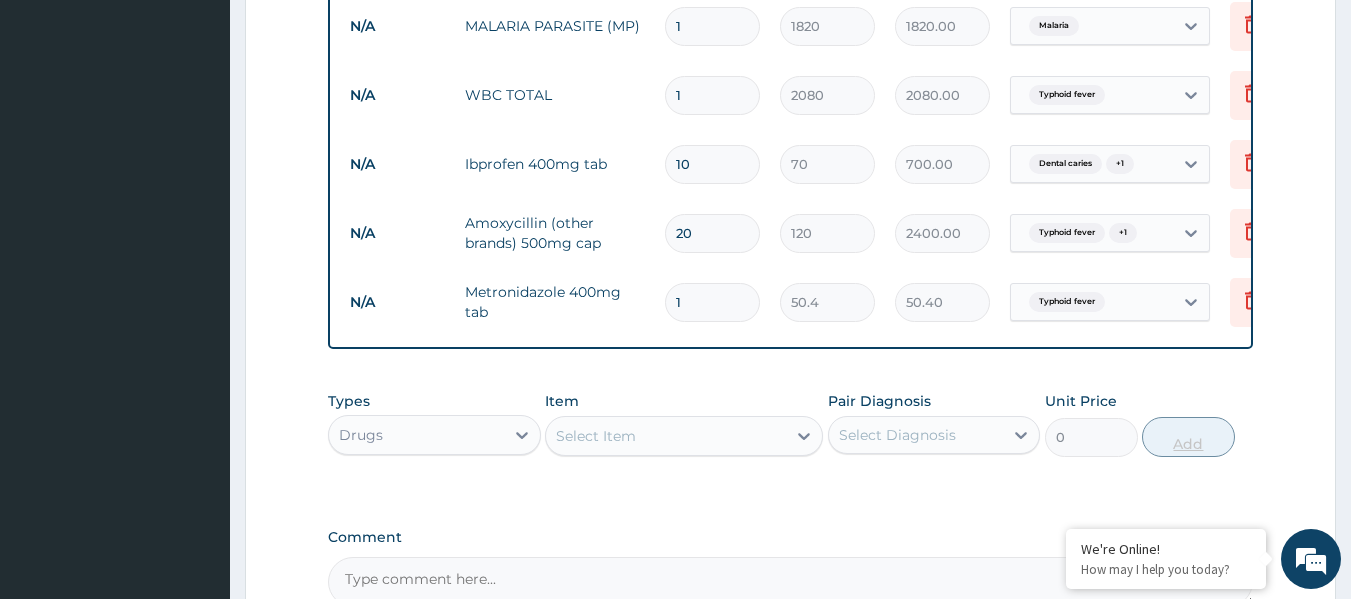 type on "756.00" 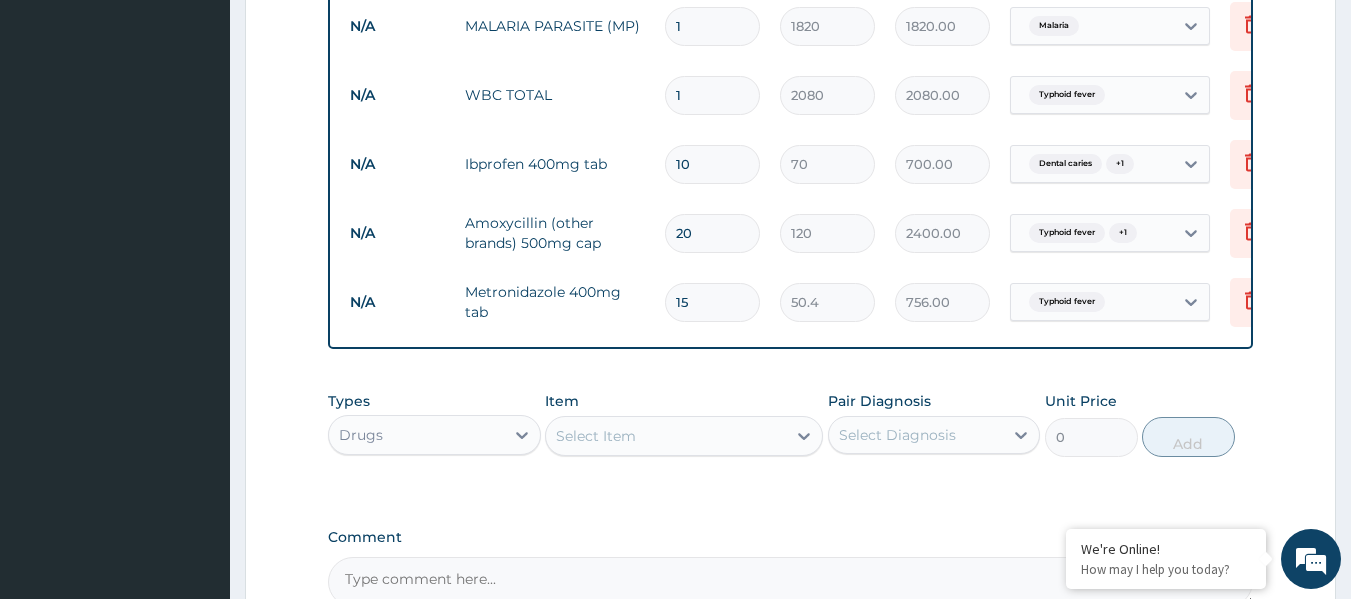 type on "15" 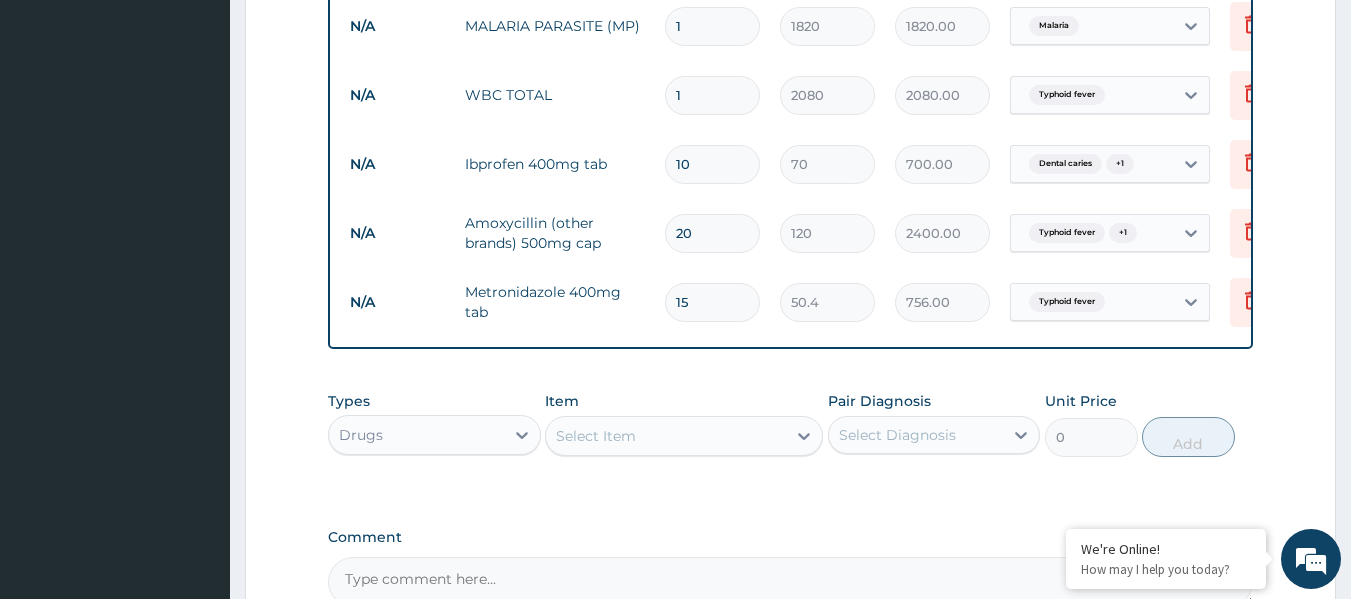 click on "Select Item" at bounding box center (666, 436) 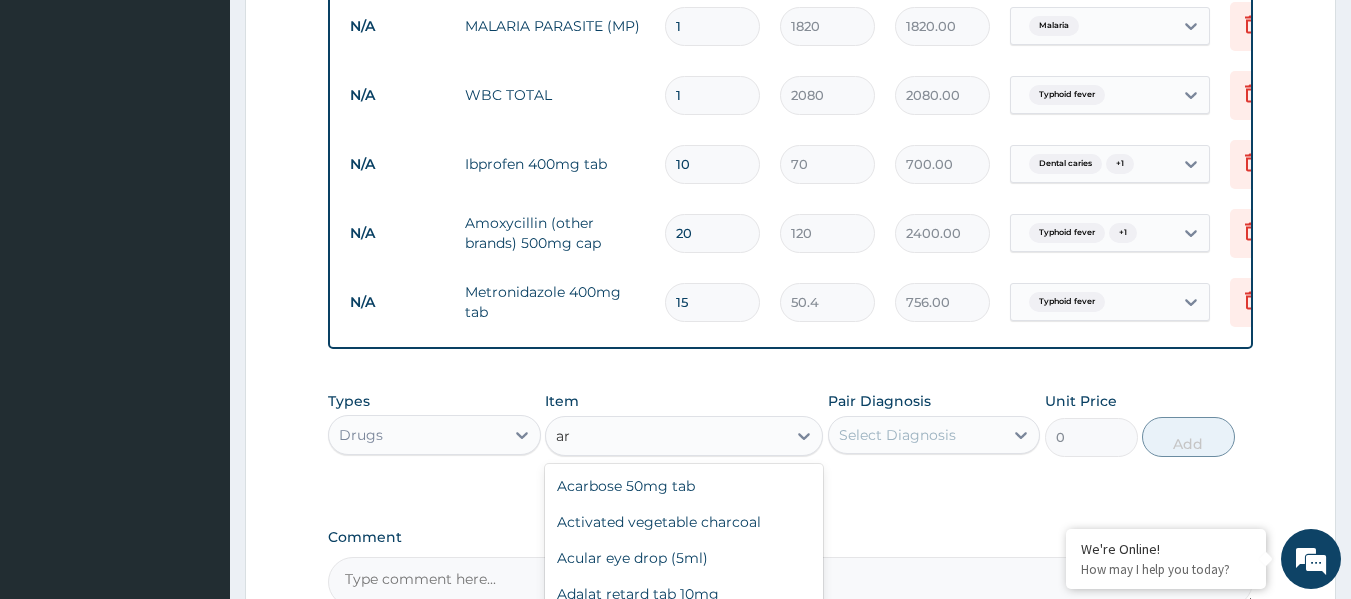 type on "a" 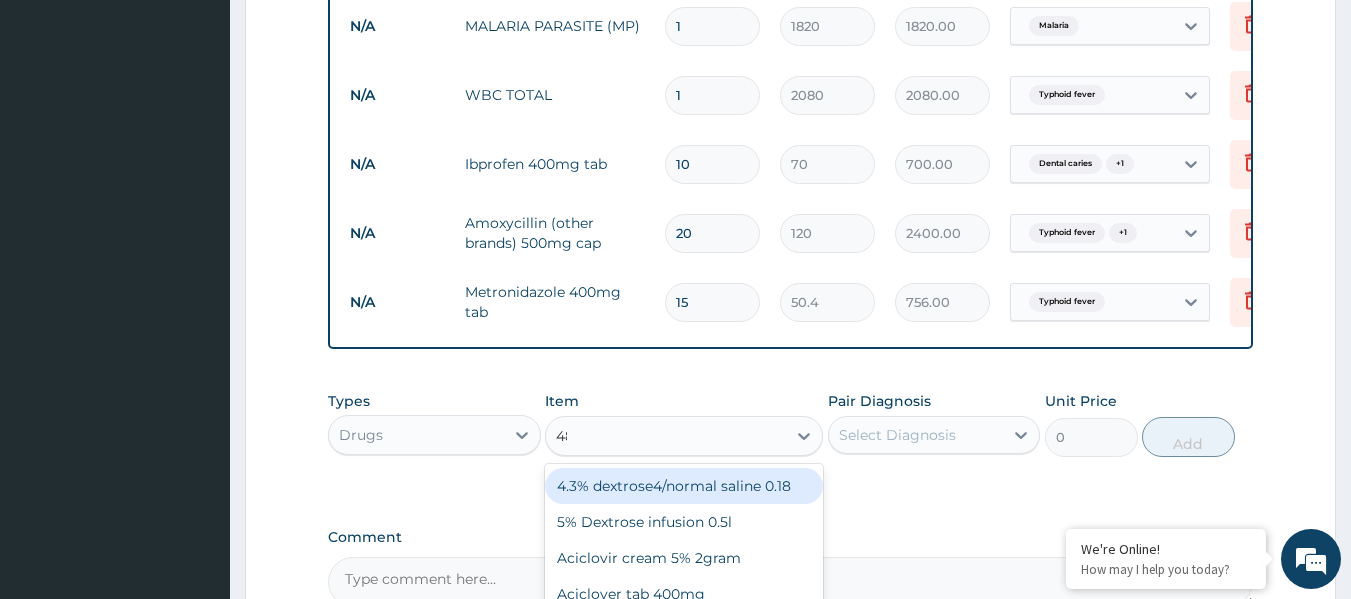type on "480" 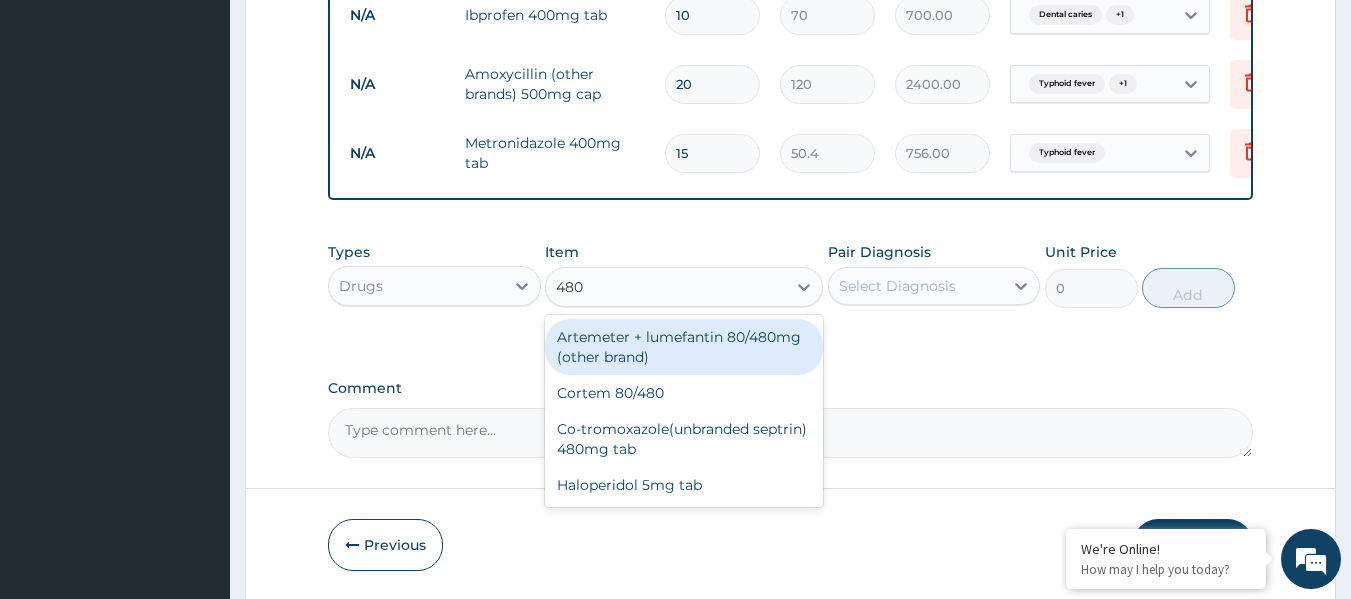 scroll, scrollTop: 1033, scrollLeft: 0, axis: vertical 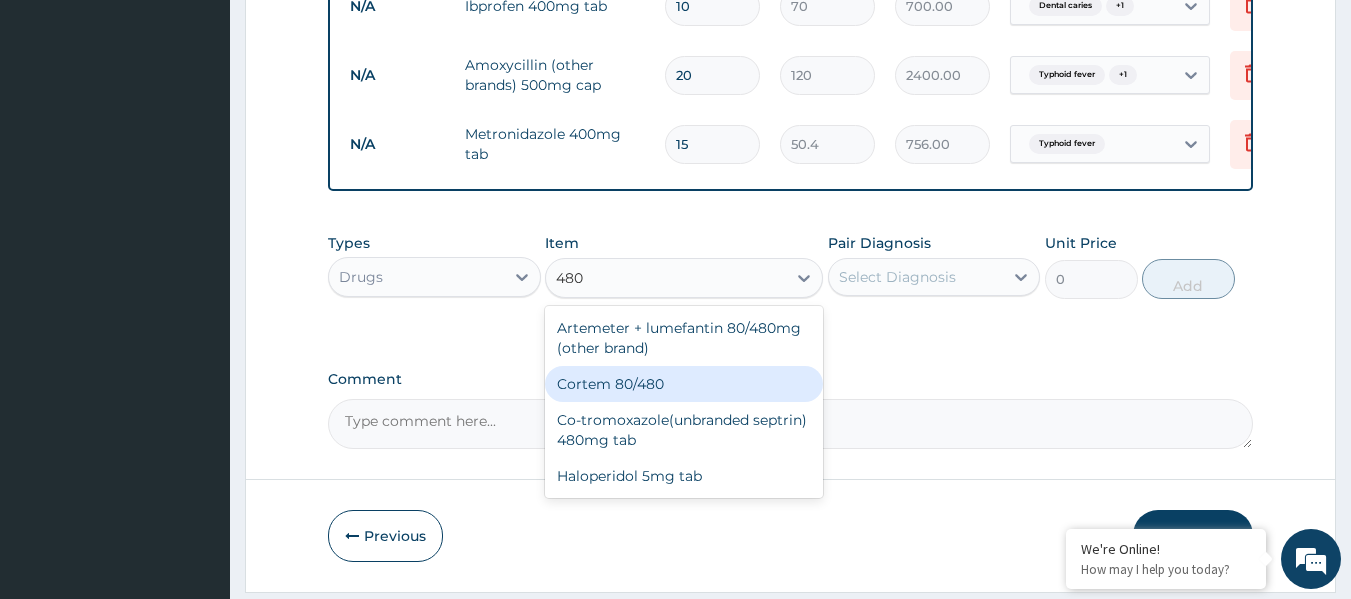 click on "Cortem 80/480" at bounding box center [684, 384] 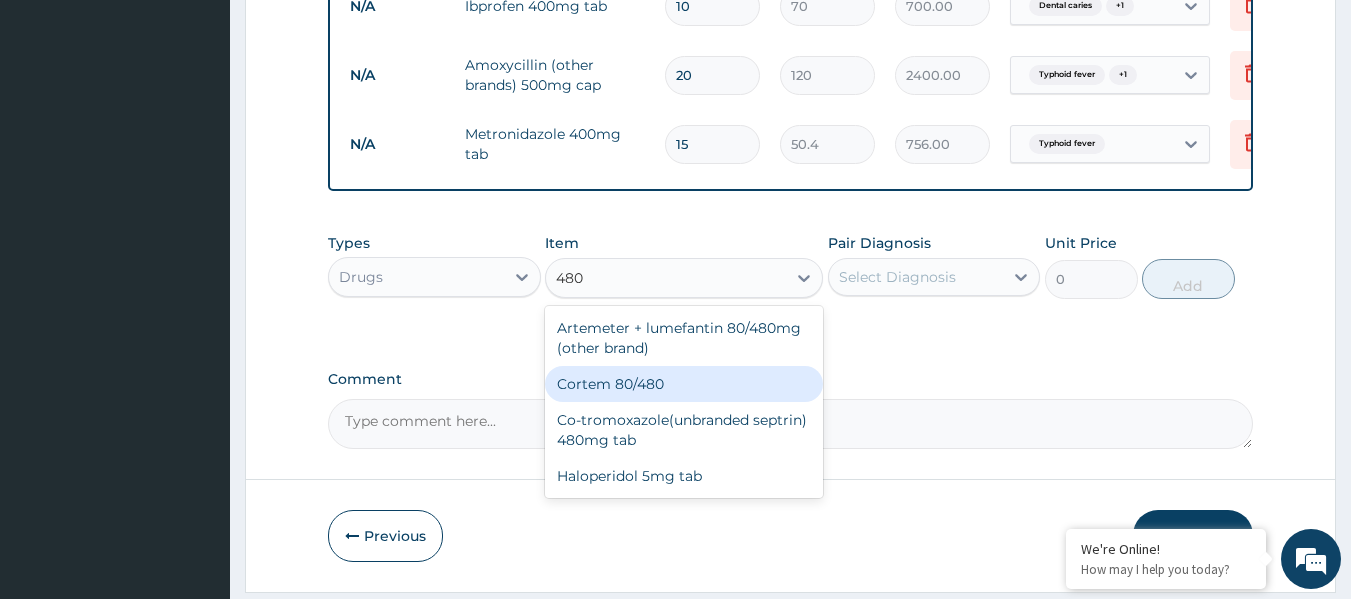 type 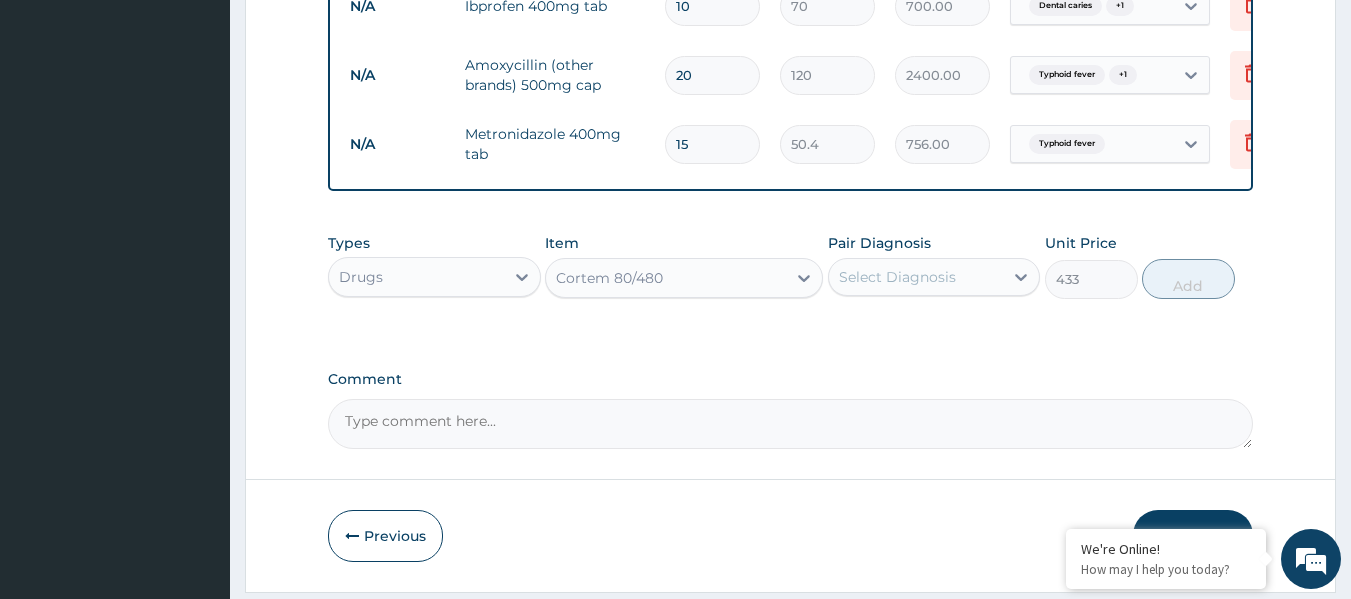 click on "Select Diagnosis" at bounding box center (897, 277) 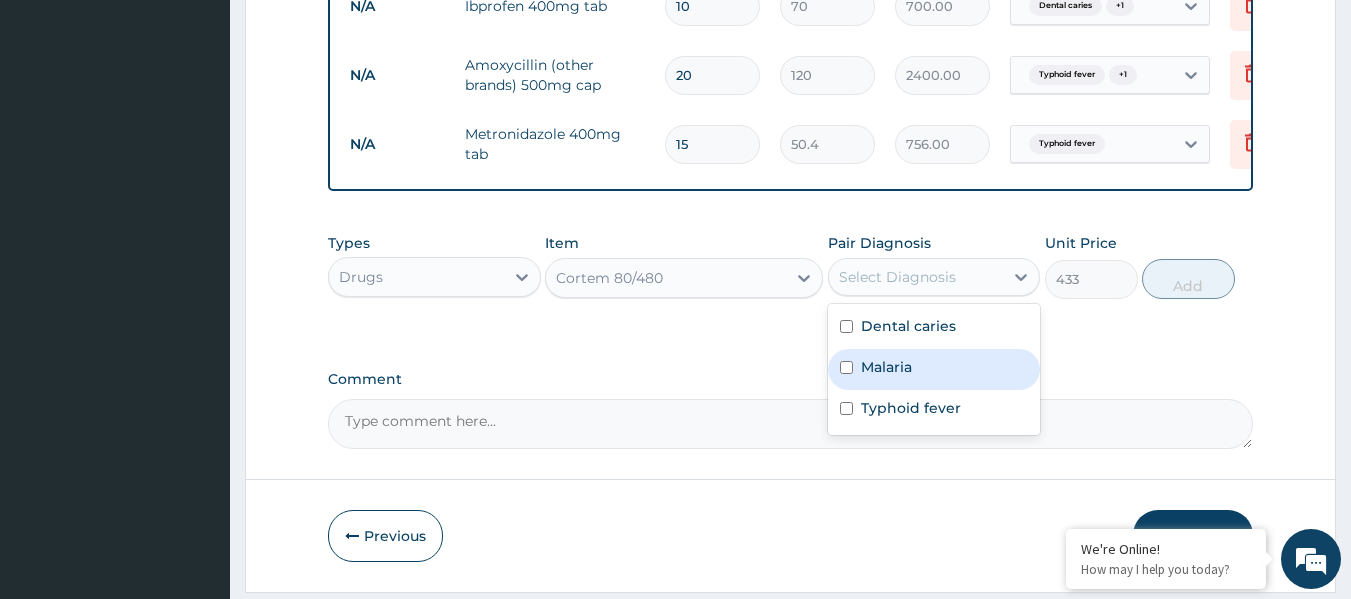 click on "Malaria" at bounding box center (934, 369) 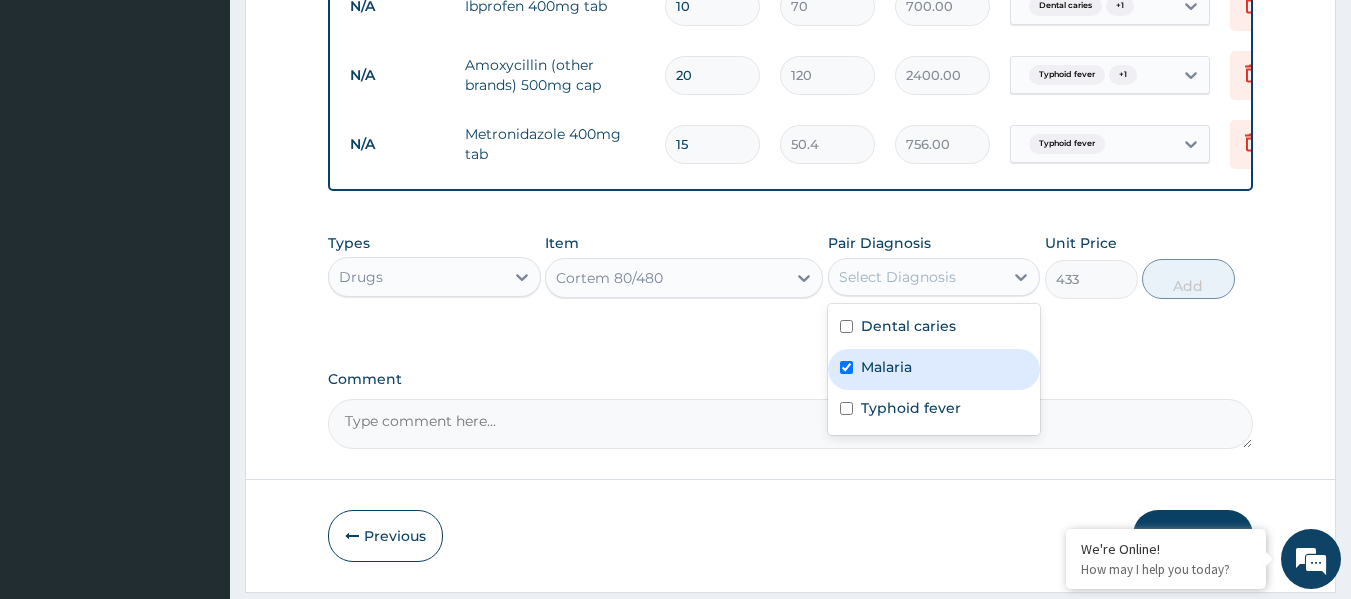 checkbox on "true" 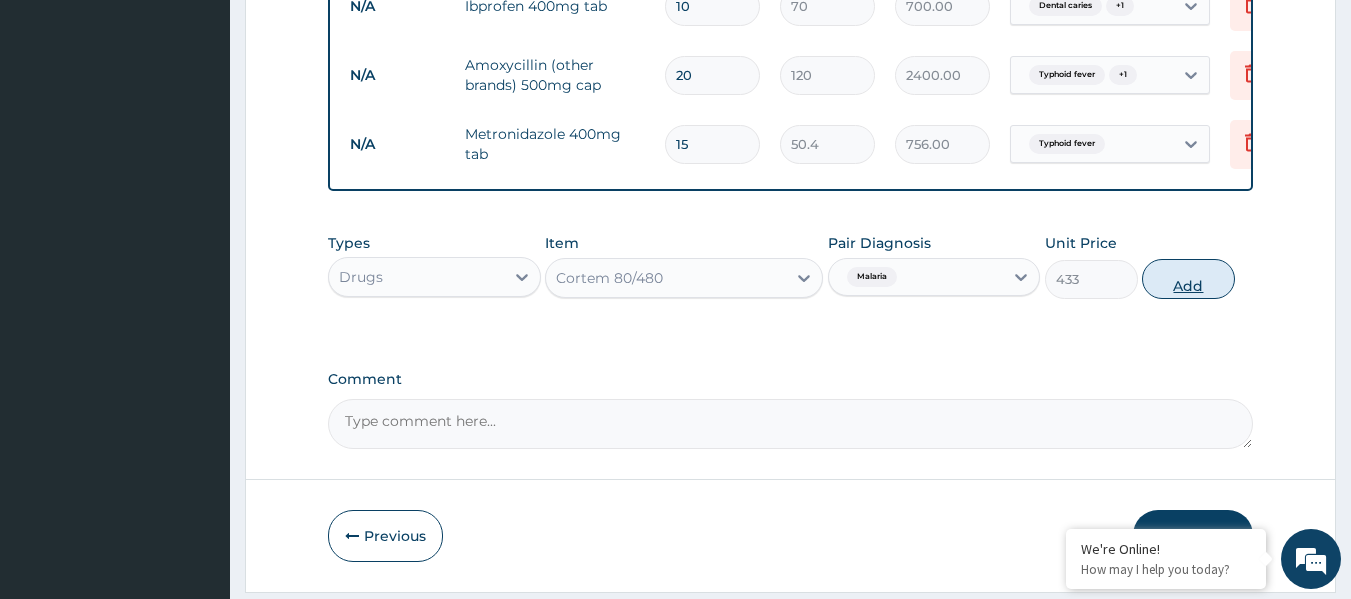 click on "Add" at bounding box center [1188, 279] 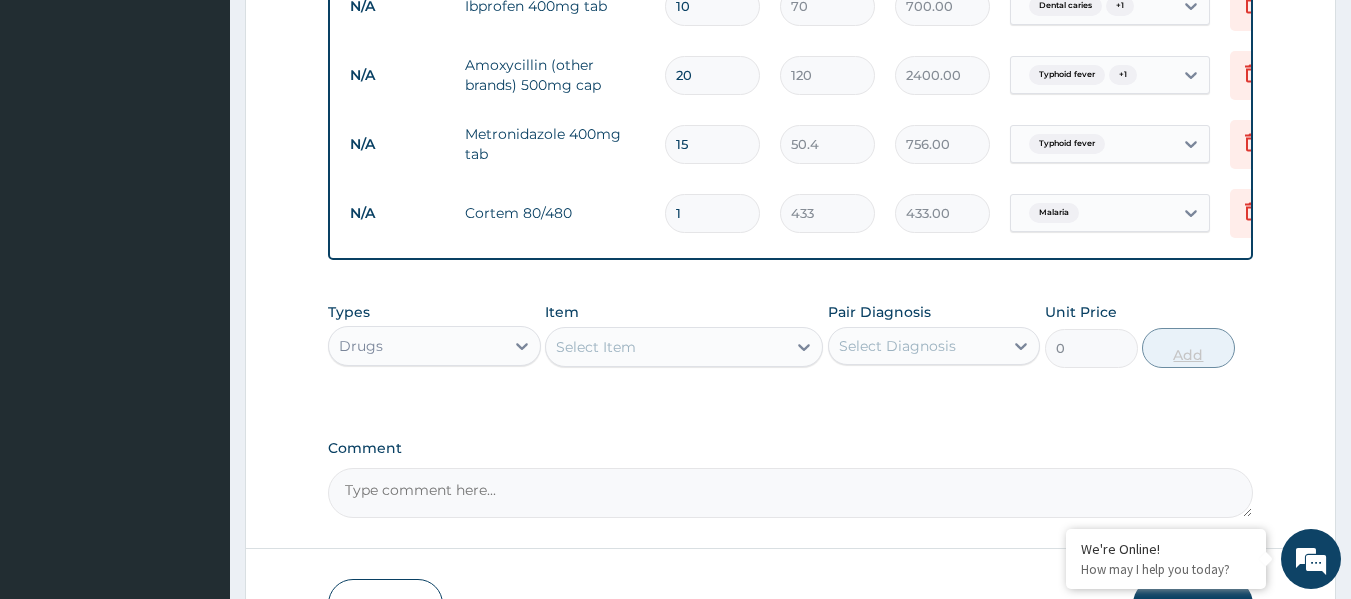type 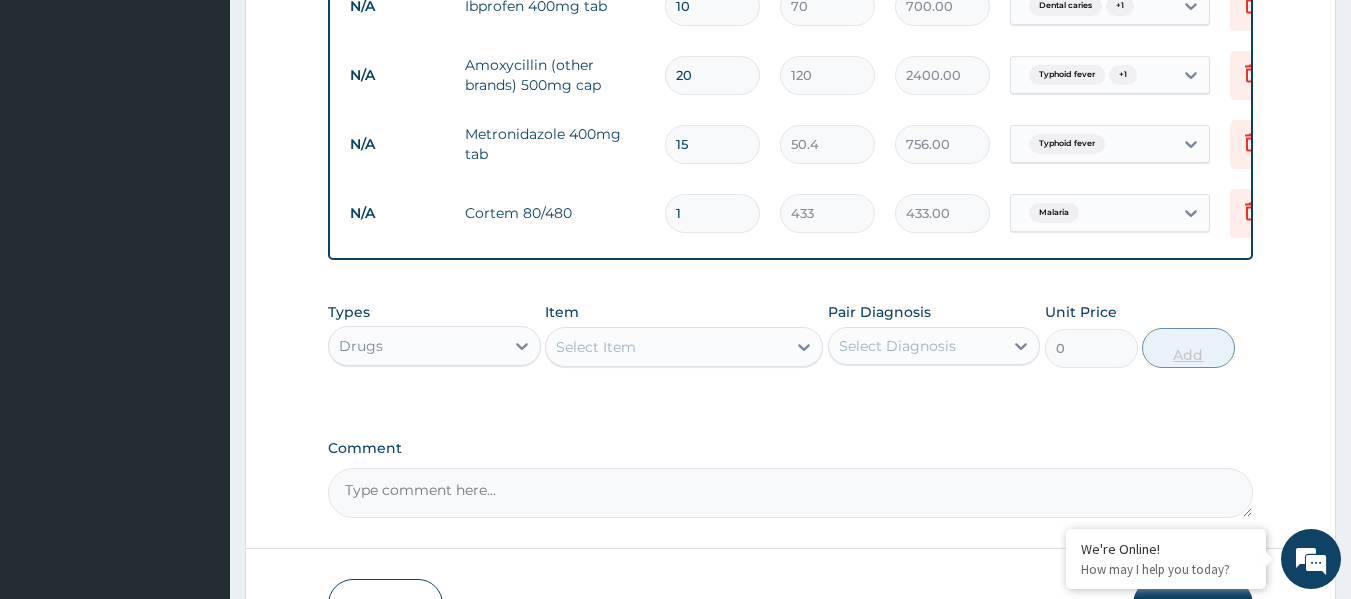 type on "0.00" 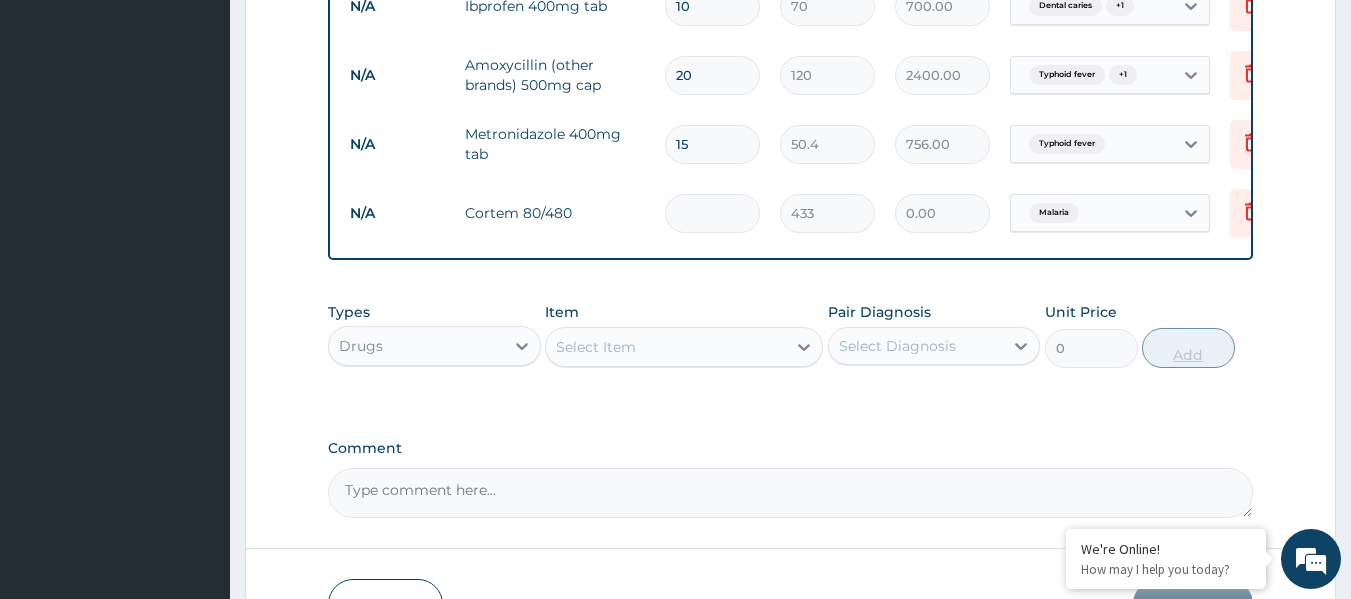 type on "6" 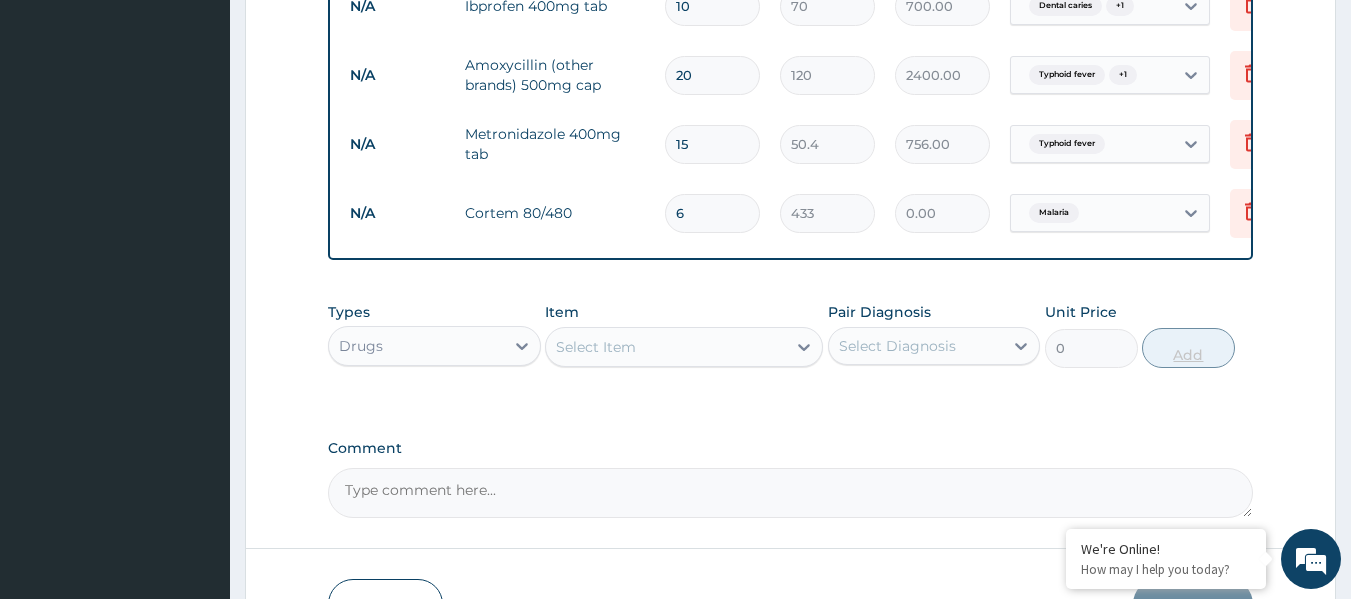 type on "2598.00" 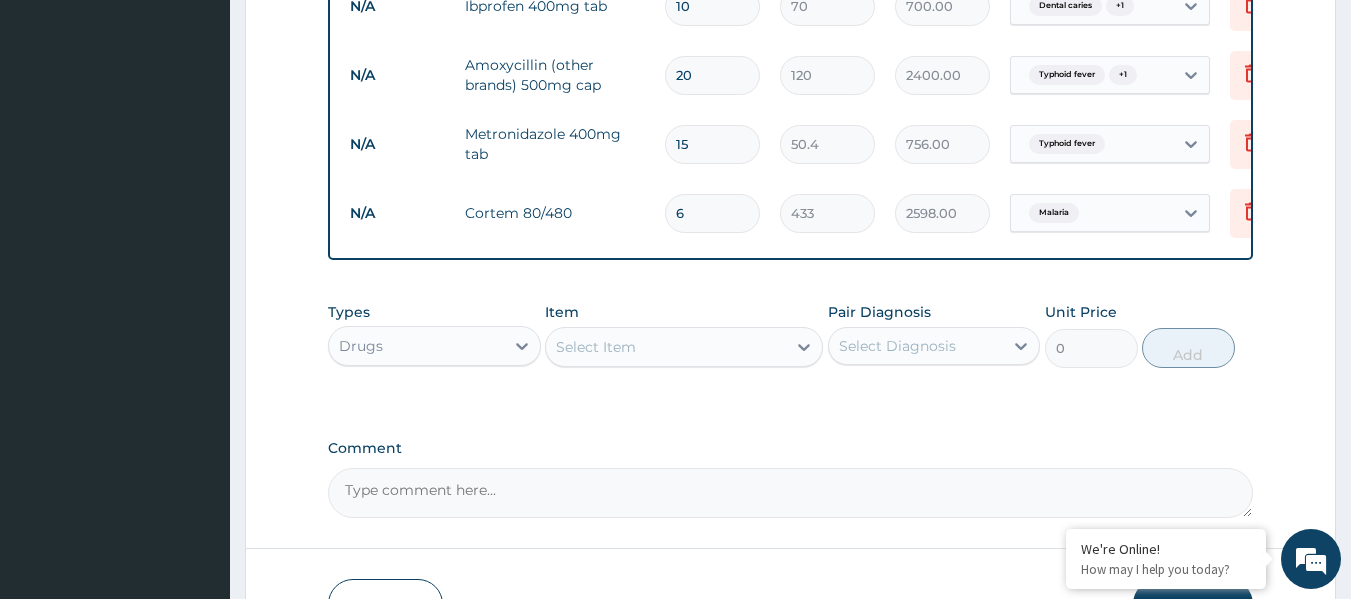 type on "6" 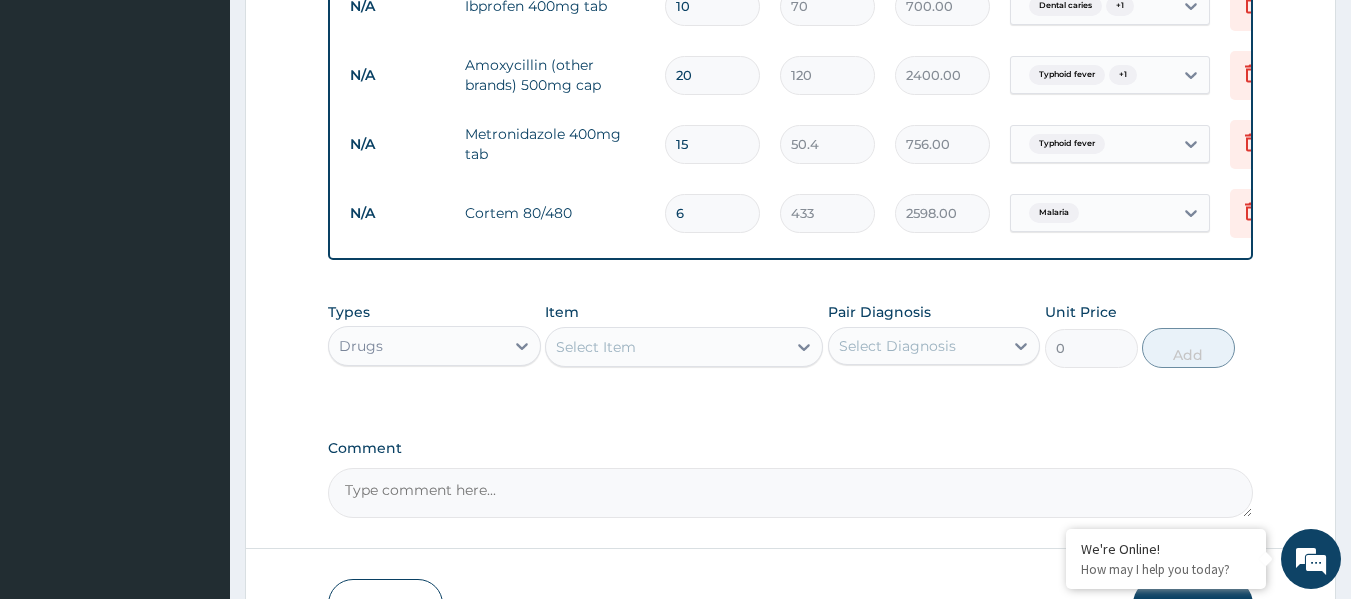 click on "Select Item" at bounding box center [596, 347] 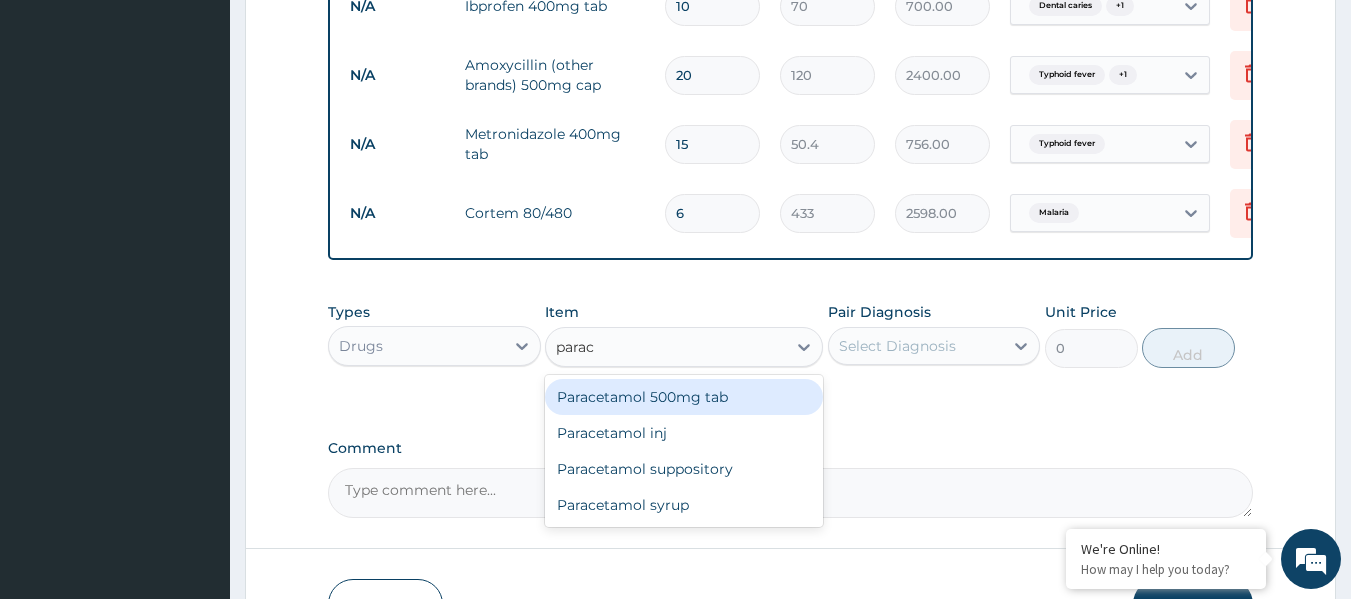 type on "parace" 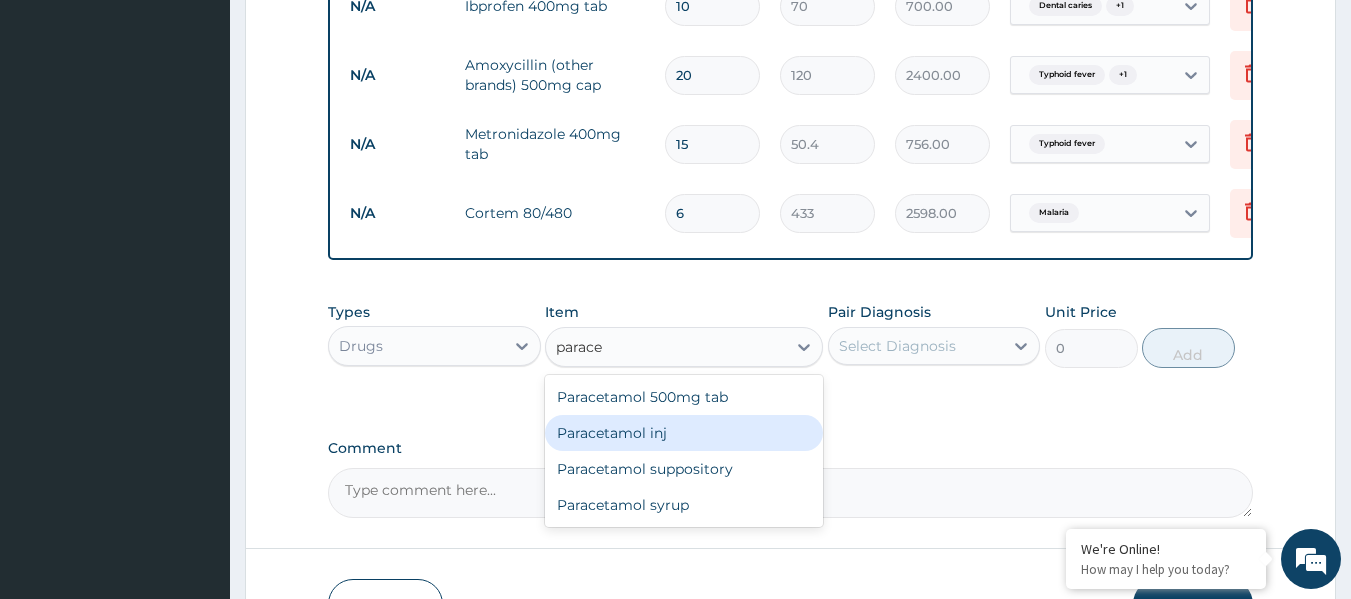 click on "Paracetamol inj" at bounding box center [684, 433] 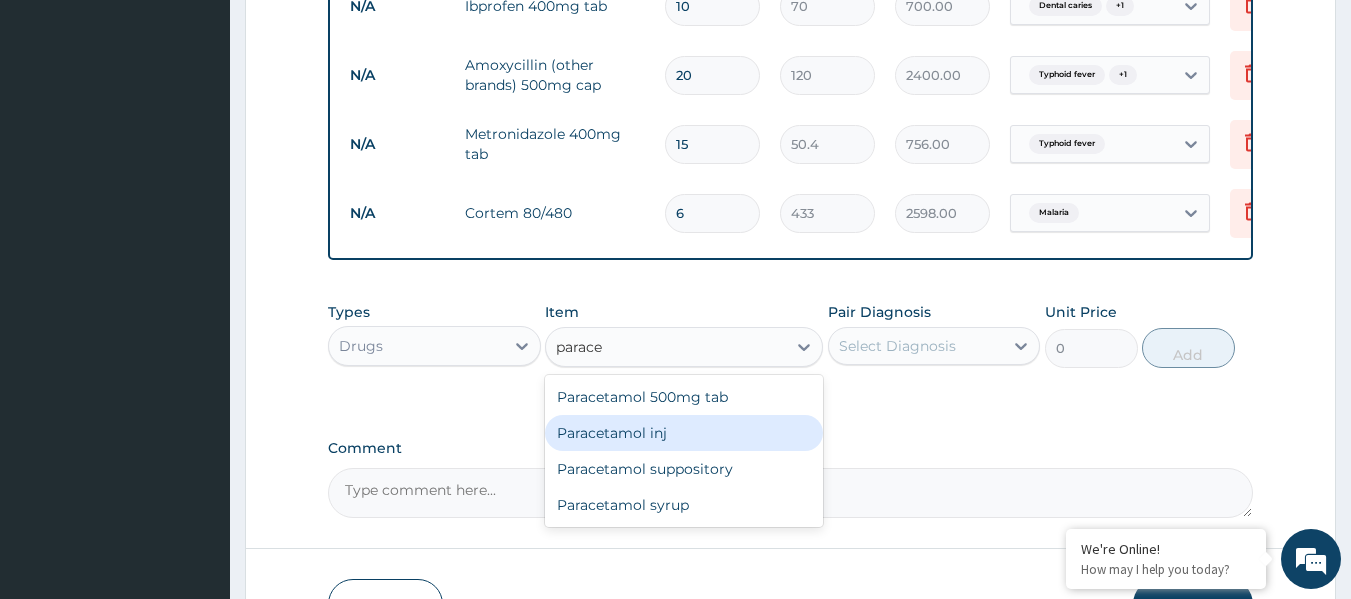 type 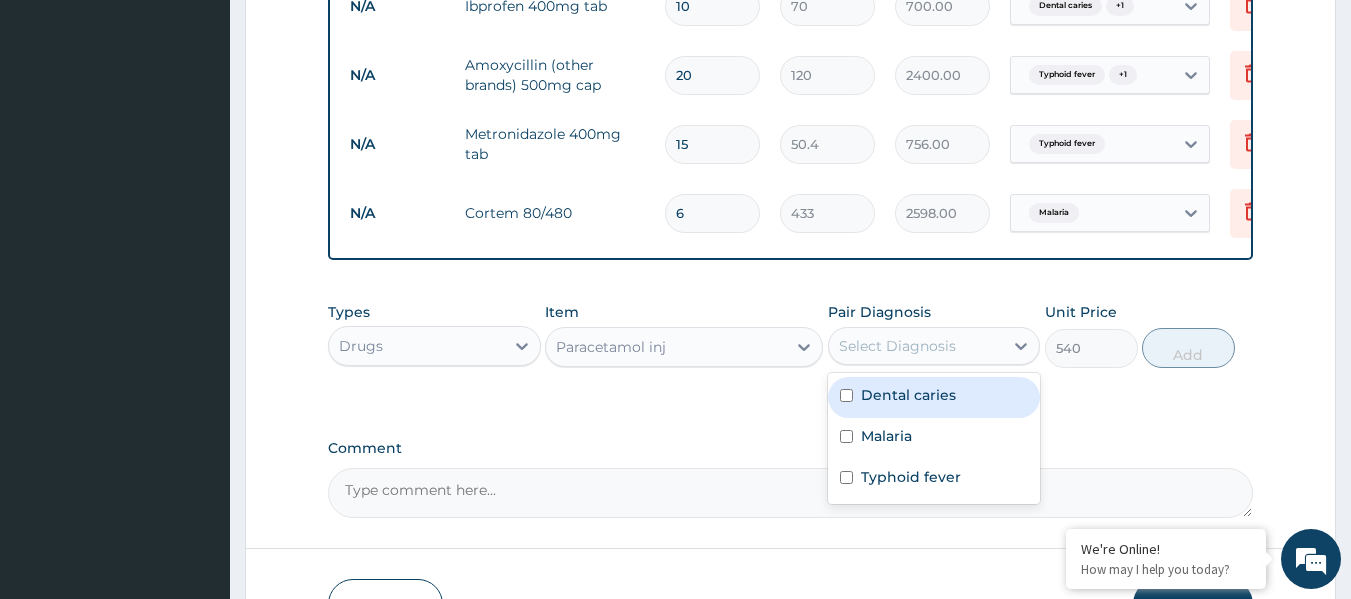 click on "Select Diagnosis" at bounding box center (897, 346) 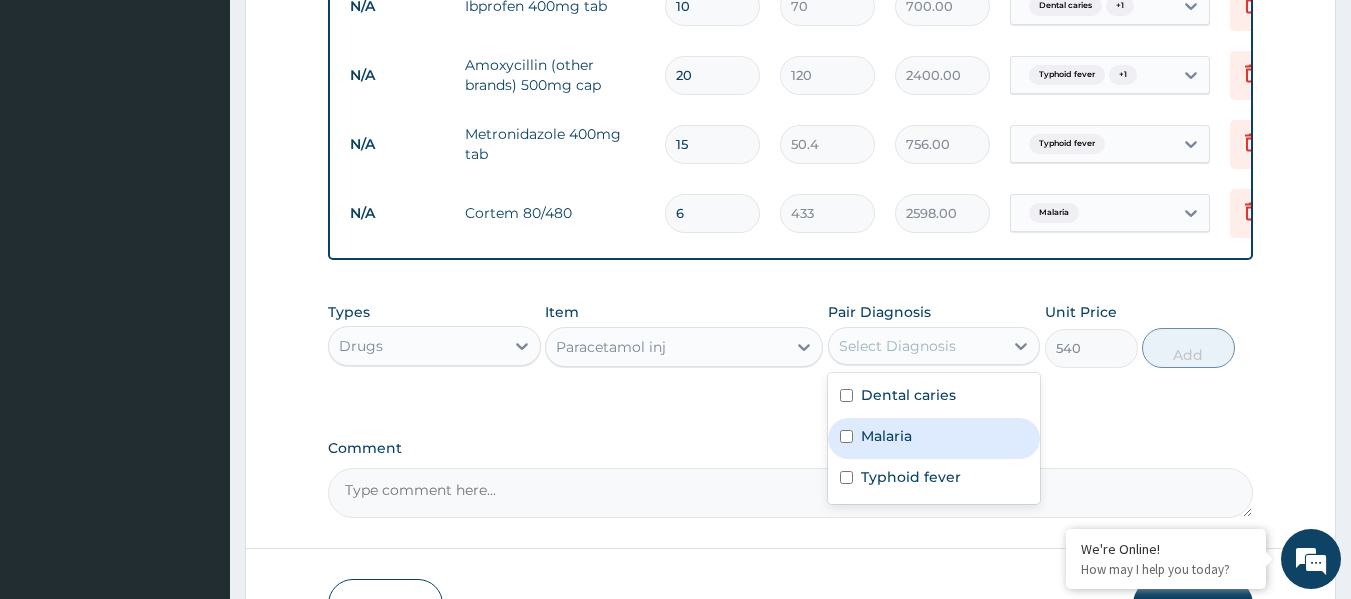 click on "Malaria" at bounding box center [886, 436] 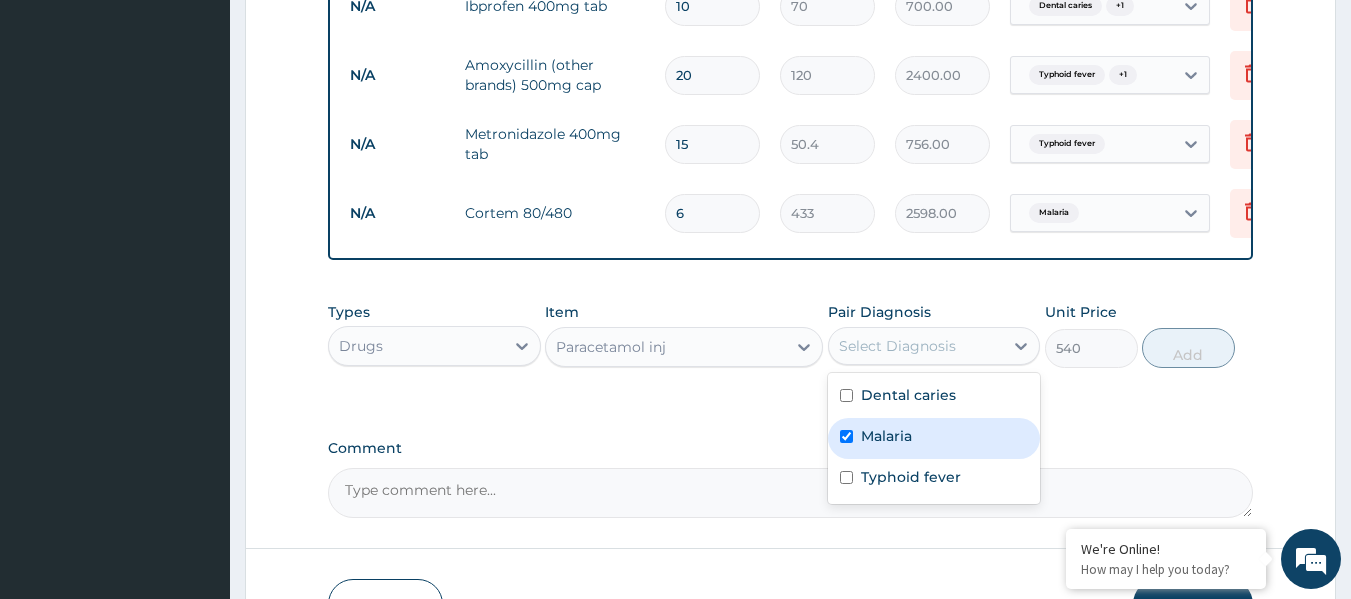checkbox on "true" 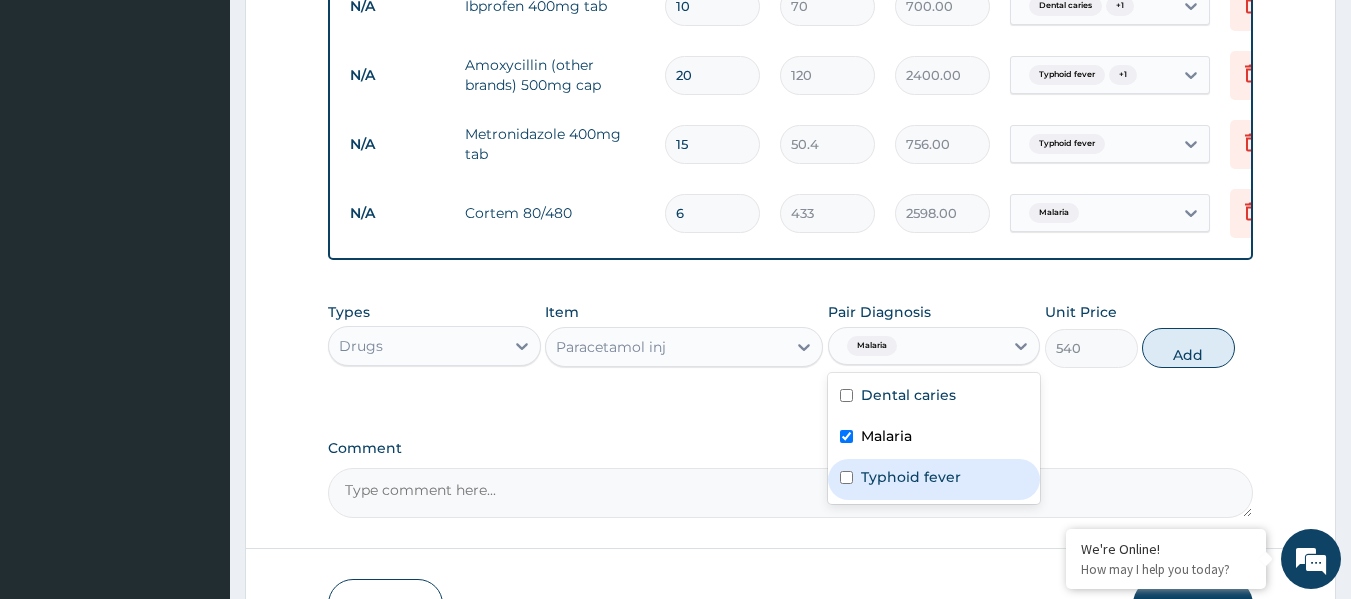 click on "Typhoid fever" at bounding box center [934, 479] 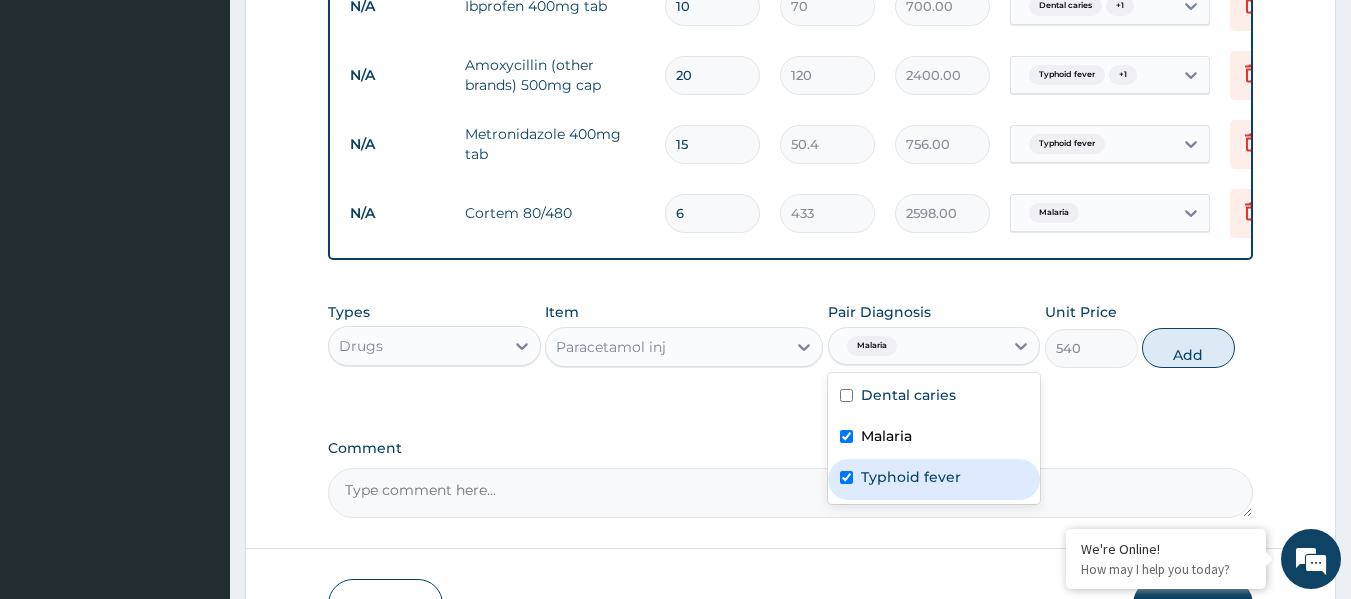 checkbox on "true" 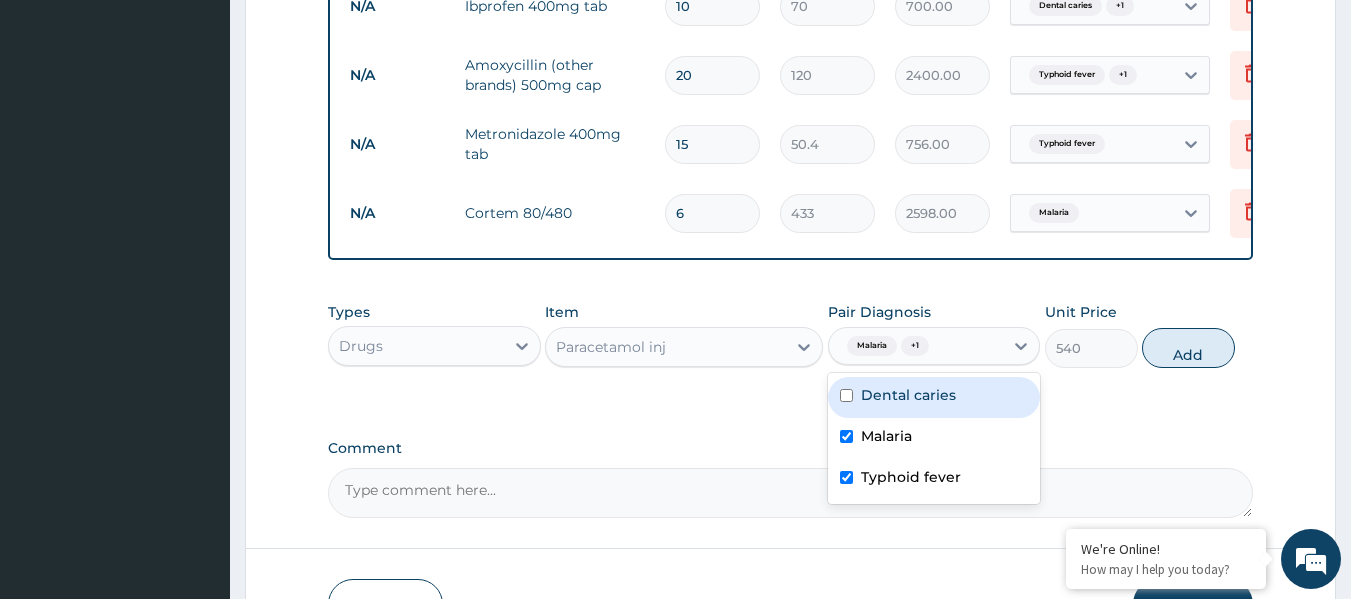 click on "Dental caries" at bounding box center (908, 395) 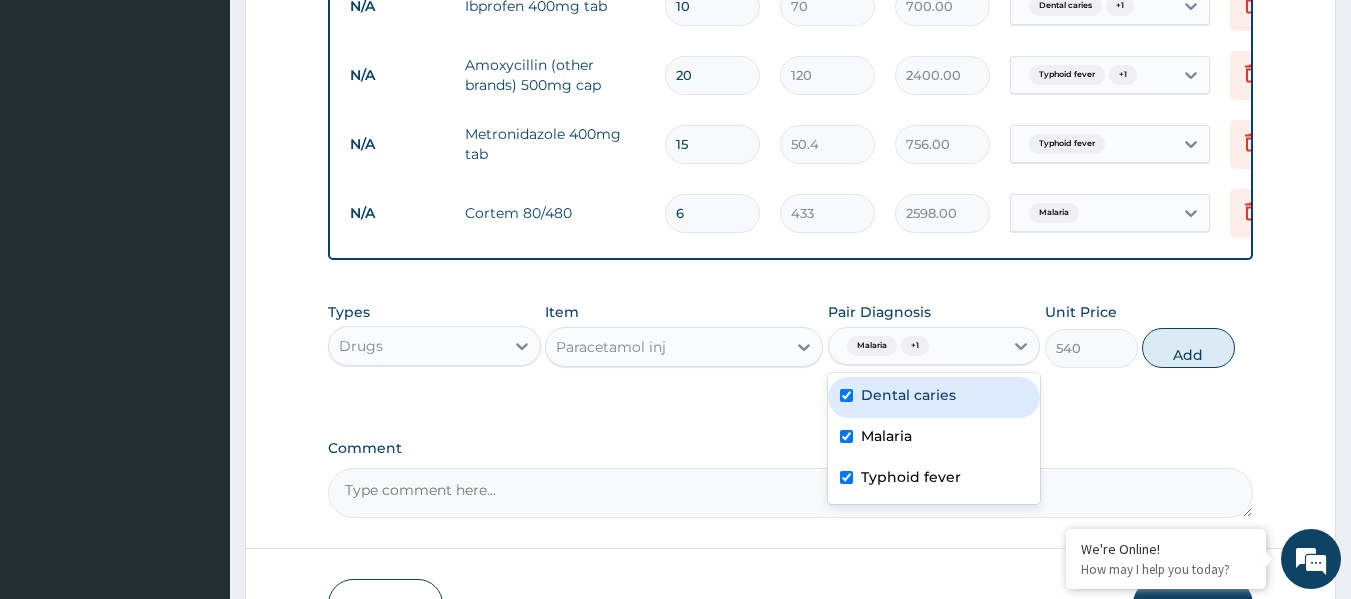 checkbox on "true" 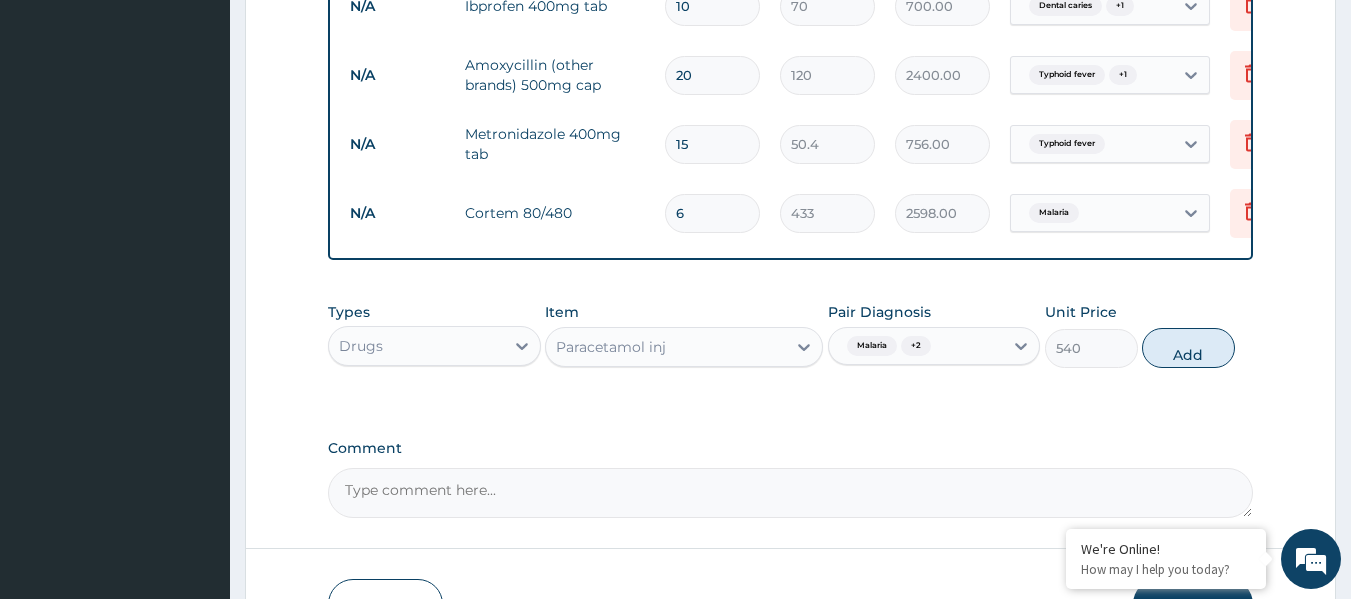 click on "Types Drugs Item Paracetamol inj Pair Diagnosis Malaria  + 2 Unit Price 540 Add" at bounding box center [791, 335] 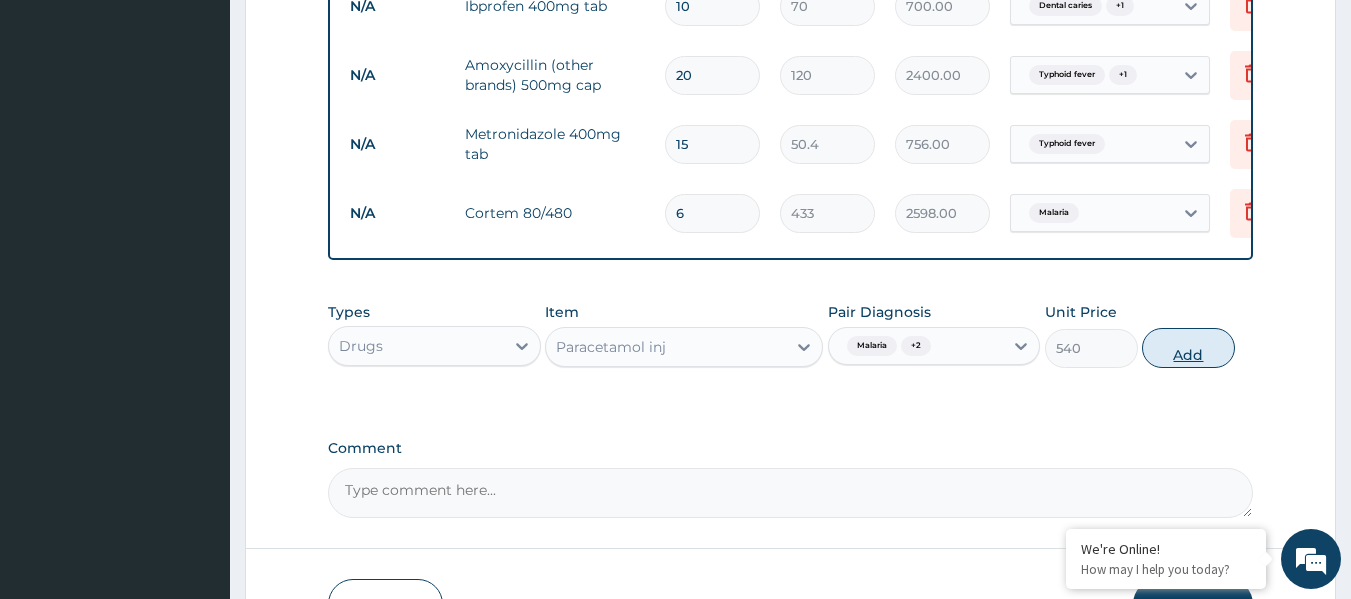 click on "Add" at bounding box center (1188, 348) 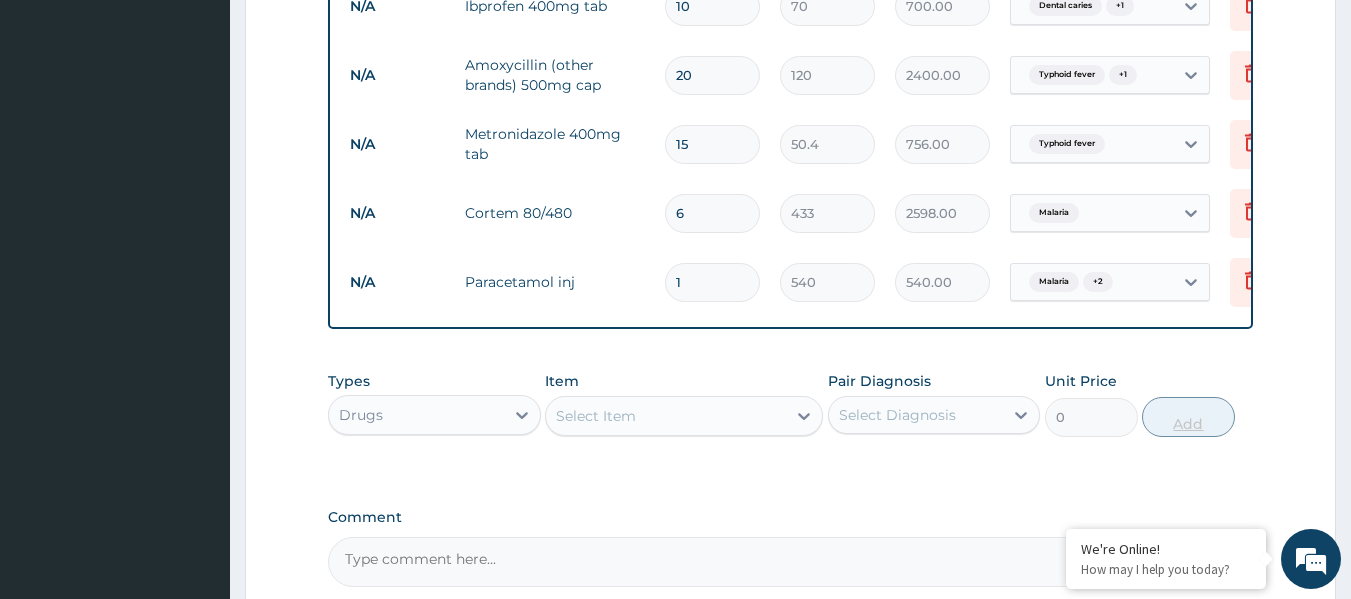 type 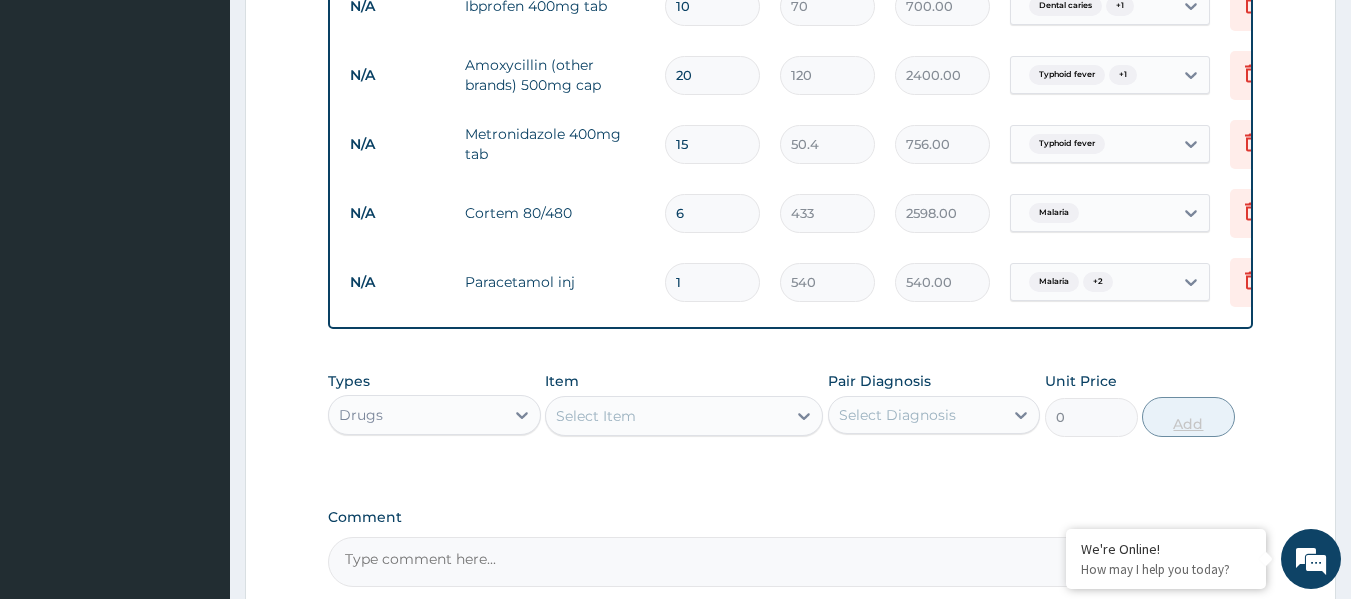 type on "0.00" 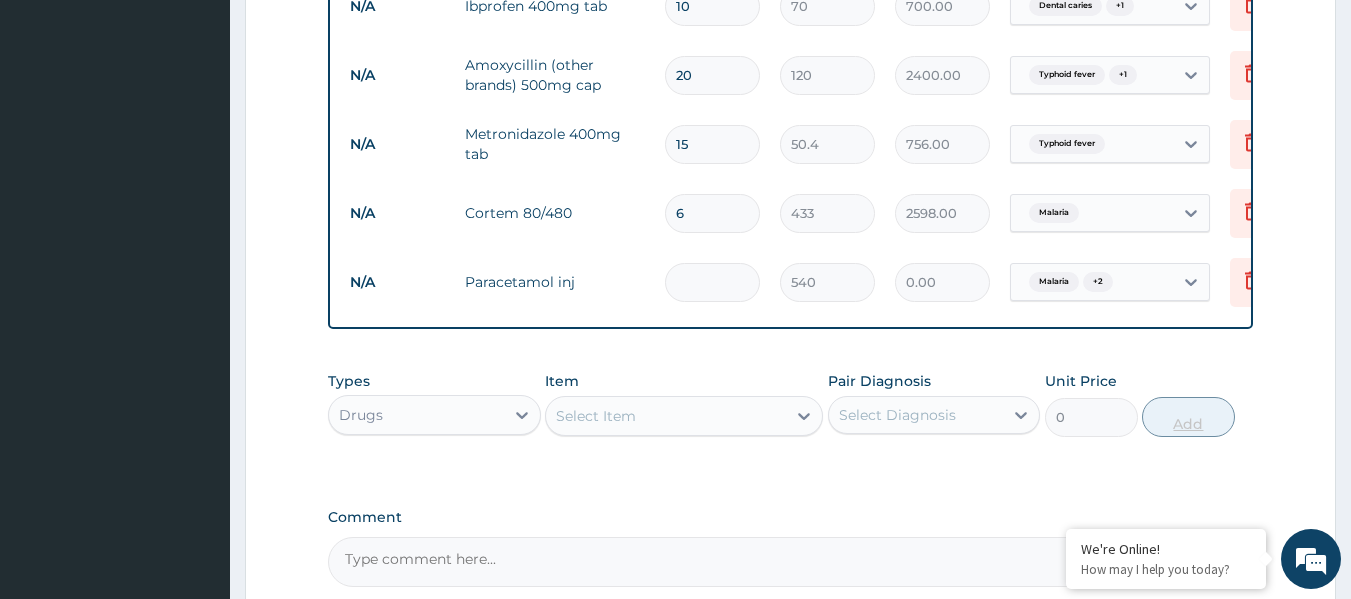 type on "3" 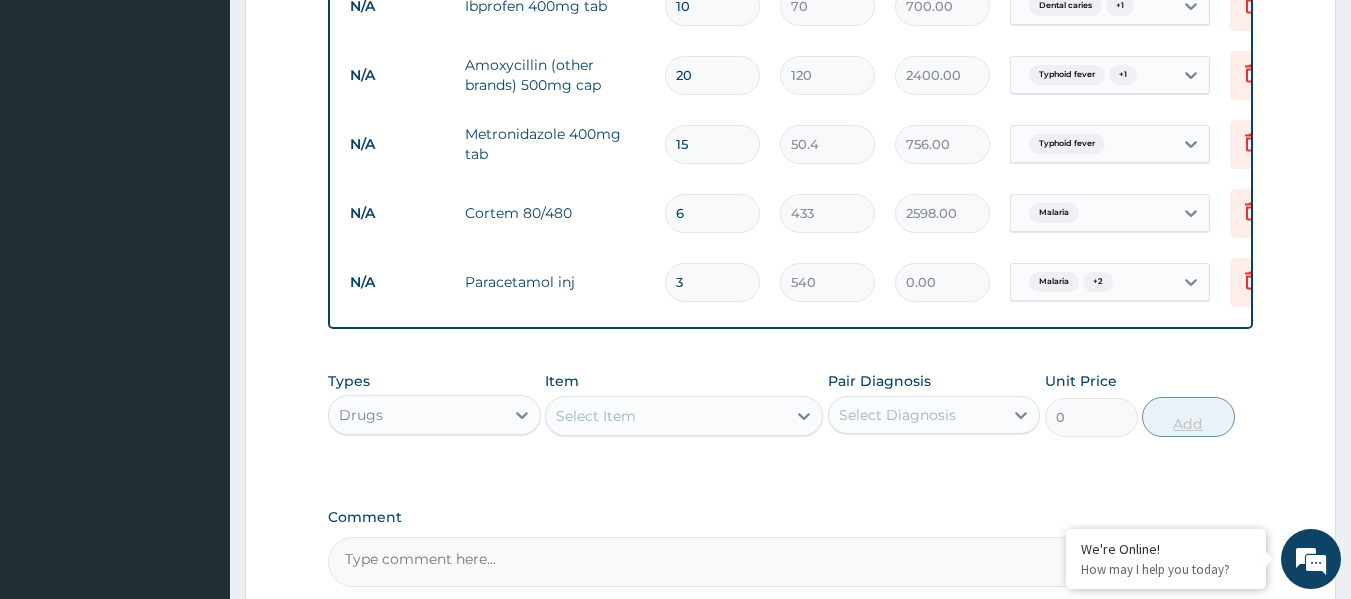 type on "1620.00" 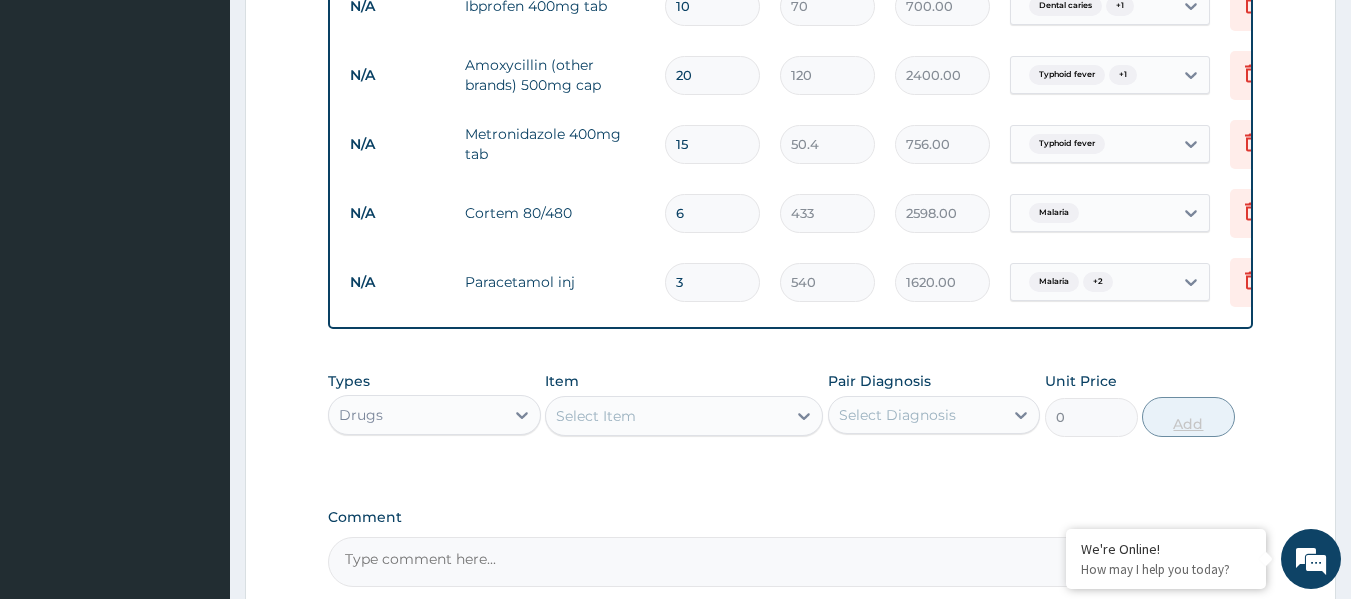 type 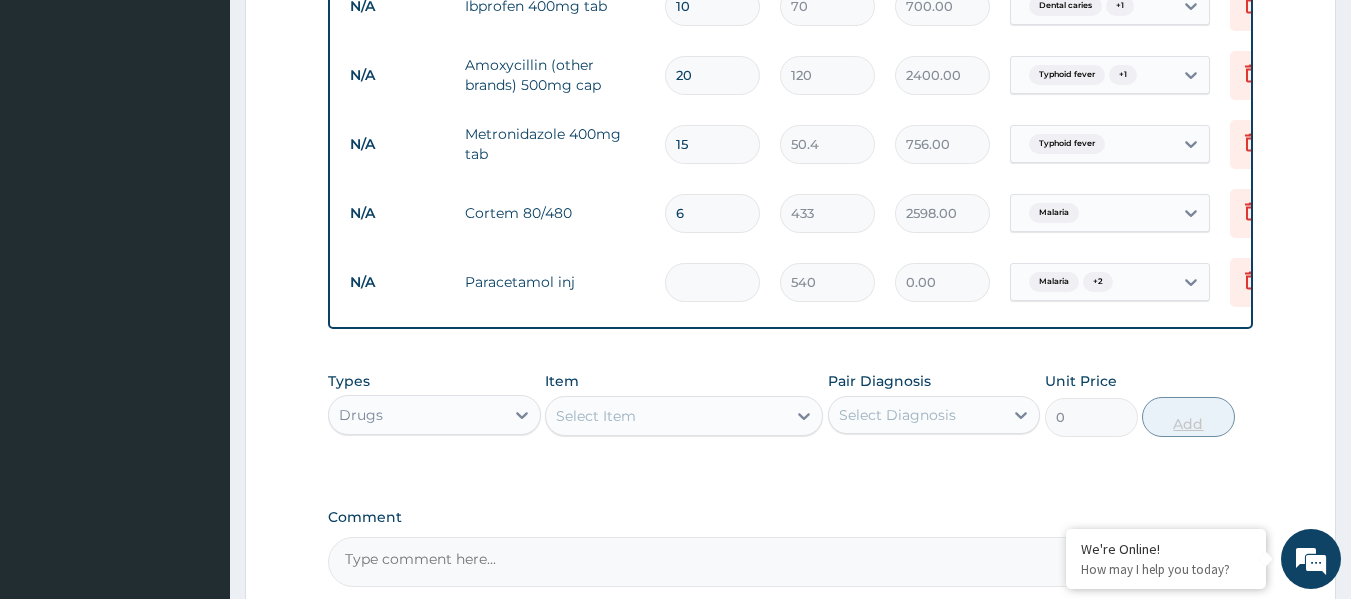 type on "2" 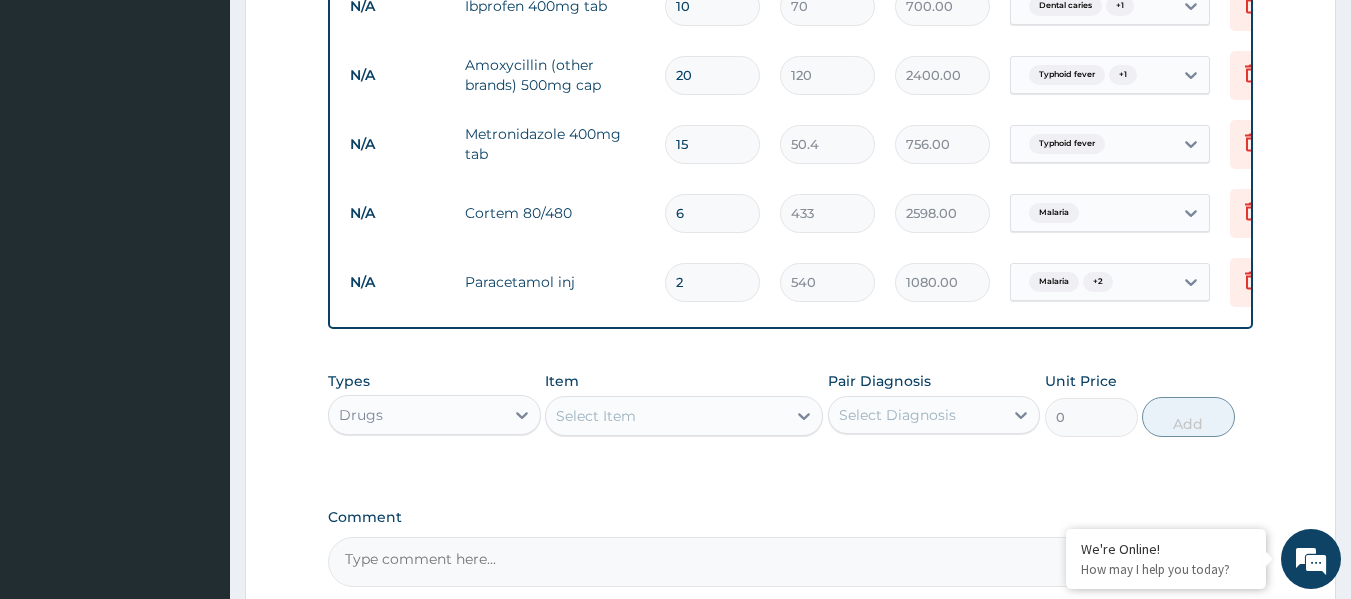 type on "2" 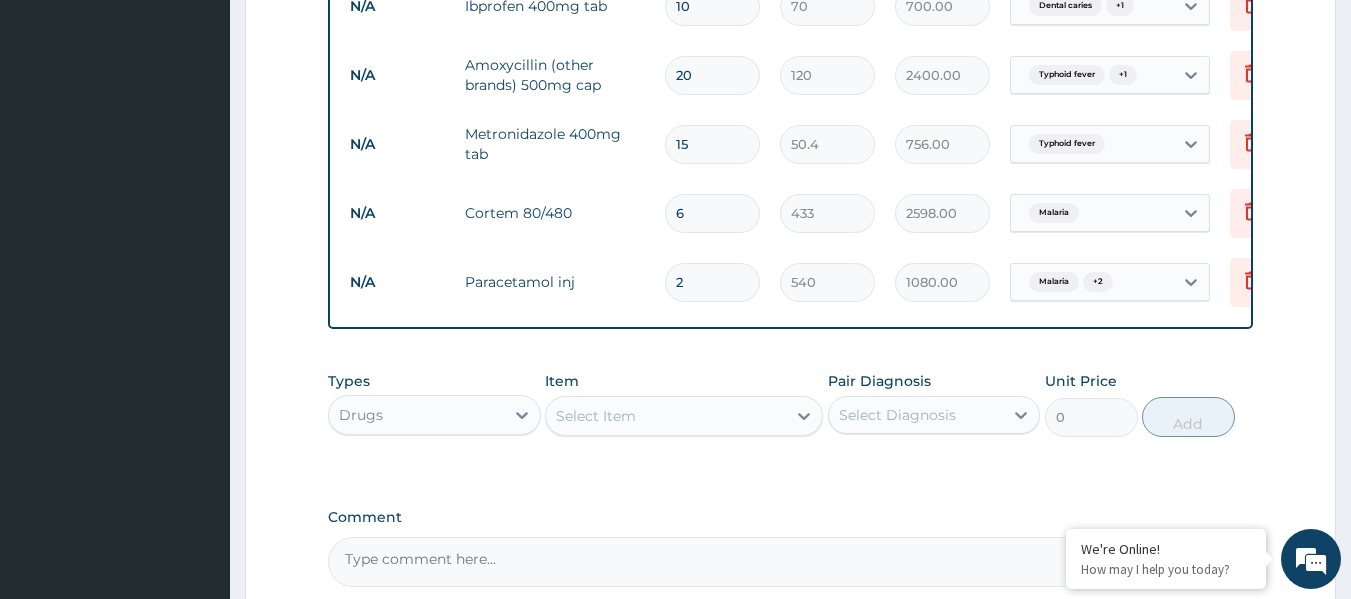 click on "Select Item" at bounding box center [596, 416] 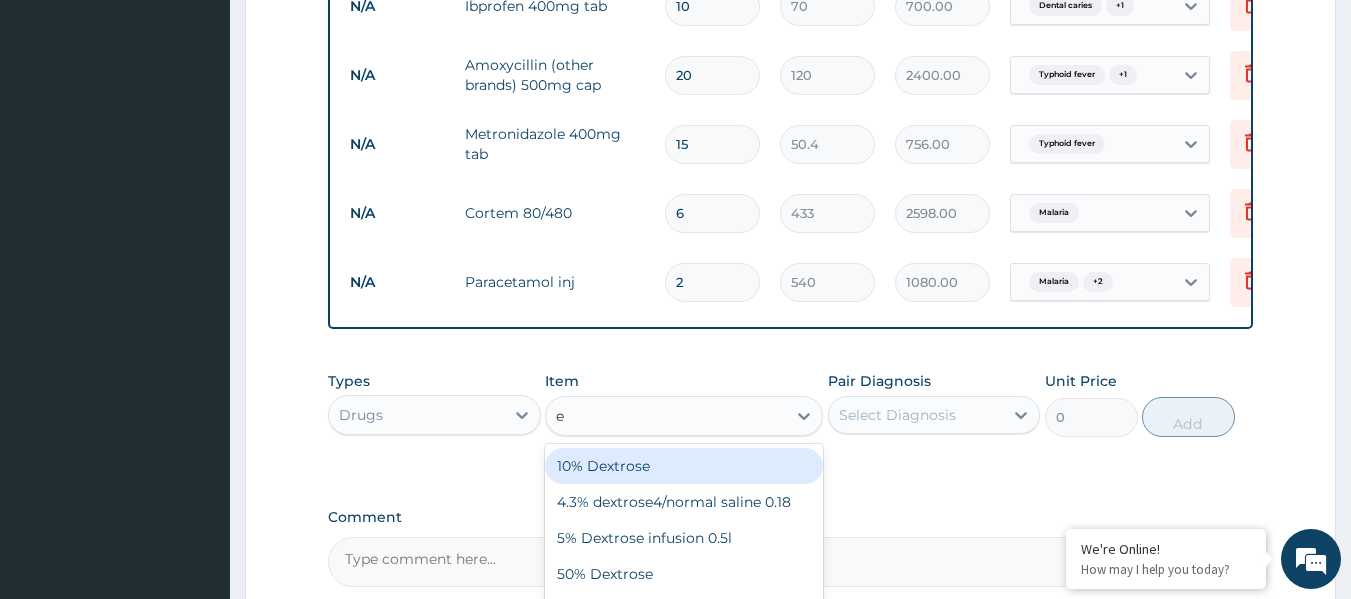 type on "e-" 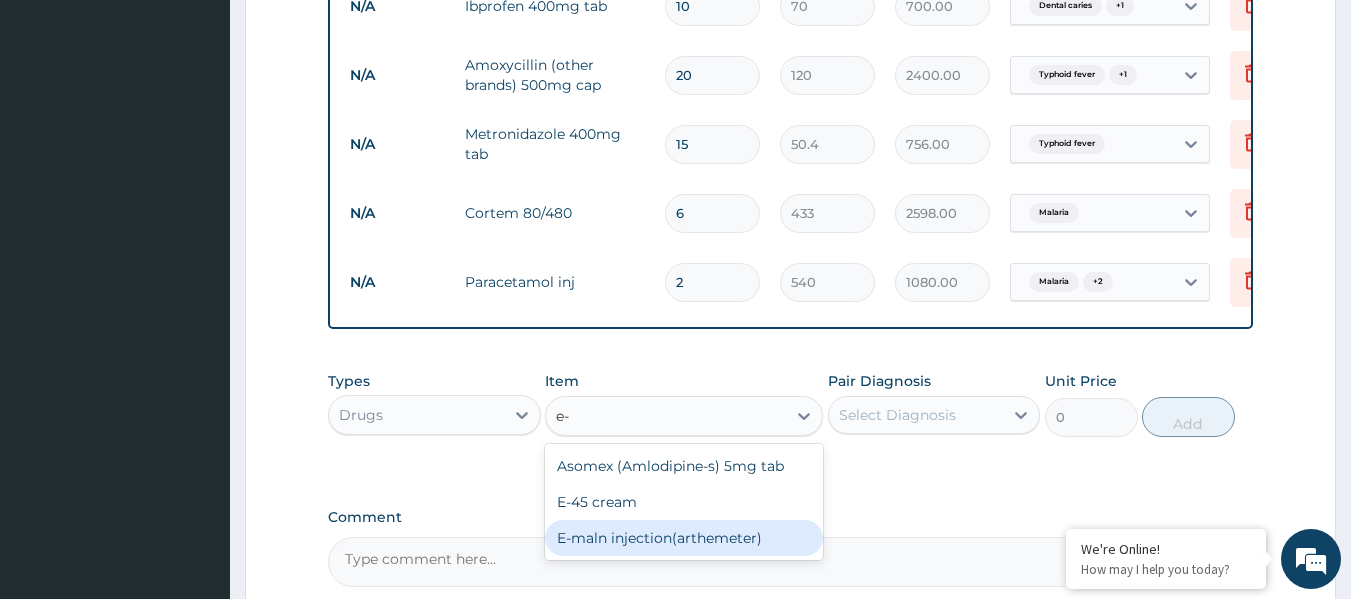 click on "E-maln injection(arthemeter)" at bounding box center [684, 538] 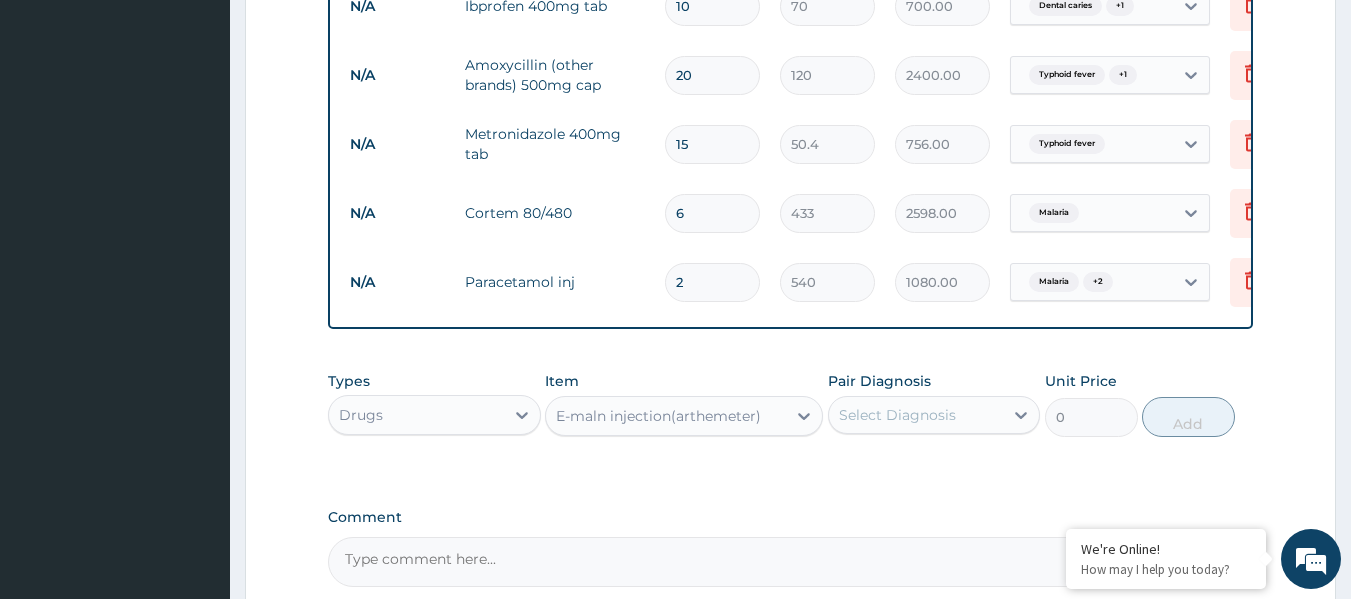 type 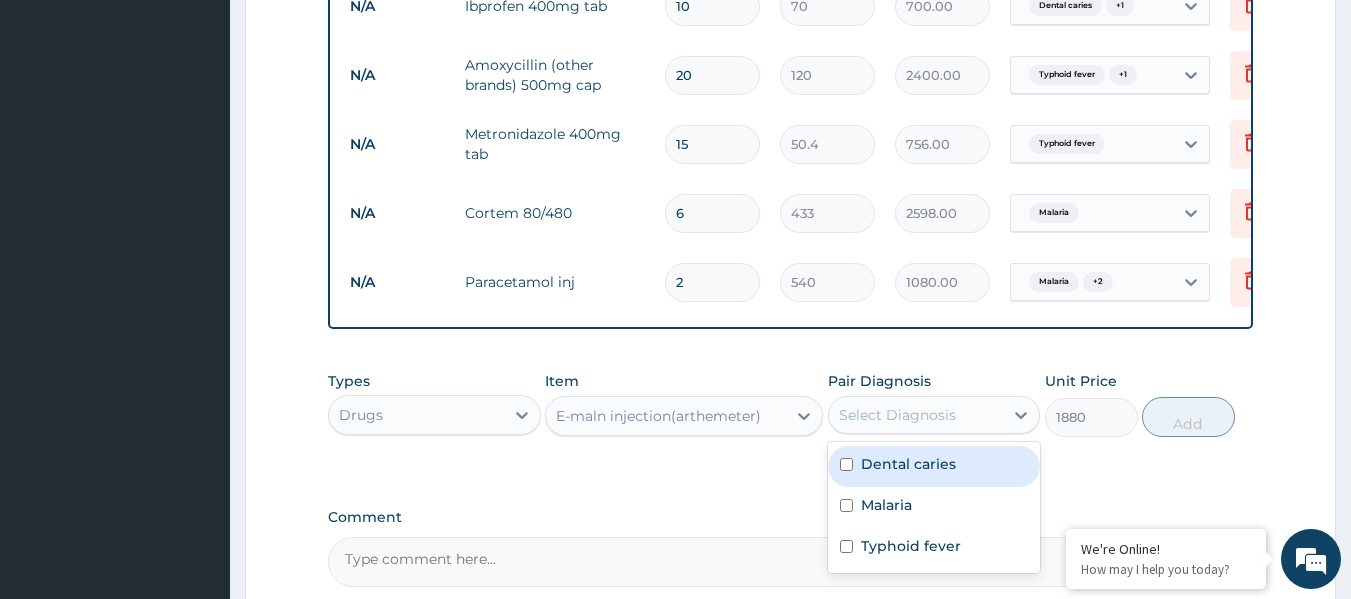 click on "Select Diagnosis" at bounding box center (916, 415) 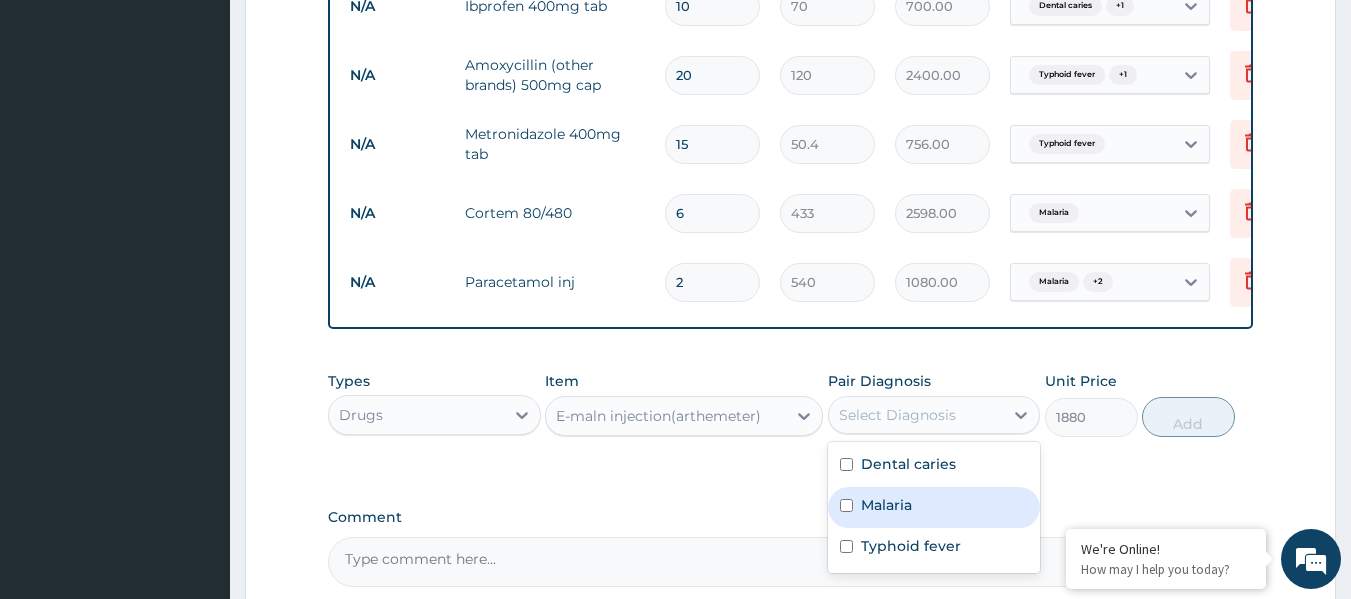 click on "Malaria" at bounding box center [886, 505] 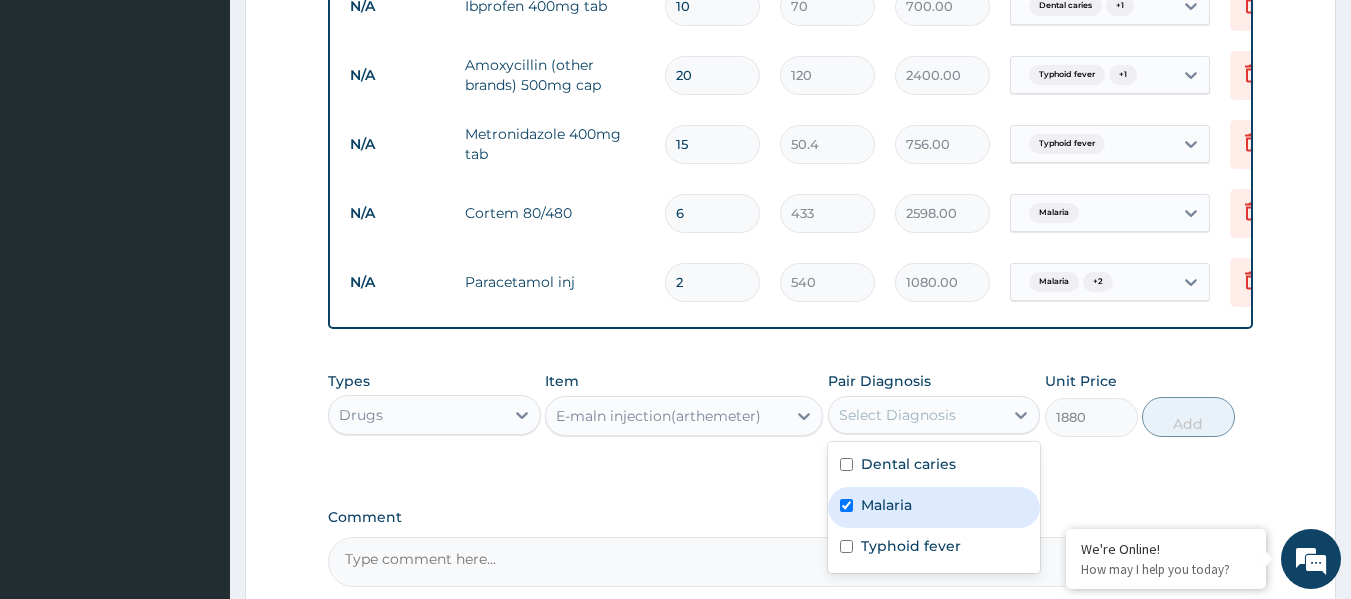 checkbox on "true" 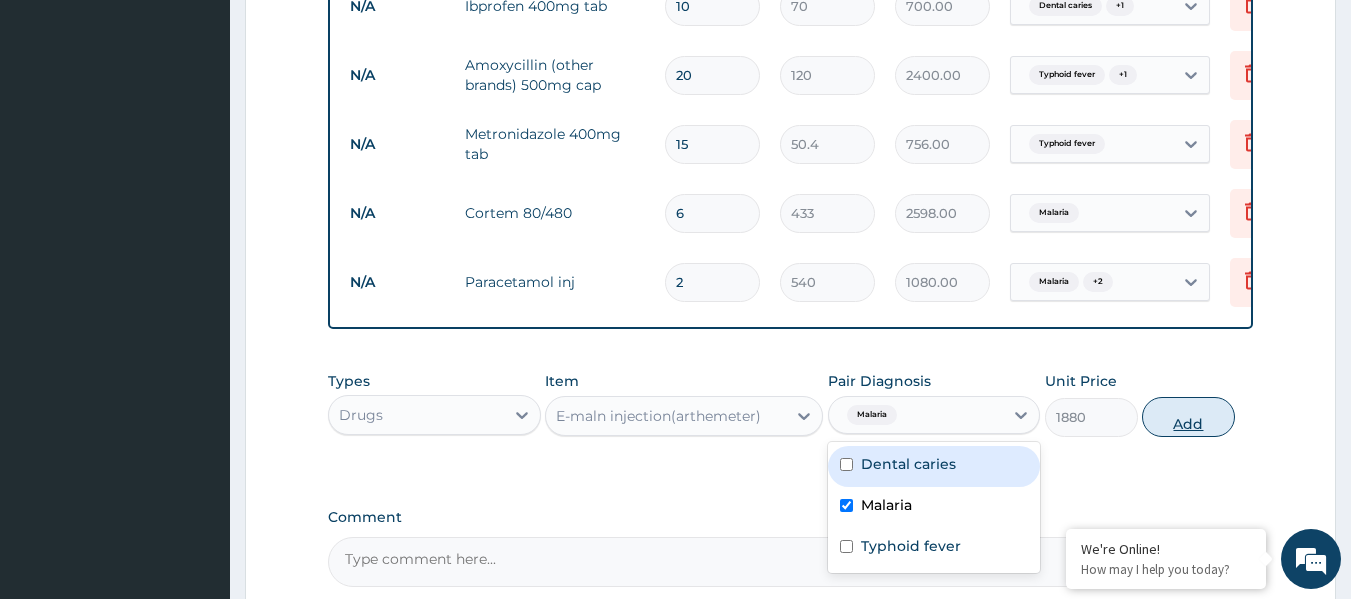 click on "Add" at bounding box center (1188, 417) 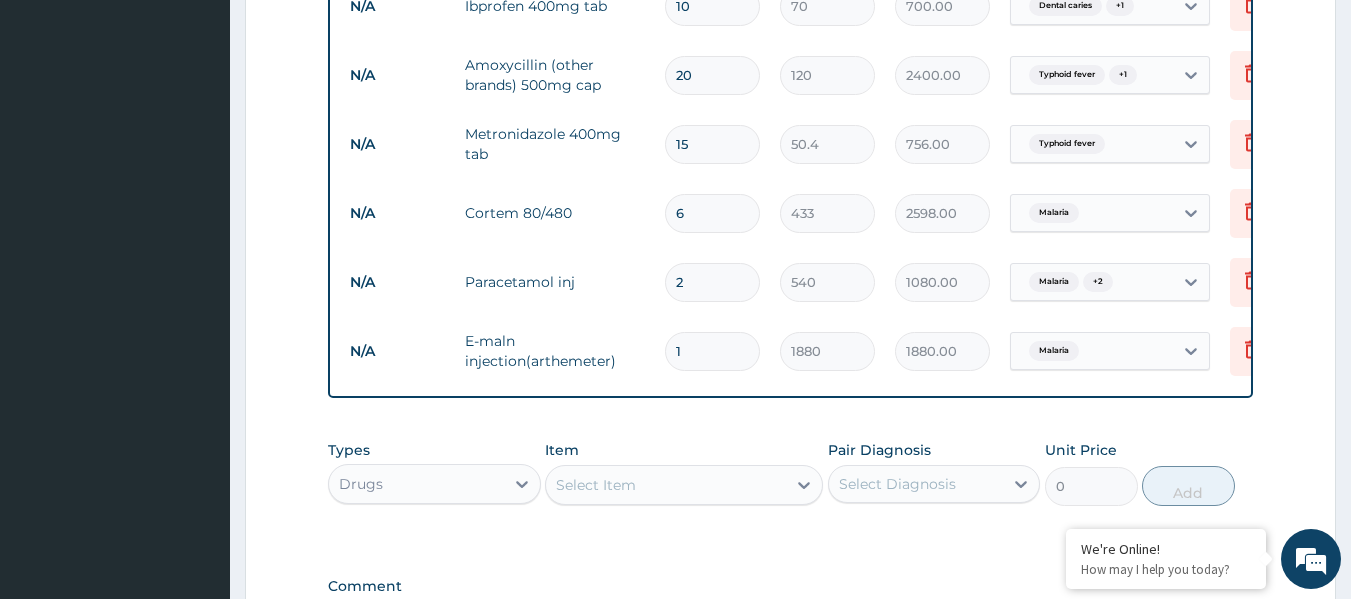 click on "Select Item" at bounding box center [666, 485] 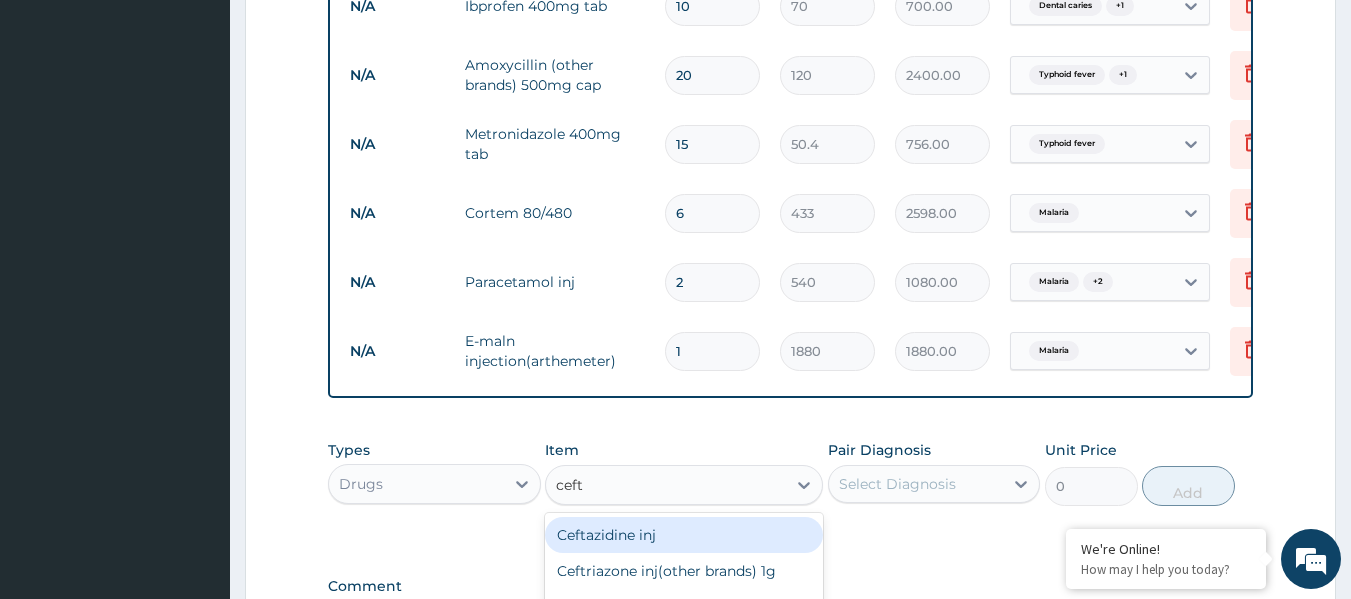 type on "ceftr" 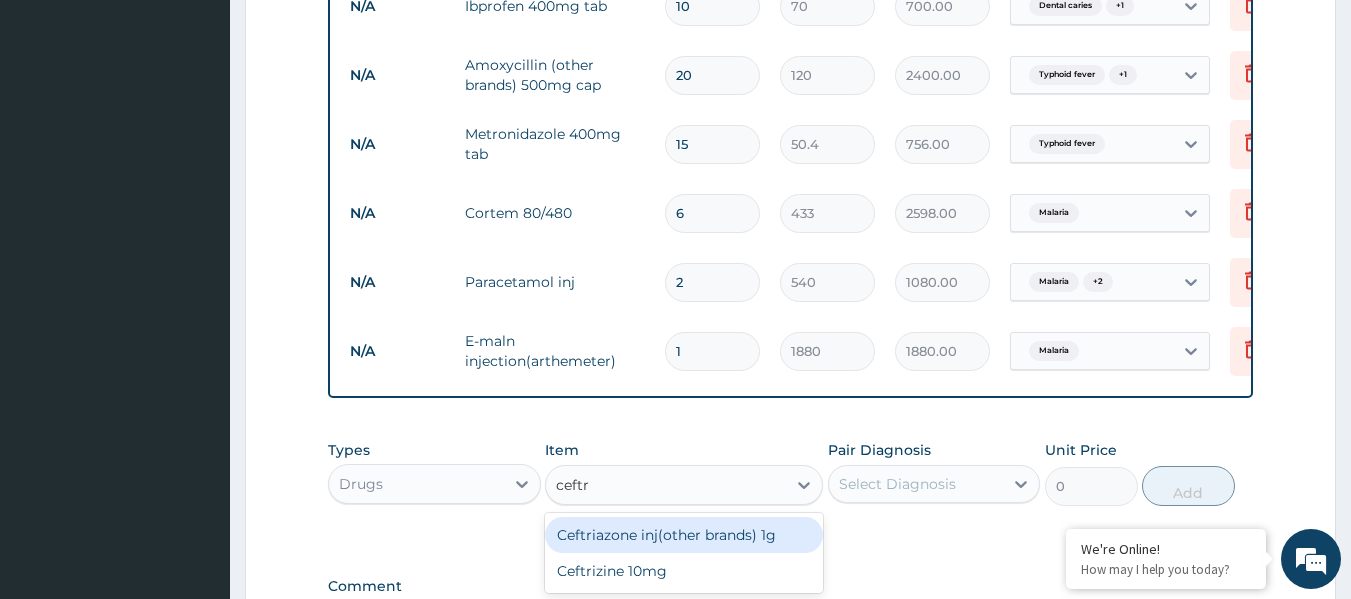 type 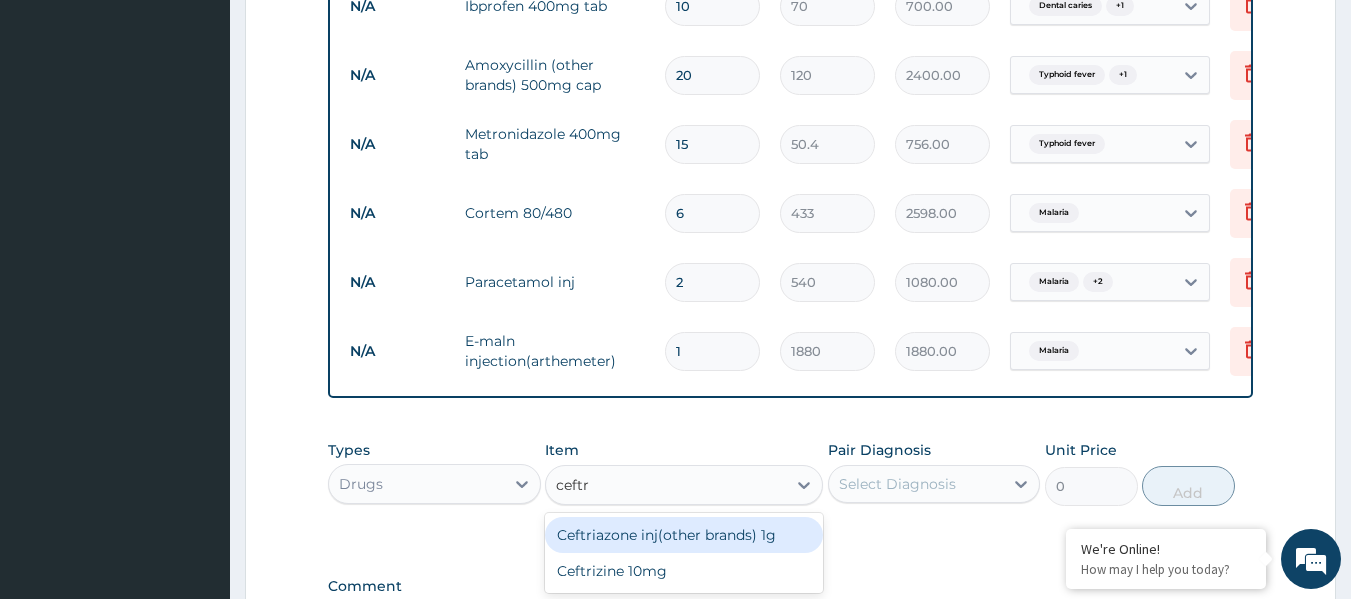 type on "2850" 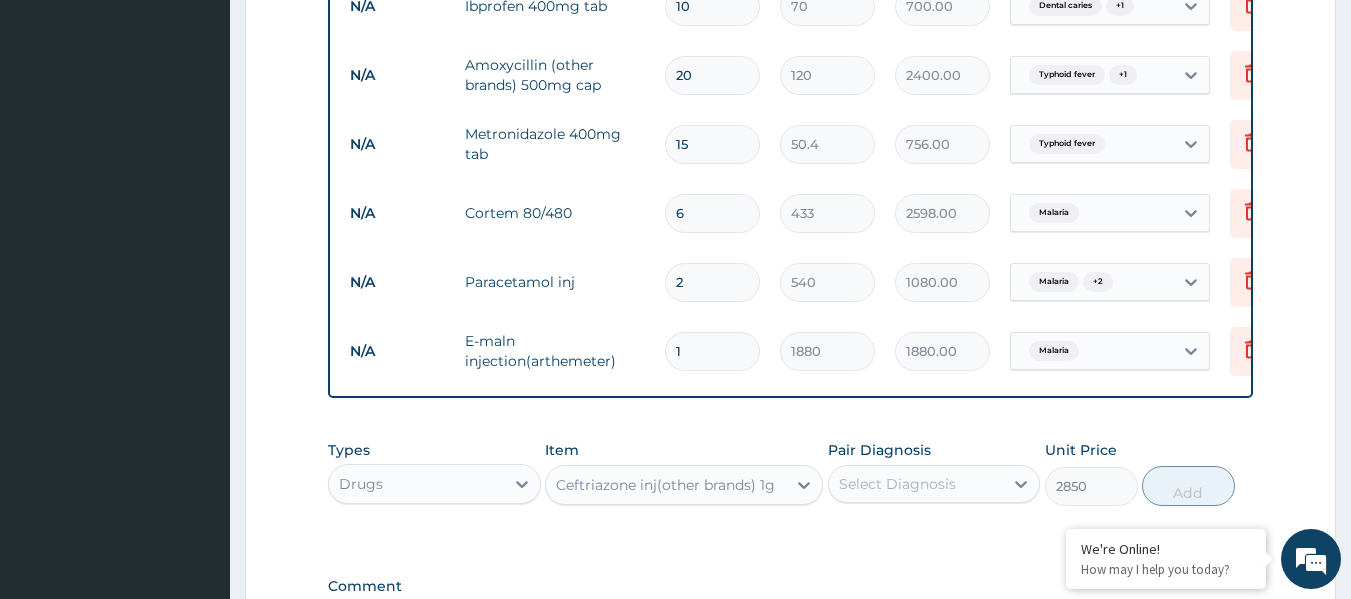 click on "Select Diagnosis" at bounding box center [897, 484] 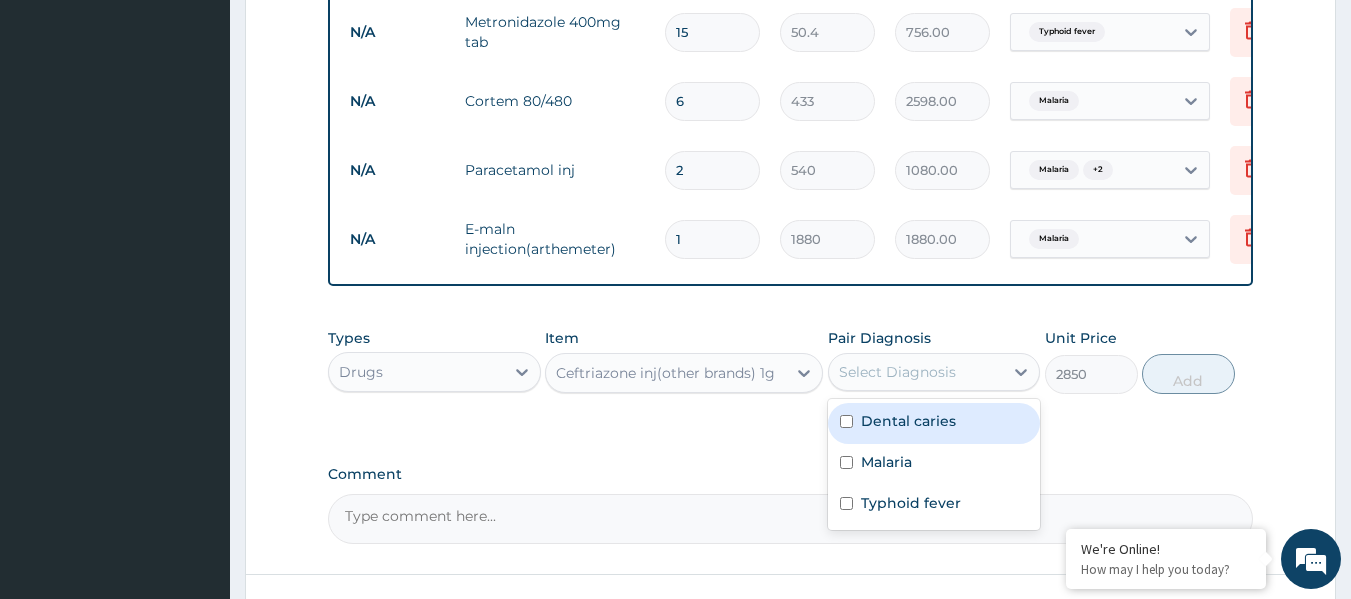 scroll, scrollTop: 1152, scrollLeft: 0, axis: vertical 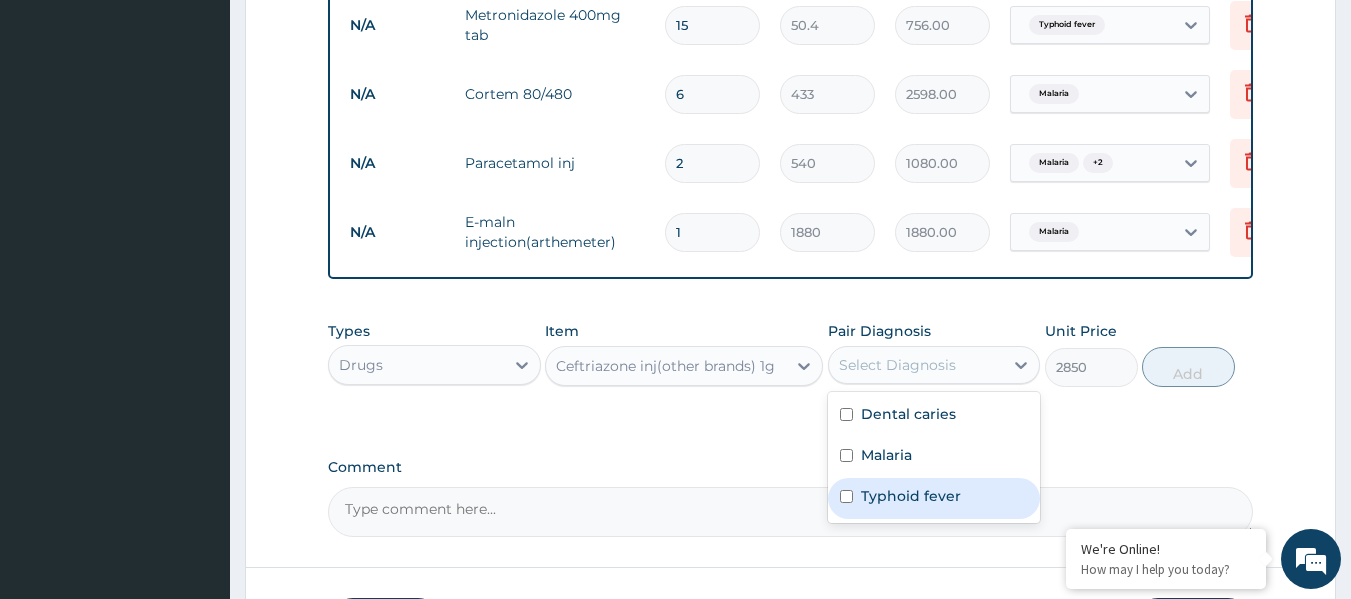click on "Typhoid fever" at bounding box center (934, 498) 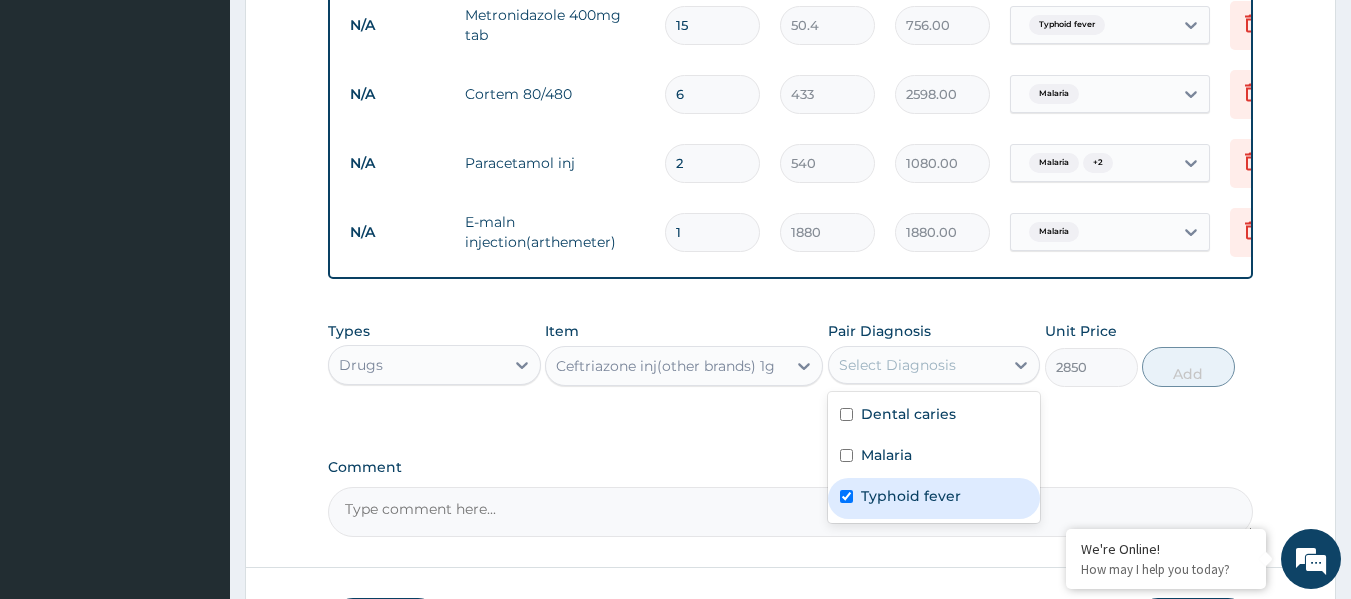 checkbox on "true" 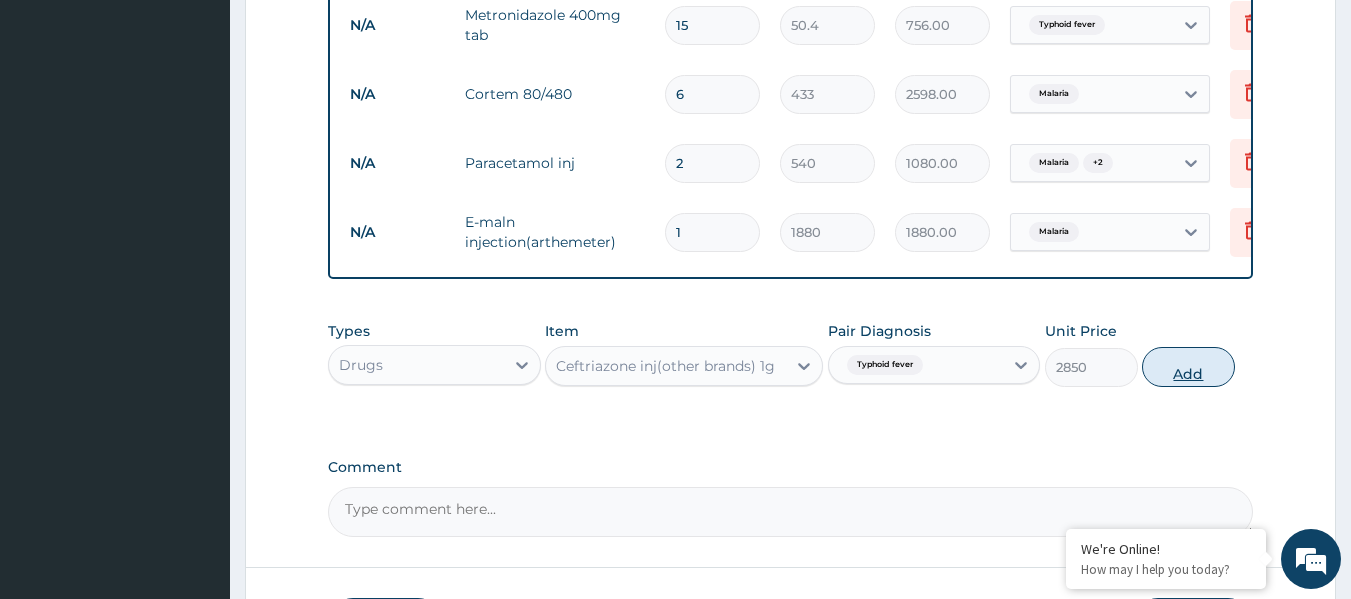 click on "Add" at bounding box center (1188, 367) 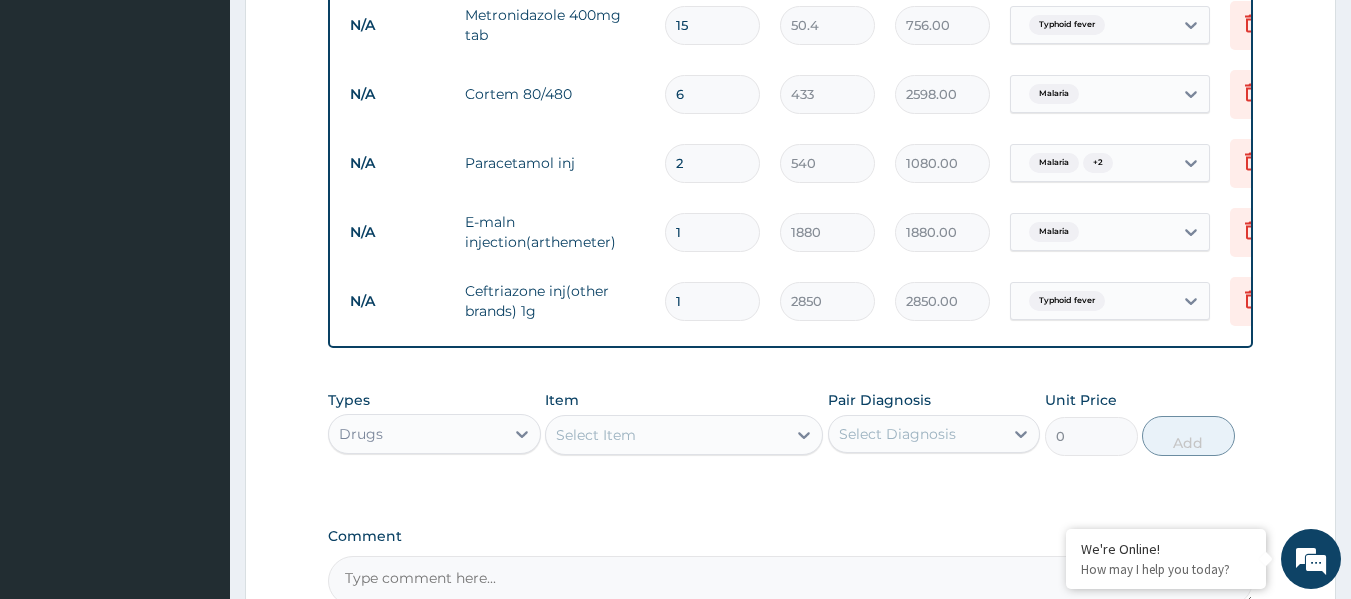 click on "Select Item" at bounding box center (666, 435) 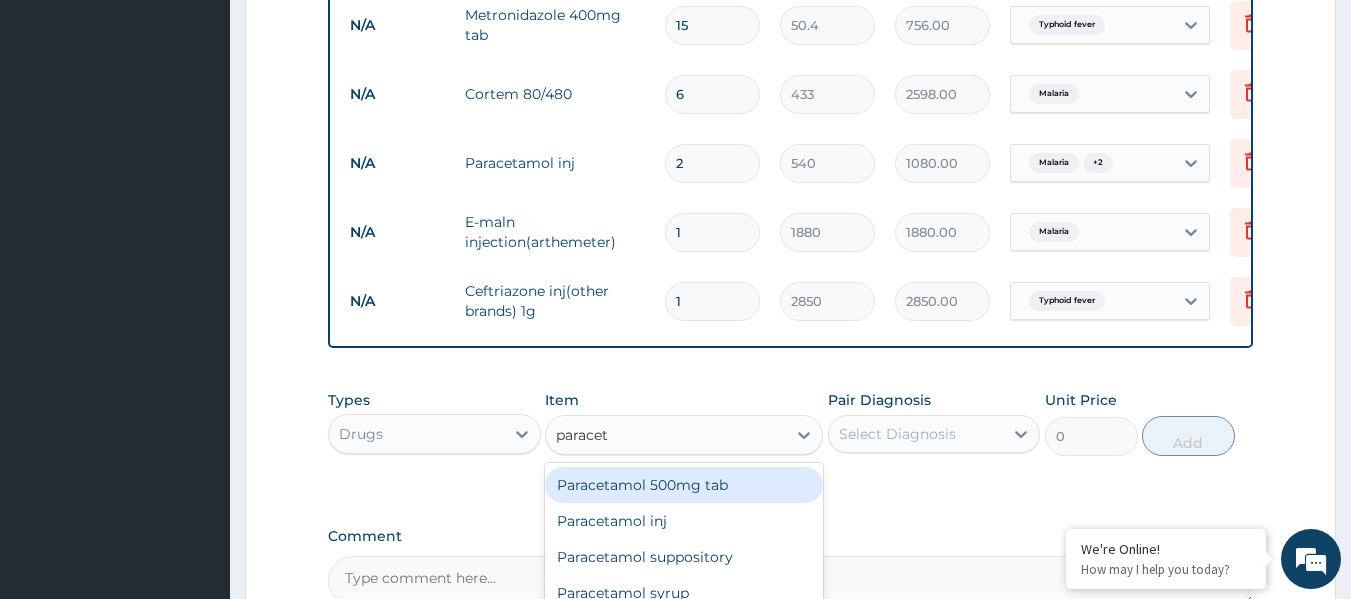 type on "paraceta" 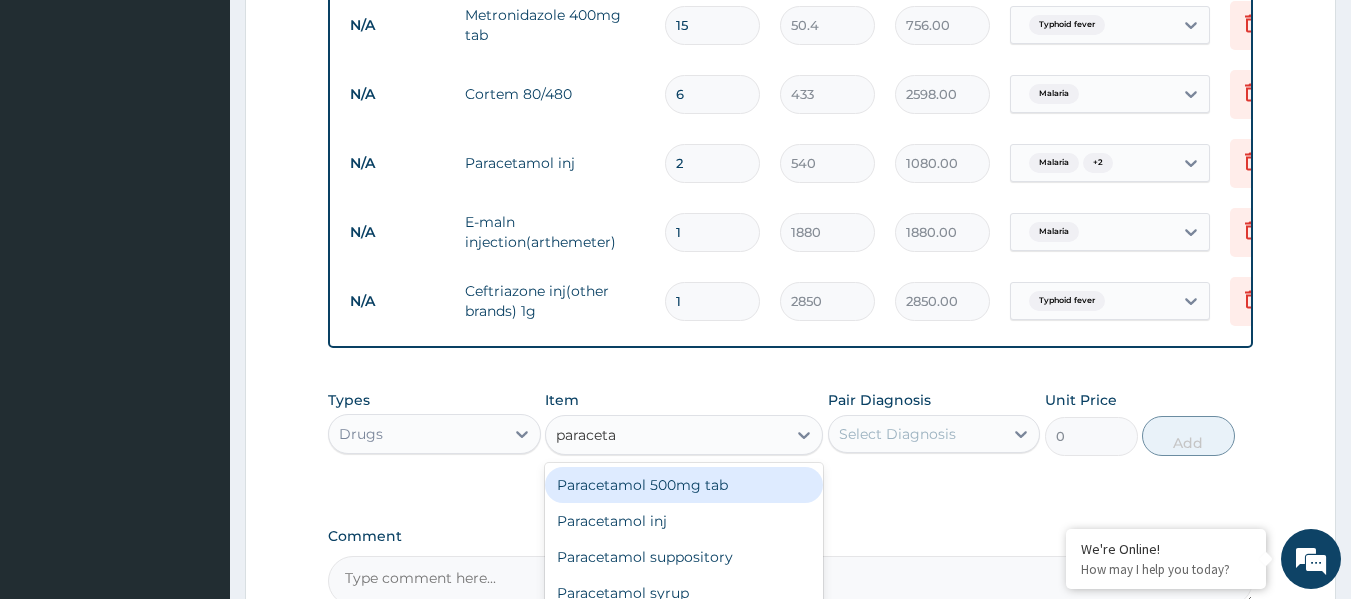 type 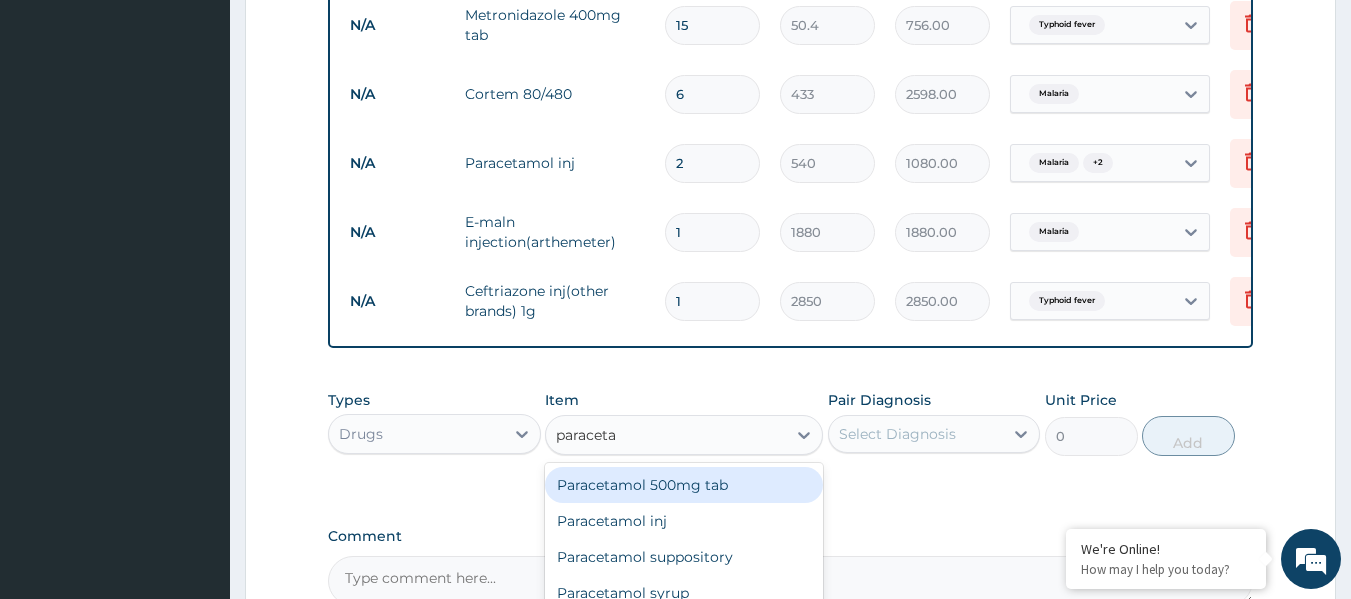 type on "64.43" 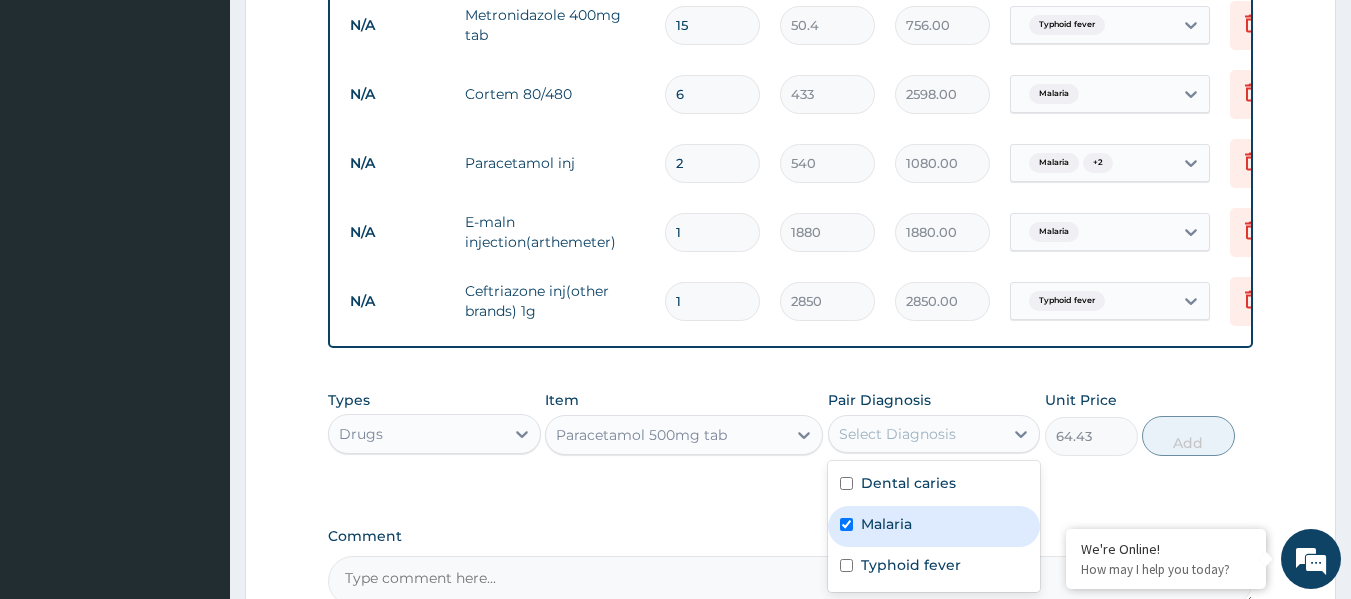 checkbox on "true" 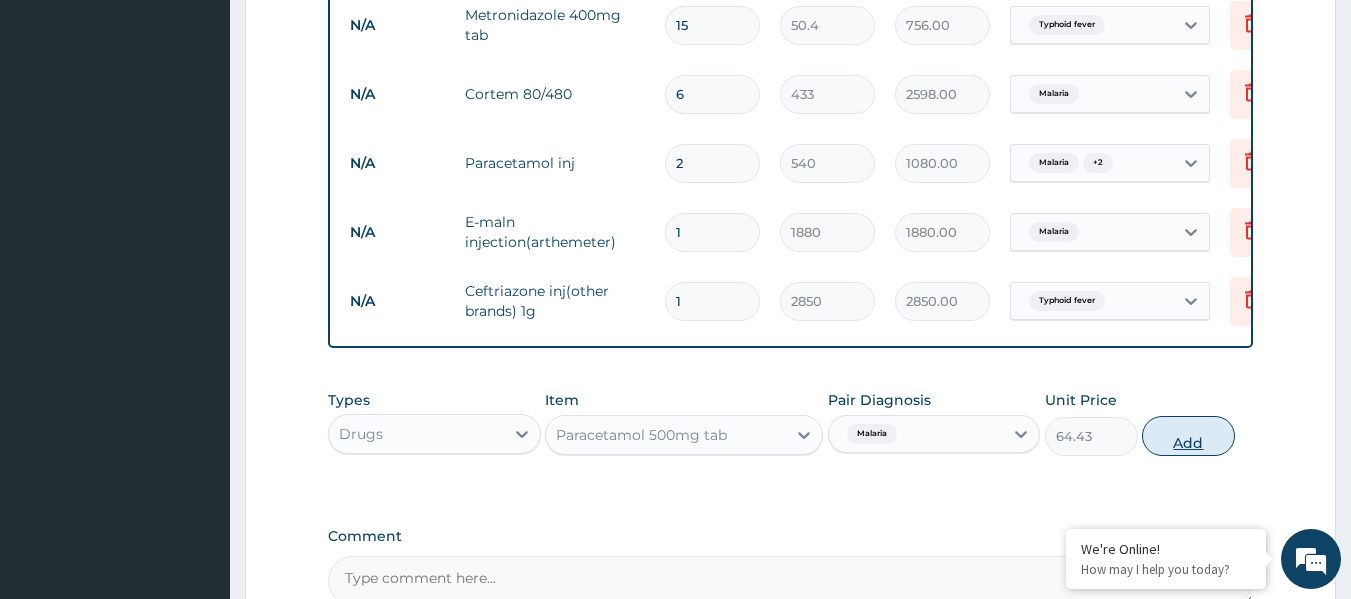 click on "Add" at bounding box center [1188, 436] 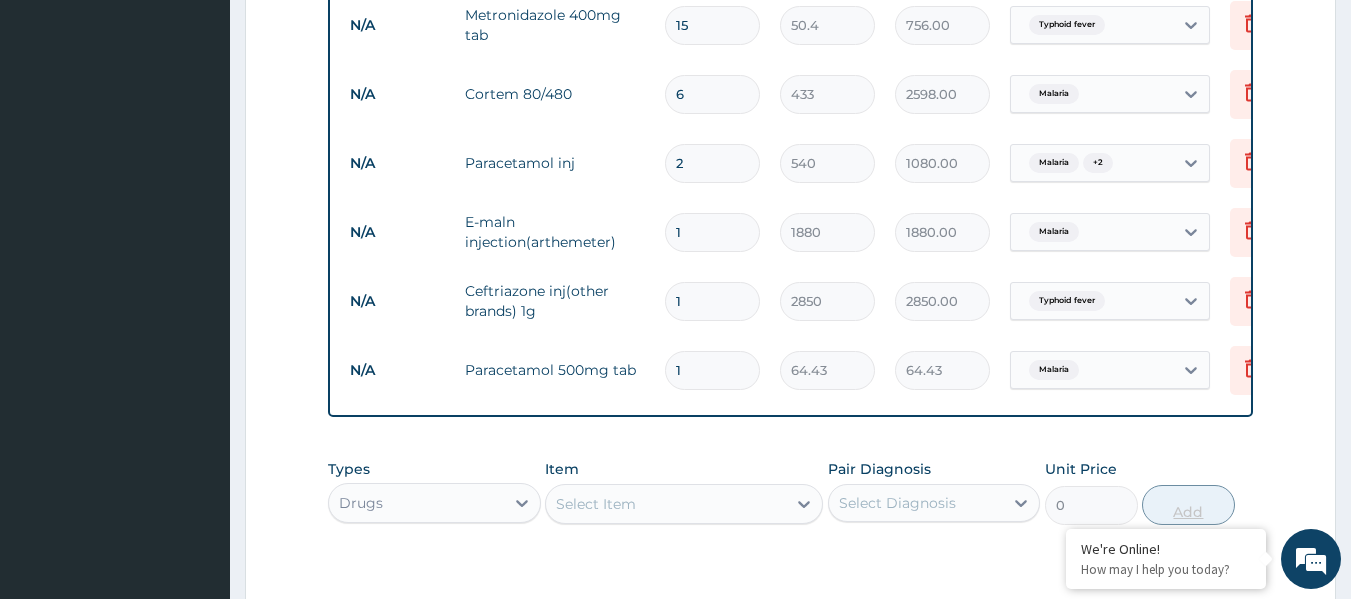 type on "18" 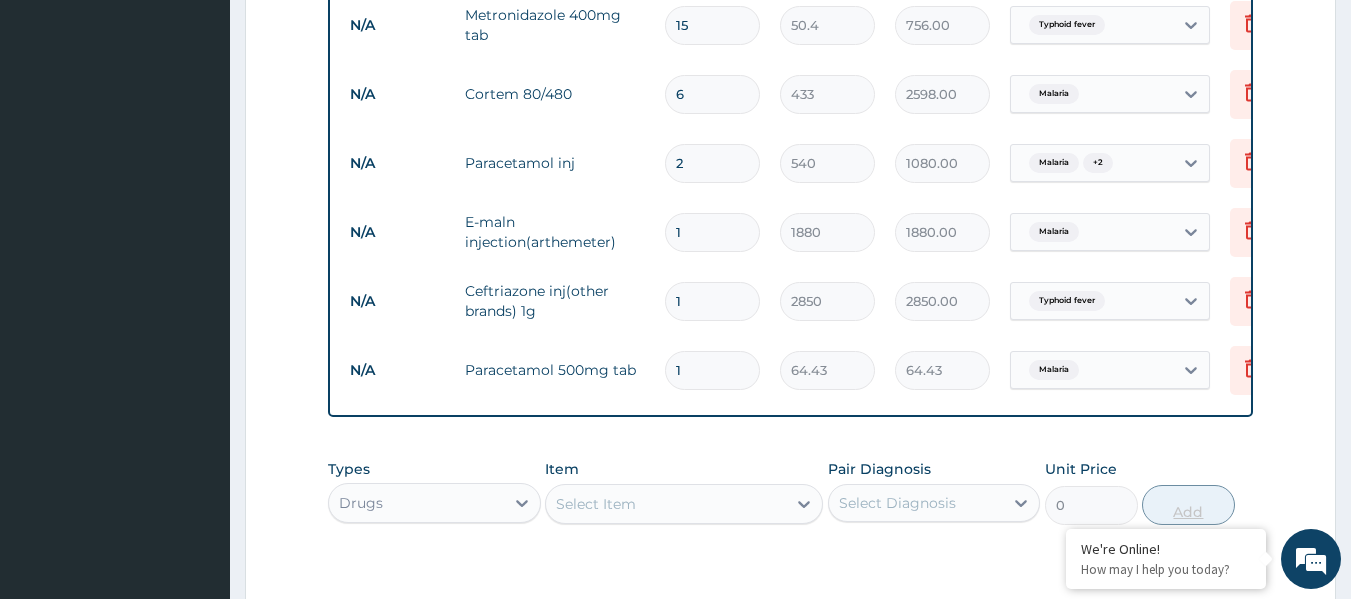 type on "1159.74" 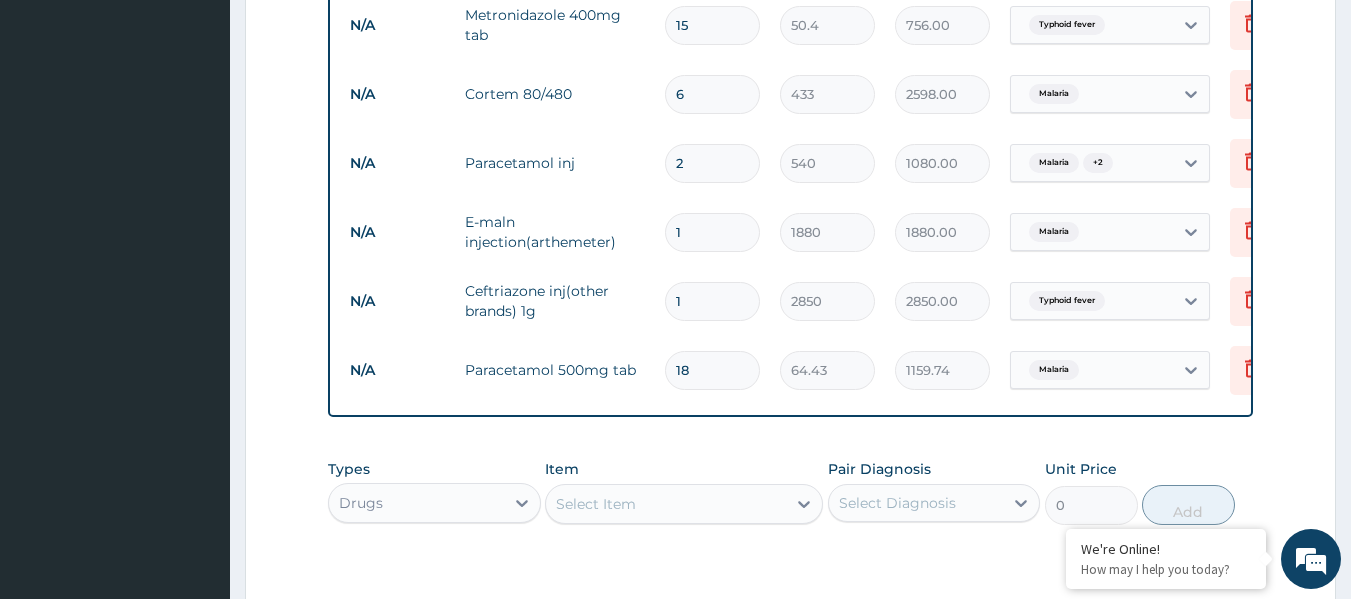 type on "18" 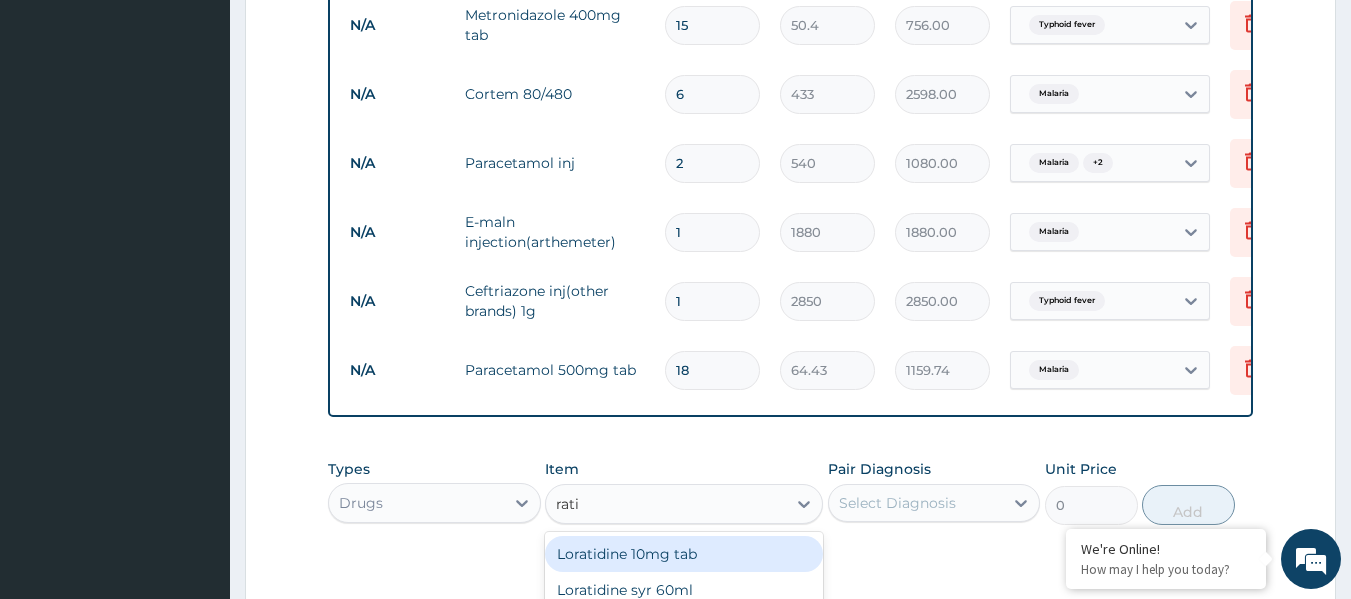 type on "ratid" 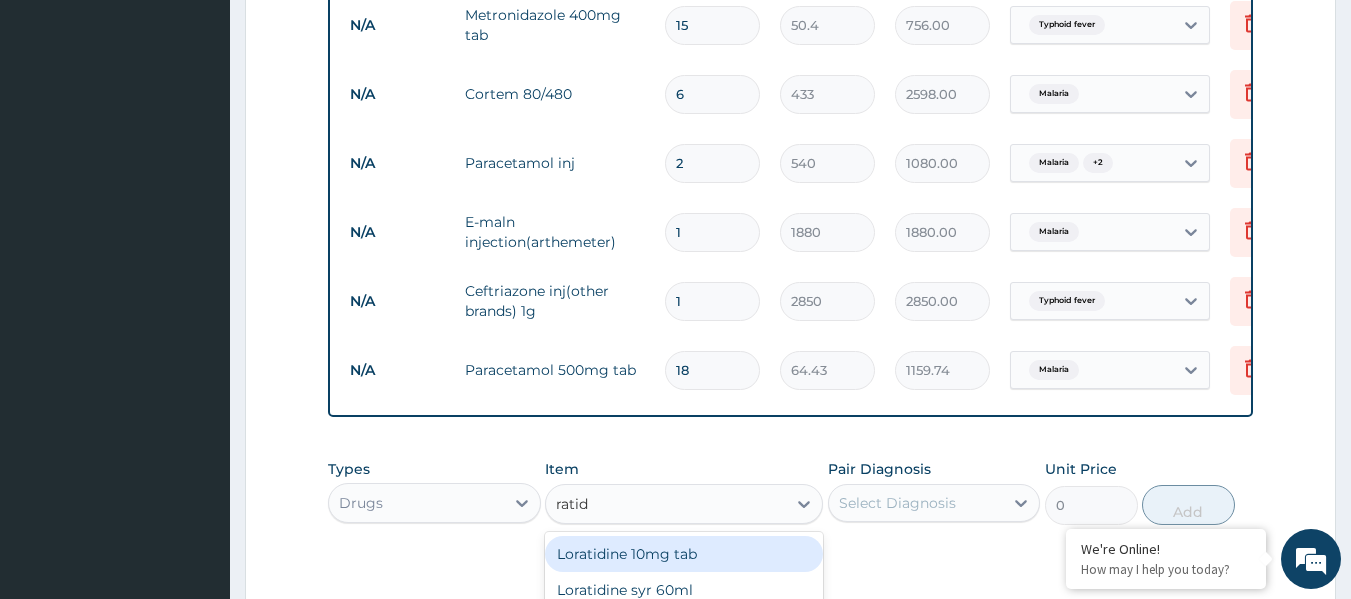 click on "Loratidine 10mg tab" at bounding box center [684, 554] 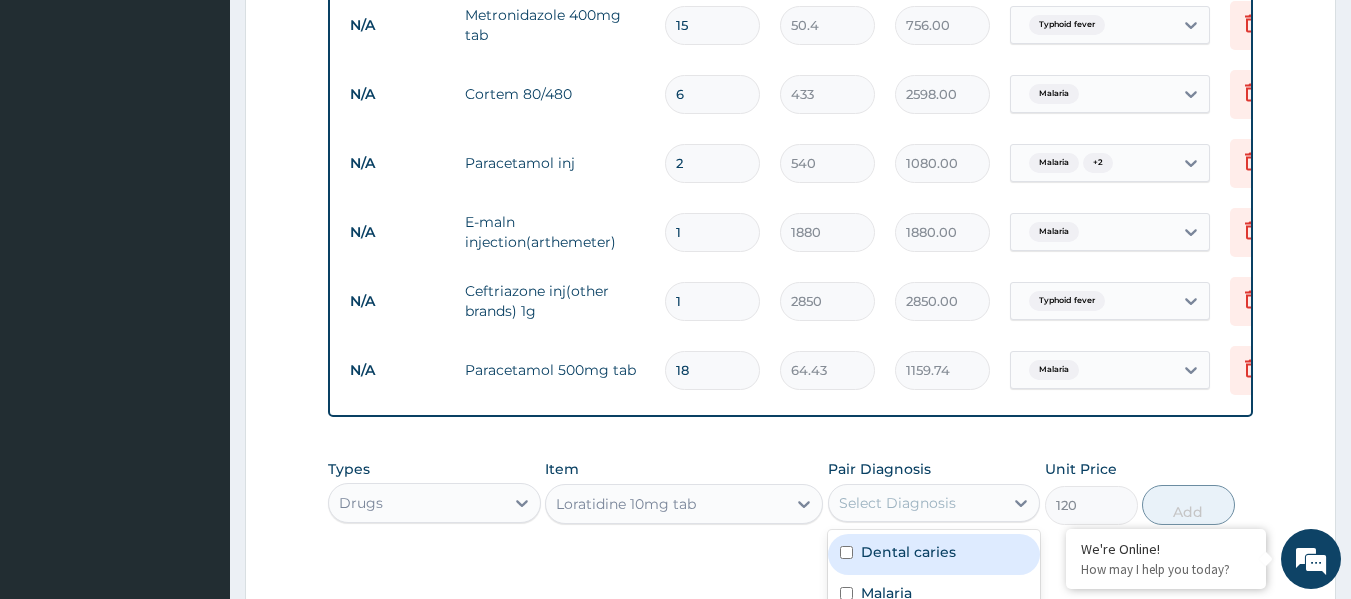 click on "Select Diagnosis" at bounding box center [897, 503] 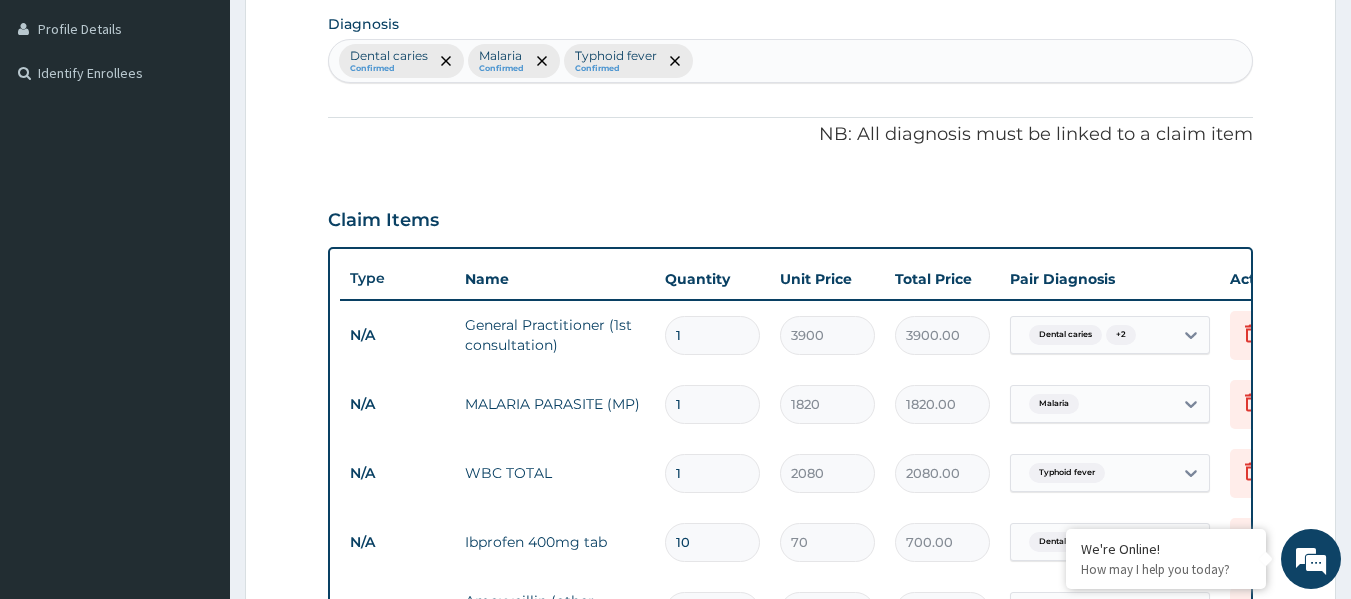 scroll, scrollTop: 486, scrollLeft: 0, axis: vertical 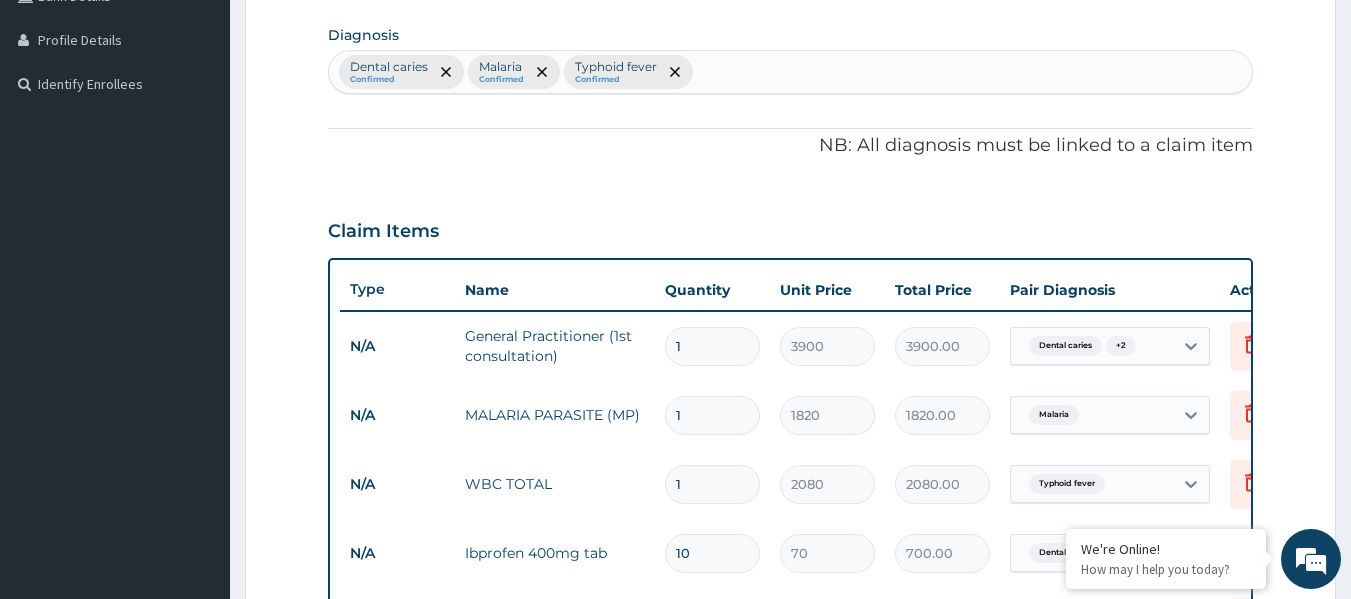 click on "Dental caries Confirmed Malaria Confirmed Typhoid fever Confirmed" at bounding box center [791, 72] 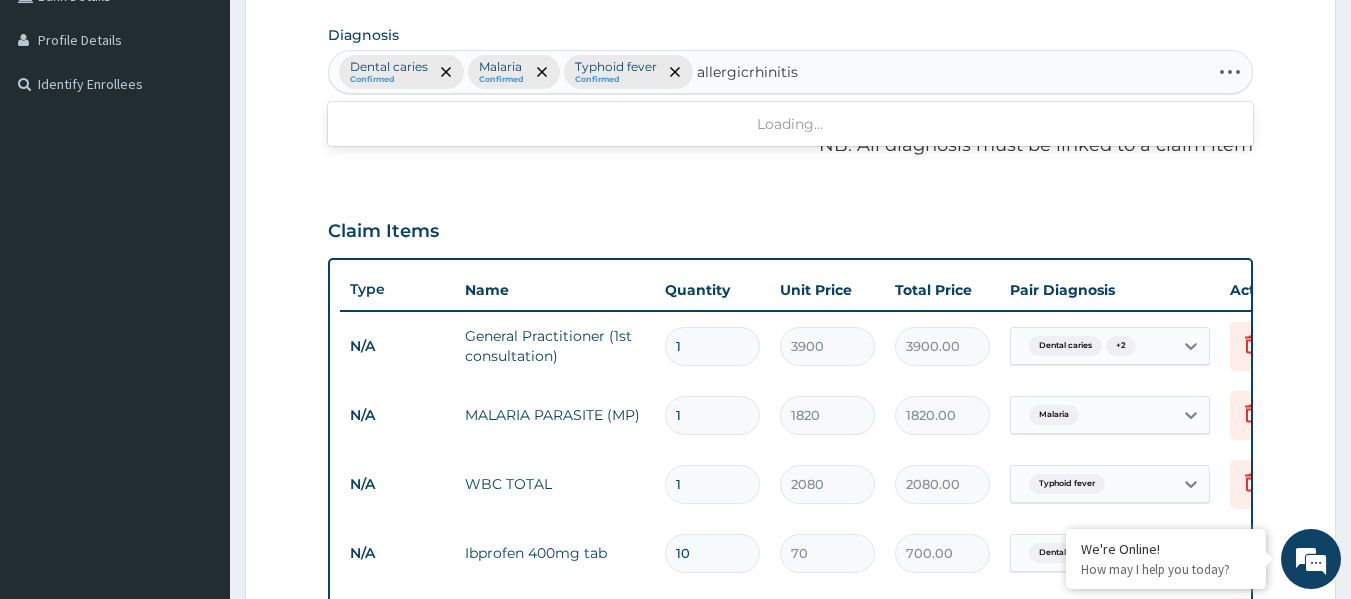 type on "allergic rhinitis" 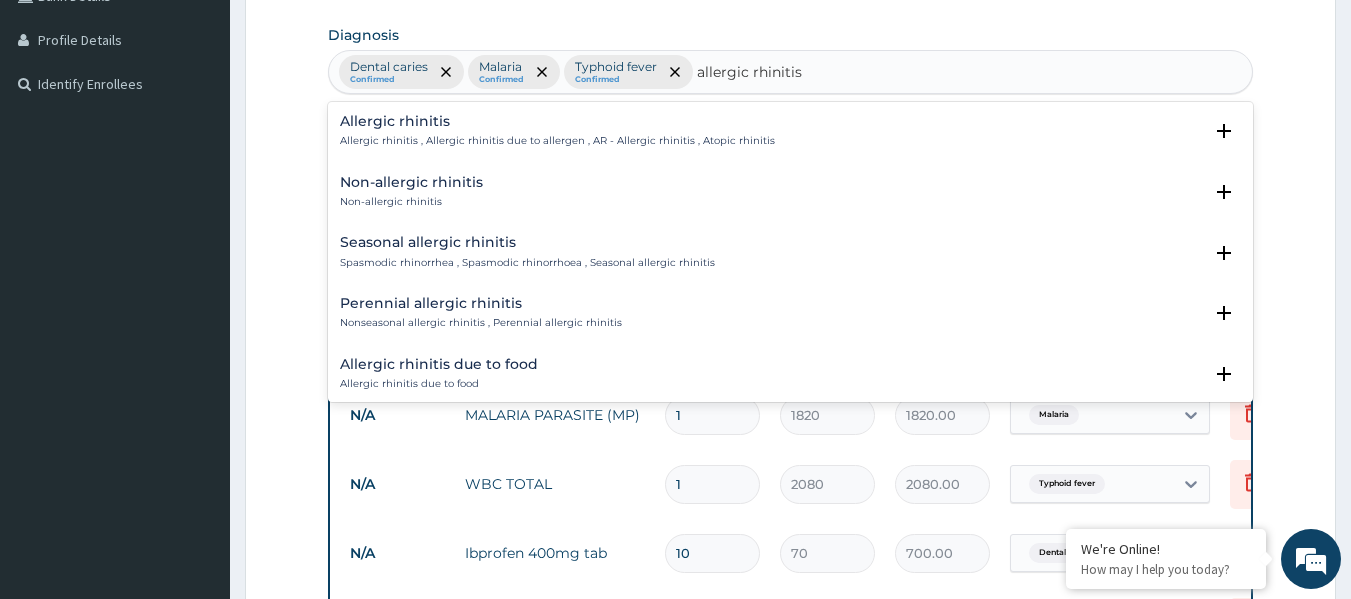 click on "Allergic rhinitis" at bounding box center [557, 121] 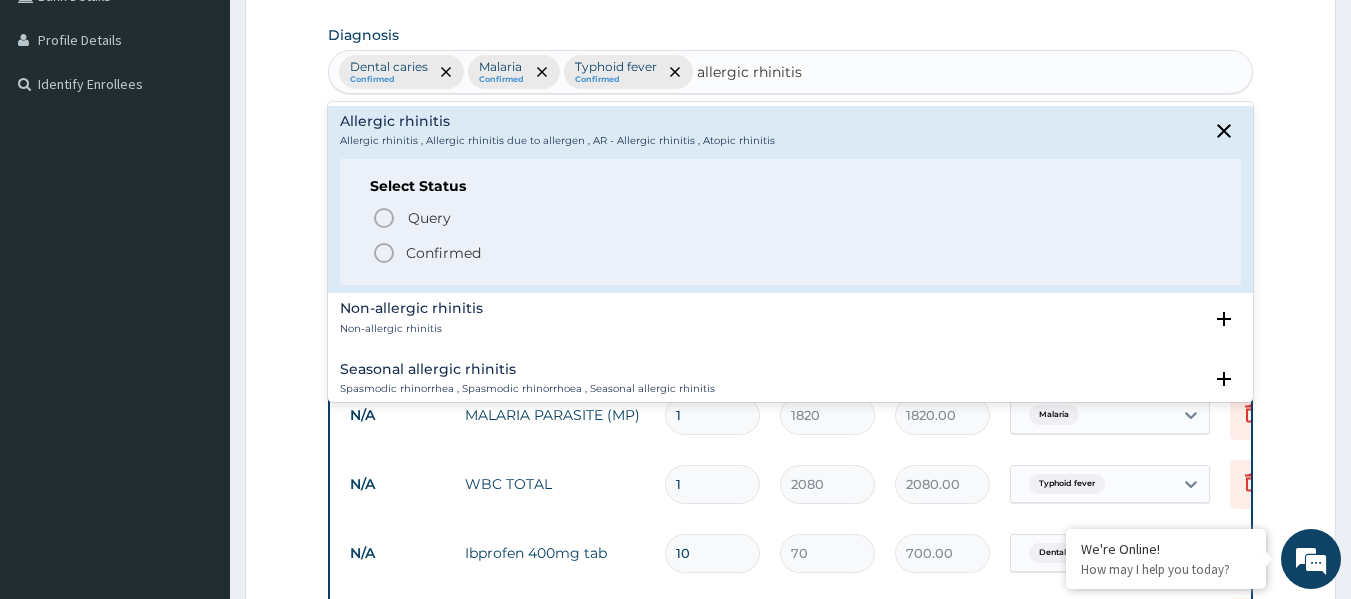 click on "Confirmed" at bounding box center (443, 253) 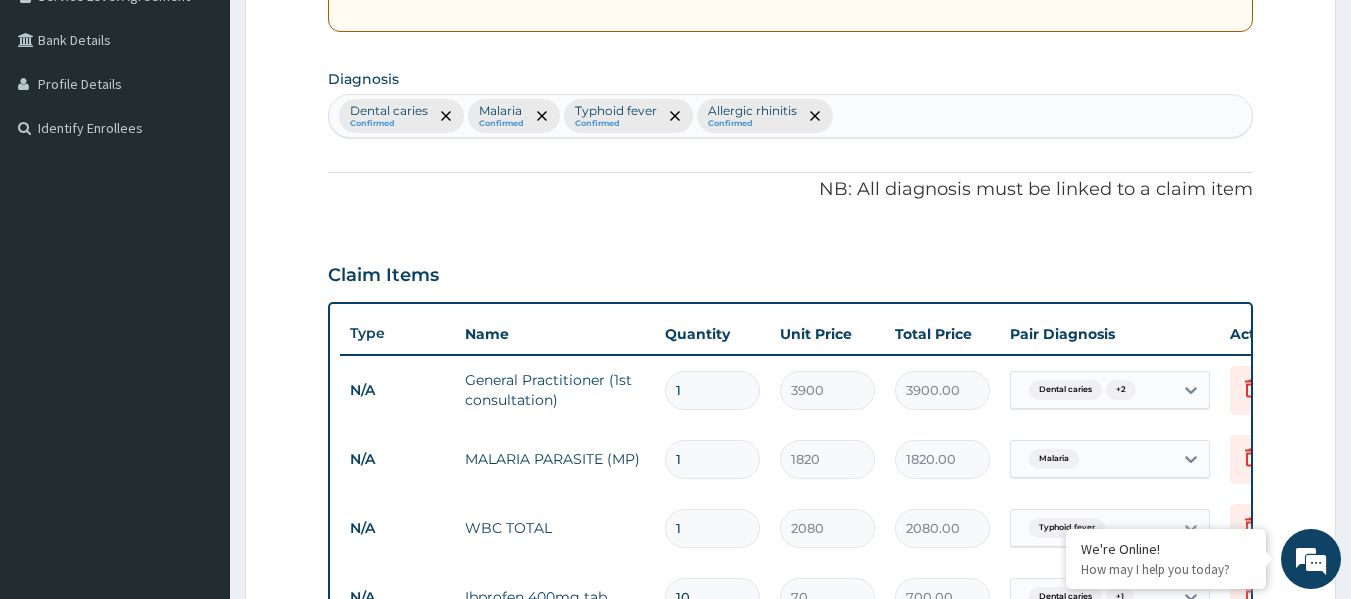 scroll, scrollTop: 438, scrollLeft: 0, axis: vertical 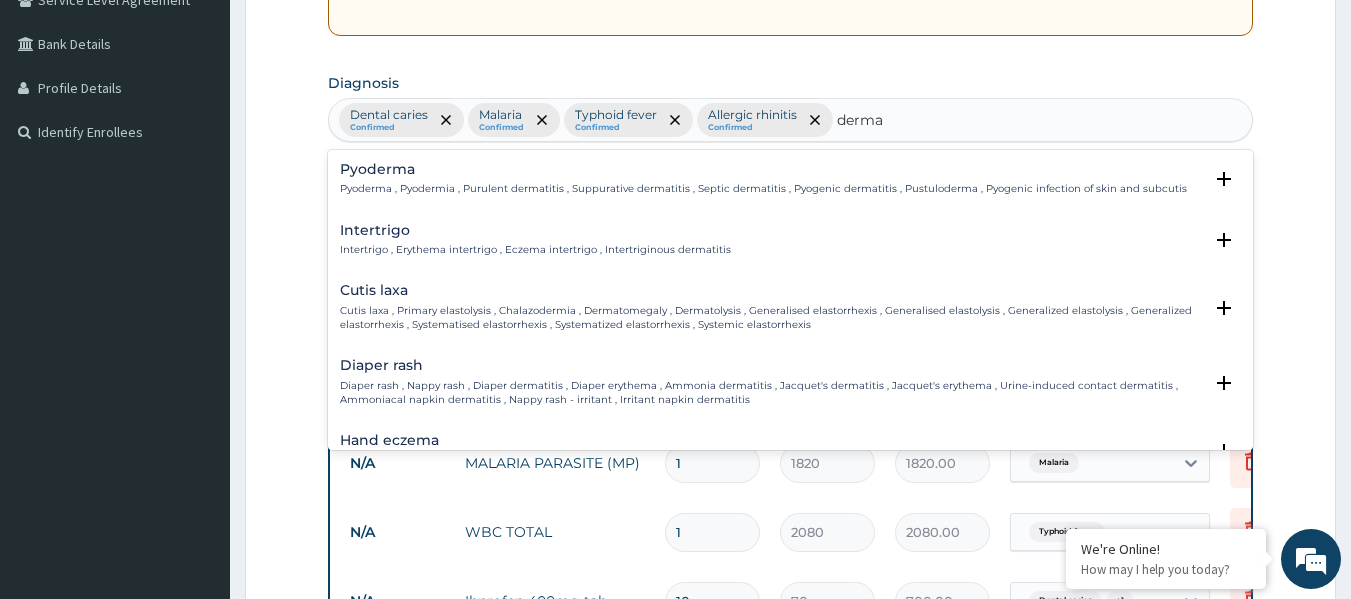 type on "dermat" 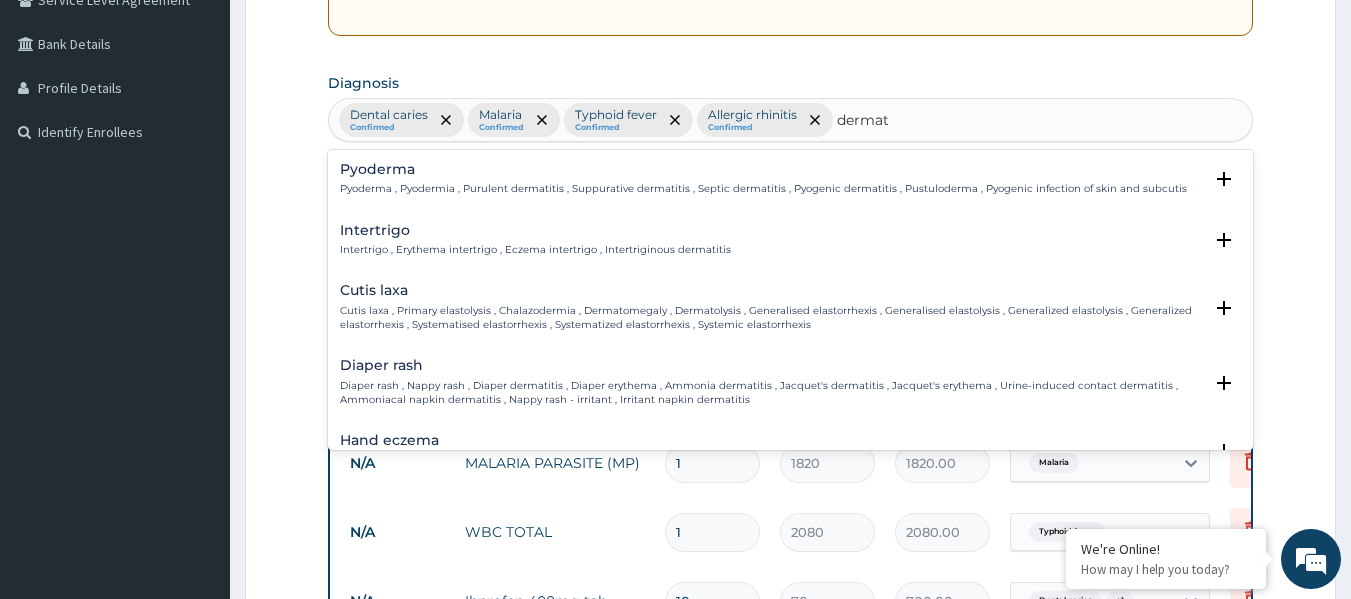 click on "Pyoderma , Pyodermia , Purulent dermatitis , Suppurative dermatitis , Septic dermatitis , Pyogenic dermatitis , Pustuloderma , Pyogenic infection of skin and subcutis" at bounding box center [763, 189] 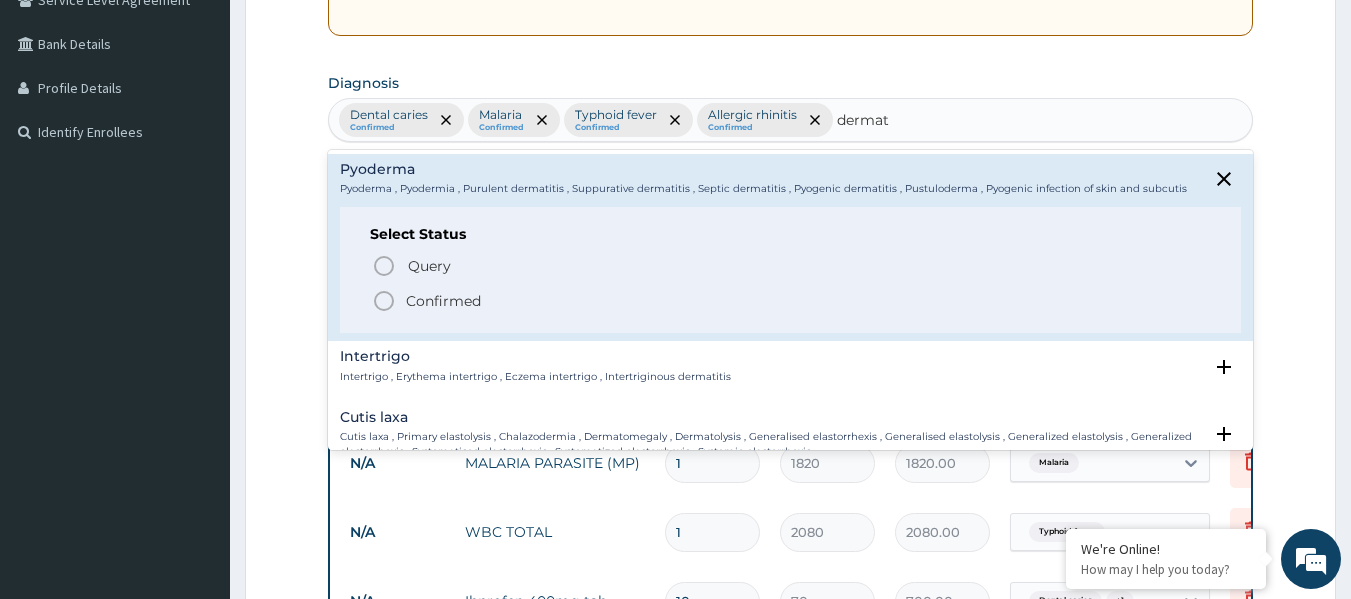 click on "Confirmed" at bounding box center (443, 301) 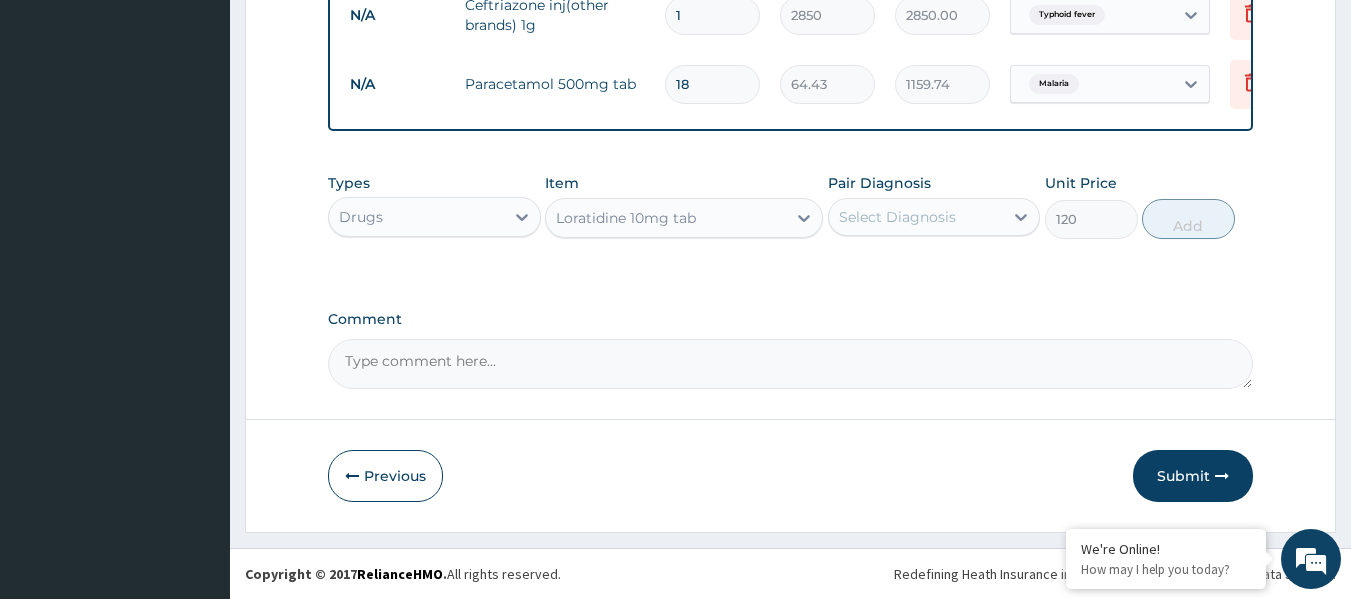 scroll, scrollTop: 1453, scrollLeft: 0, axis: vertical 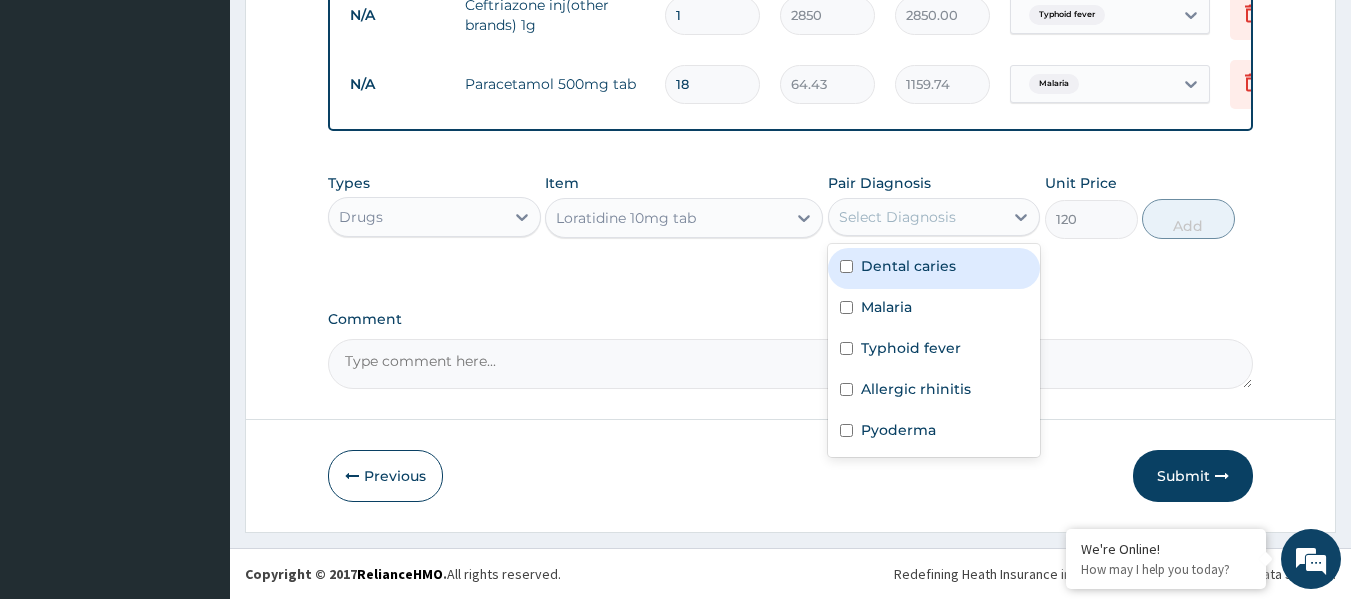 click on "Select Diagnosis" at bounding box center [916, 217] 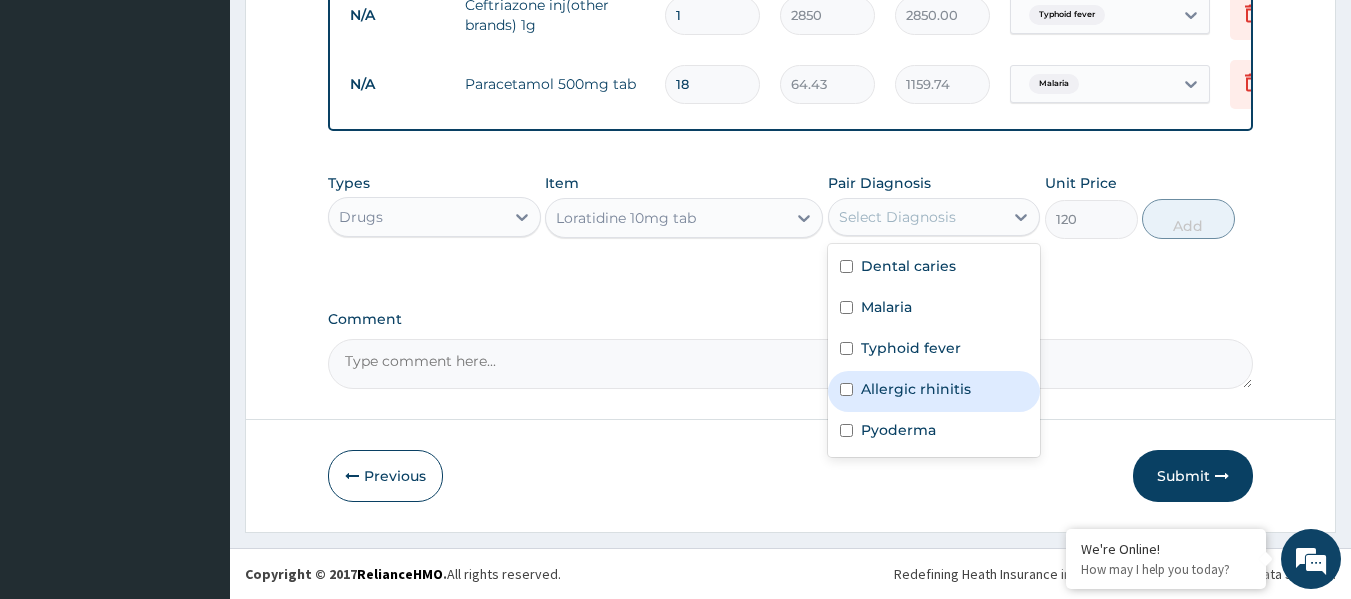 click on "Allergic rhinitis" at bounding box center [916, 389] 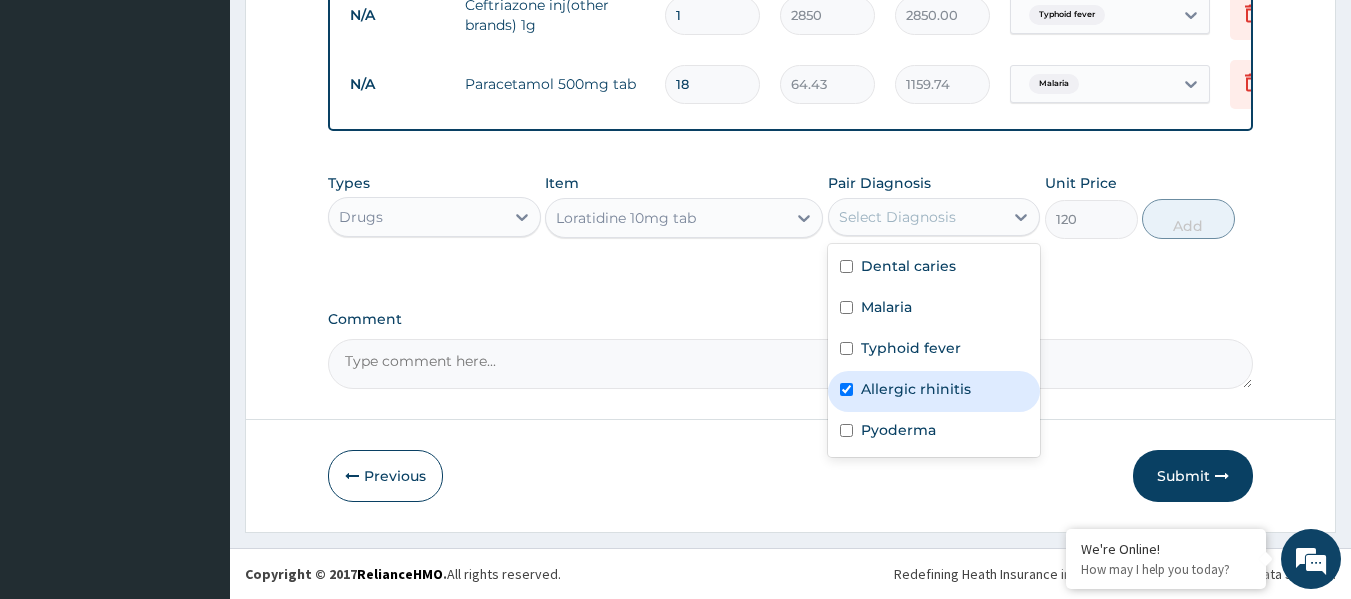 checkbox on "true" 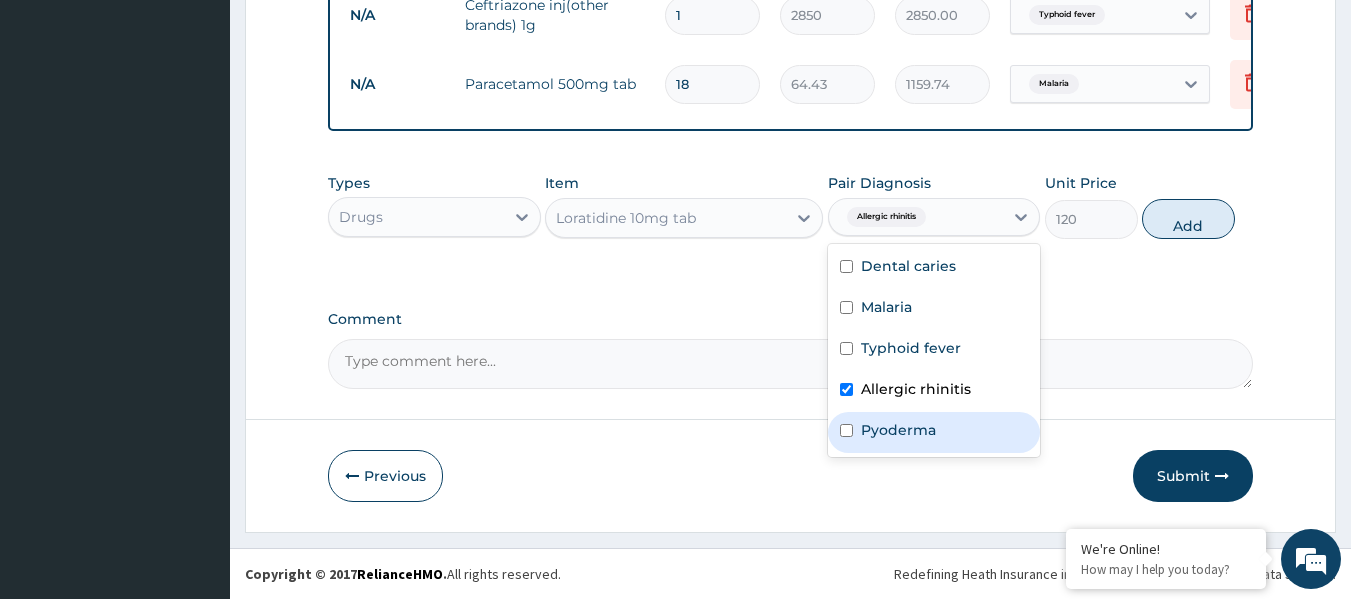 click on "Pyoderma" at bounding box center (898, 430) 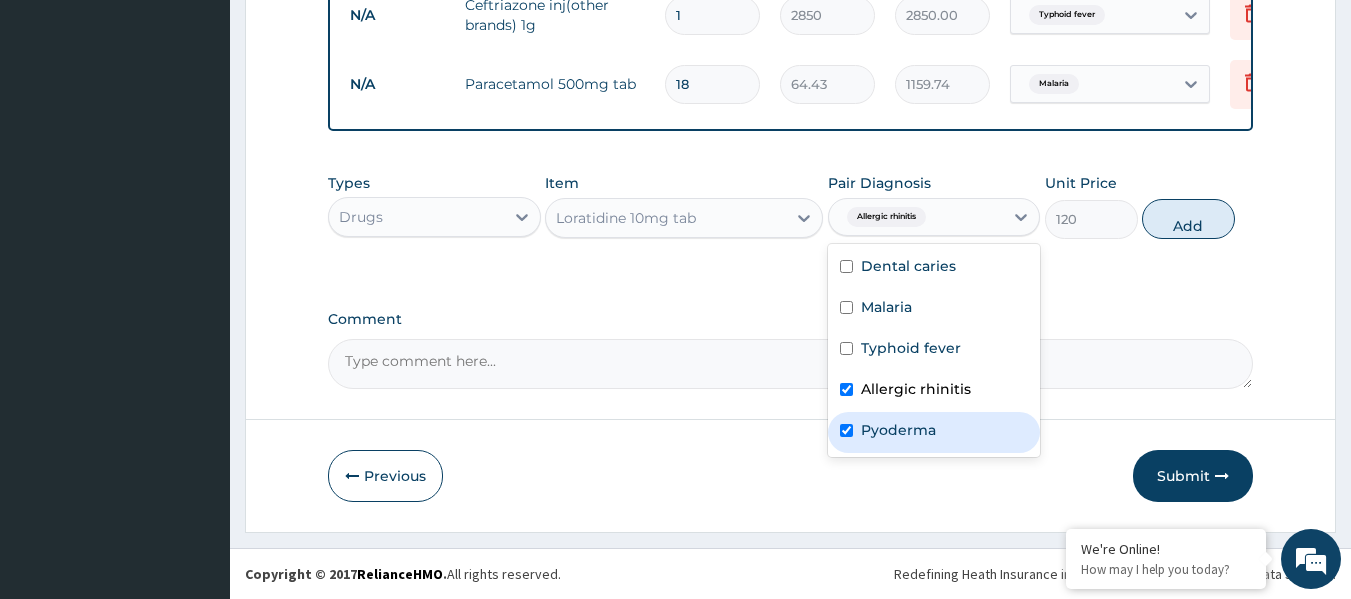 checkbox on "true" 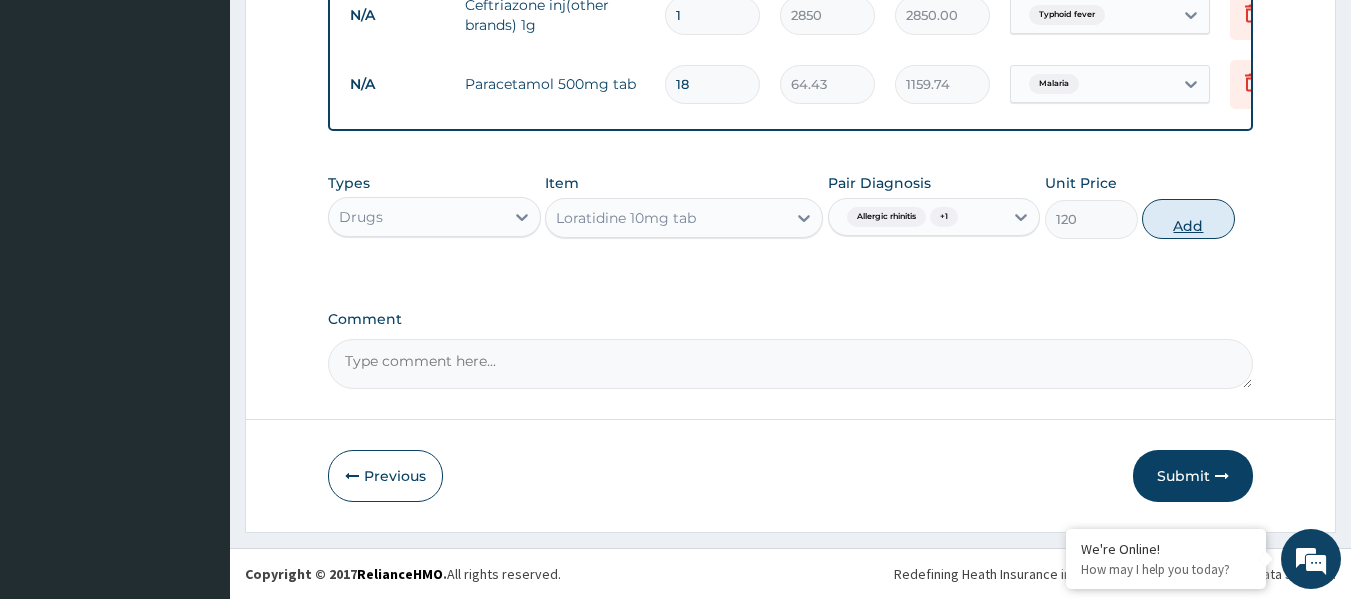 click on "Add" at bounding box center (1188, 219) 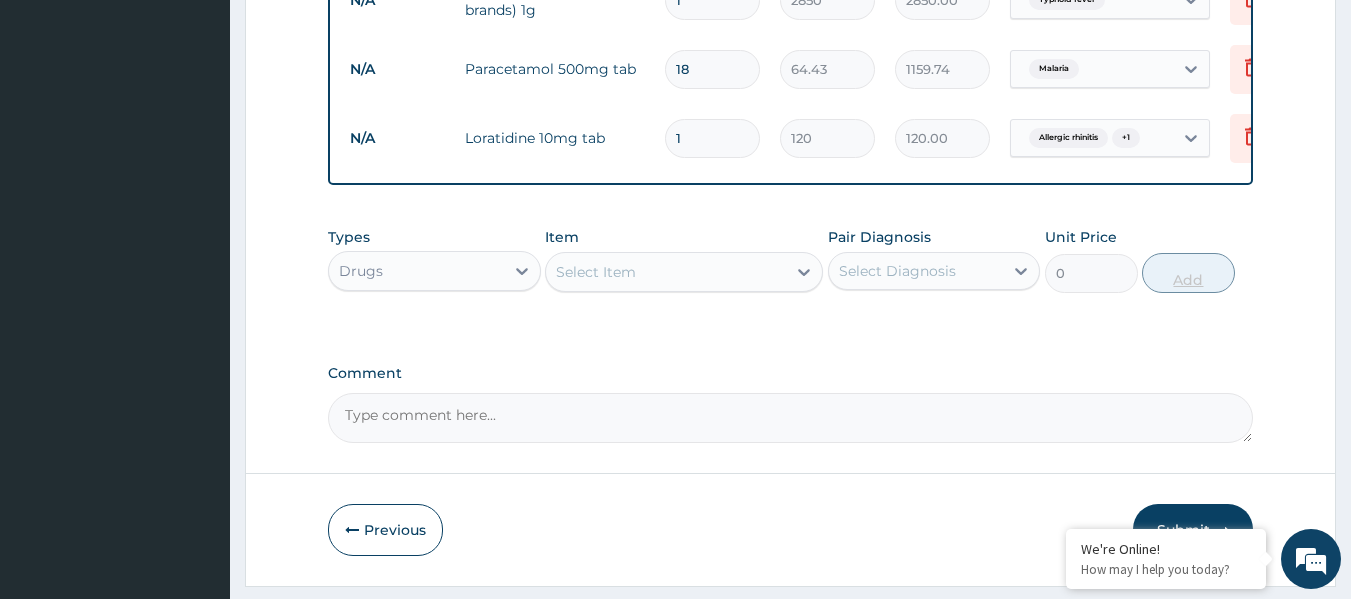 type 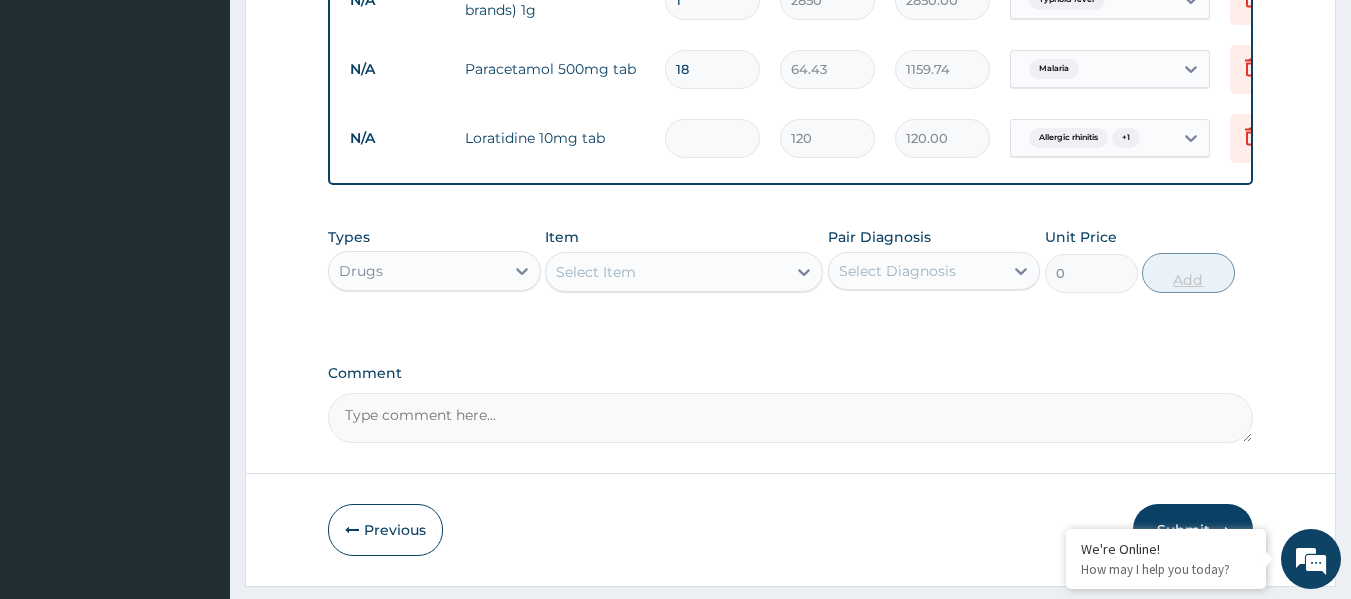 type on "0.00" 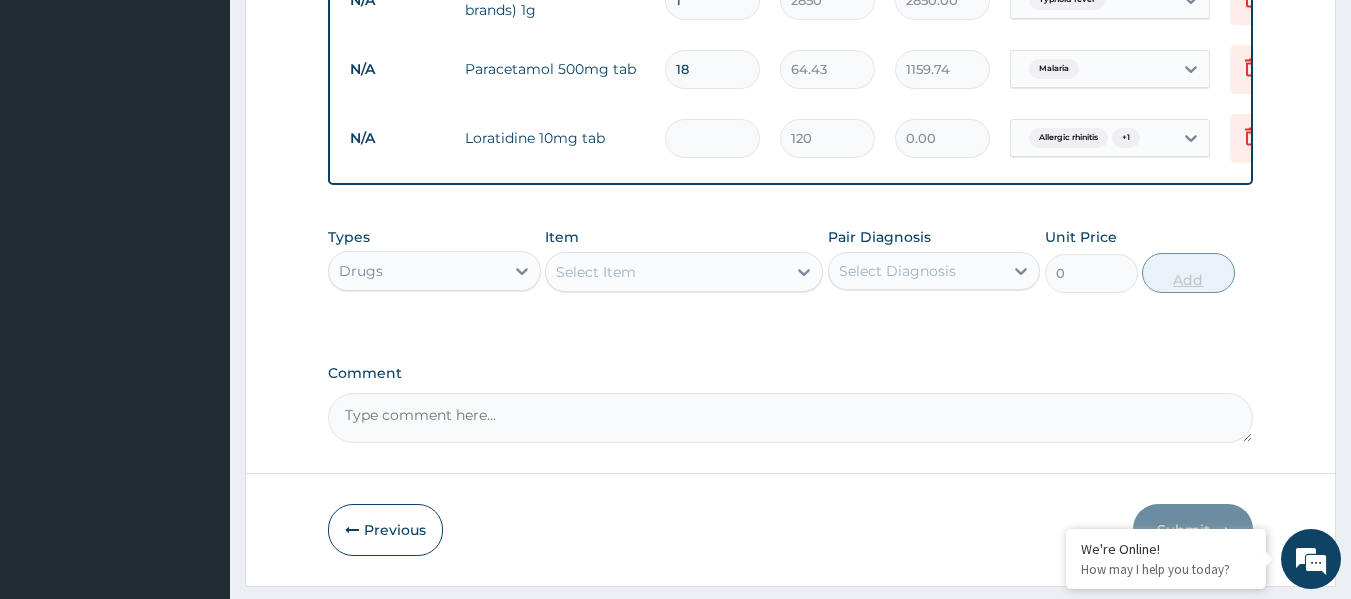 type on "5" 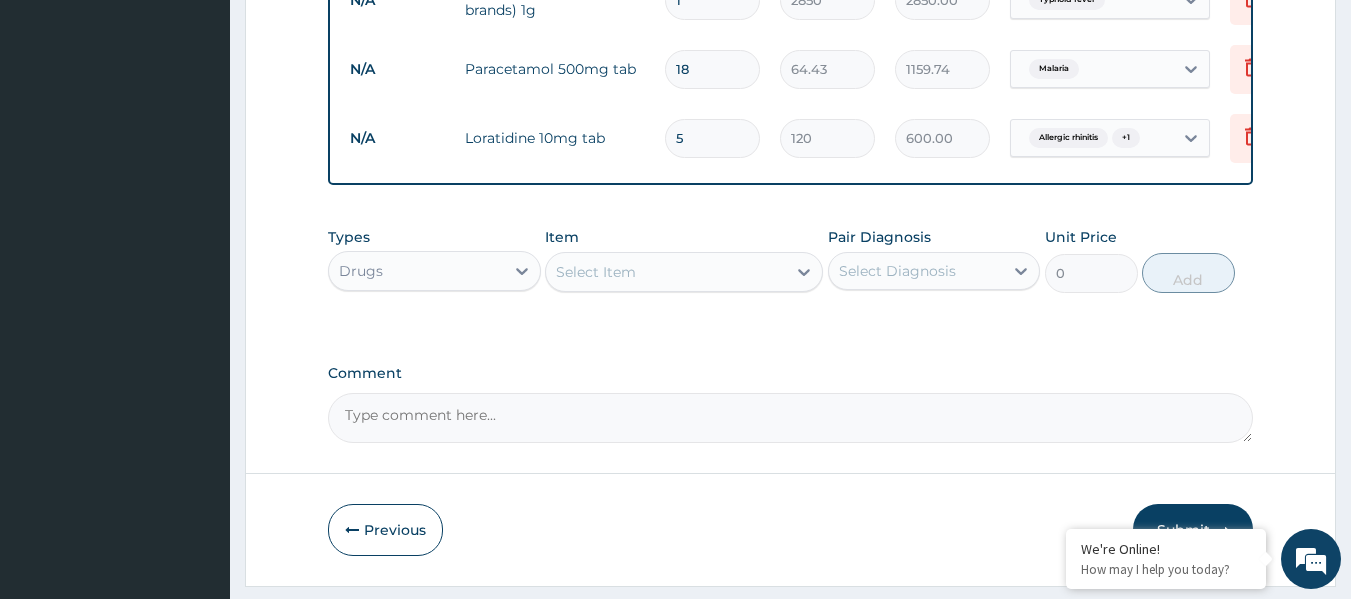type on "5" 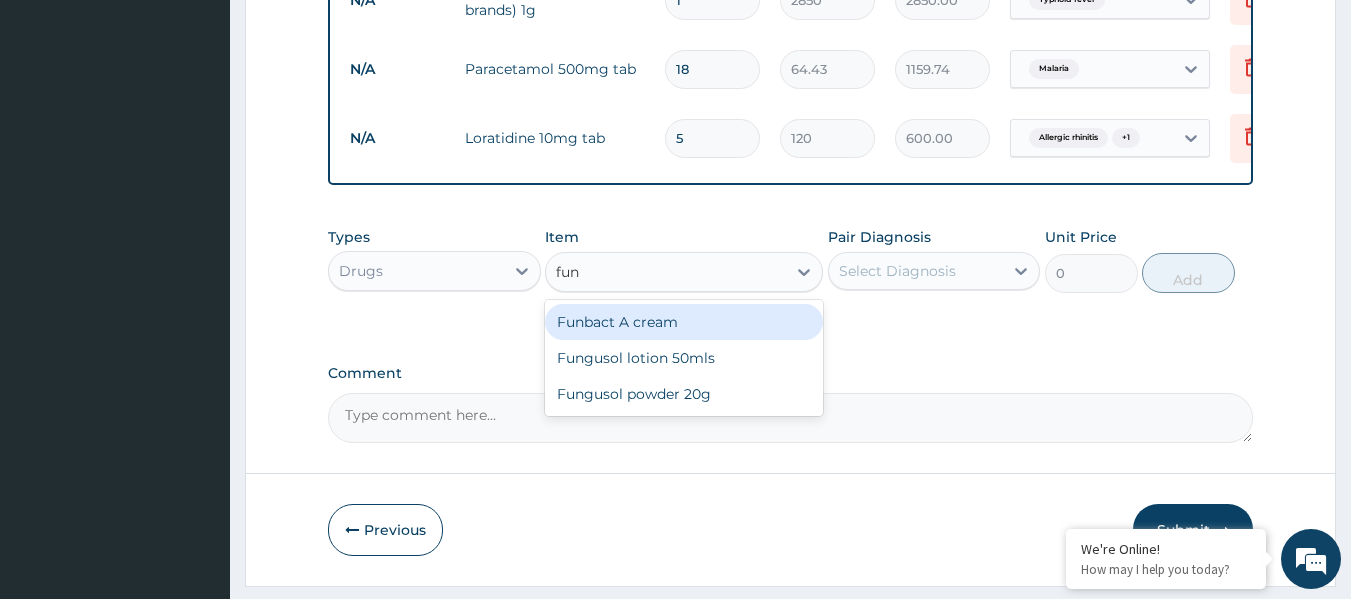 type on "funb" 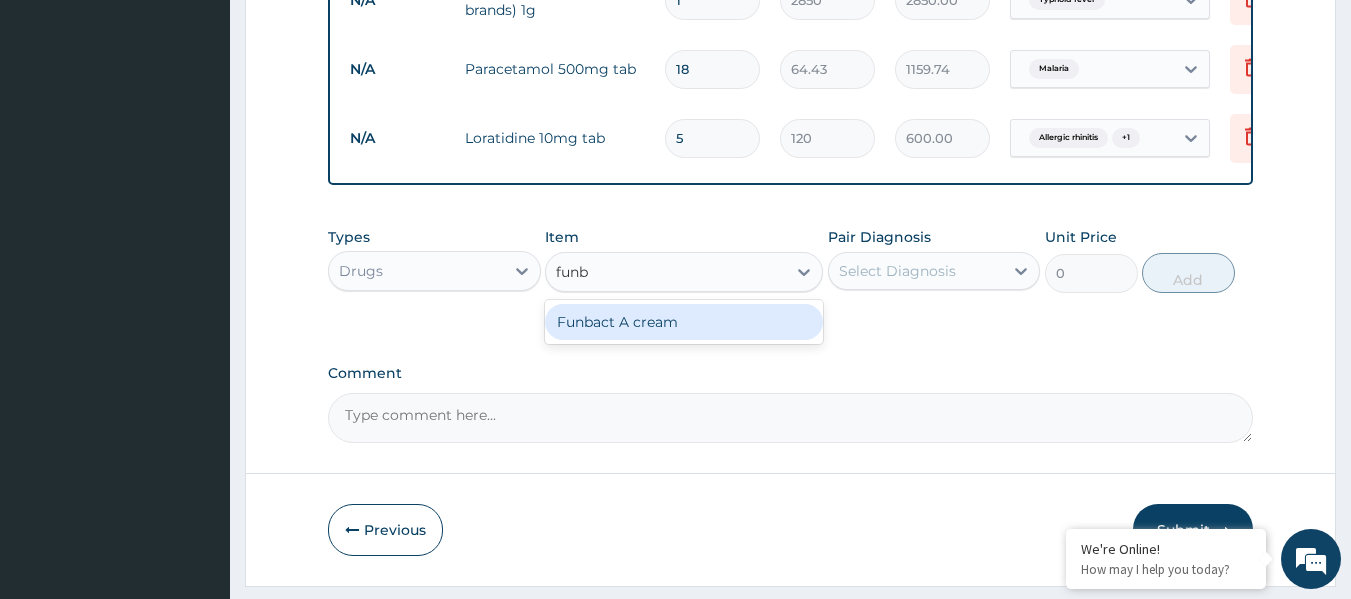 click on "Funbact A cream" at bounding box center [684, 322] 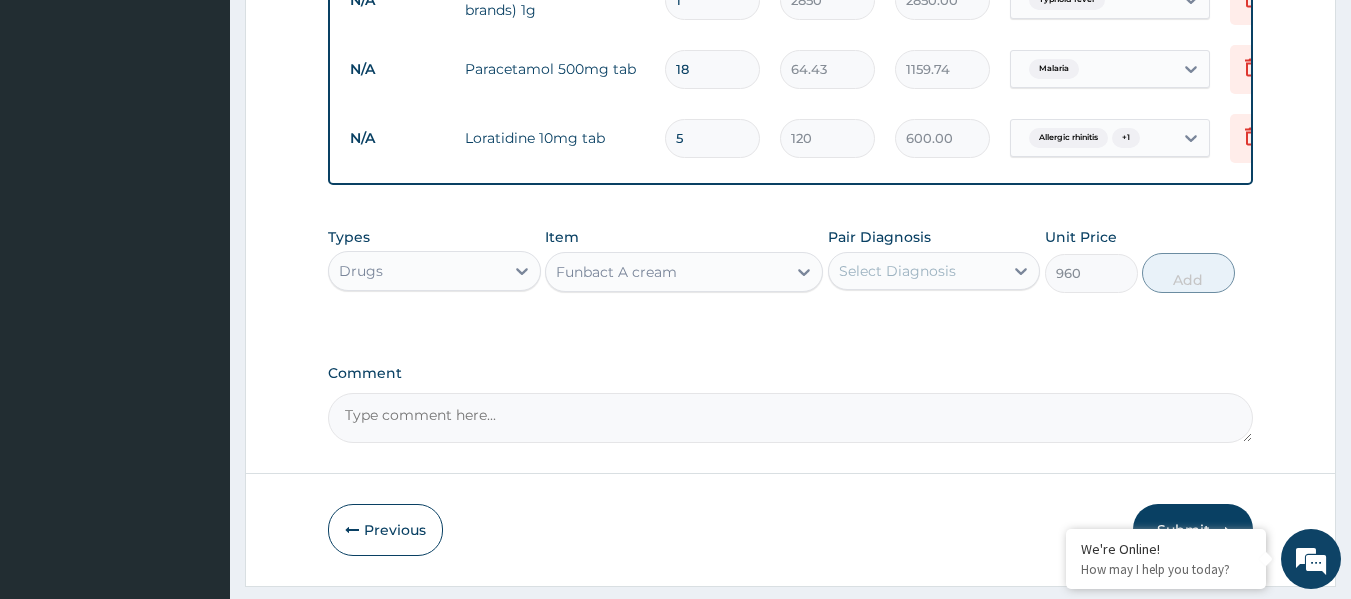 click on "Select Diagnosis" at bounding box center (897, 271) 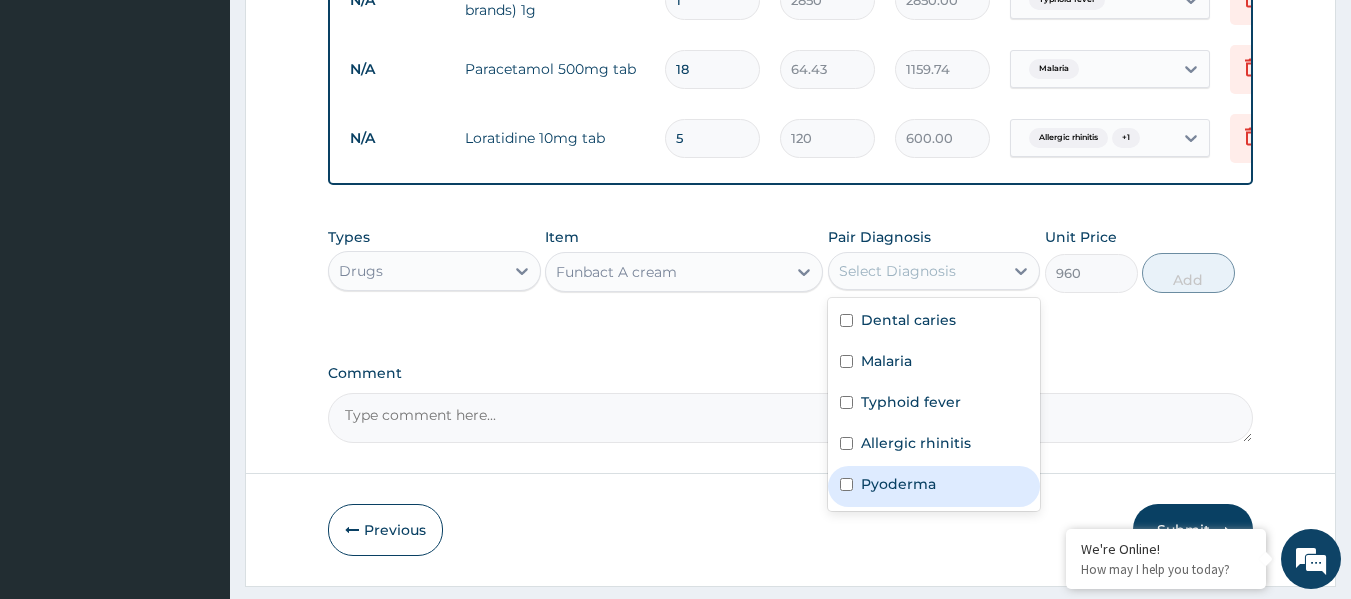 click on "Pyoderma" at bounding box center (898, 484) 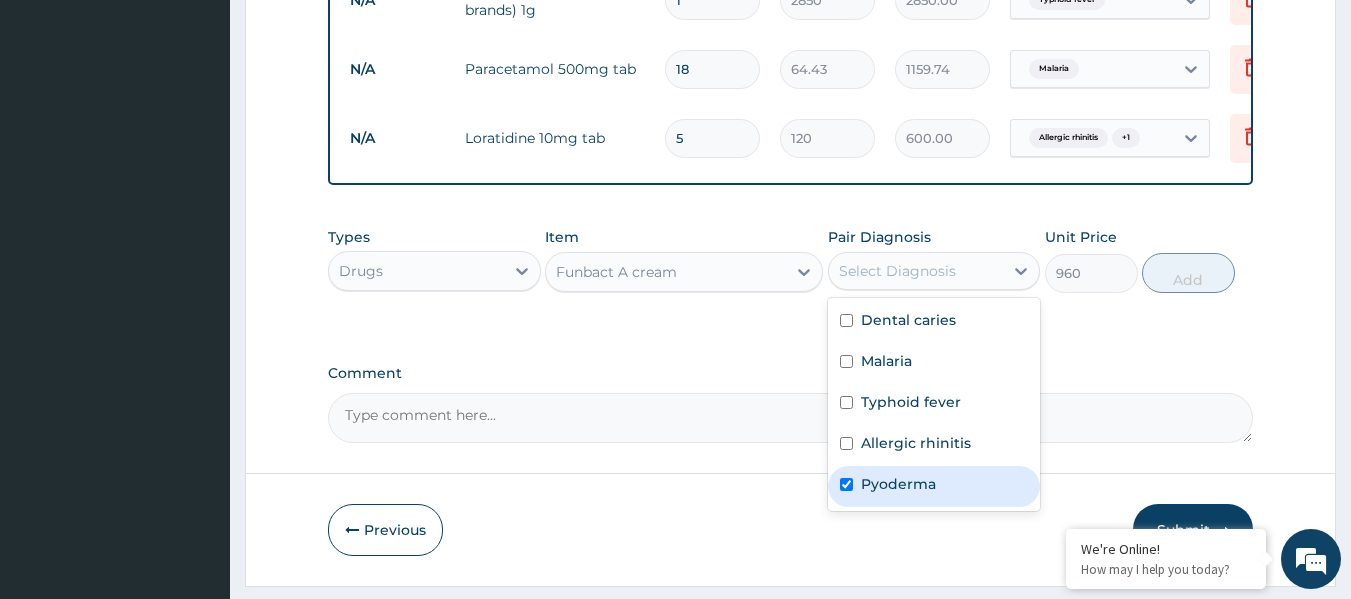 checkbox on "true" 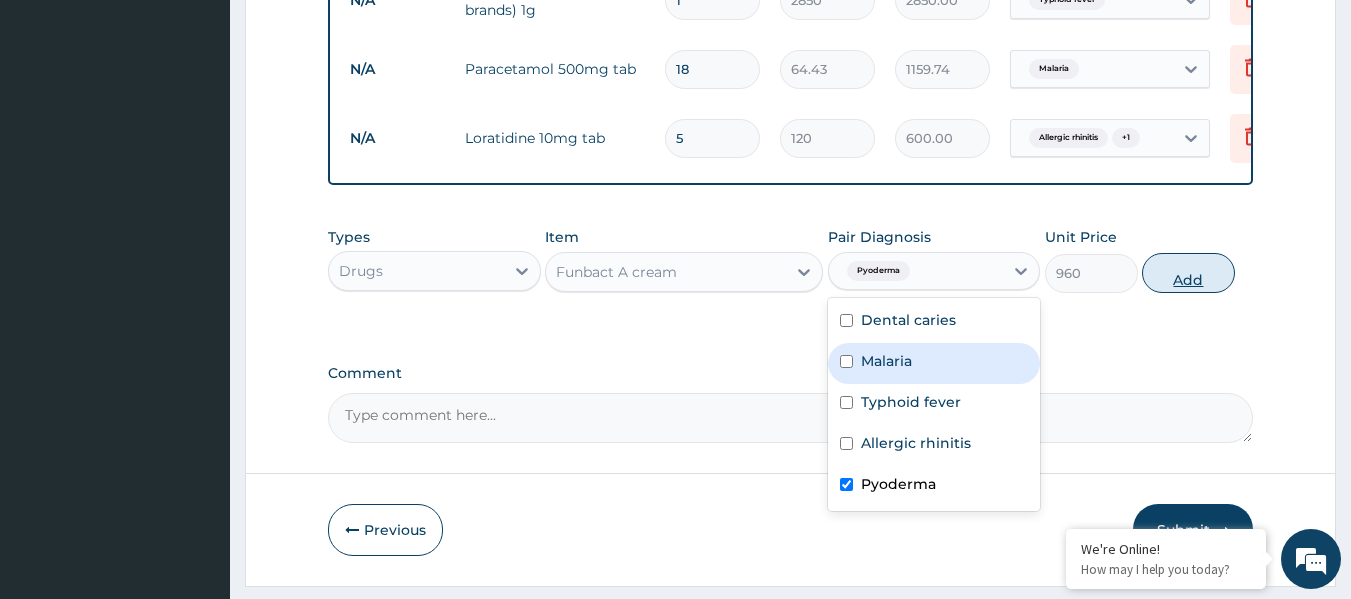 click on "Add" at bounding box center [1188, 273] 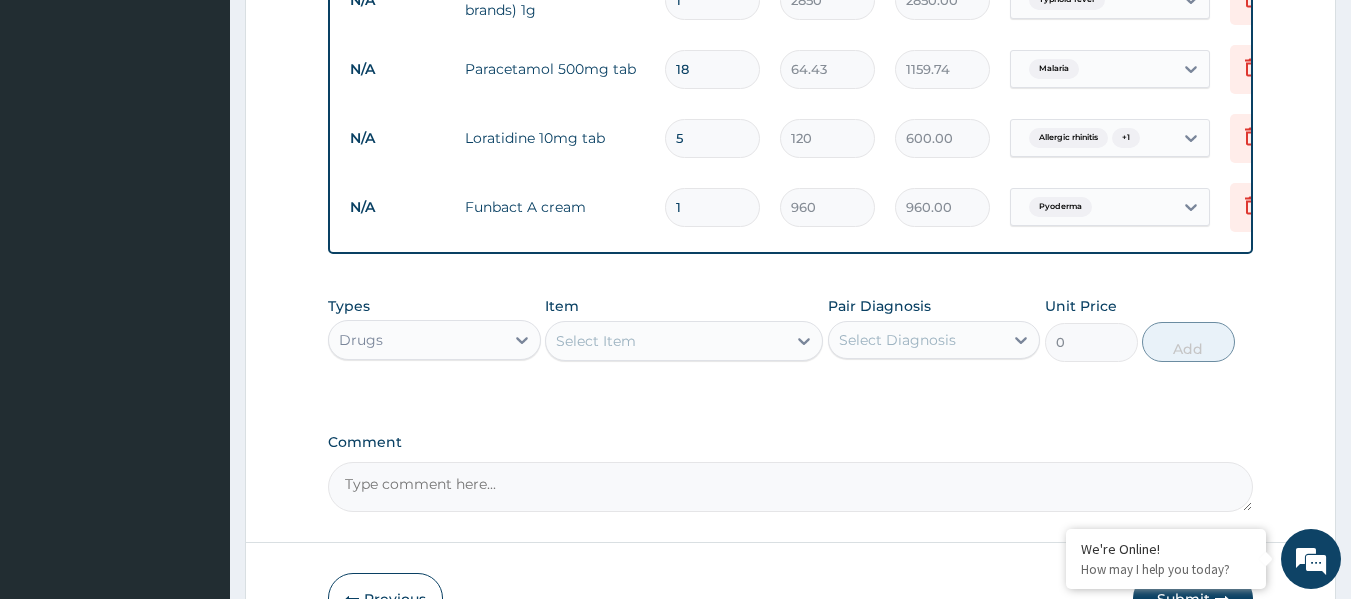 scroll, scrollTop: 1591, scrollLeft: 0, axis: vertical 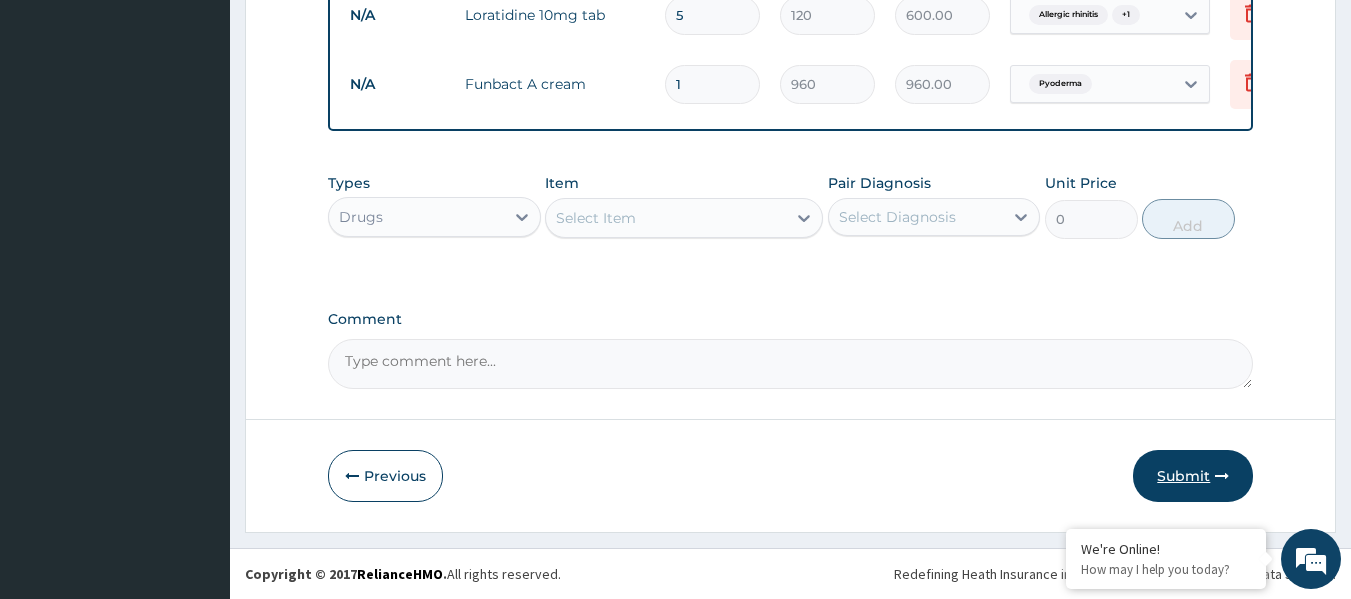 click on "Submit" at bounding box center (1193, 476) 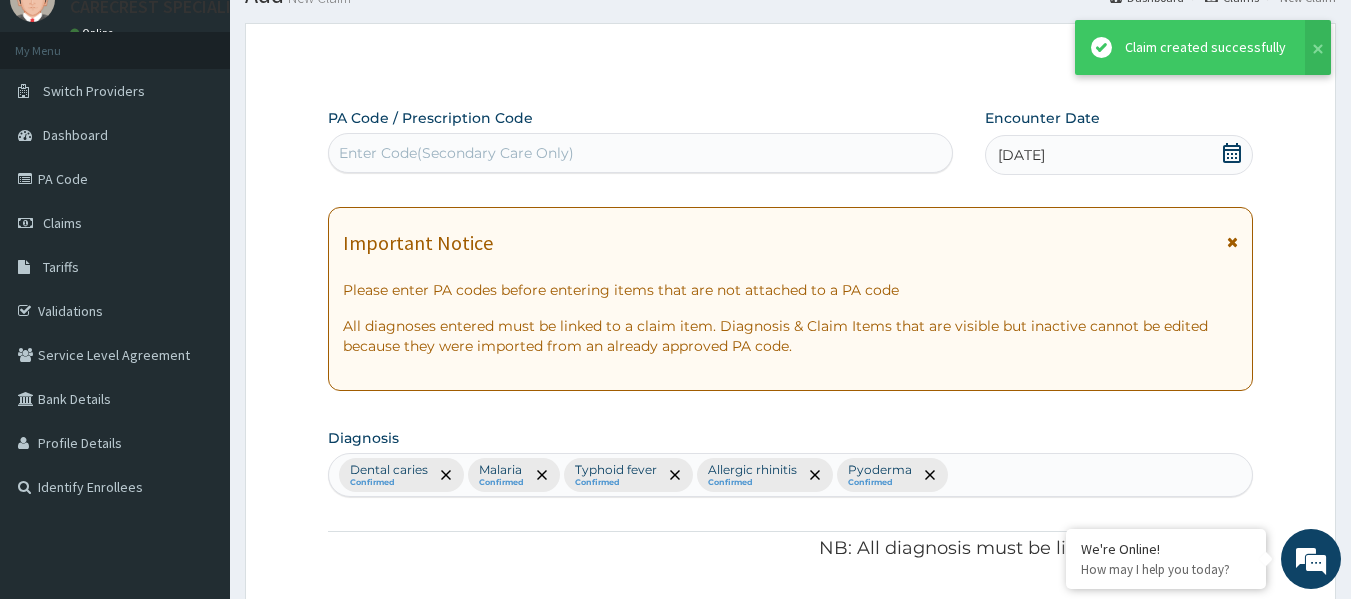 scroll, scrollTop: 1591, scrollLeft: 0, axis: vertical 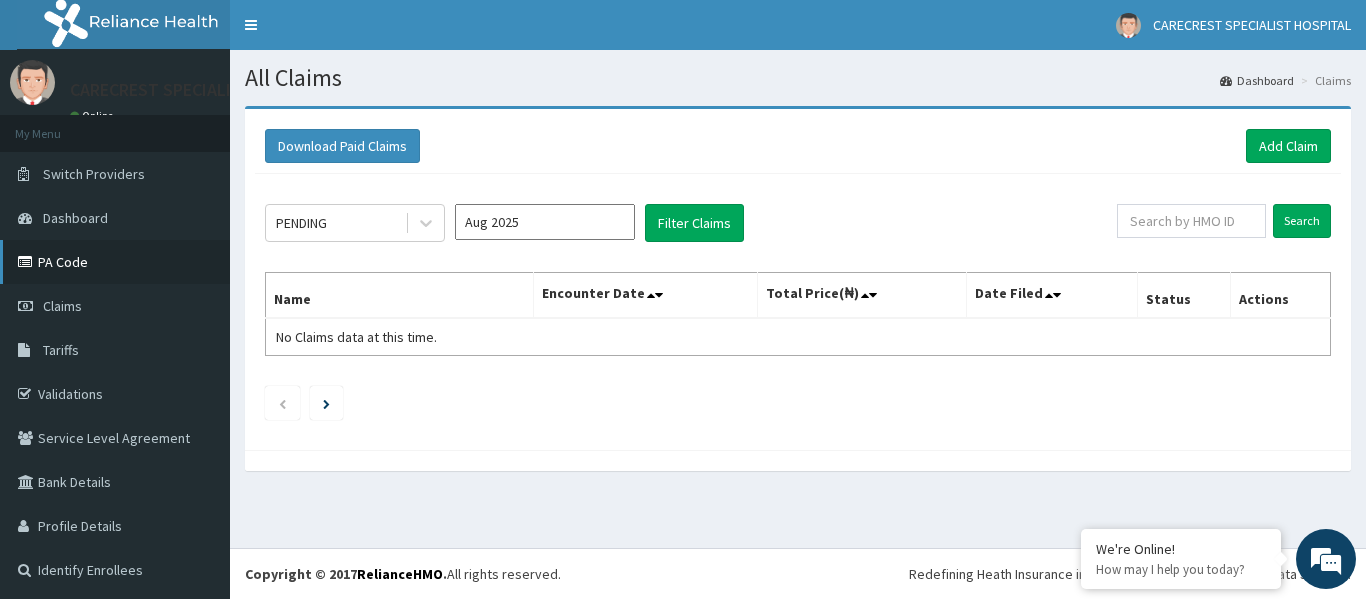 click on "PA Code" at bounding box center [115, 262] 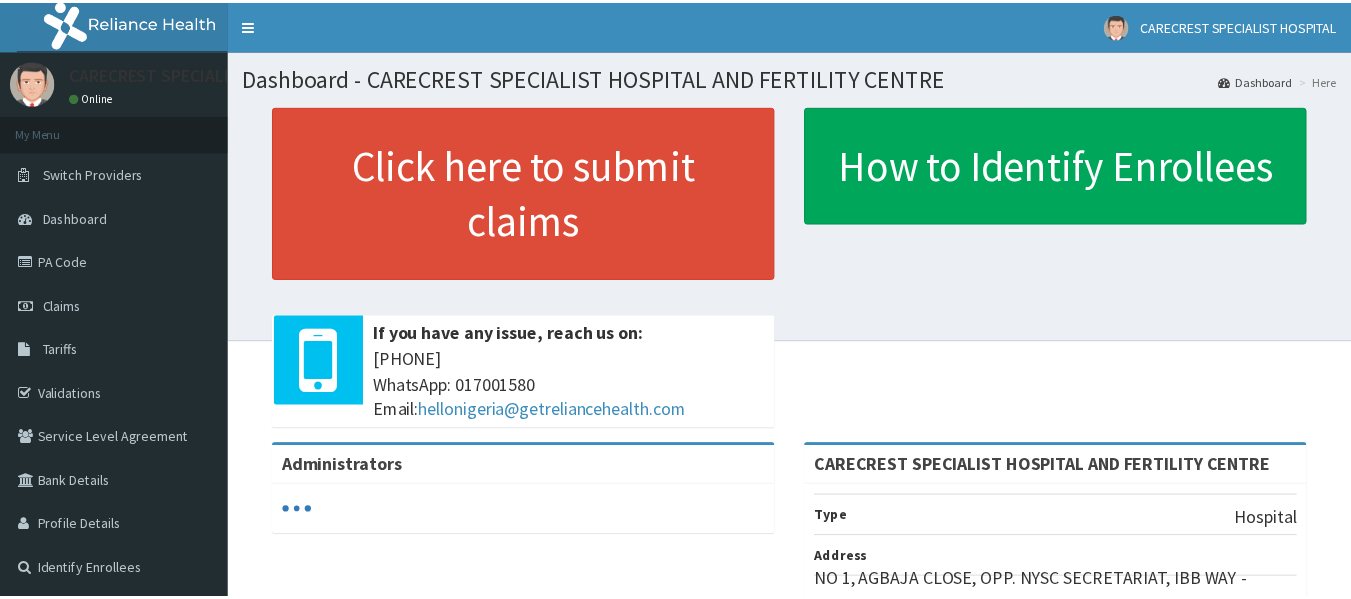 scroll, scrollTop: 0, scrollLeft: 0, axis: both 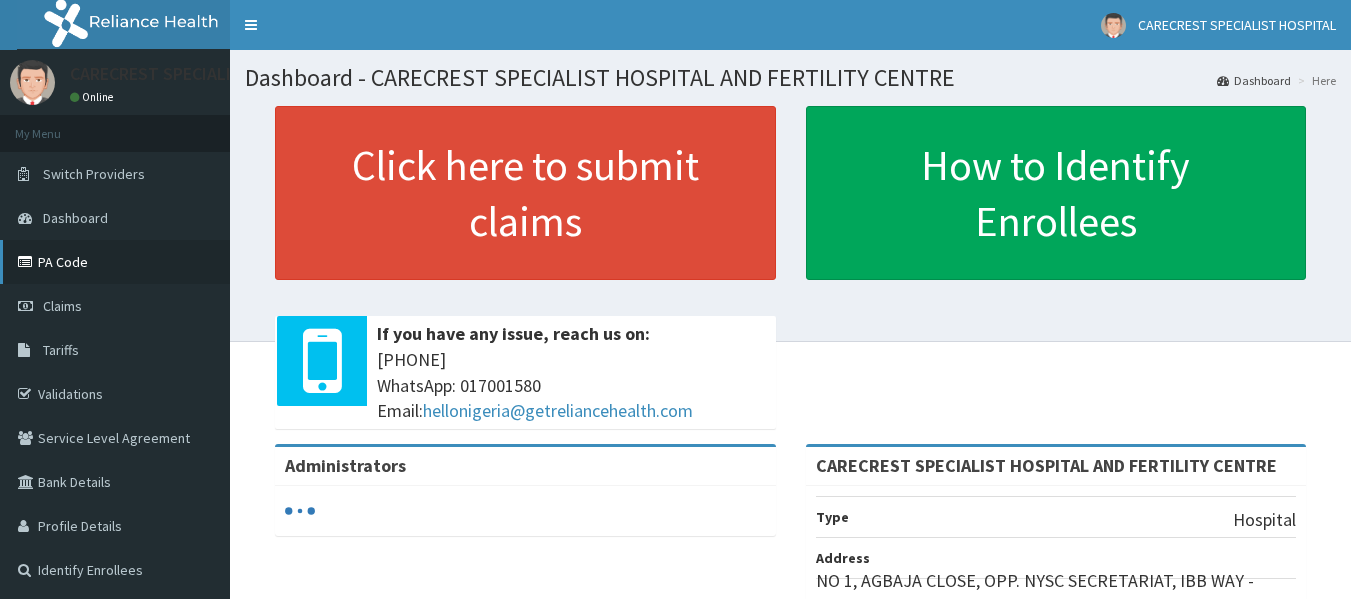 click on "PA Code" 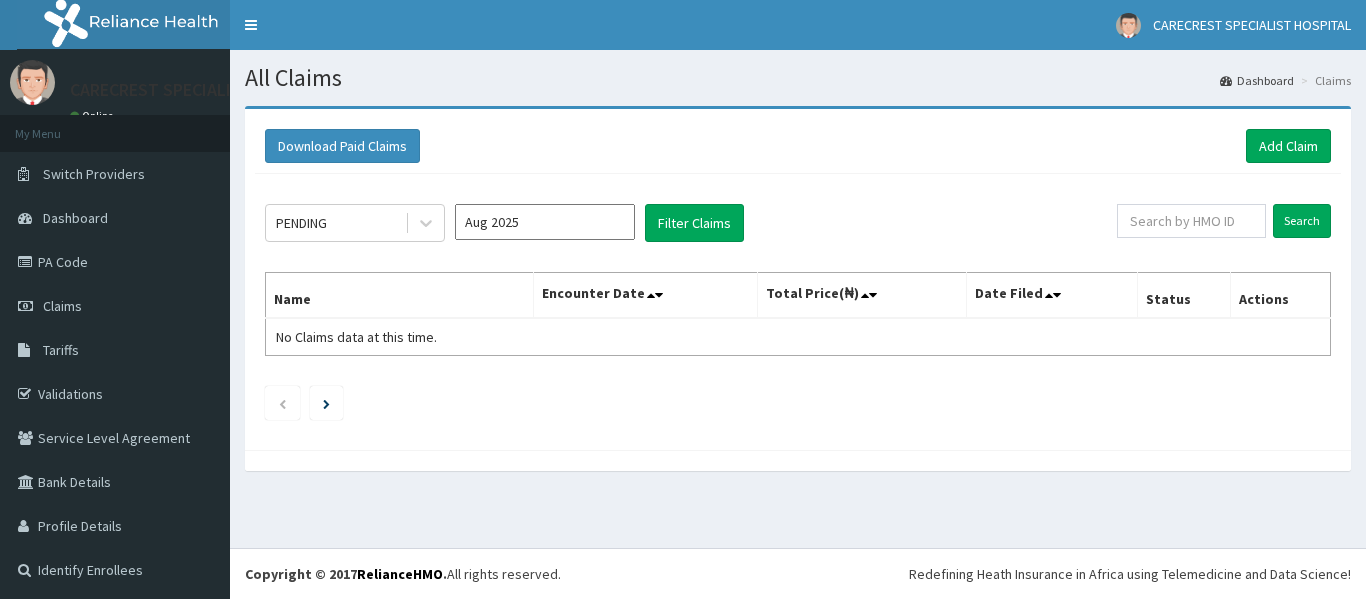 scroll, scrollTop: 0, scrollLeft: 0, axis: both 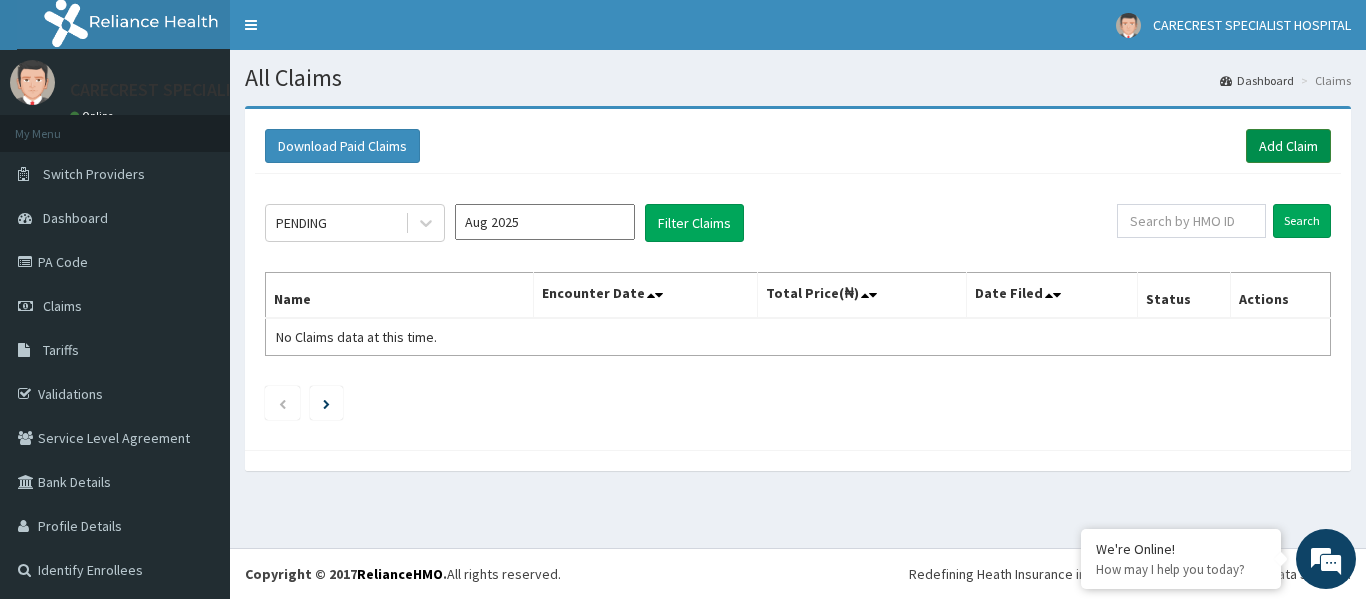 click on "Add Claim" at bounding box center [1288, 146] 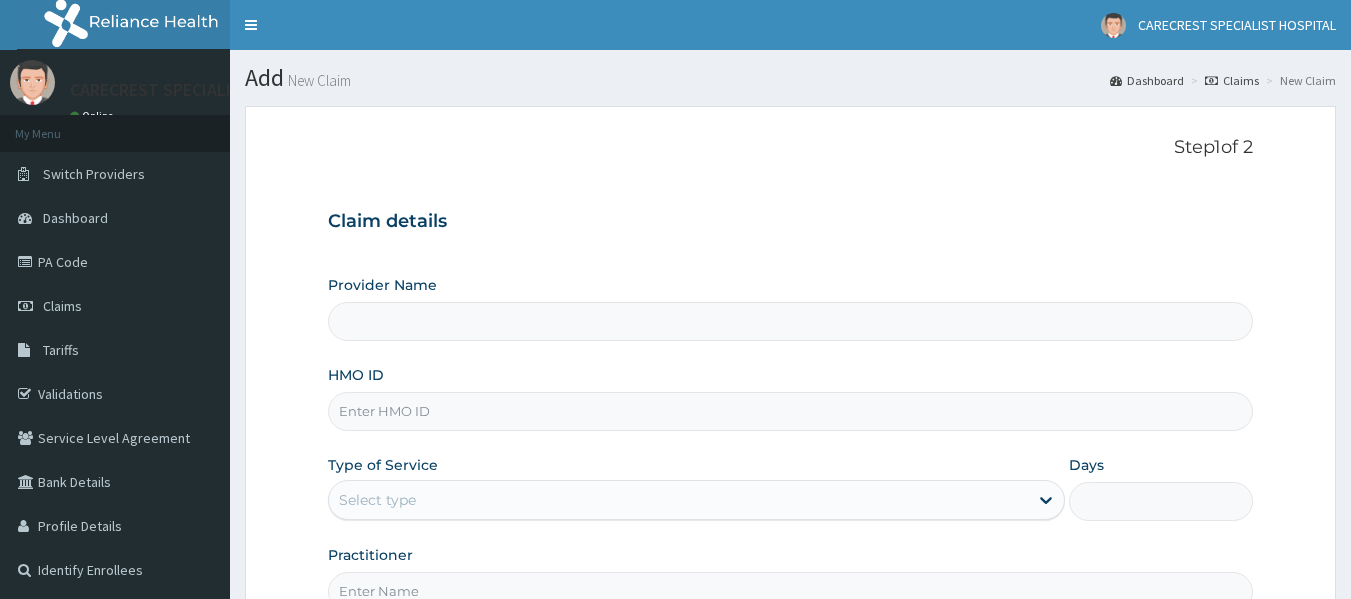 scroll, scrollTop: 0, scrollLeft: 0, axis: both 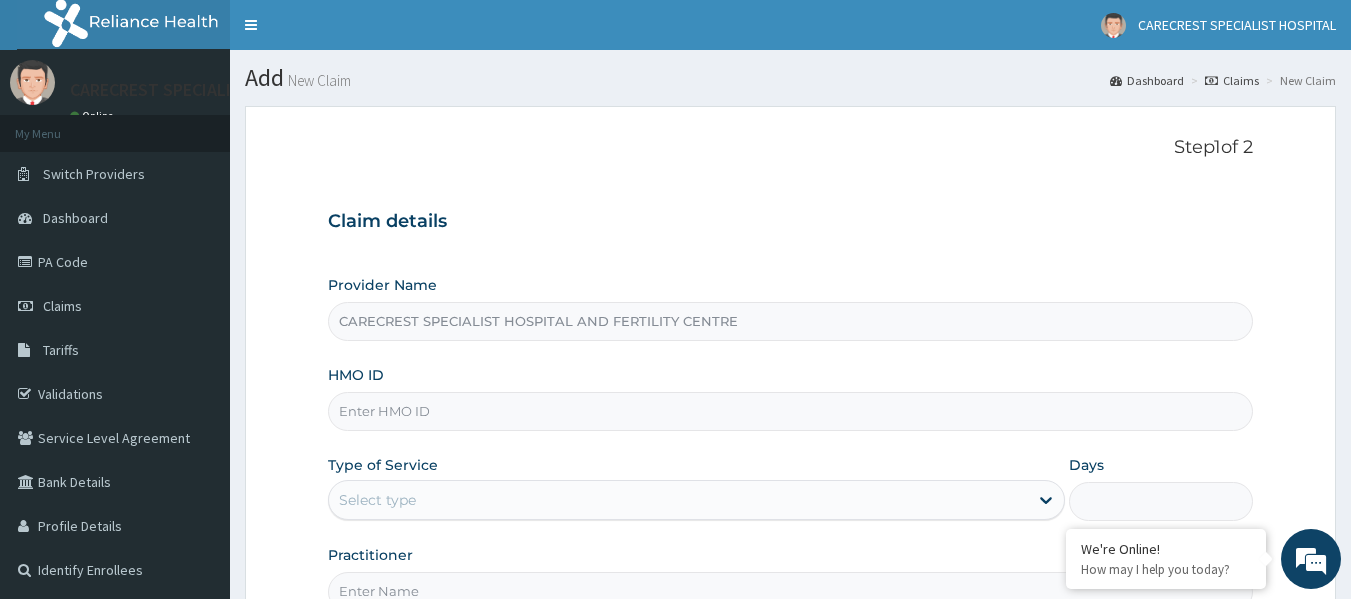click on "HMO ID" at bounding box center (791, 411) 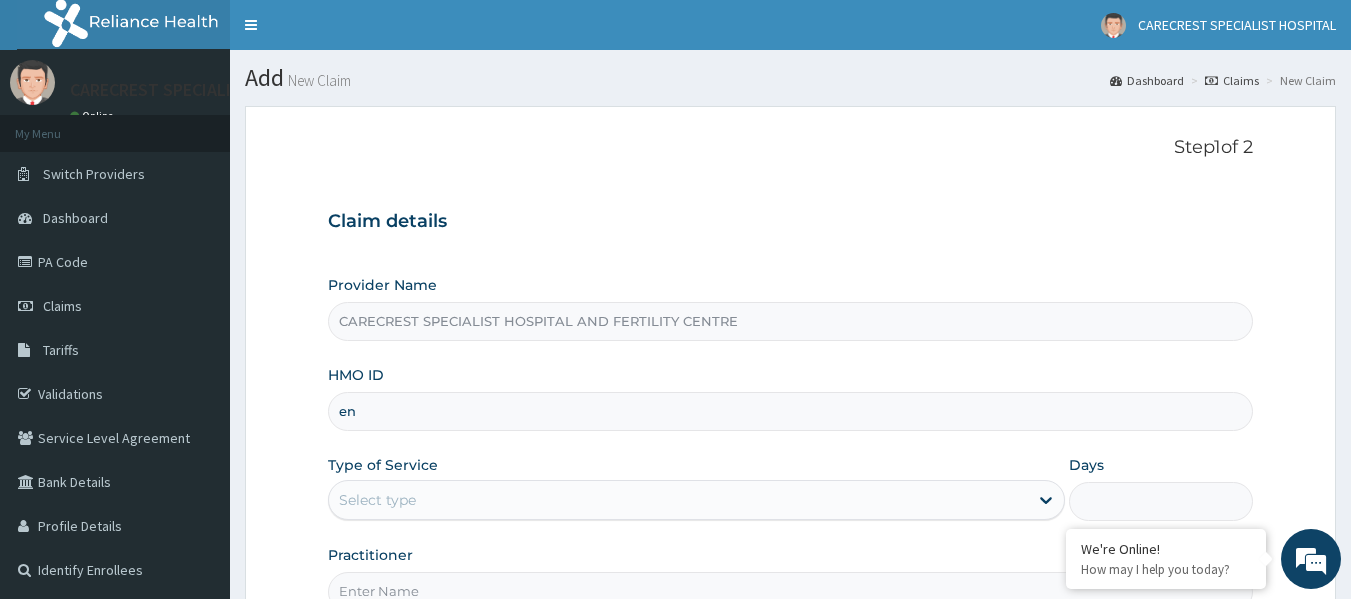 type on "e" 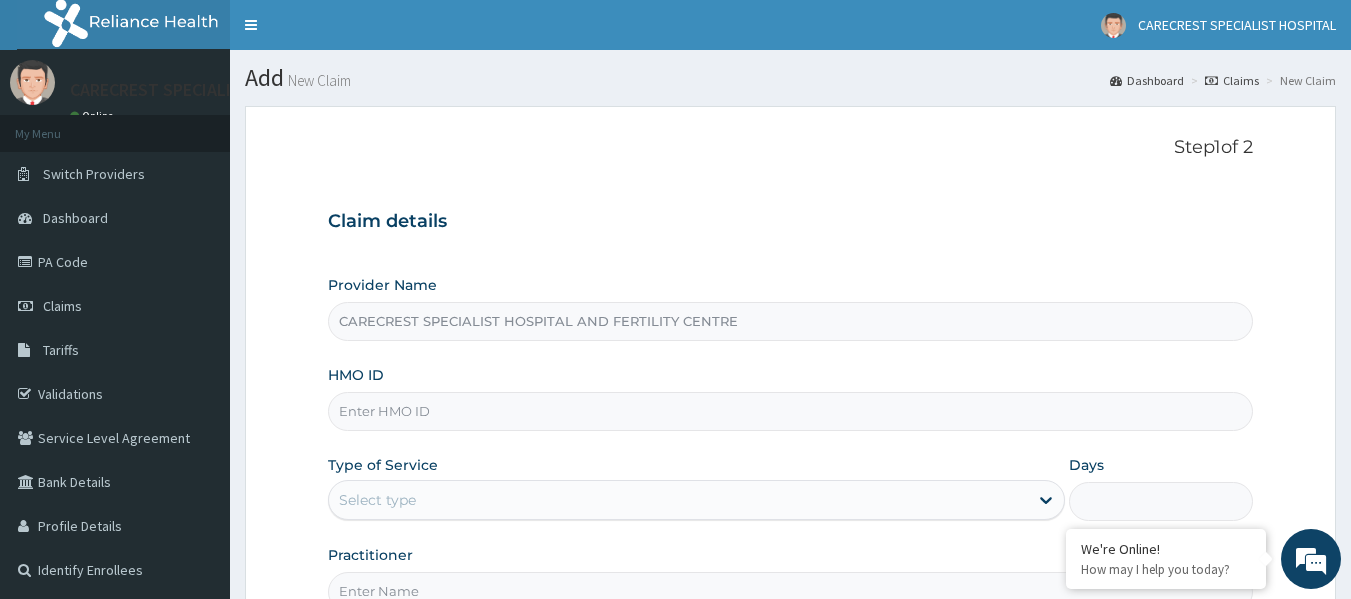 paste on "[ID]/A" 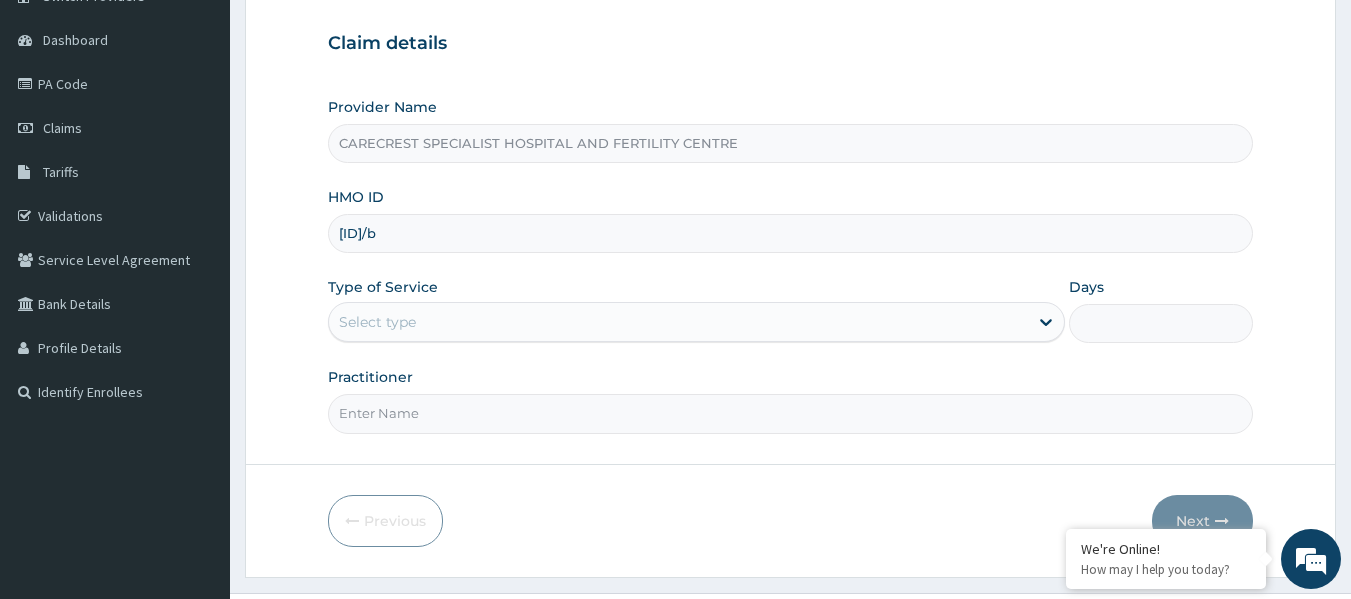 scroll, scrollTop: 179, scrollLeft: 0, axis: vertical 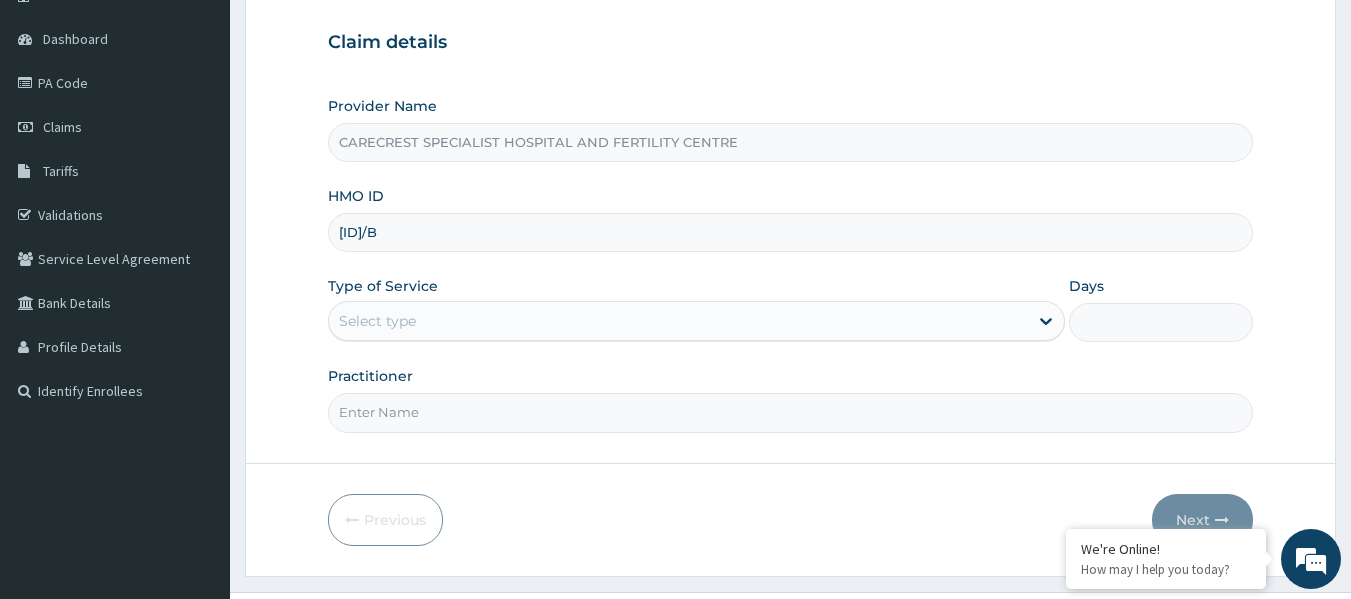 type on "[ID]/B" 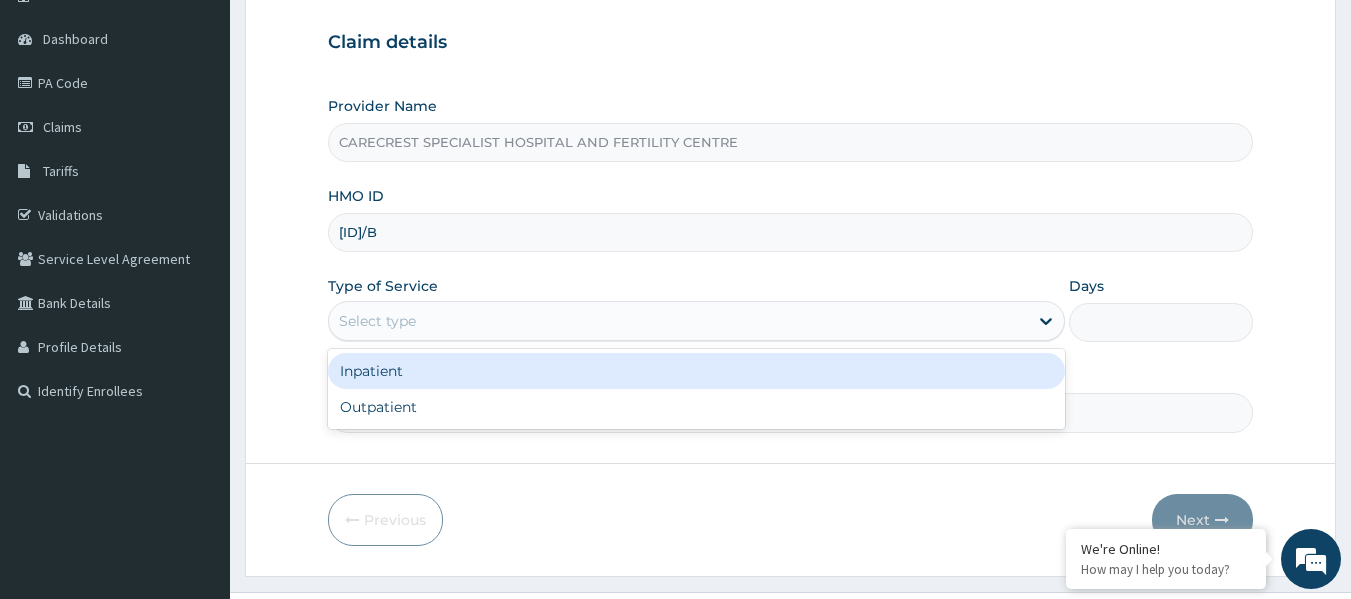 click on "Select type" at bounding box center [678, 321] 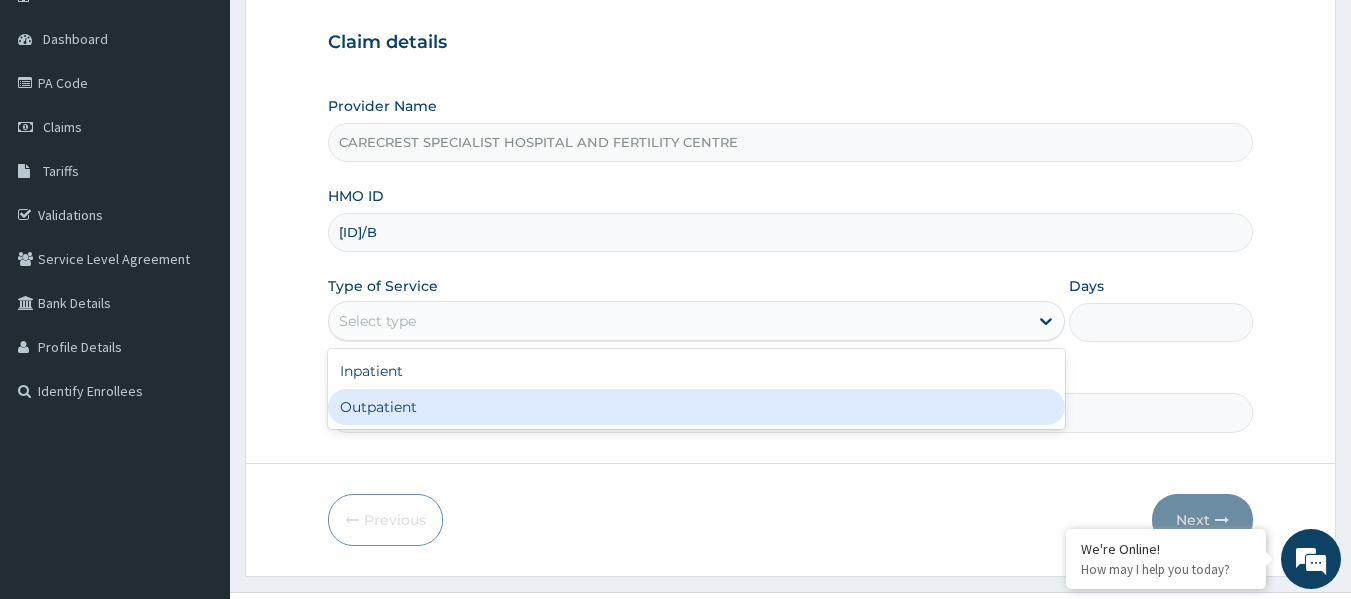 click on "Outpatient" at bounding box center [696, 407] 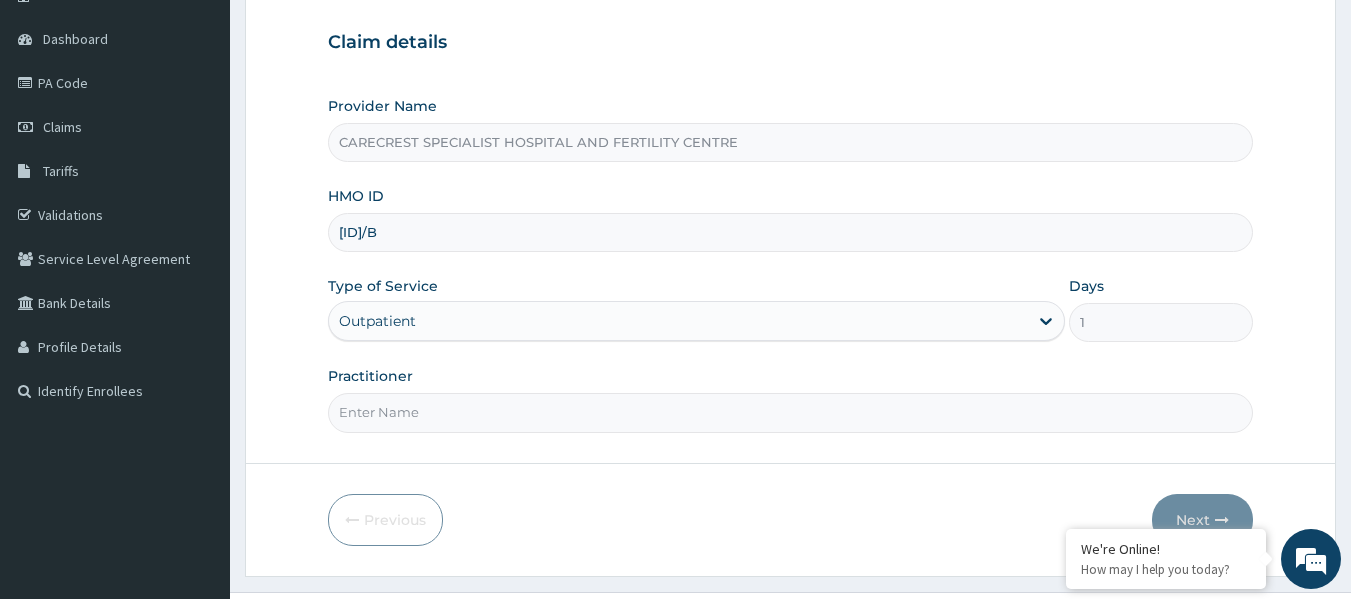 click on "Practitioner" at bounding box center [791, 412] 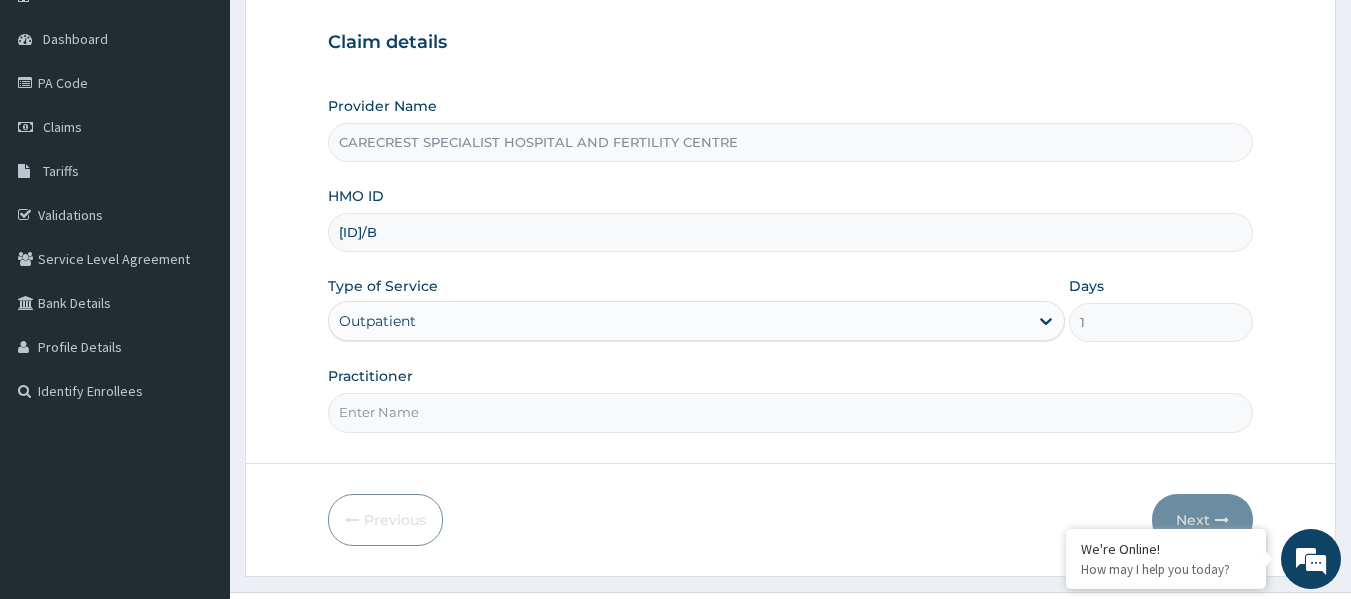 type on "DR [LAST]" 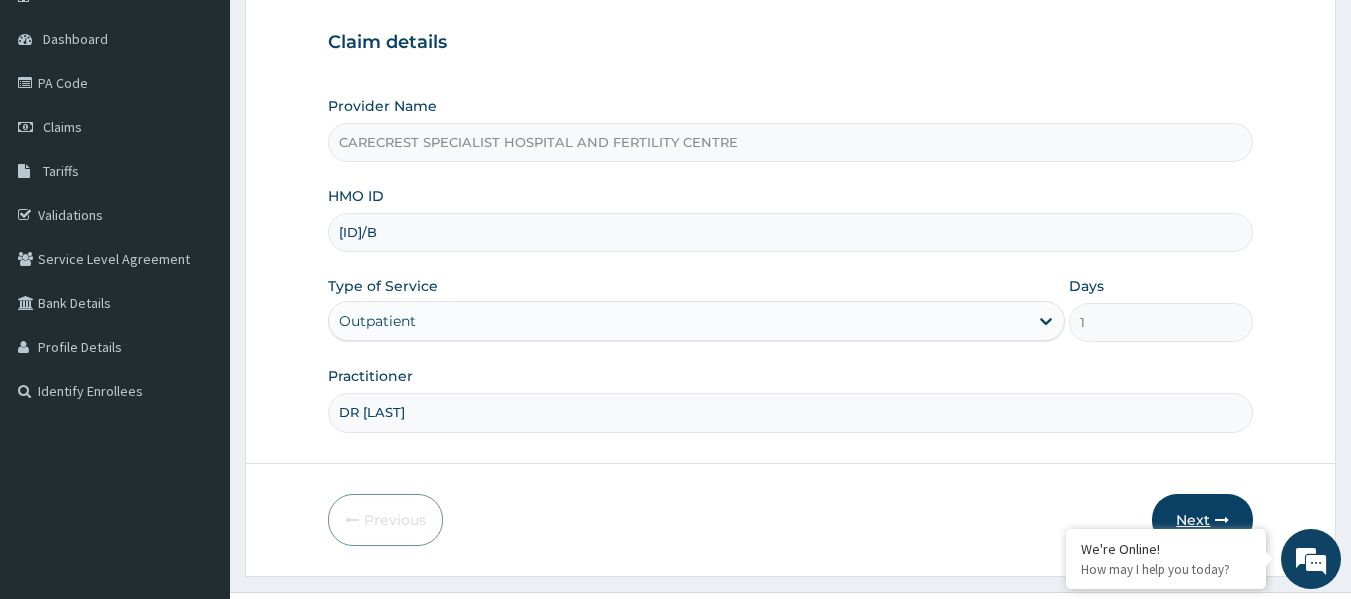 click on "Next" at bounding box center (1202, 520) 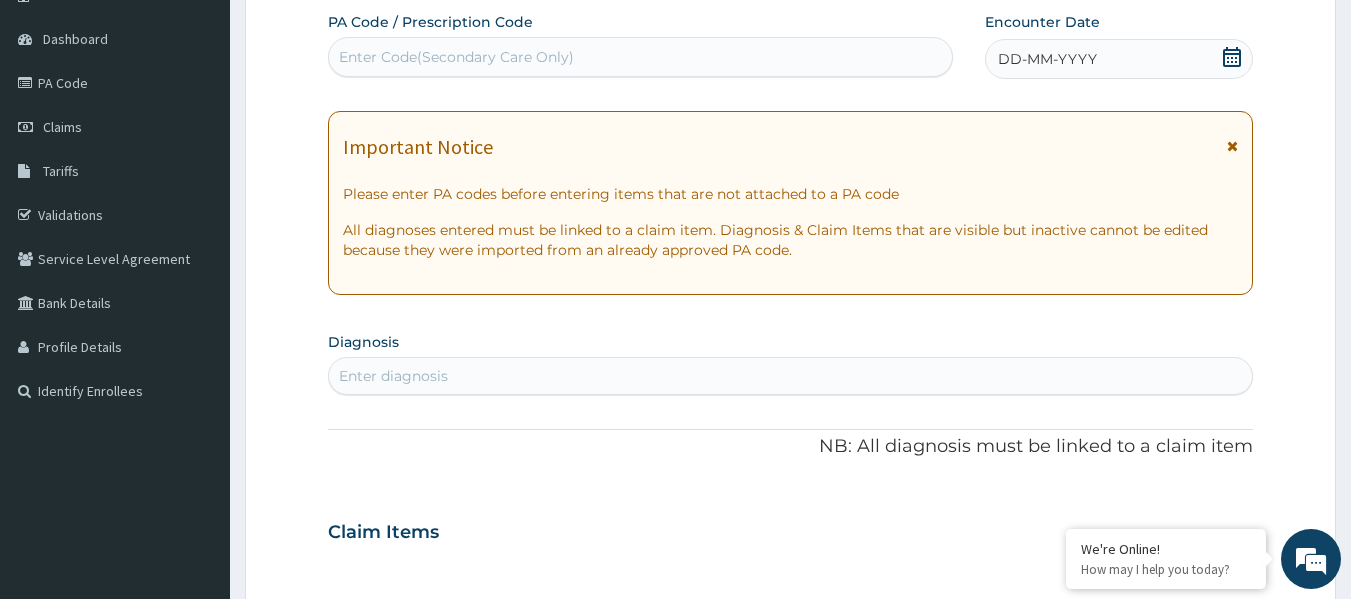 click on "DD-MM-YYYY" at bounding box center [1119, 59] 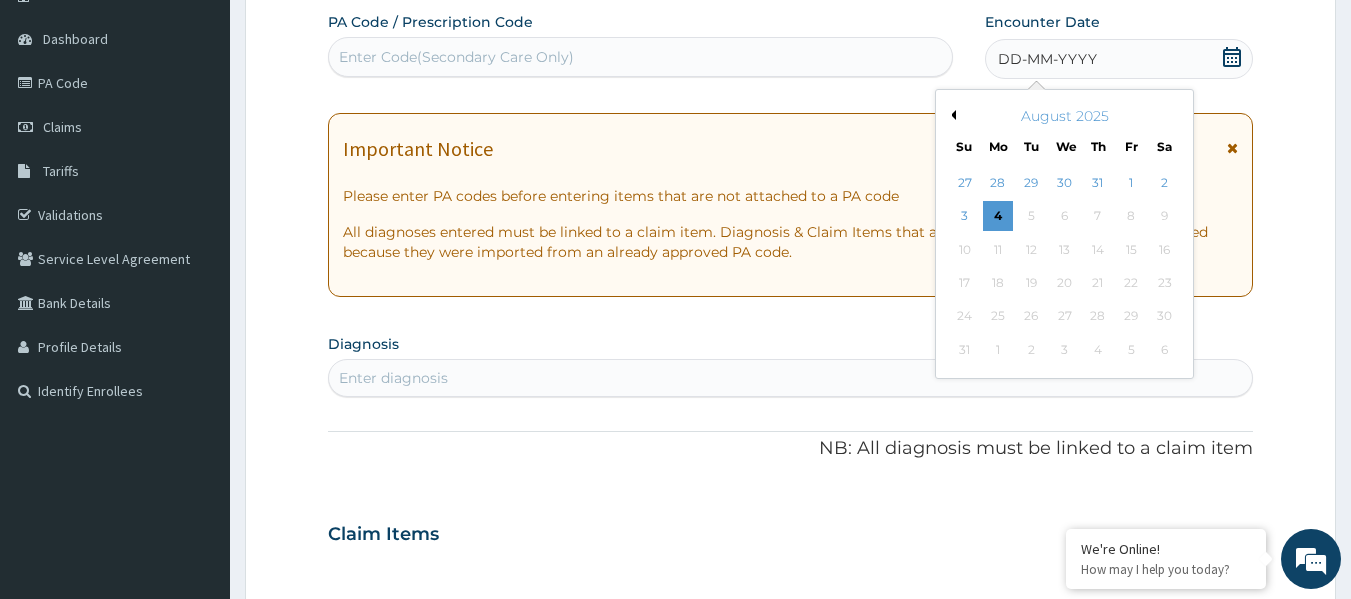 click on "Previous Month" at bounding box center [951, 115] 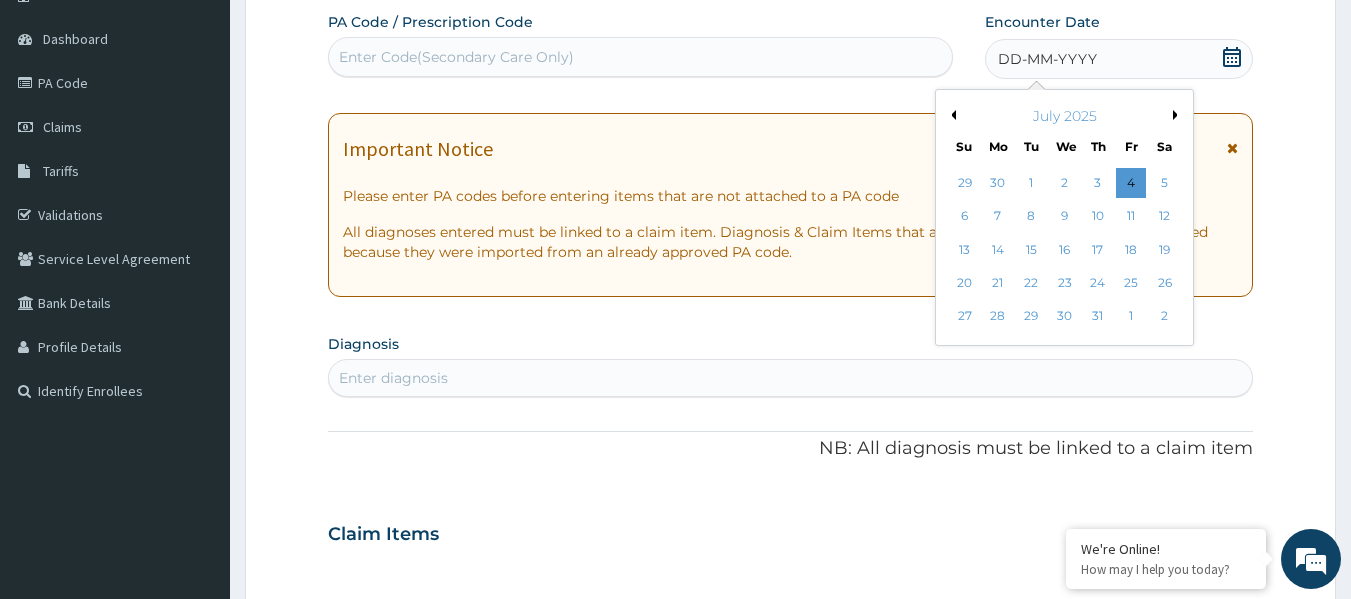 click on "Previous Month" at bounding box center (951, 115) 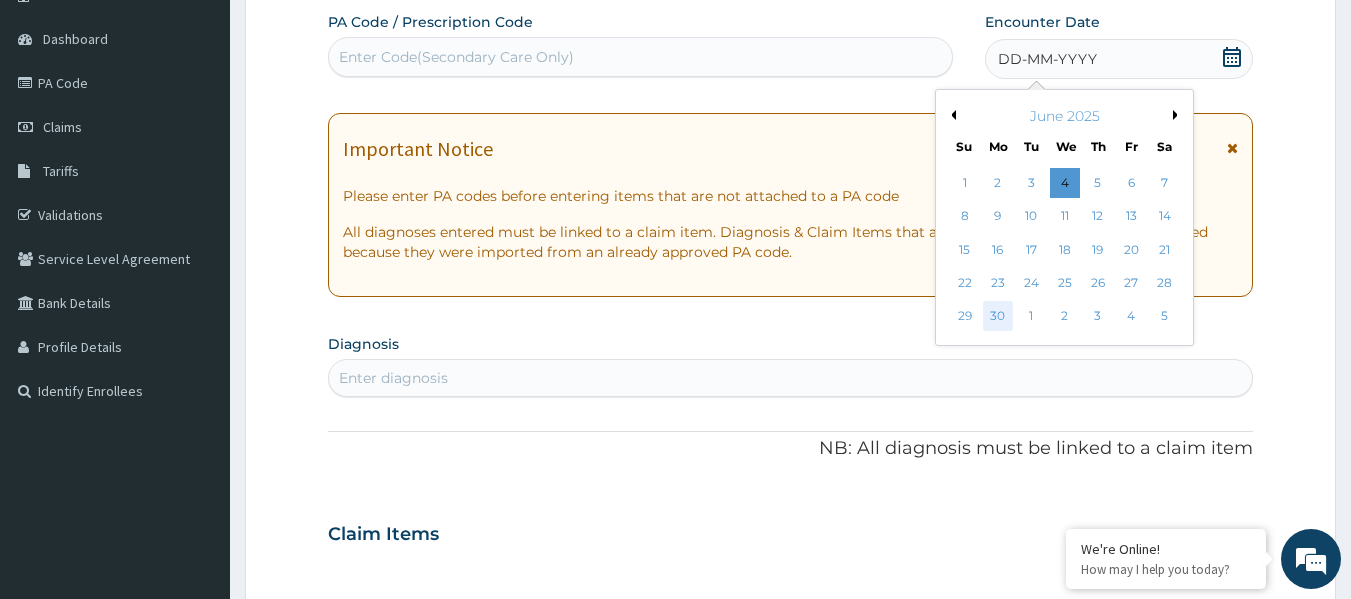 click on "30" at bounding box center (998, 317) 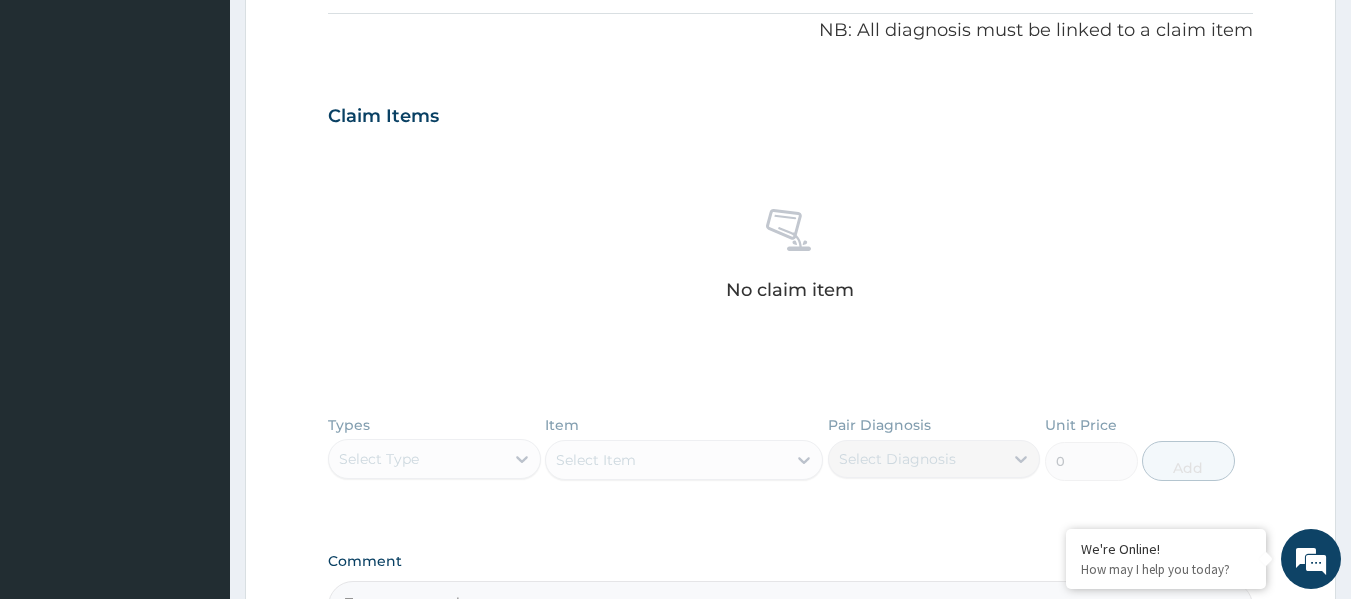 scroll, scrollTop: 605, scrollLeft: 0, axis: vertical 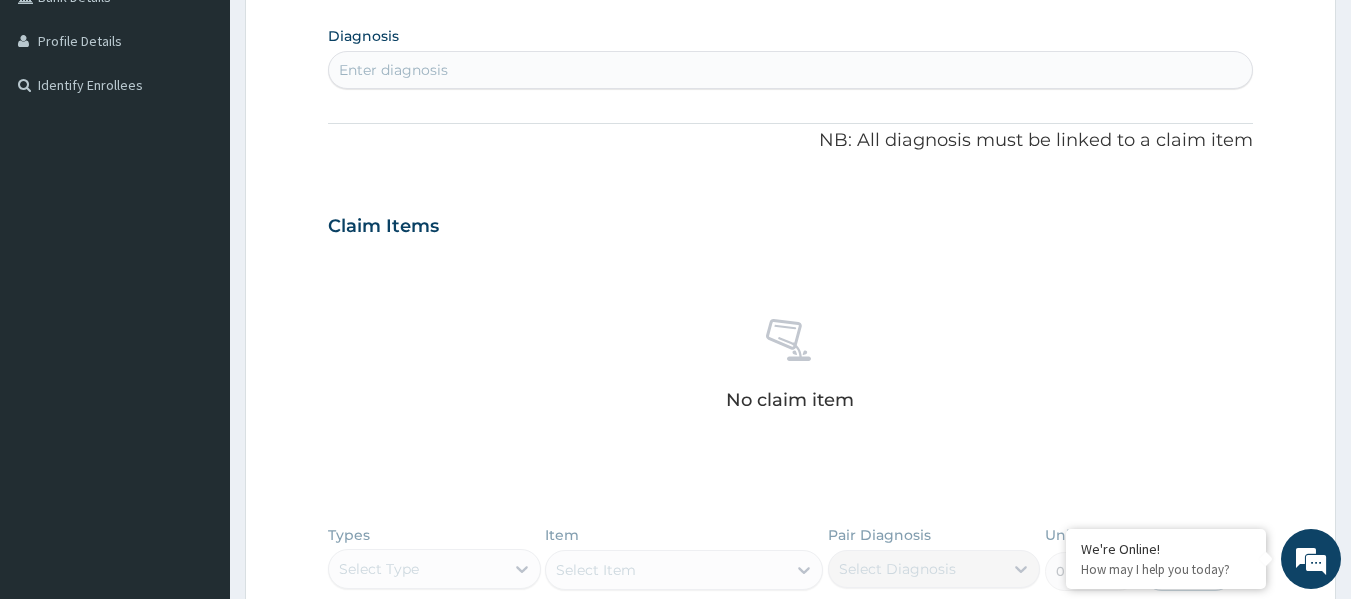 click on "Enter diagnosis" at bounding box center (791, 70) 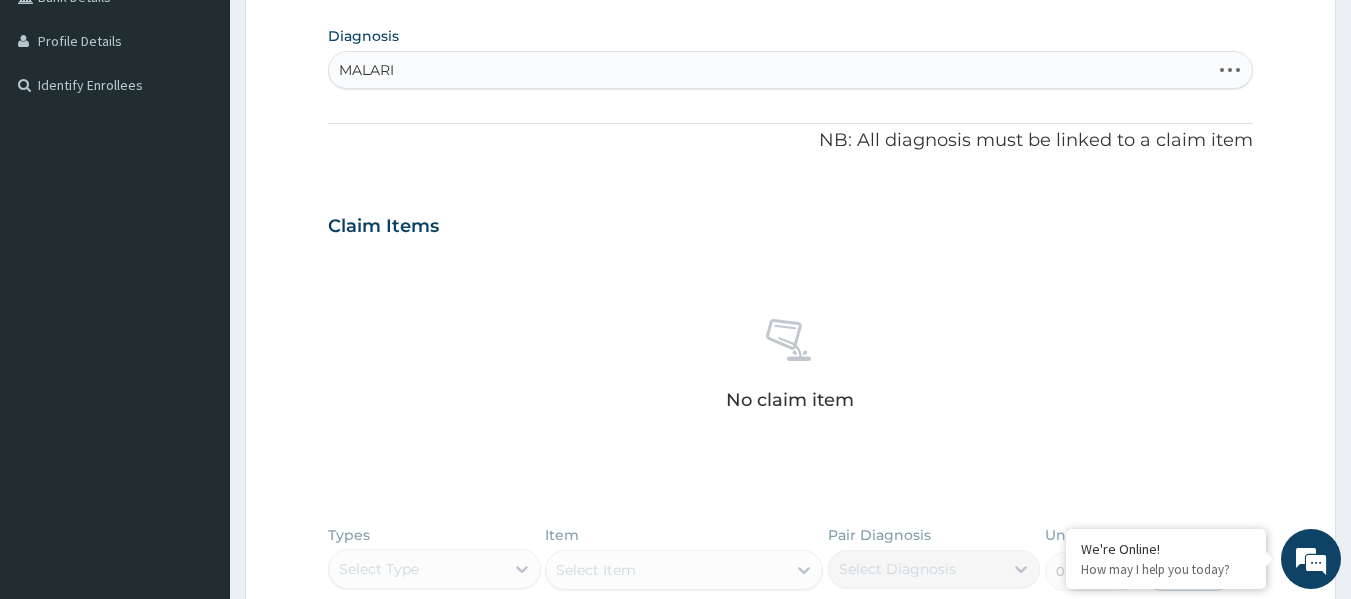 type on "MALARIA" 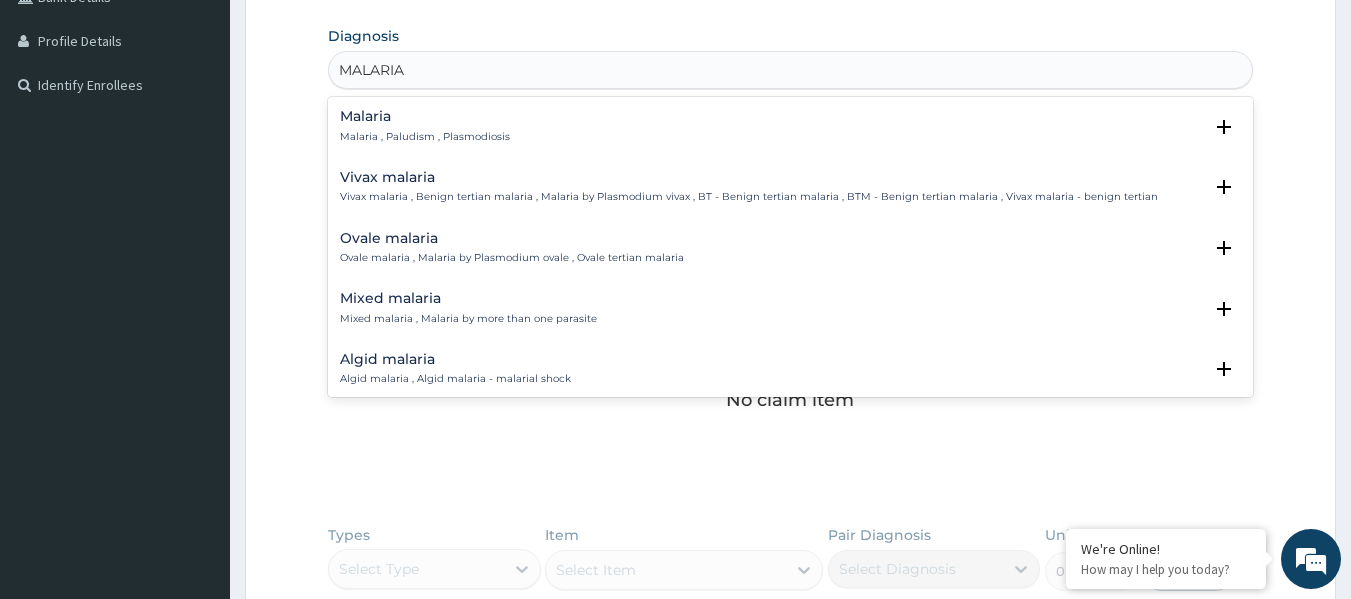 click on "Malaria" at bounding box center [425, 116] 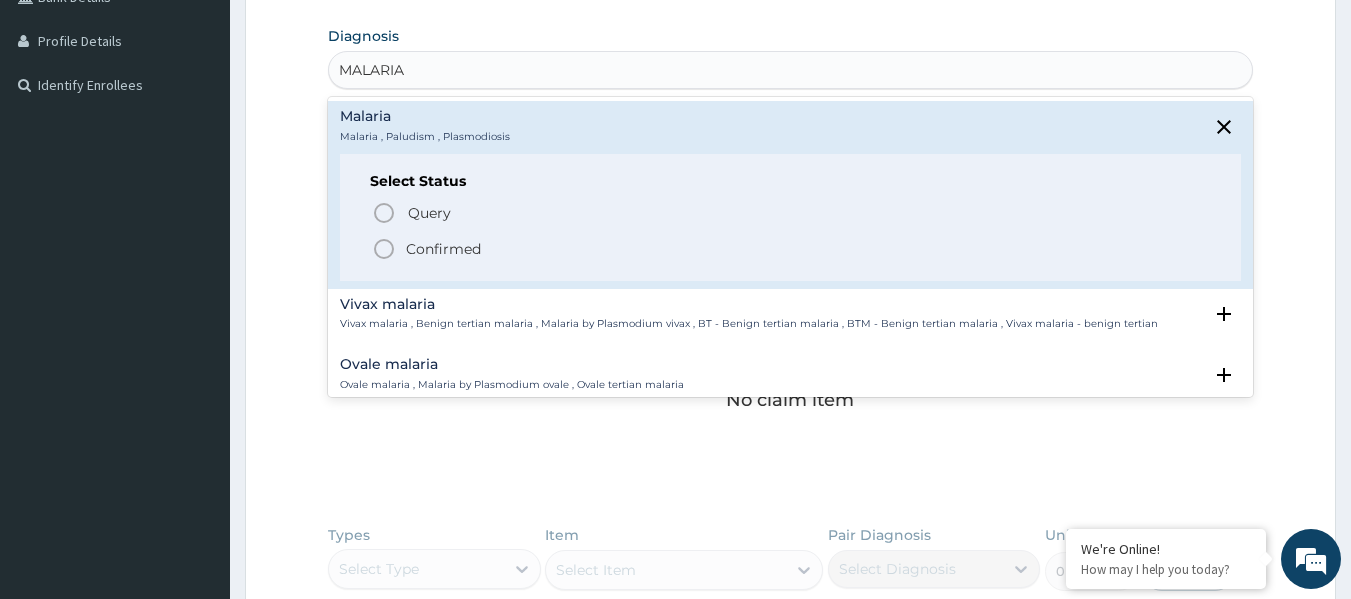 click on "Confirmed" at bounding box center [792, 249] 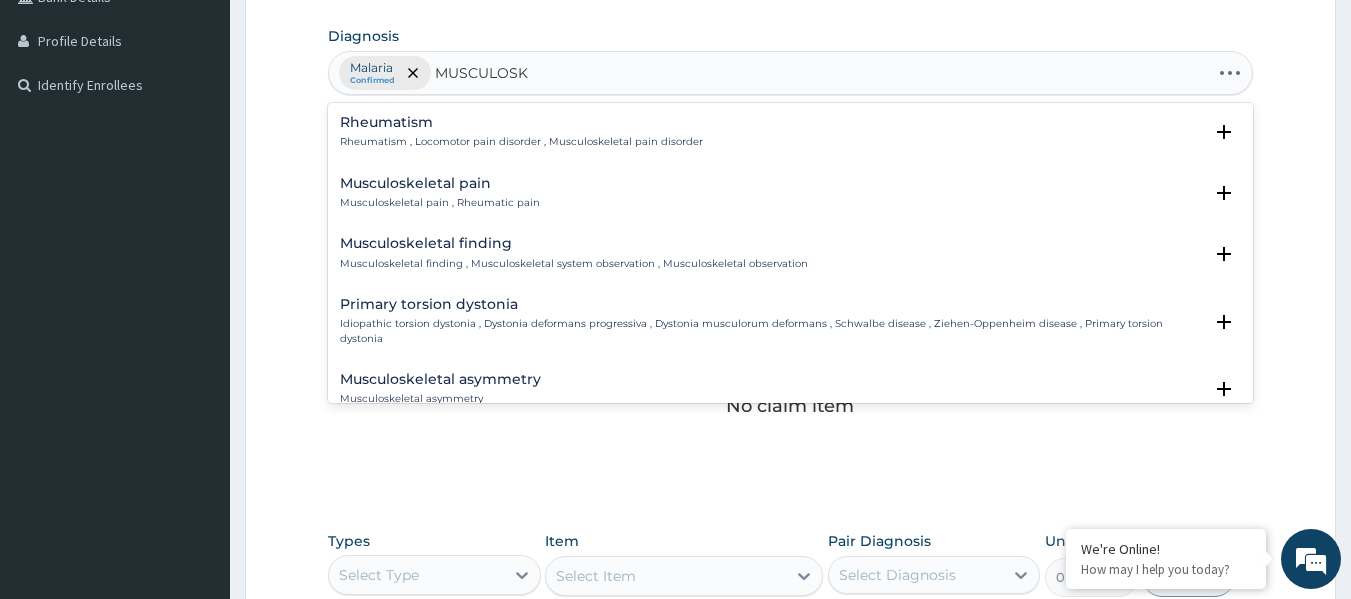 type on "MUSCULOSKE" 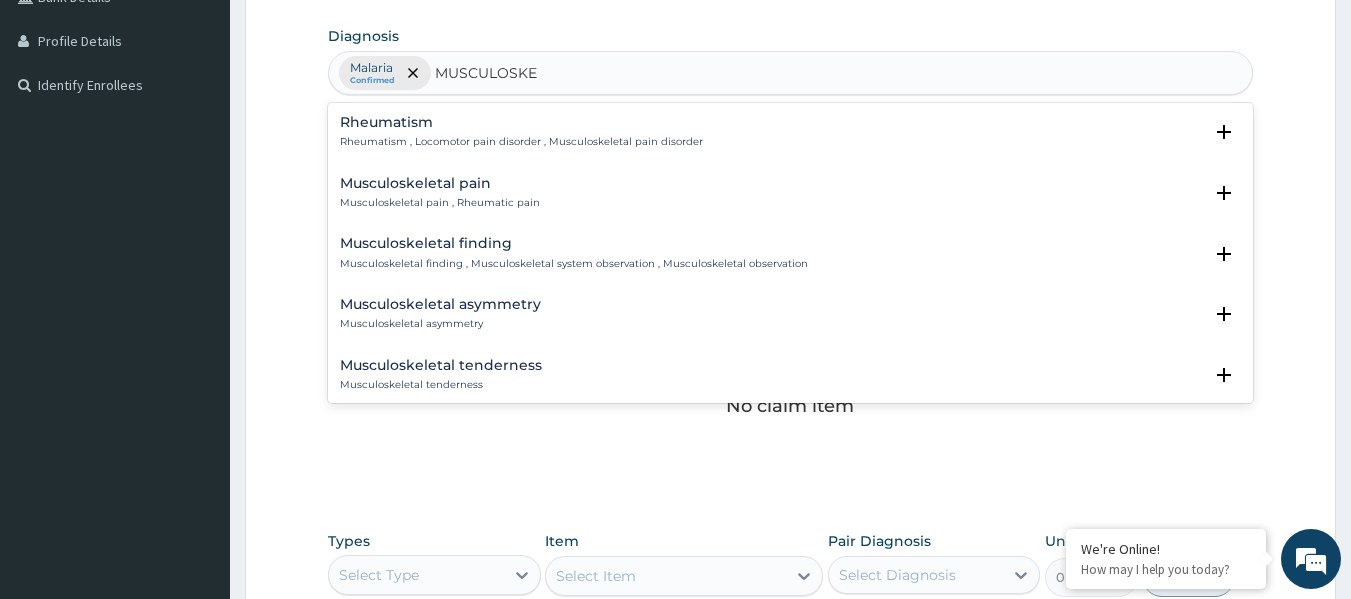 click on "Rheumatism , Locomotor pain disorder , Musculoskeletal pain disorder" at bounding box center (521, 142) 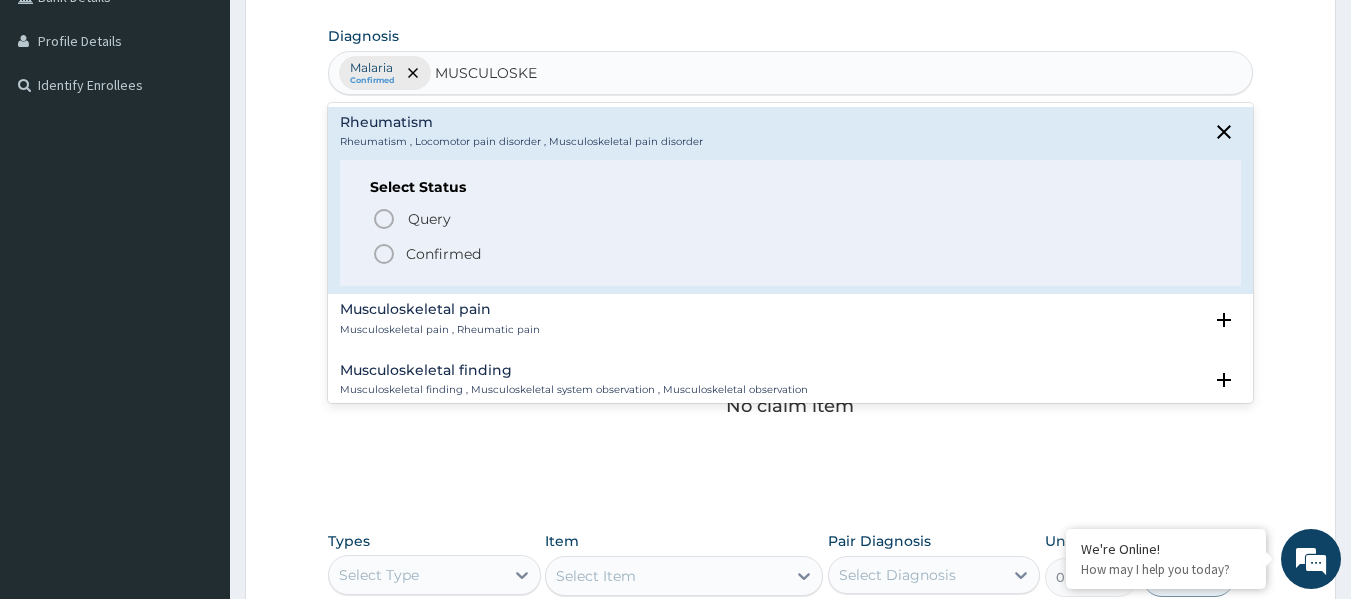 click on "Confirmed" at bounding box center (443, 254) 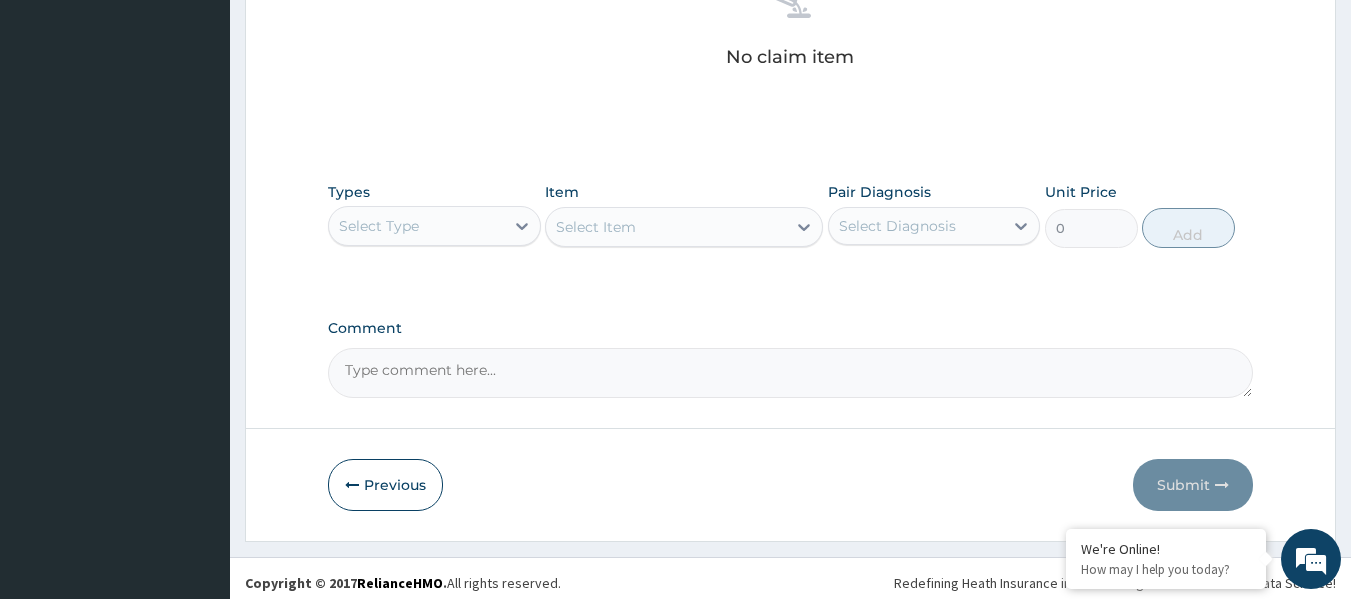 scroll, scrollTop: 843, scrollLeft: 0, axis: vertical 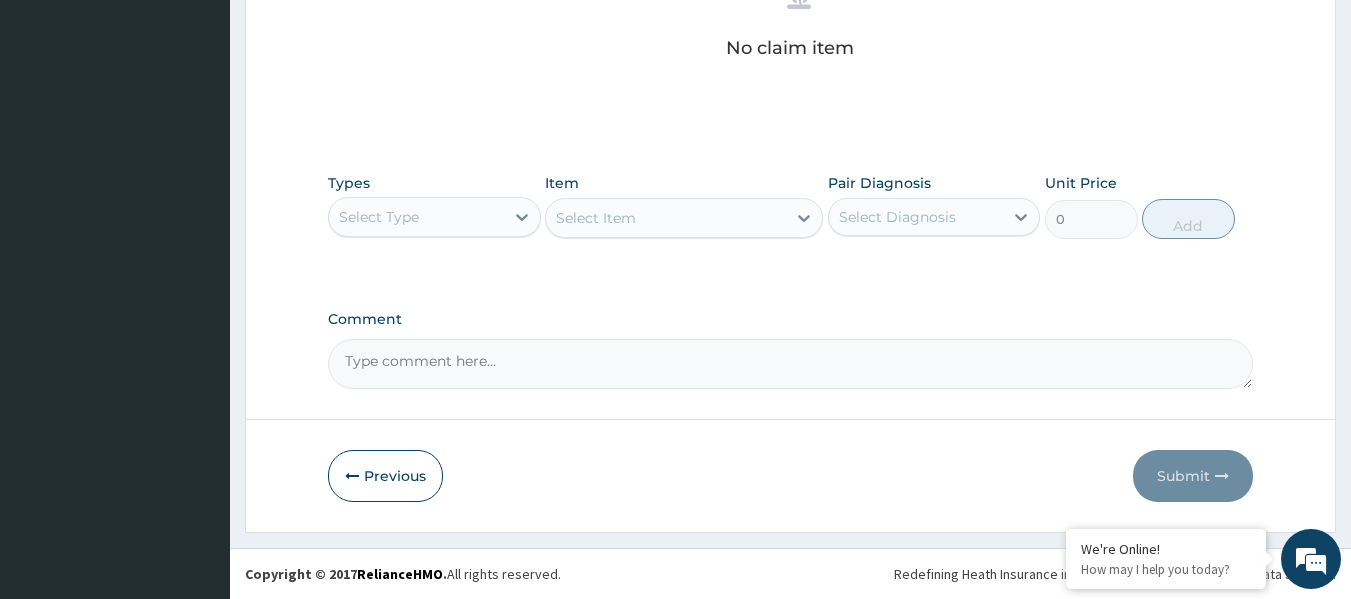 click on "Select Type" at bounding box center [416, 217] 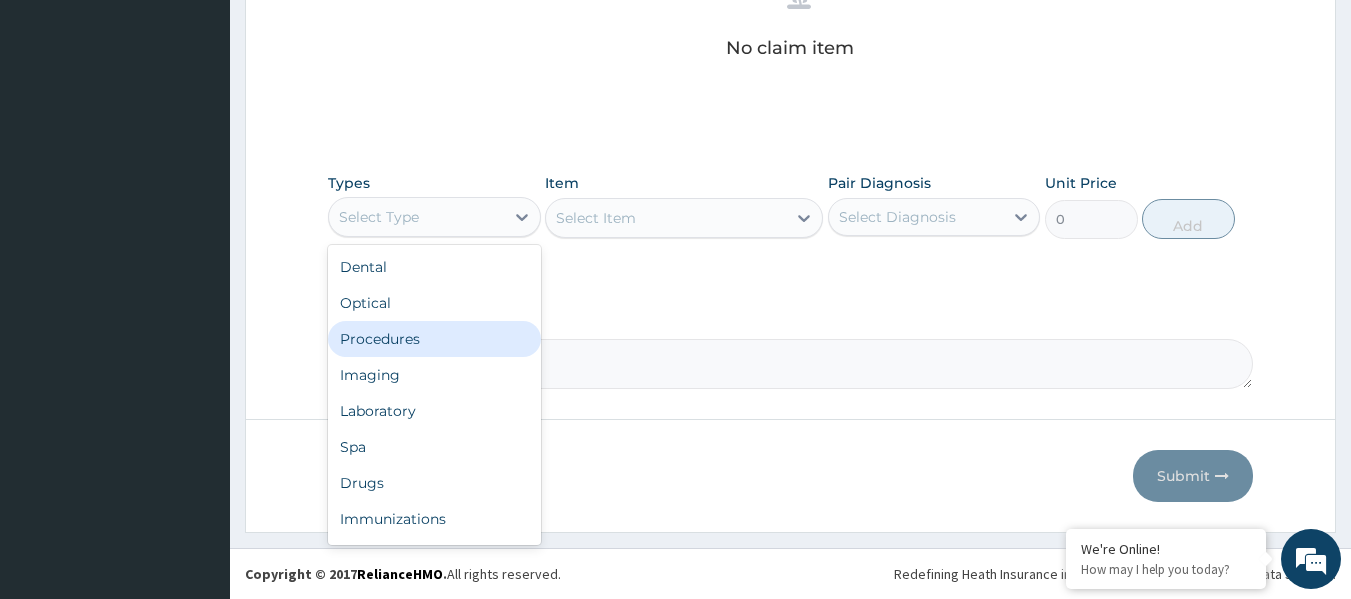 click on "Procedures" at bounding box center (434, 339) 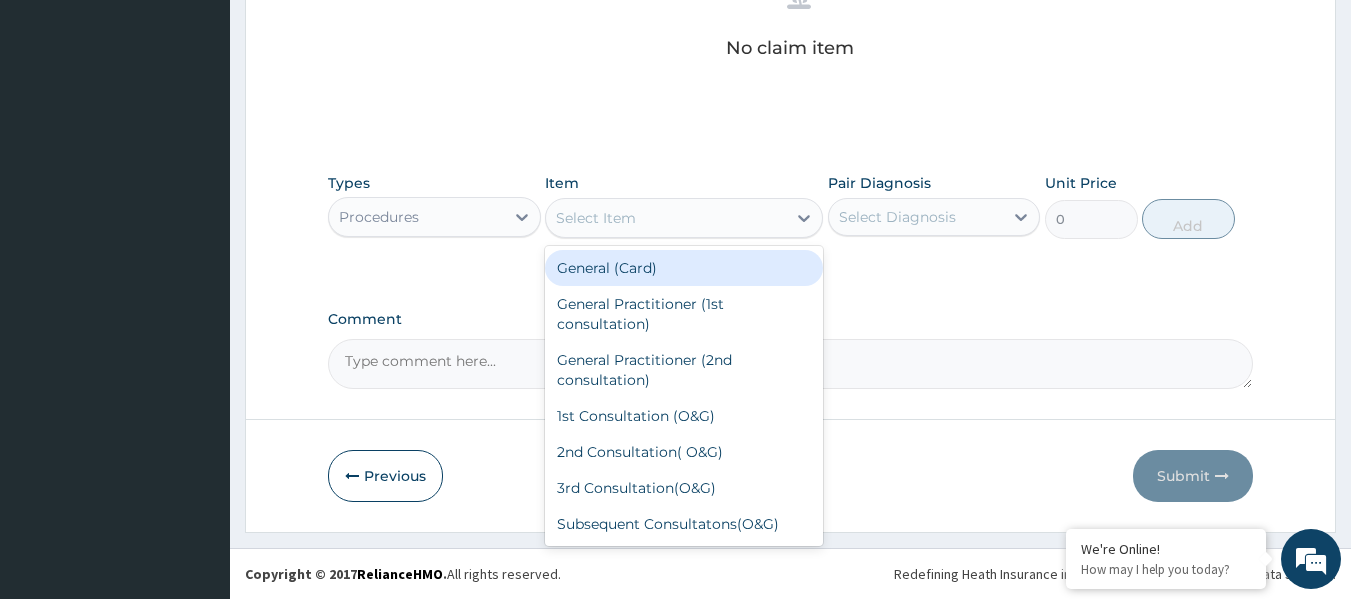 click on "Select Item" at bounding box center [596, 218] 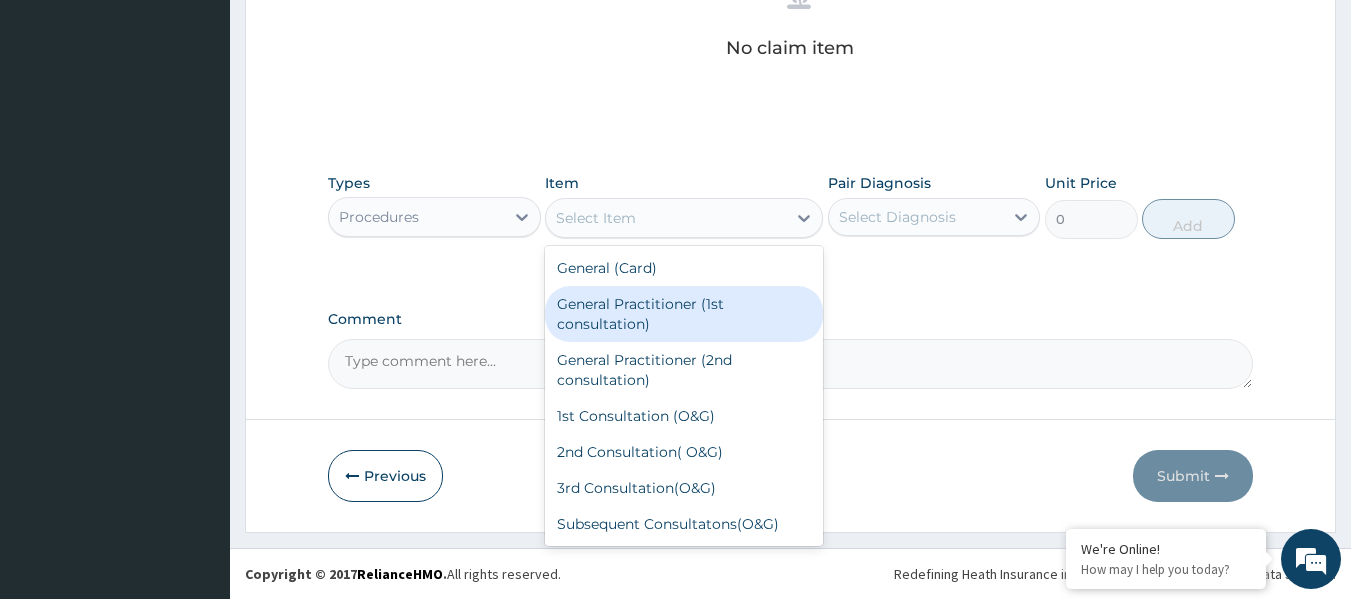 click on "General Practitioner (1st consultation)" at bounding box center [684, 314] 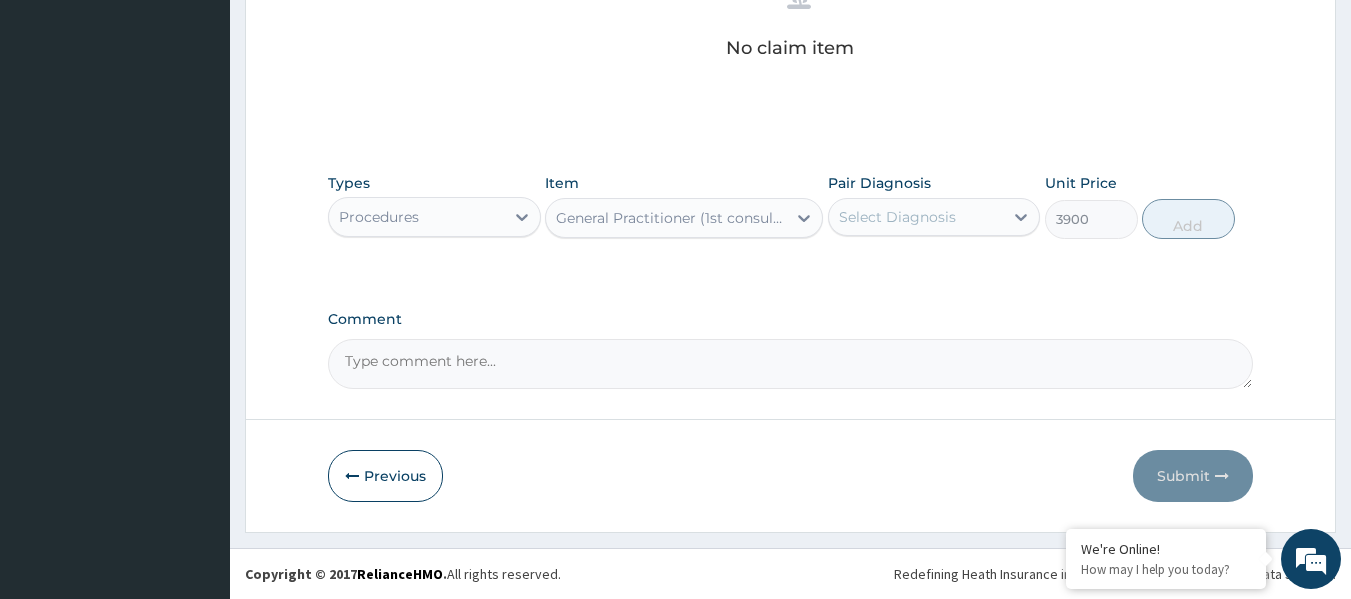 click on "Select Diagnosis" at bounding box center (897, 217) 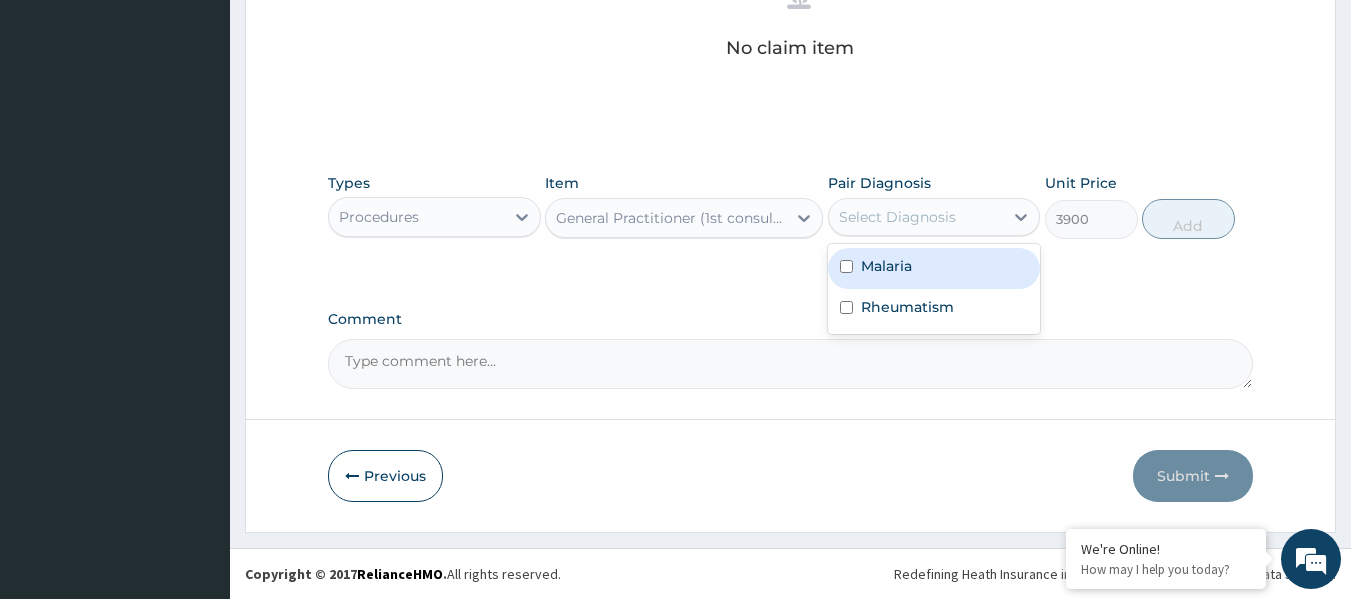 click on "Malaria" at bounding box center (886, 266) 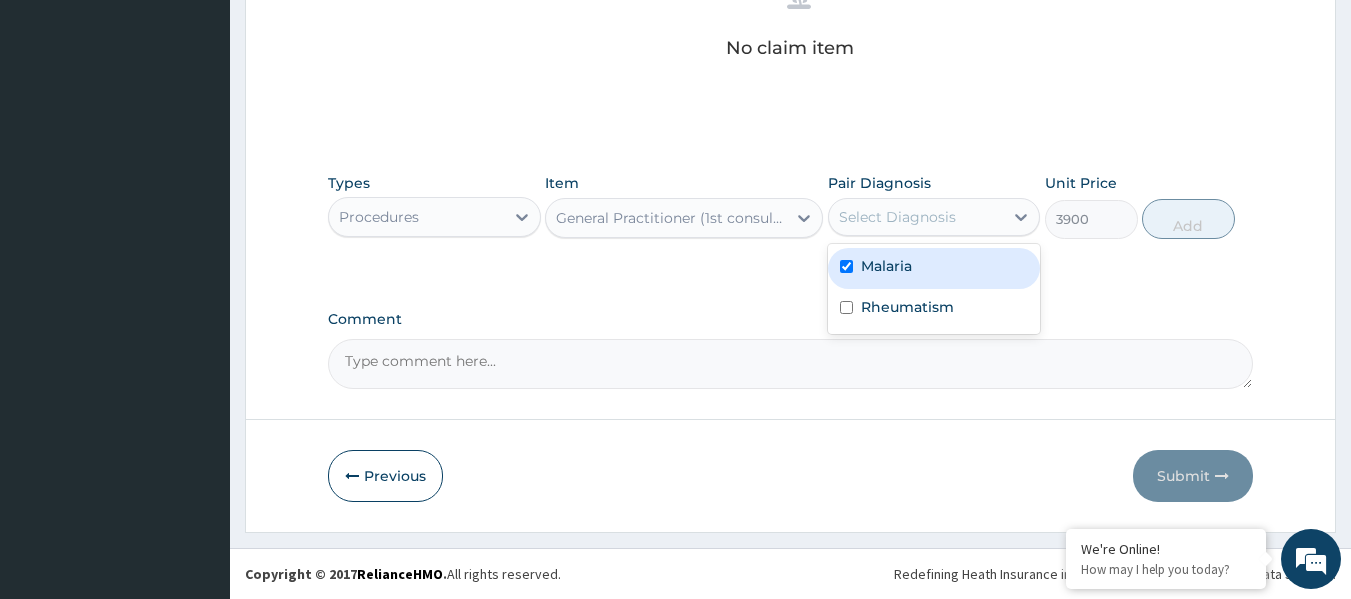 checkbox on "true" 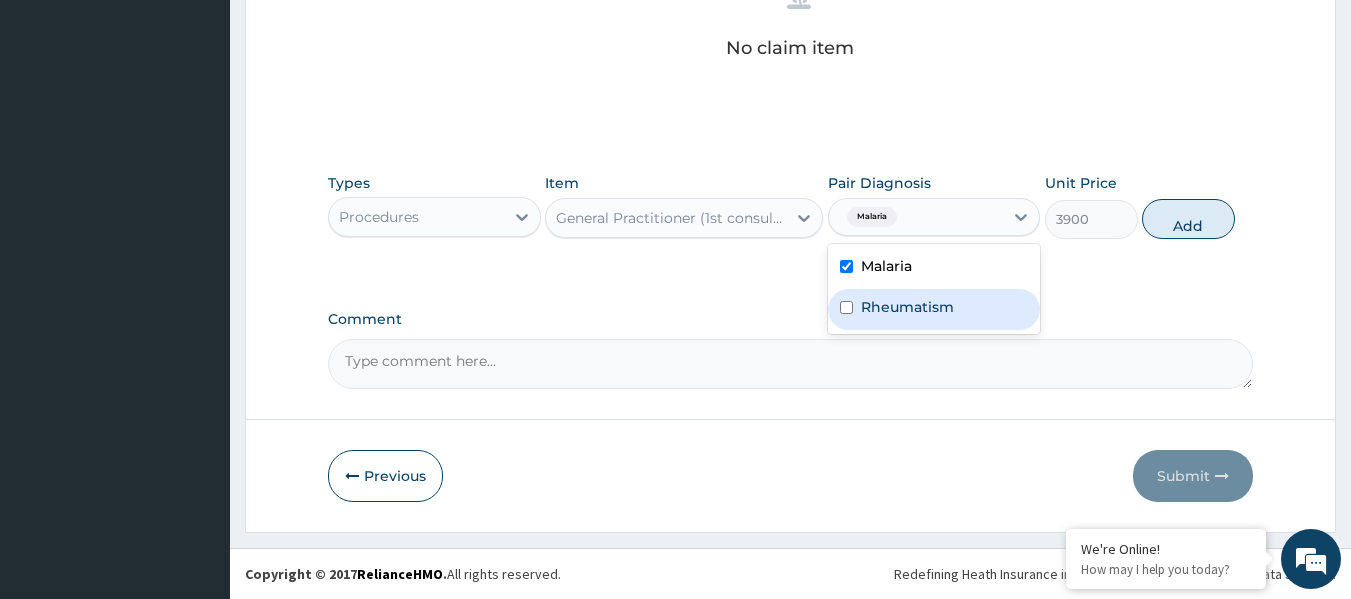 click on "Rheumatism" at bounding box center (934, 309) 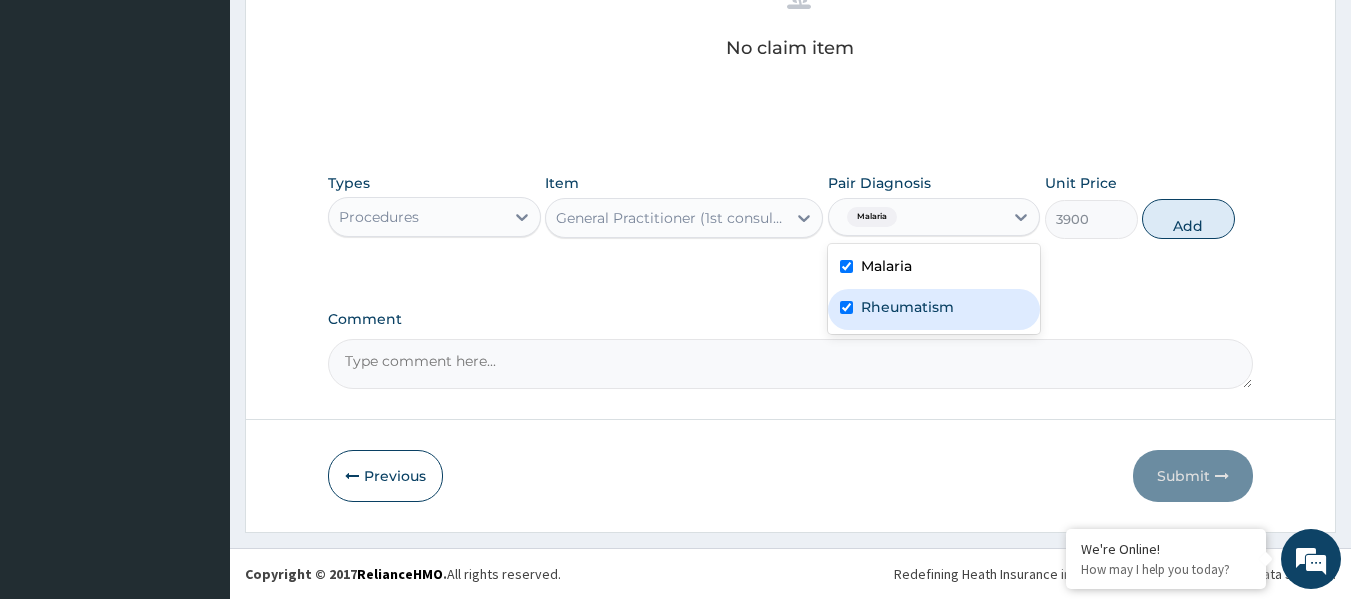 checkbox on "true" 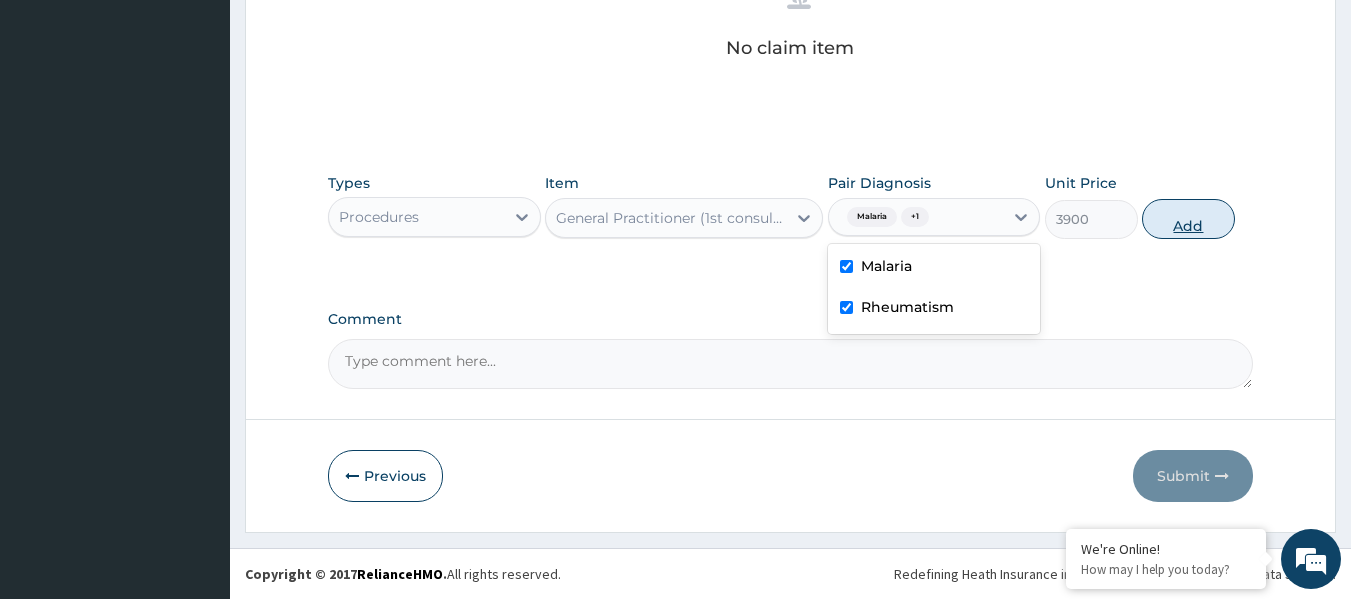 click on "Add" at bounding box center [1188, 219] 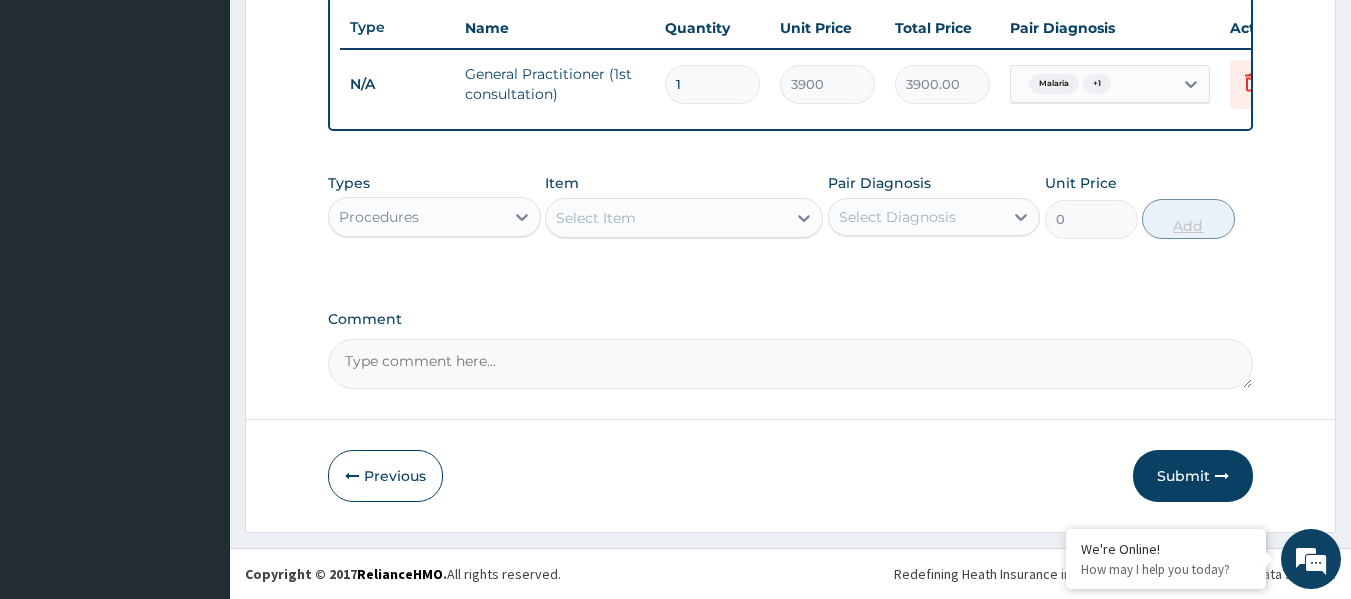 scroll, scrollTop: 763, scrollLeft: 0, axis: vertical 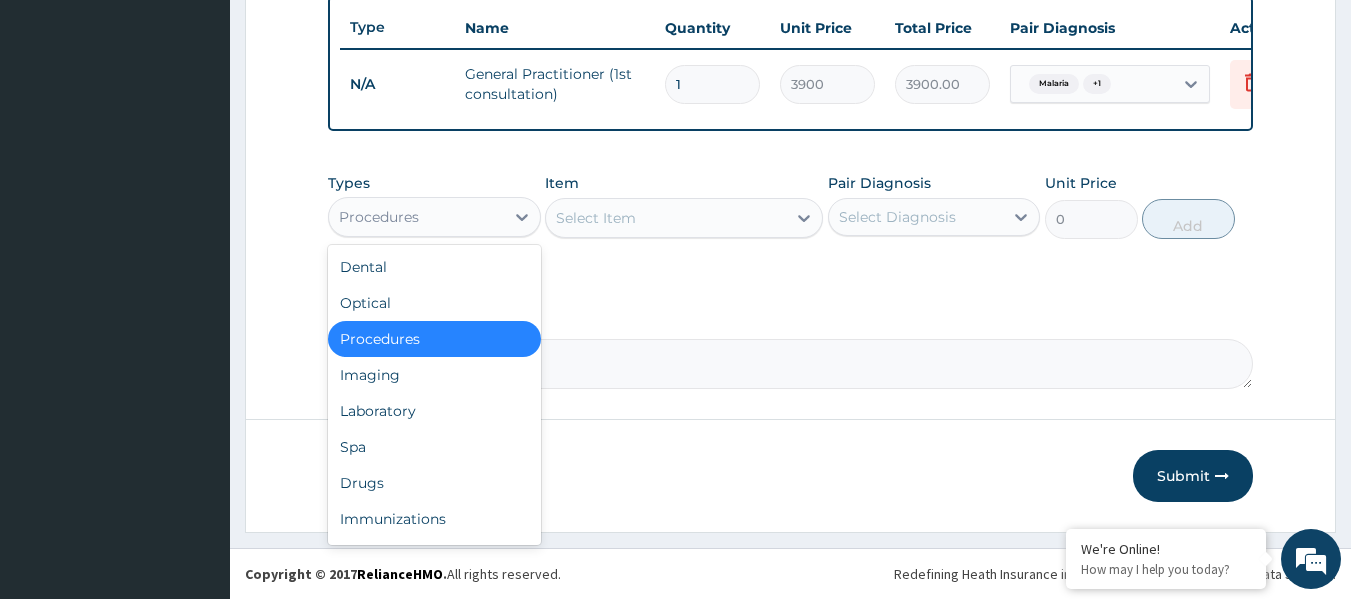 click on "Procedures" at bounding box center (416, 217) 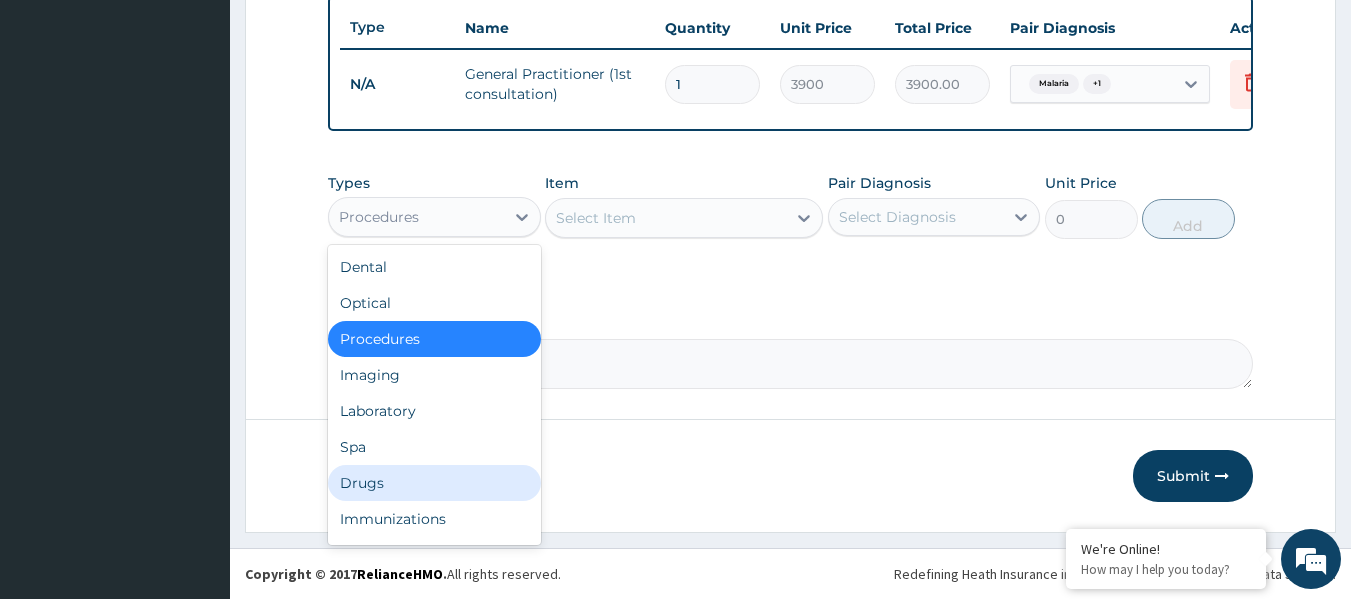 click on "Drugs" at bounding box center (434, 483) 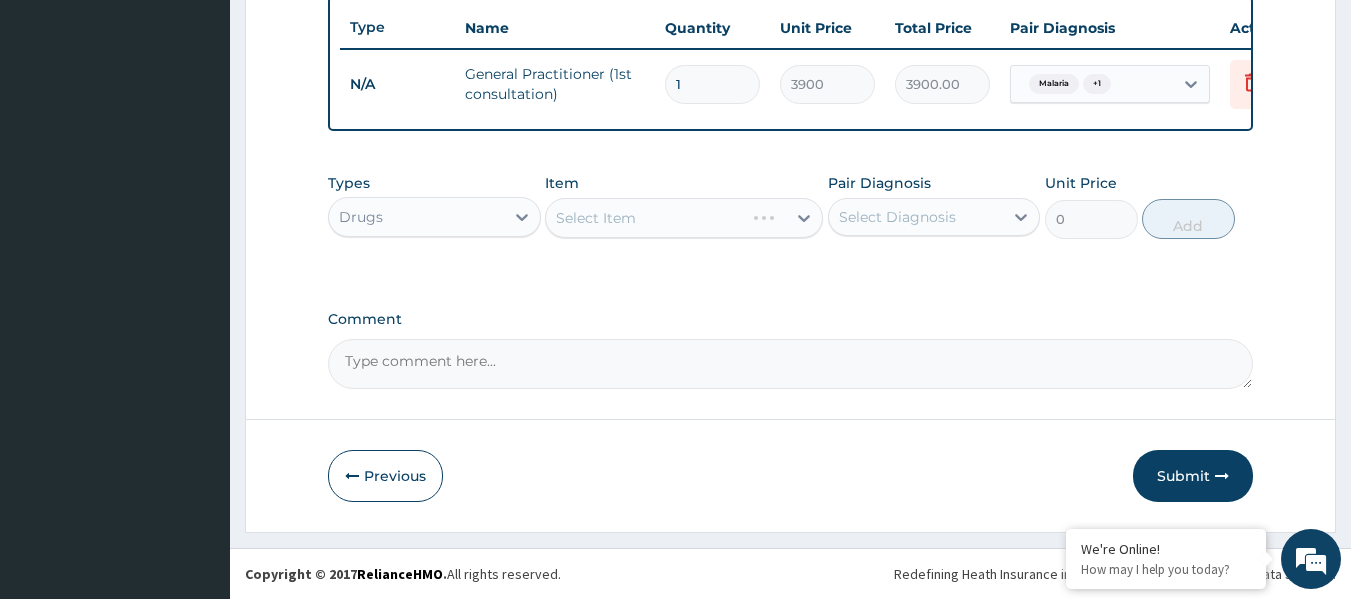 click on "Drugs" at bounding box center (416, 217) 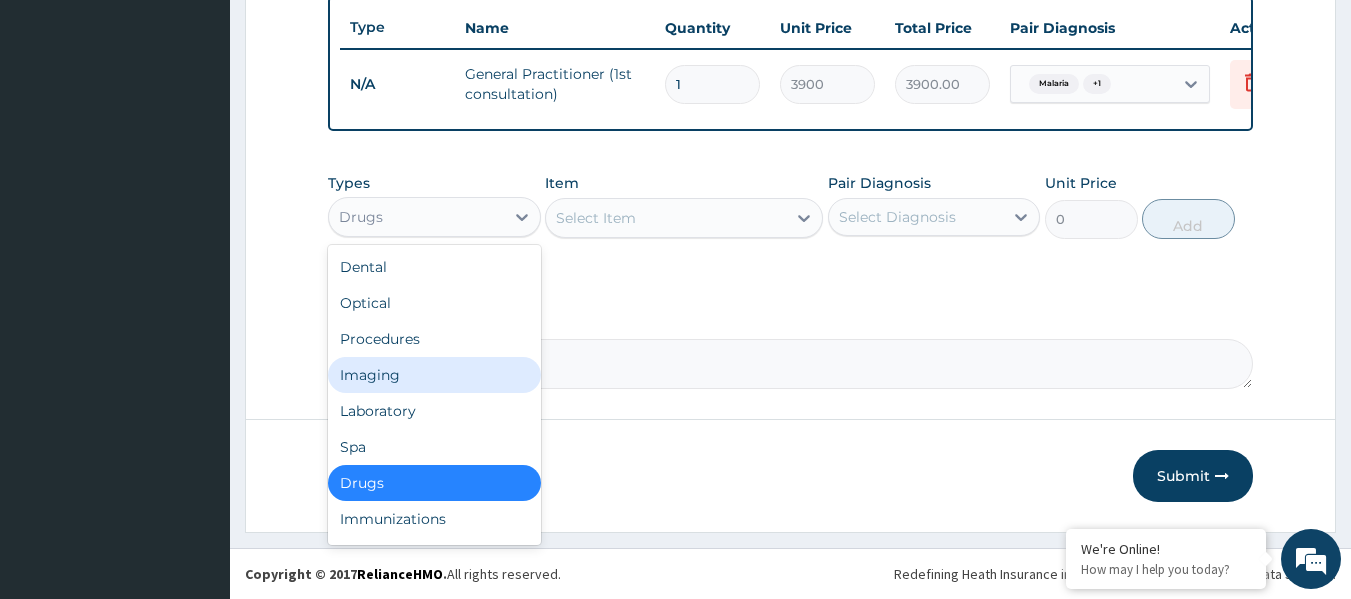 scroll, scrollTop: 68, scrollLeft: 0, axis: vertical 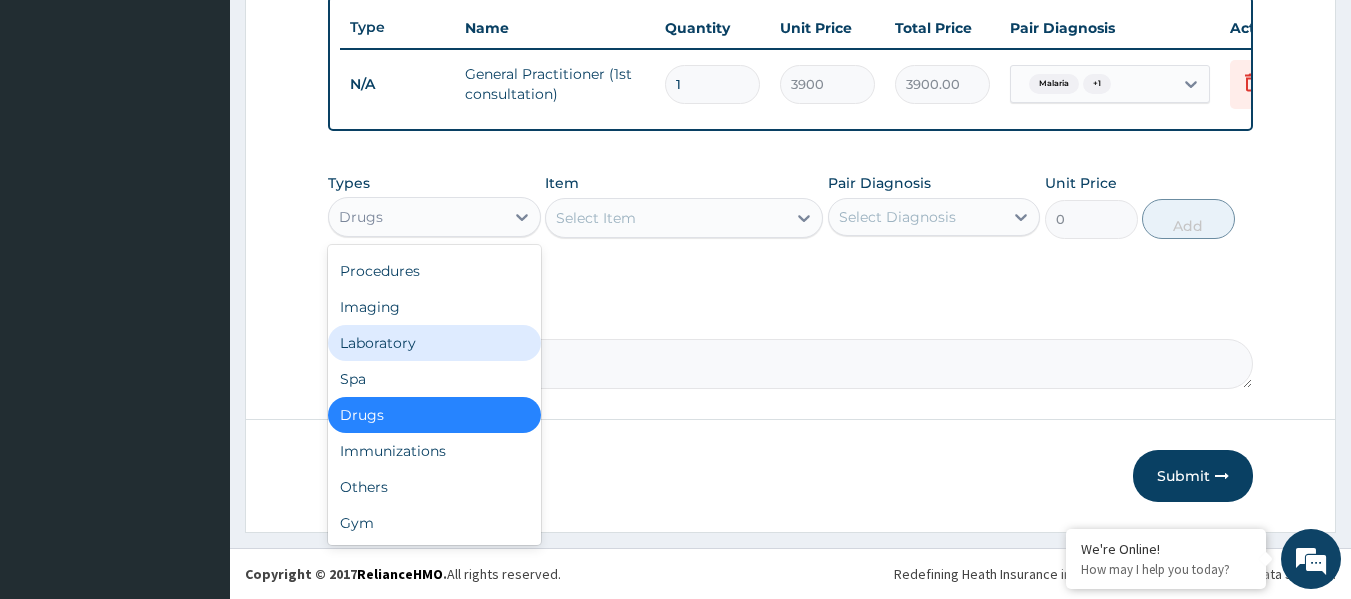 click on "Laboratory" at bounding box center [434, 343] 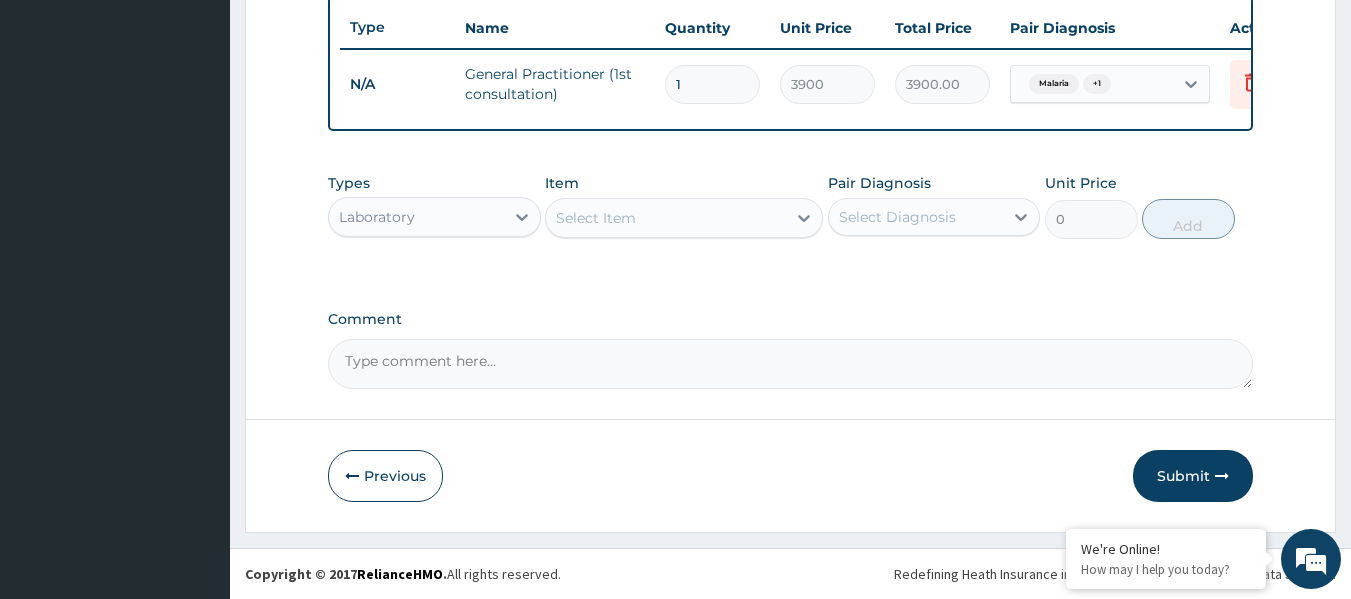 click on "Select Item" at bounding box center [666, 218] 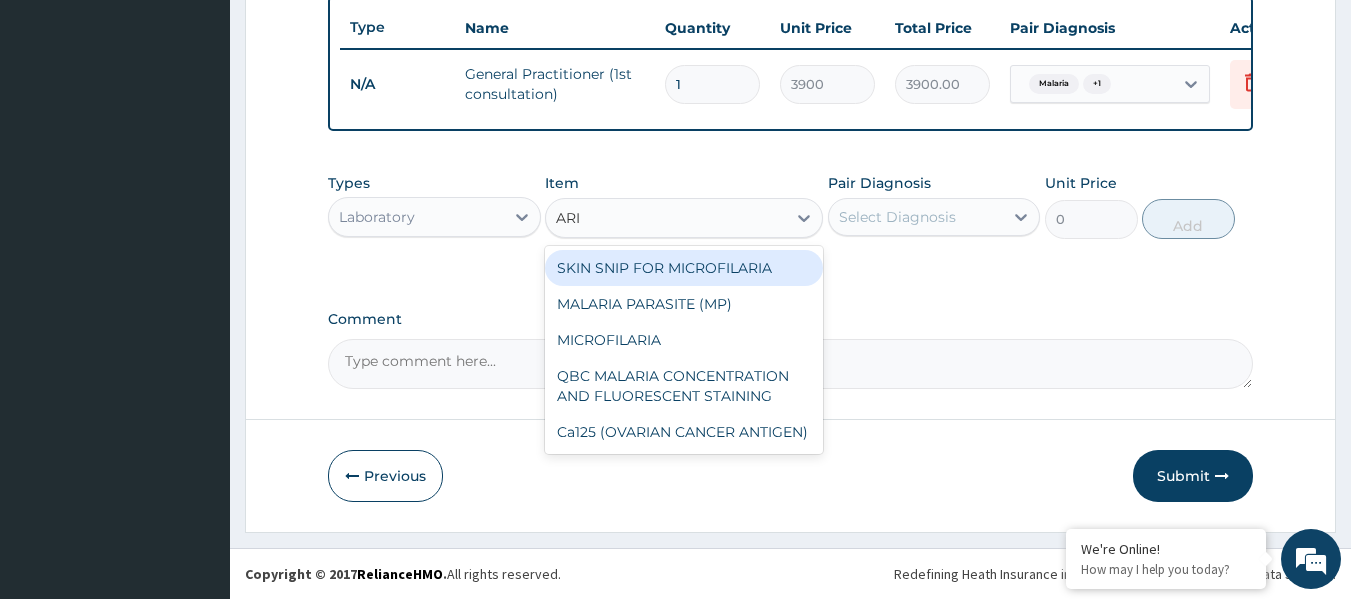 type on "ARIA" 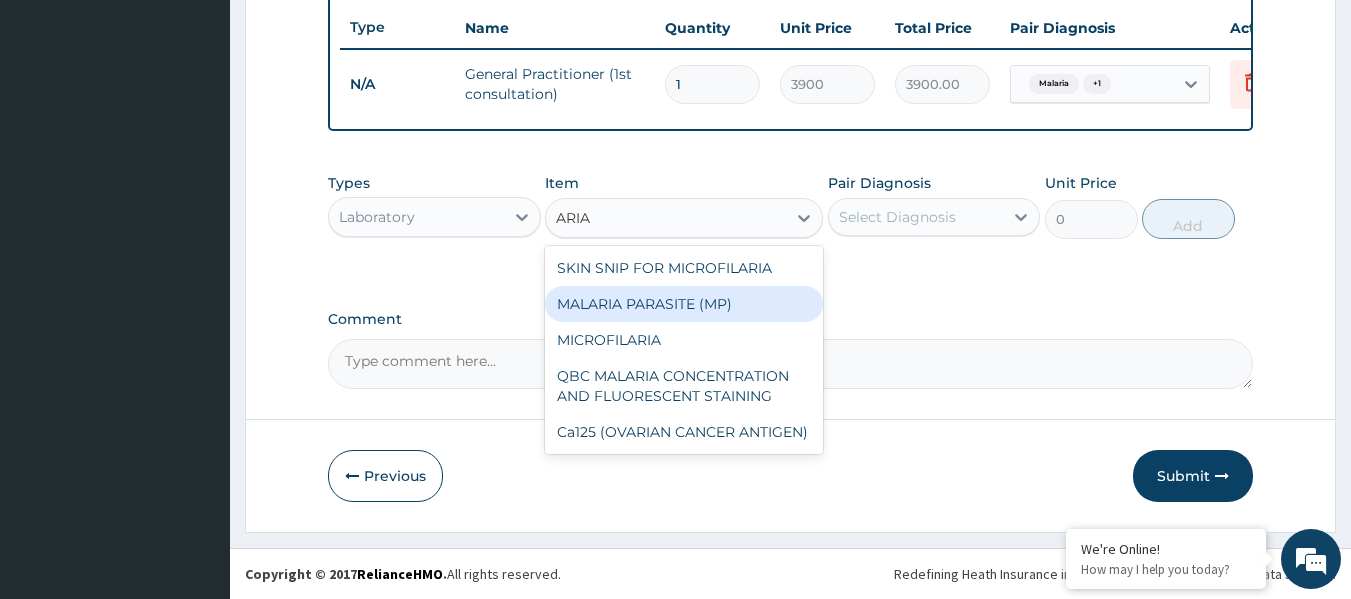 click on "MALARIA PARASITE (MP)" at bounding box center (684, 304) 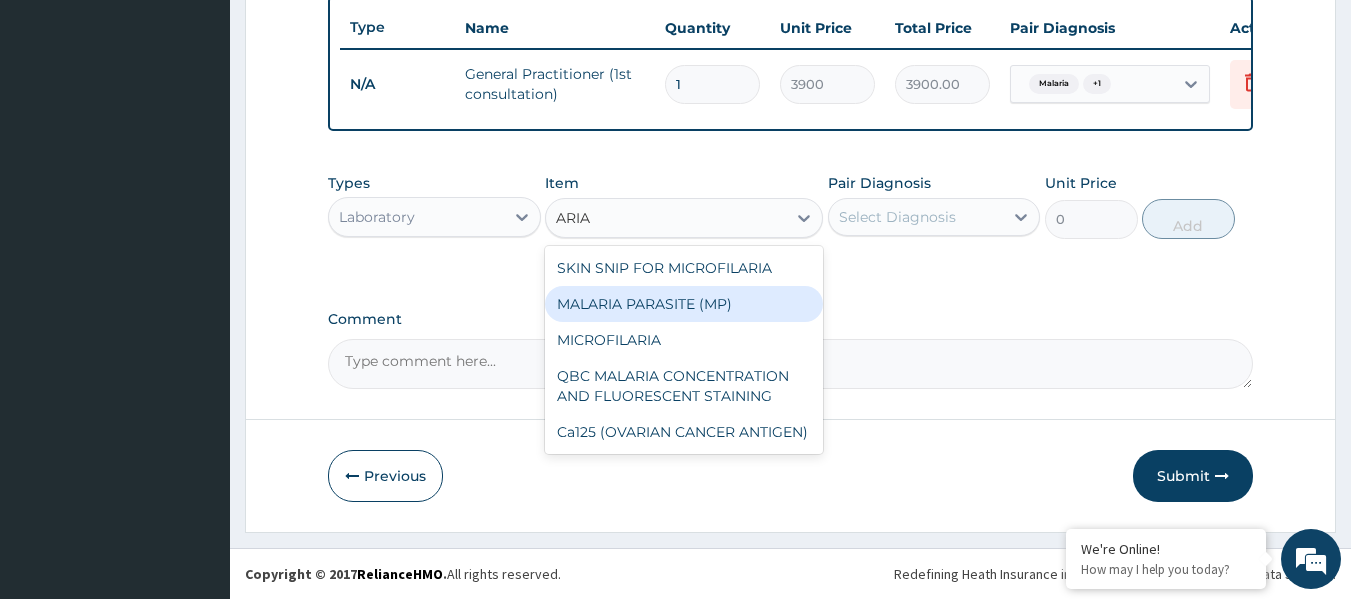 type 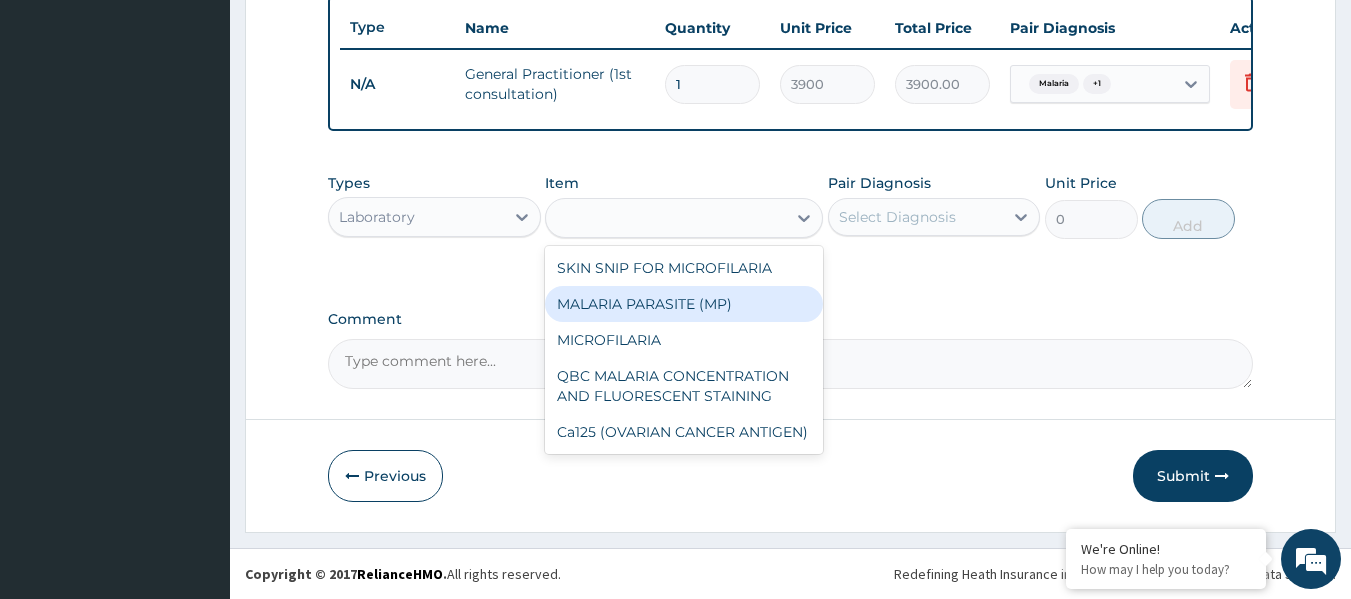 type on "1820" 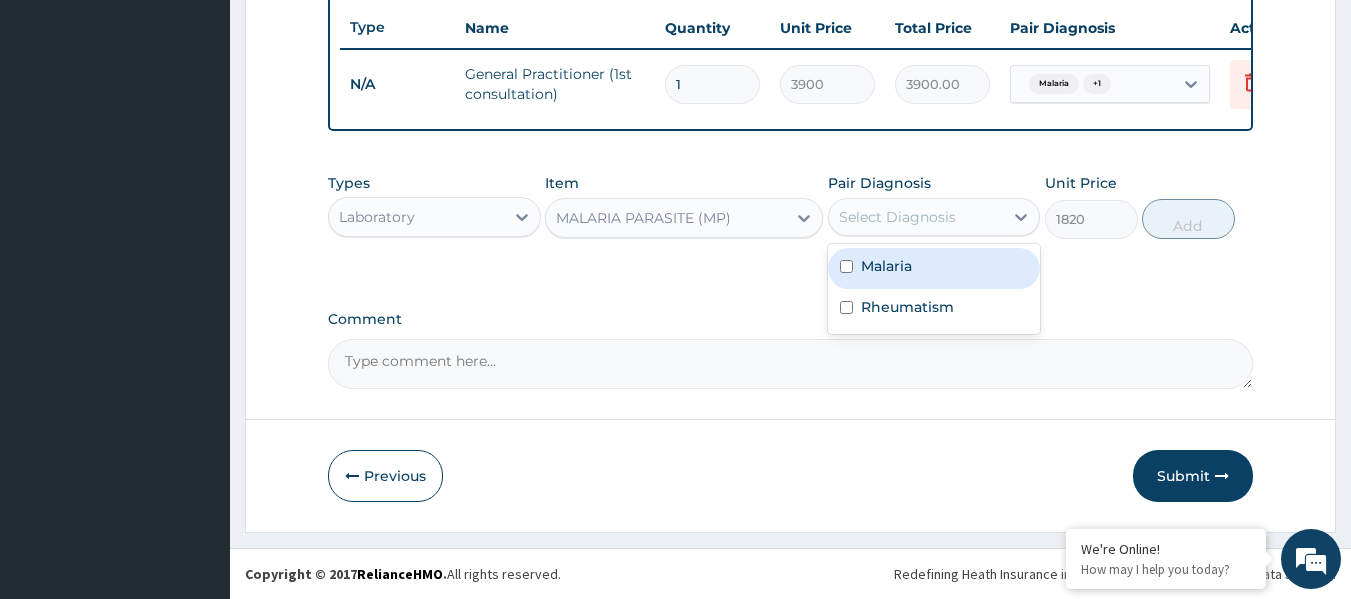 click on "Select Diagnosis" at bounding box center [897, 217] 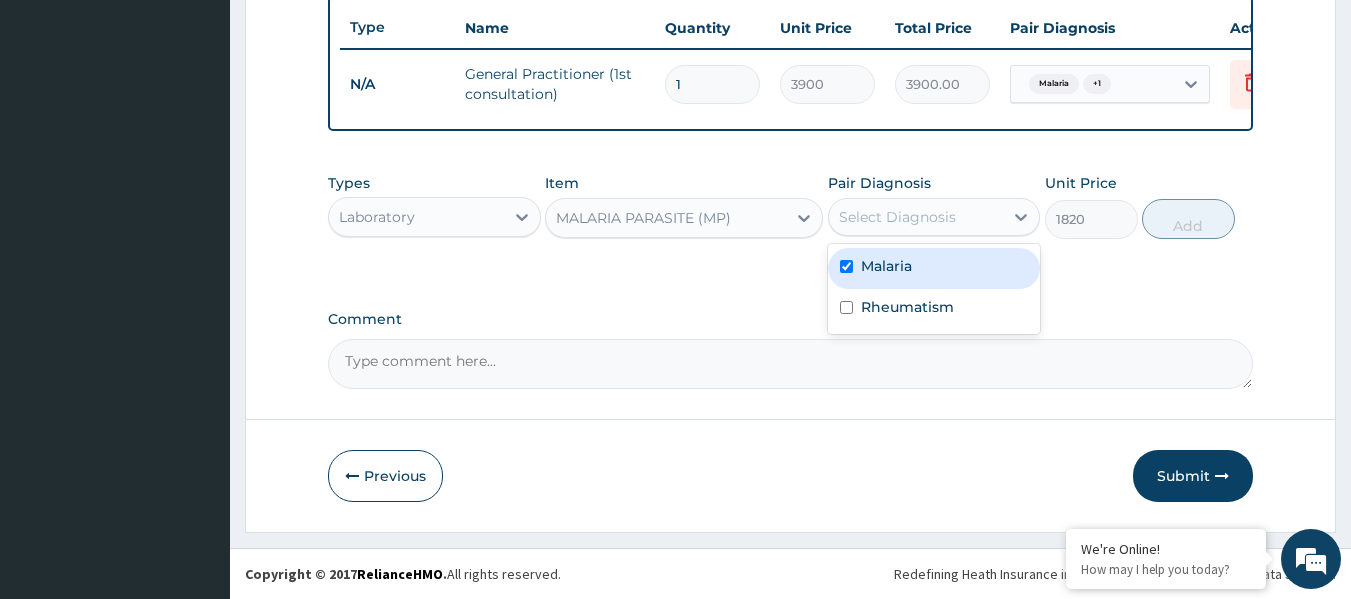 checkbox on "true" 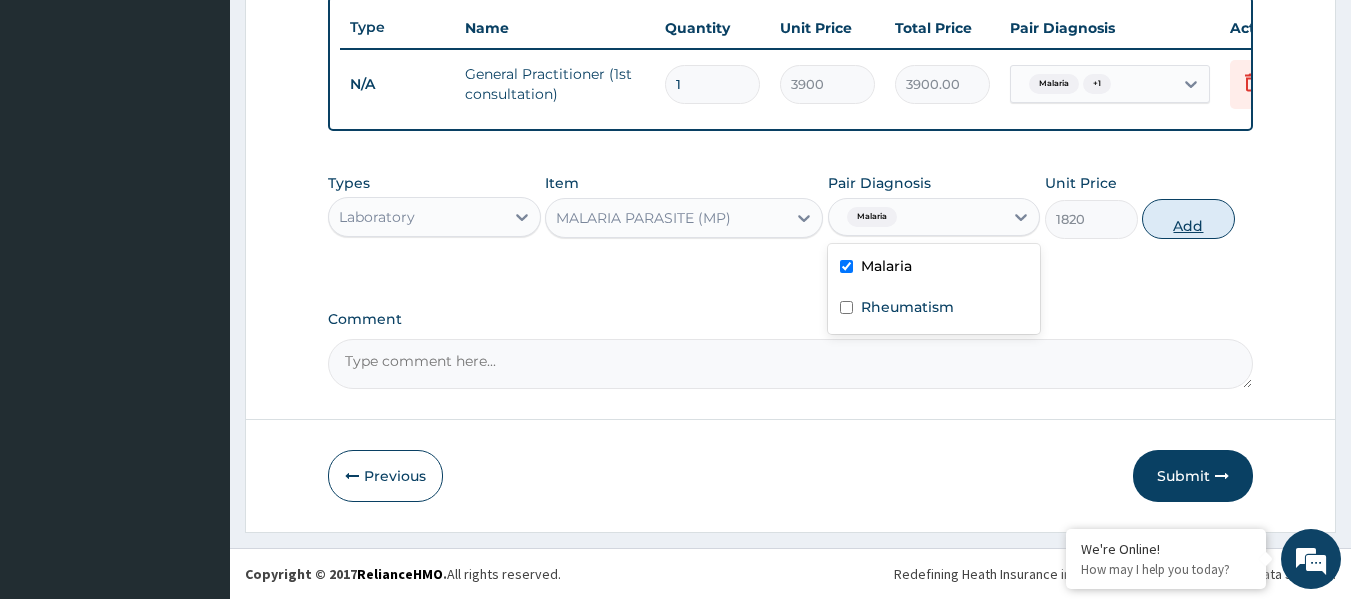 click on "Add" at bounding box center [1188, 219] 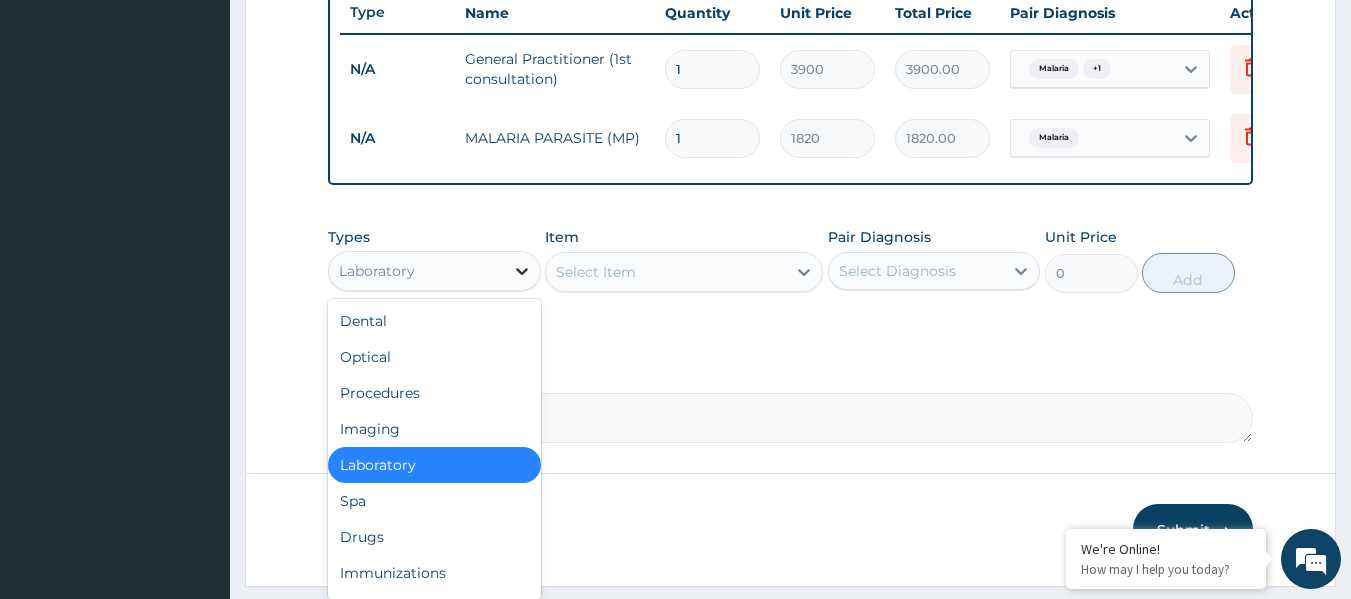 click at bounding box center (522, 271) 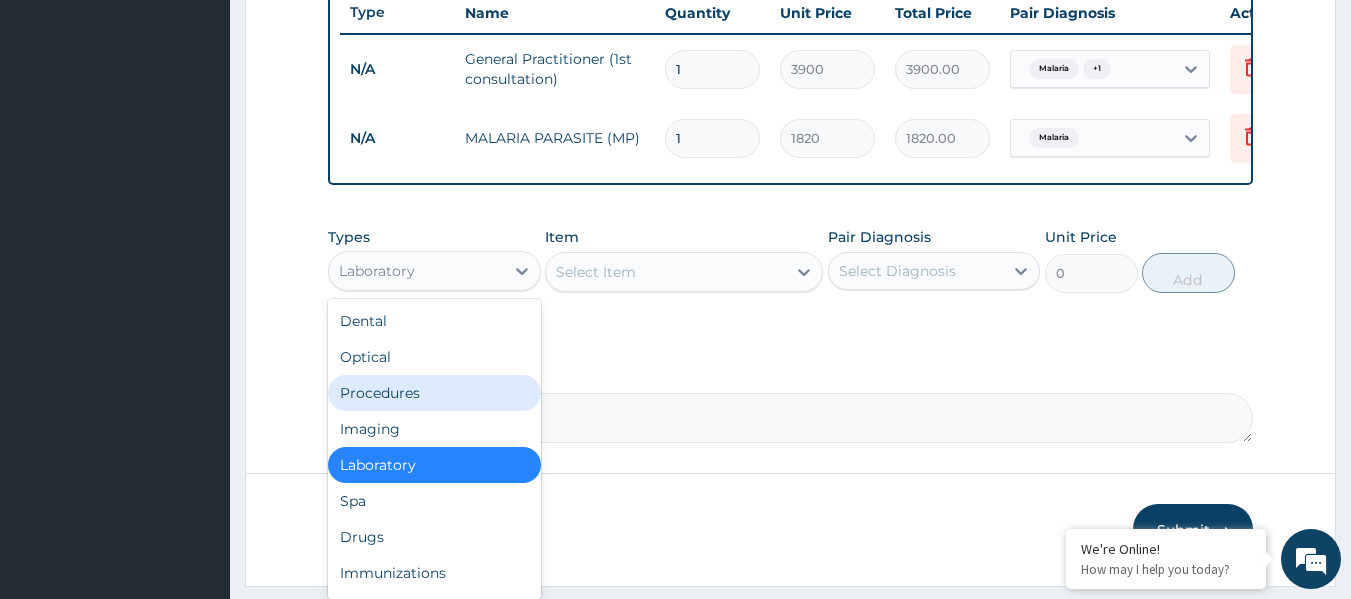click on "Procedures" at bounding box center [434, 393] 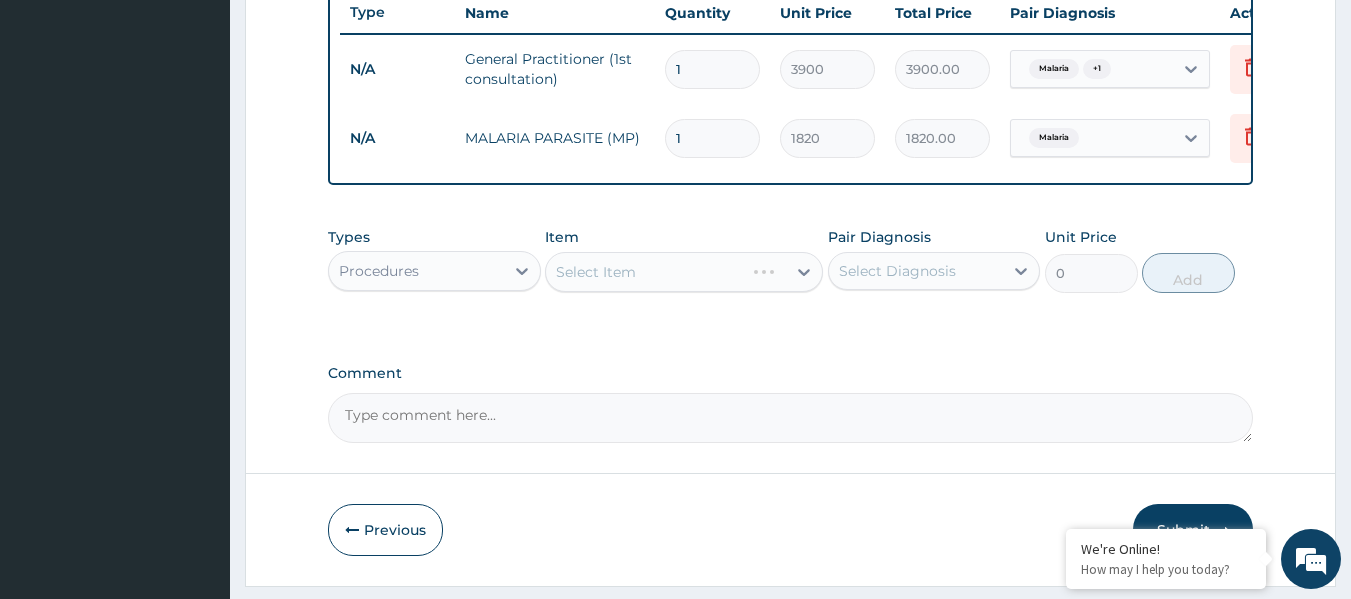 click on "Procedures" at bounding box center (416, 271) 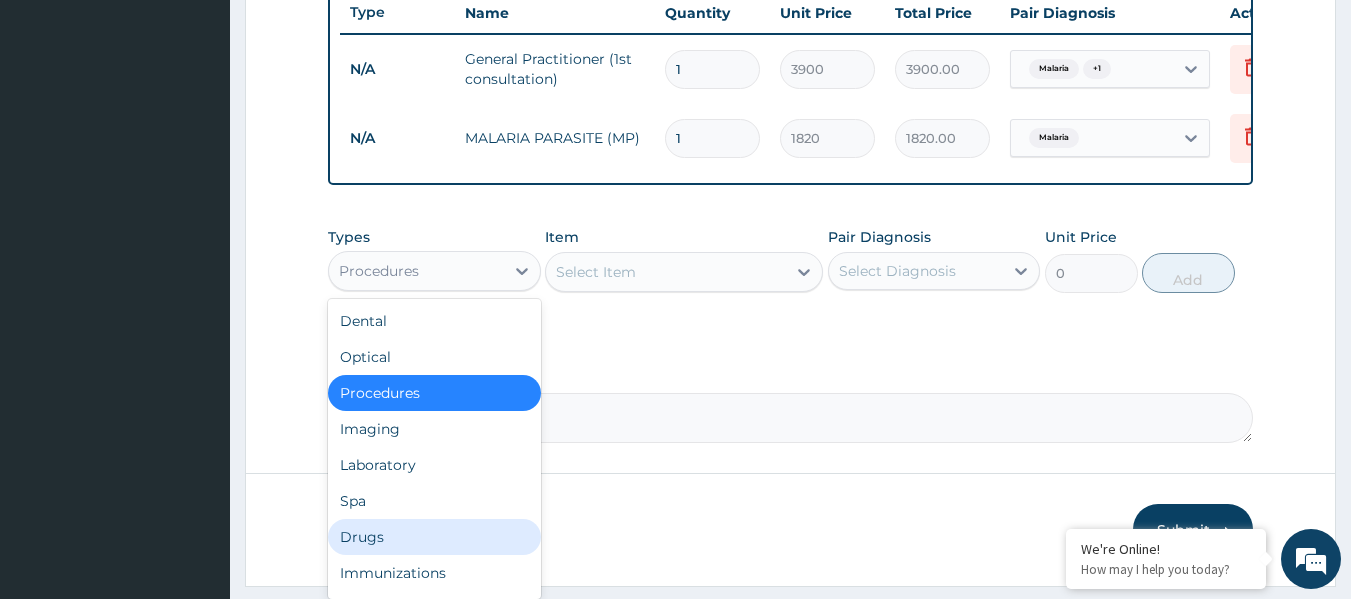 click on "Drugs" at bounding box center [434, 537] 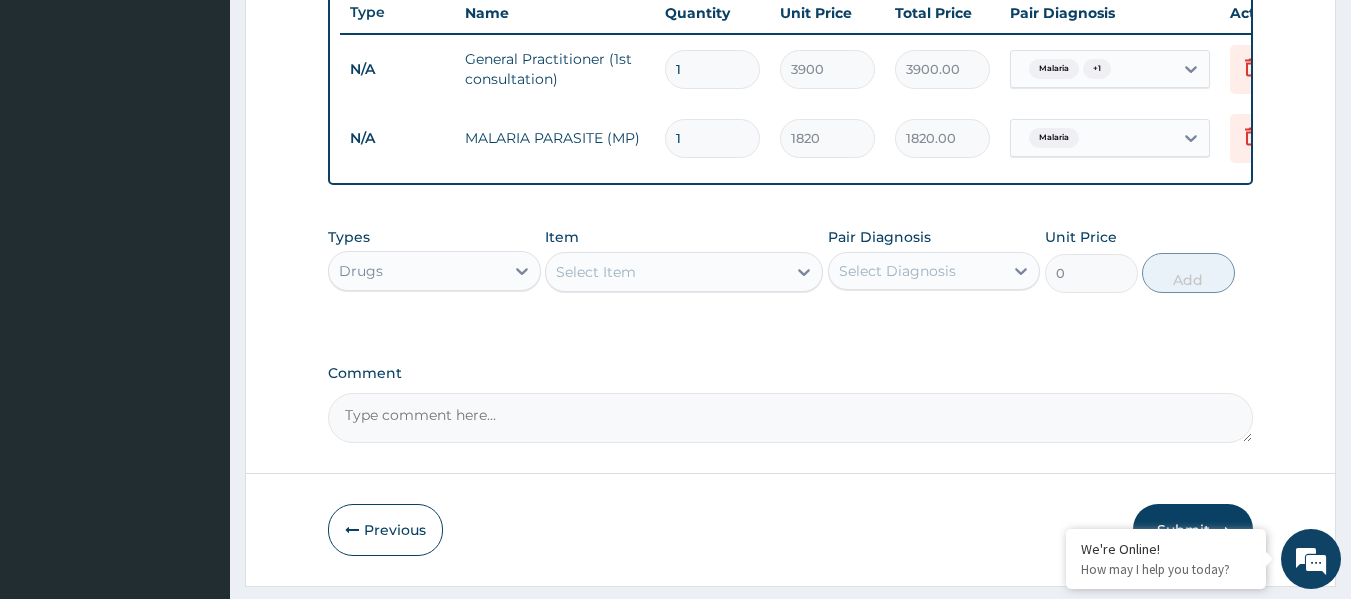 click on "Select Item" at bounding box center (666, 272) 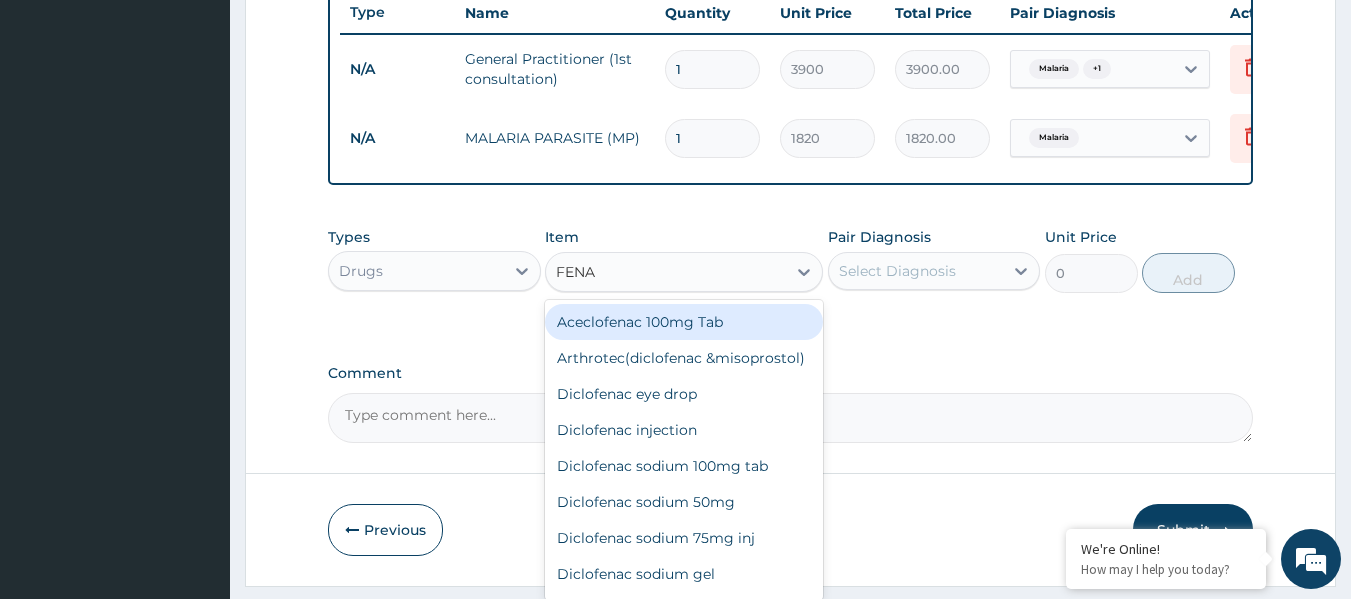 type on "FENAC" 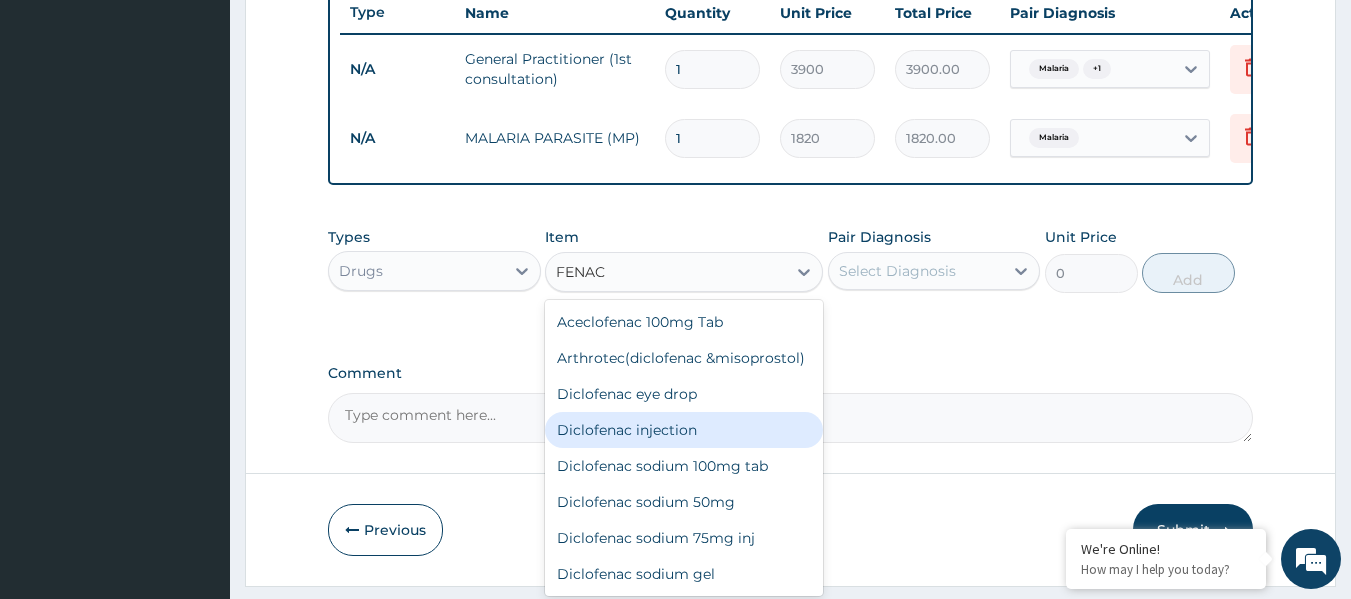 click on "Diclofenac injection" at bounding box center [684, 430] 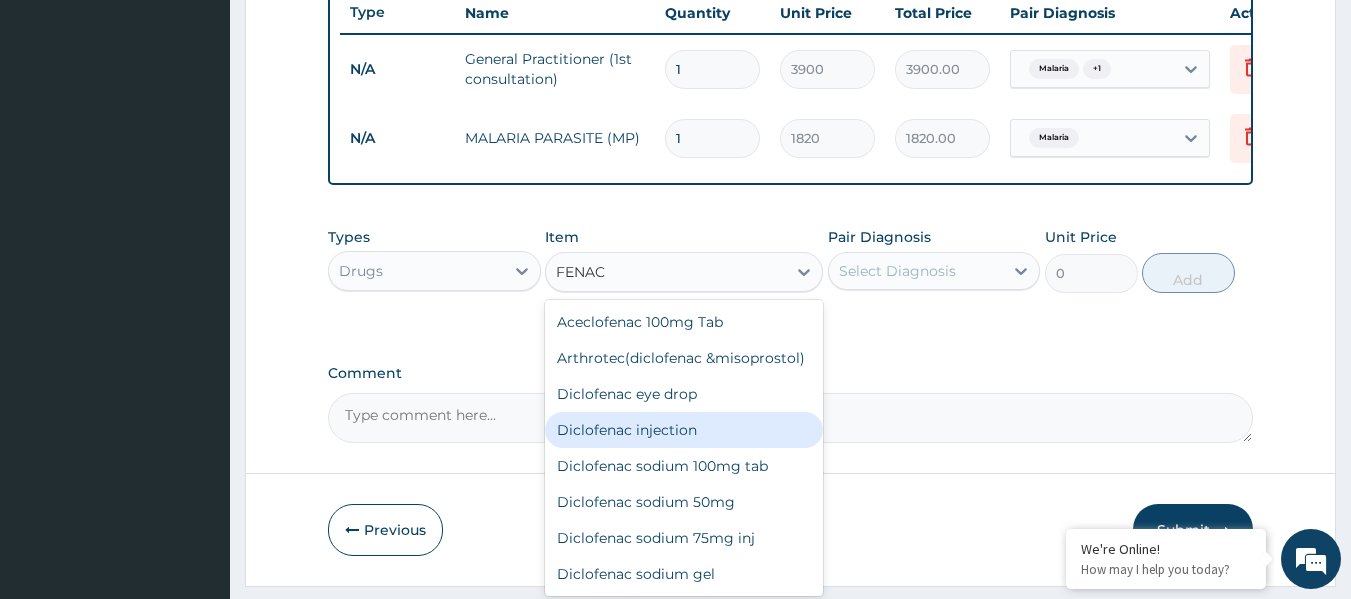 type 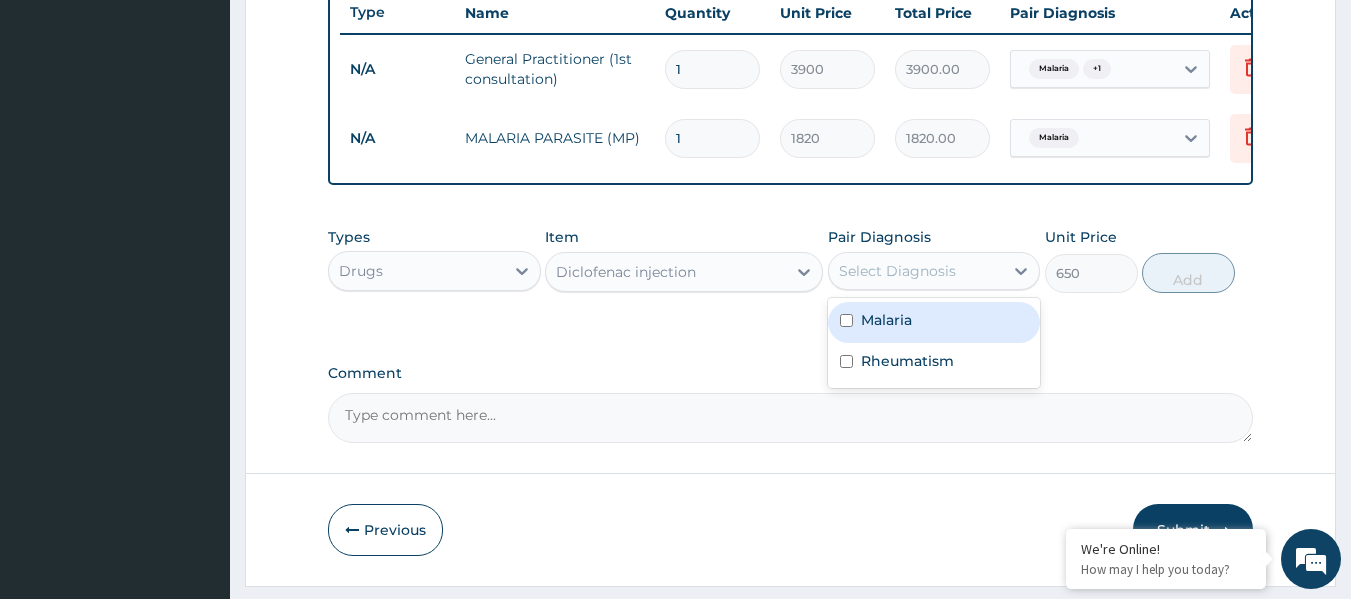 click on "Select Diagnosis" at bounding box center (897, 271) 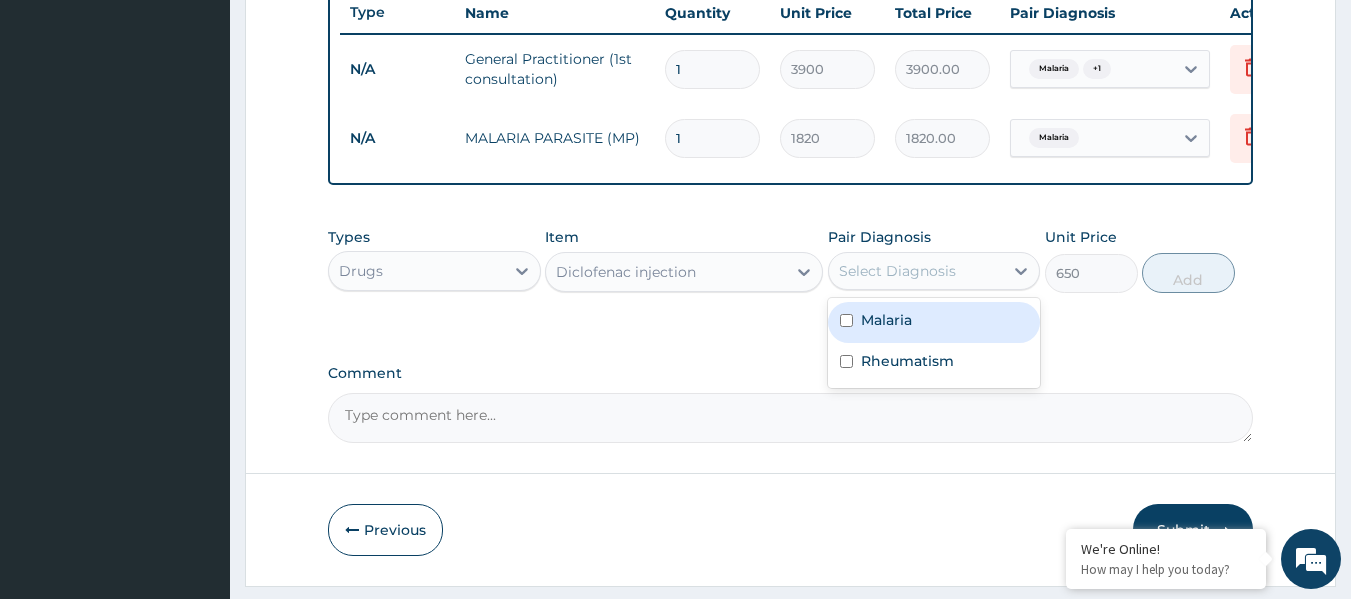 click on "Malaria" at bounding box center (886, 320) 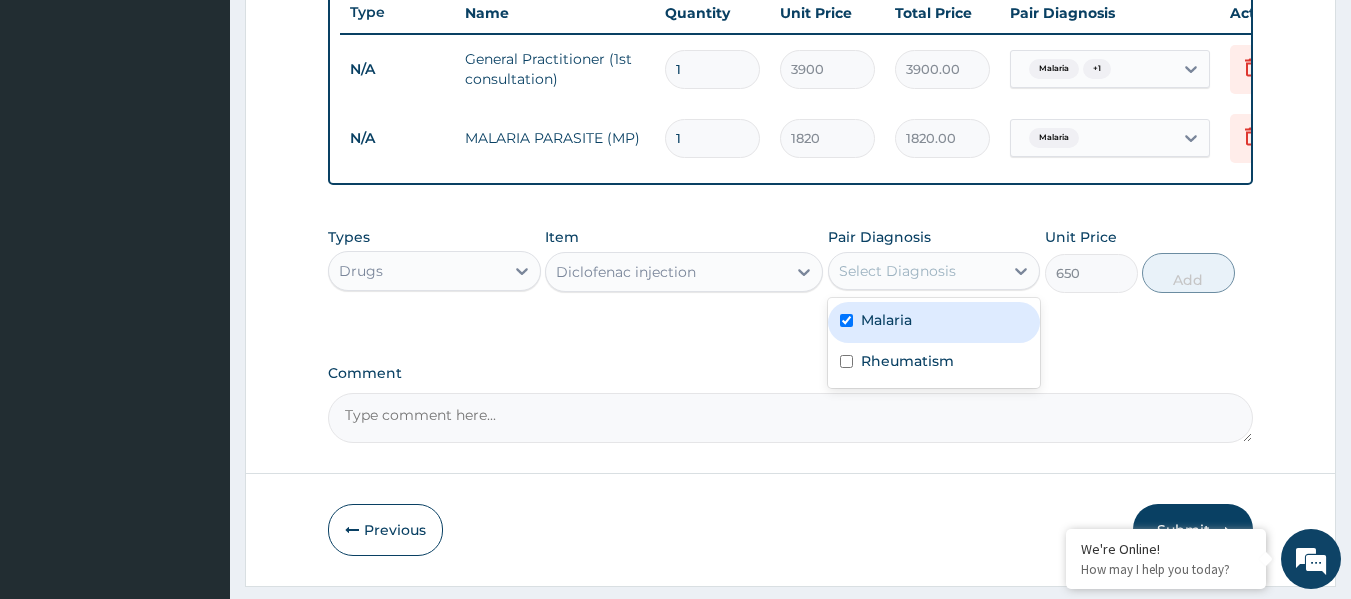 checkbox on "true" 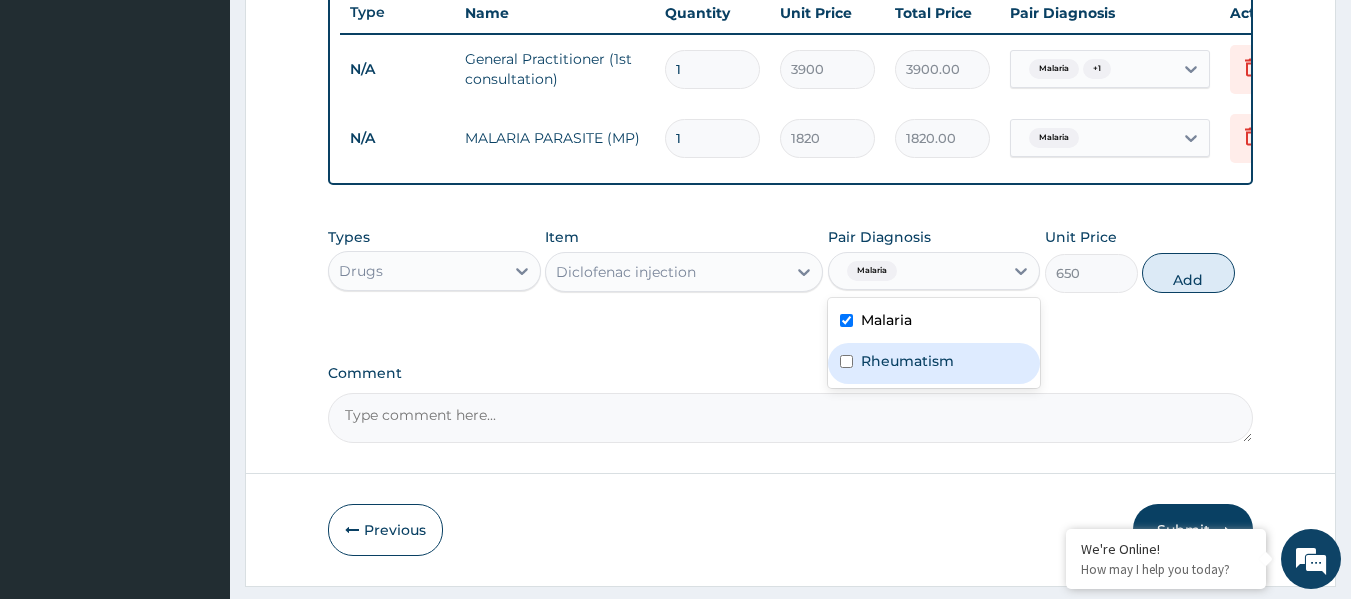 click on "Rheumatism" at bounding box center (907, 361) 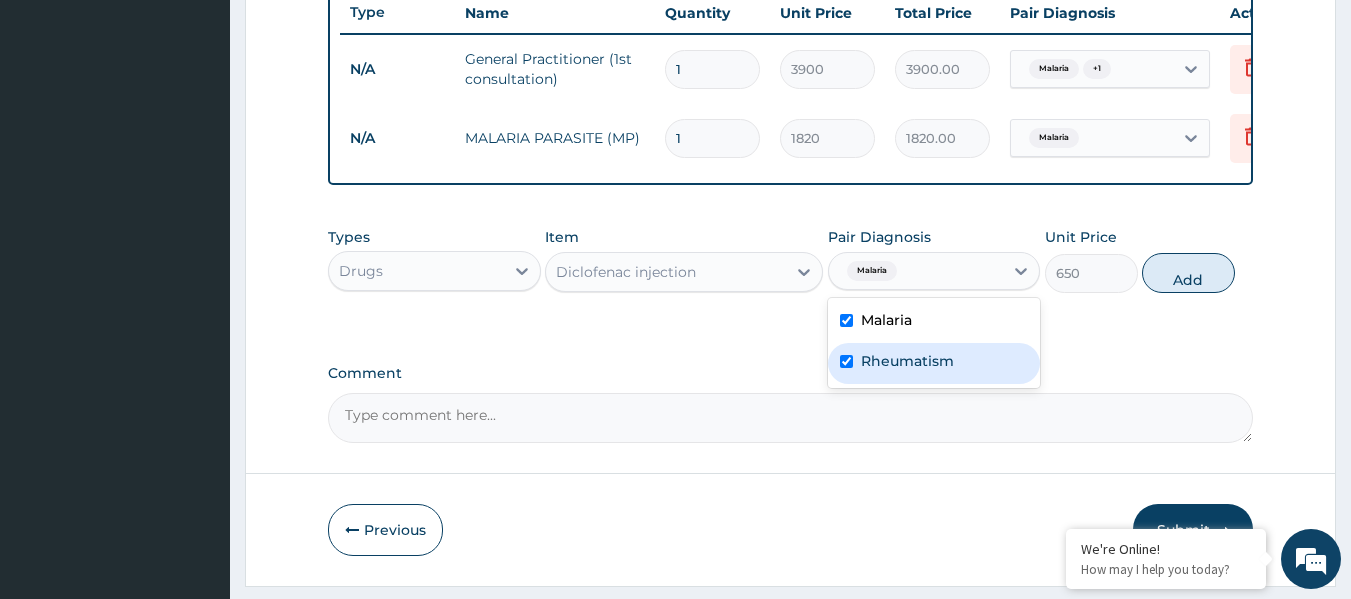 checkbox on "true" 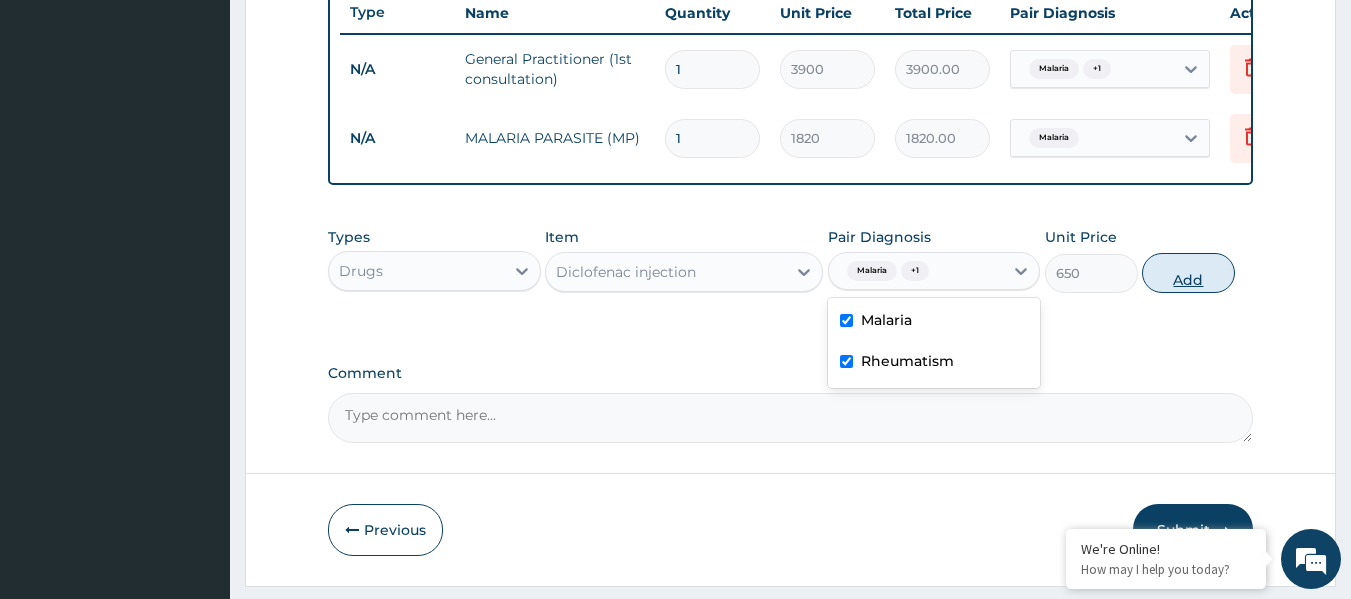 click on "Add" at bounding box center (1188, 273) 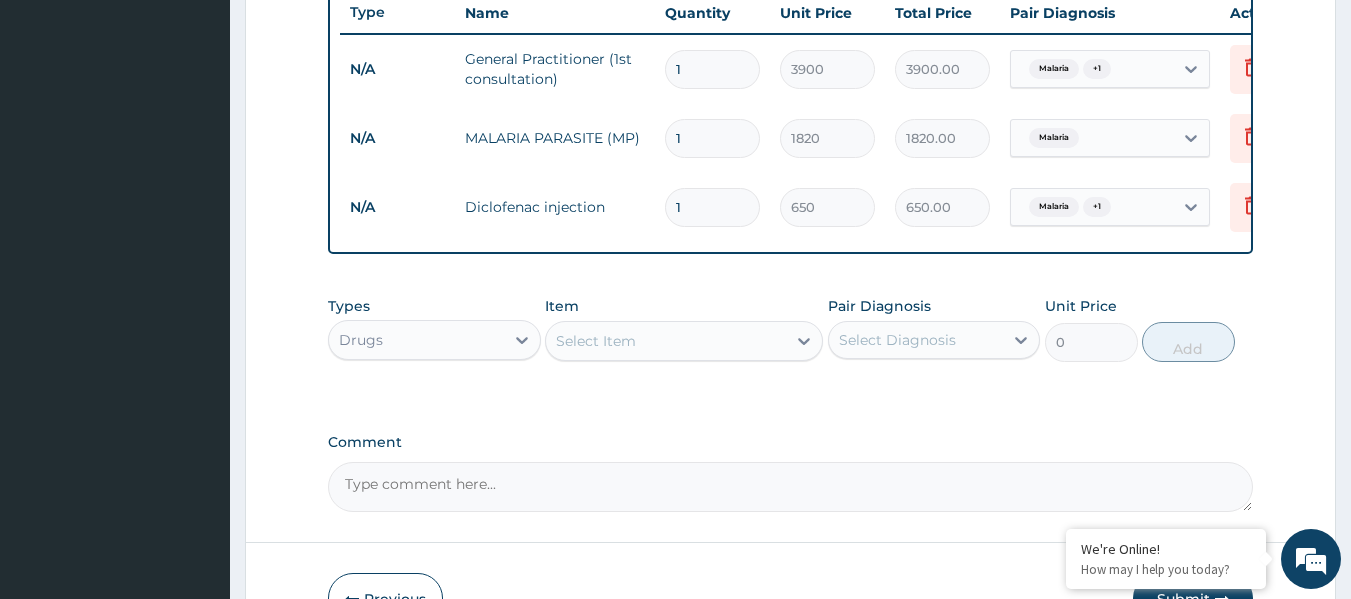 click on "Select Item" at bounding box center (666, 341) 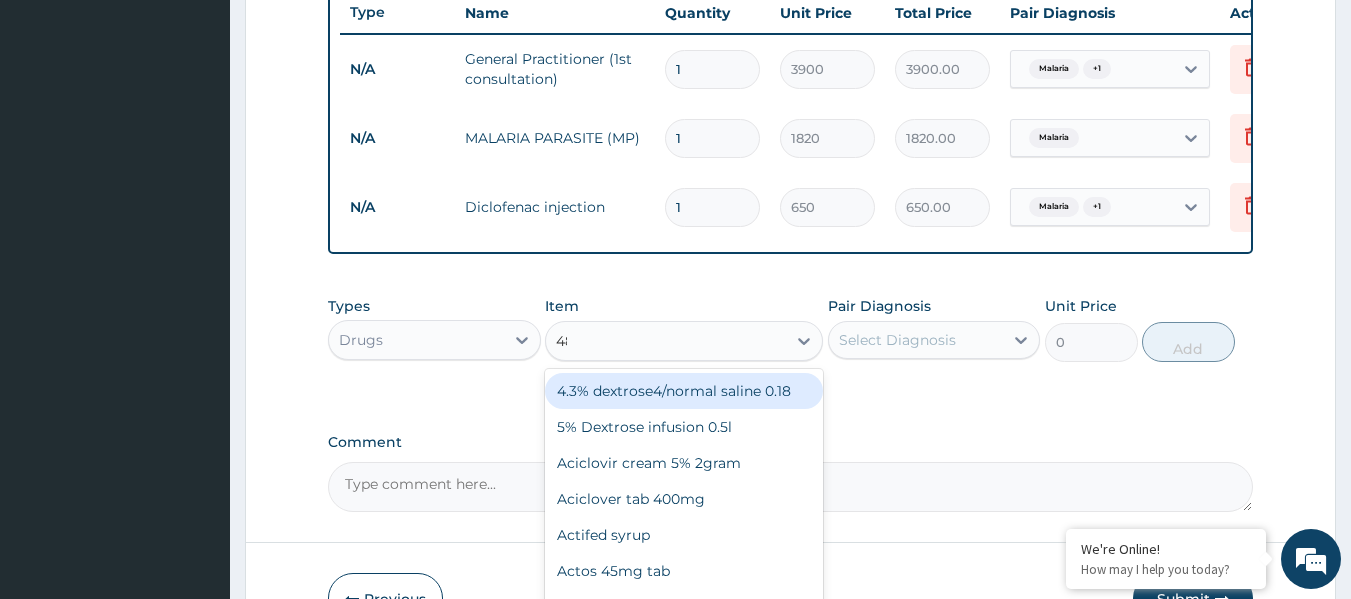 type on "480" 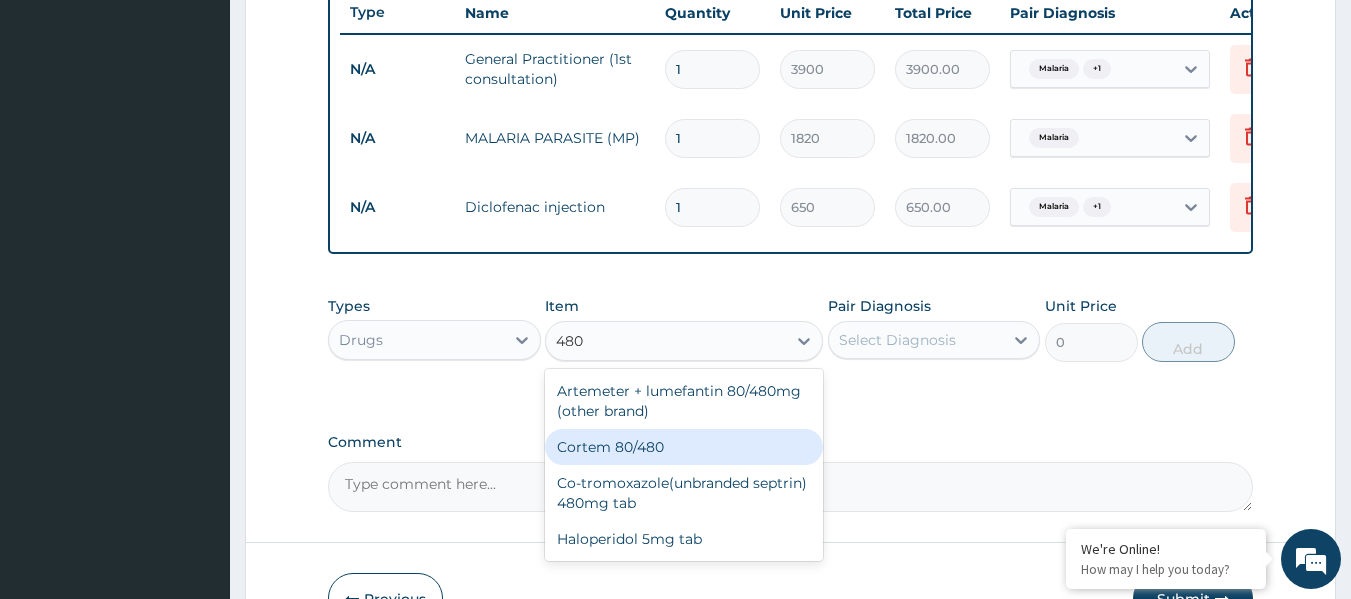 type 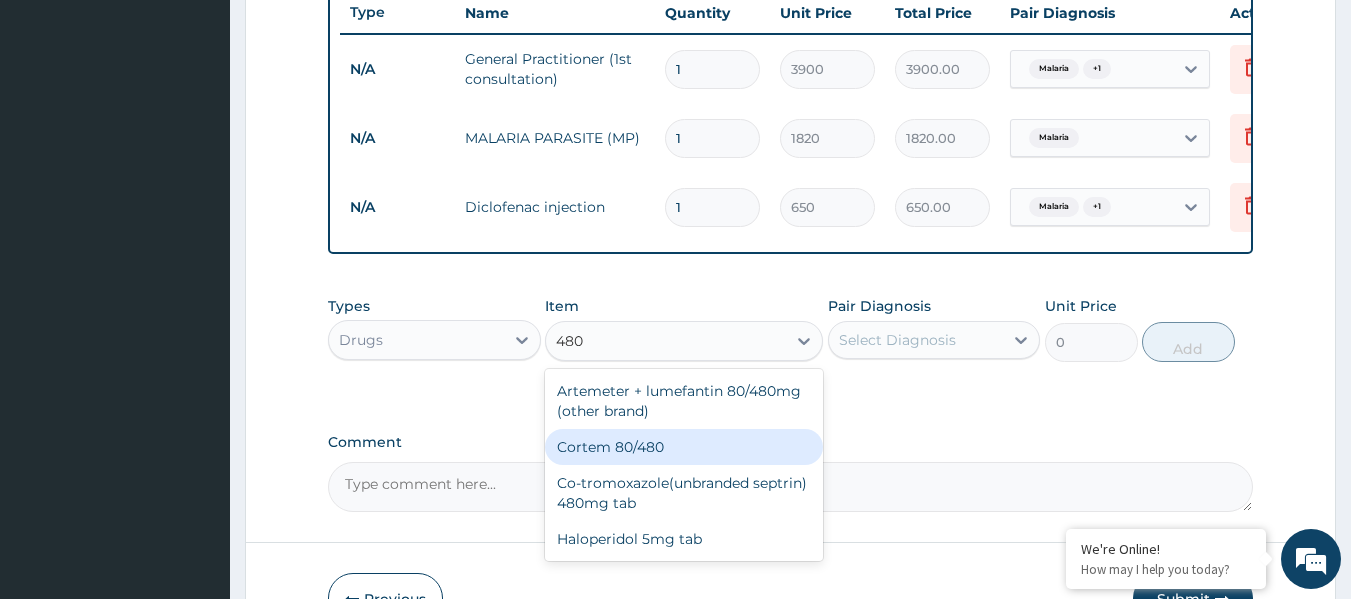 type on "433" 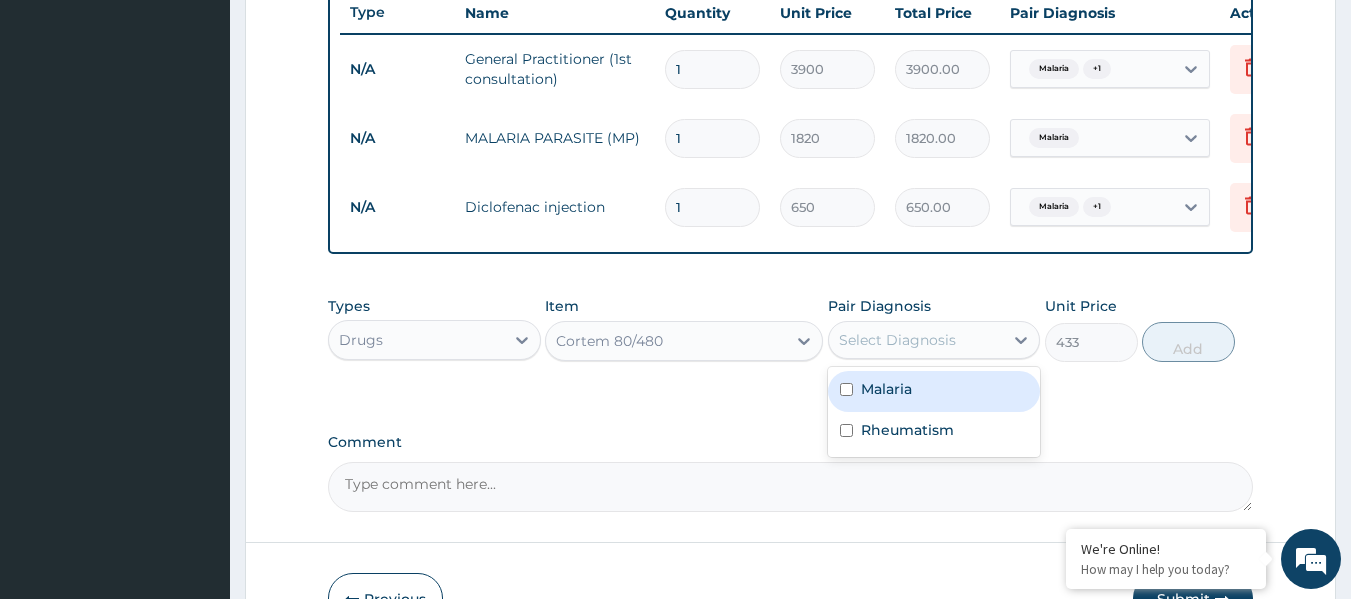 click on "Select Diagnosis" at bounding box center (916, 340) 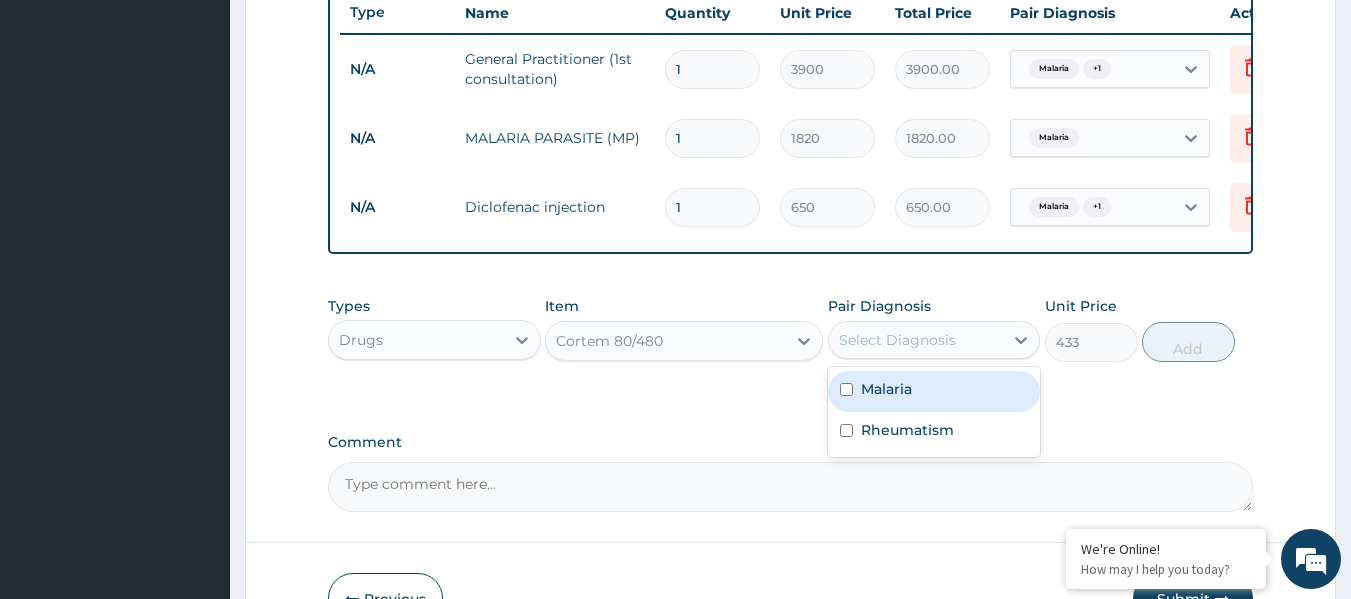 click on "Malaria" at bounding box center (934, 391) 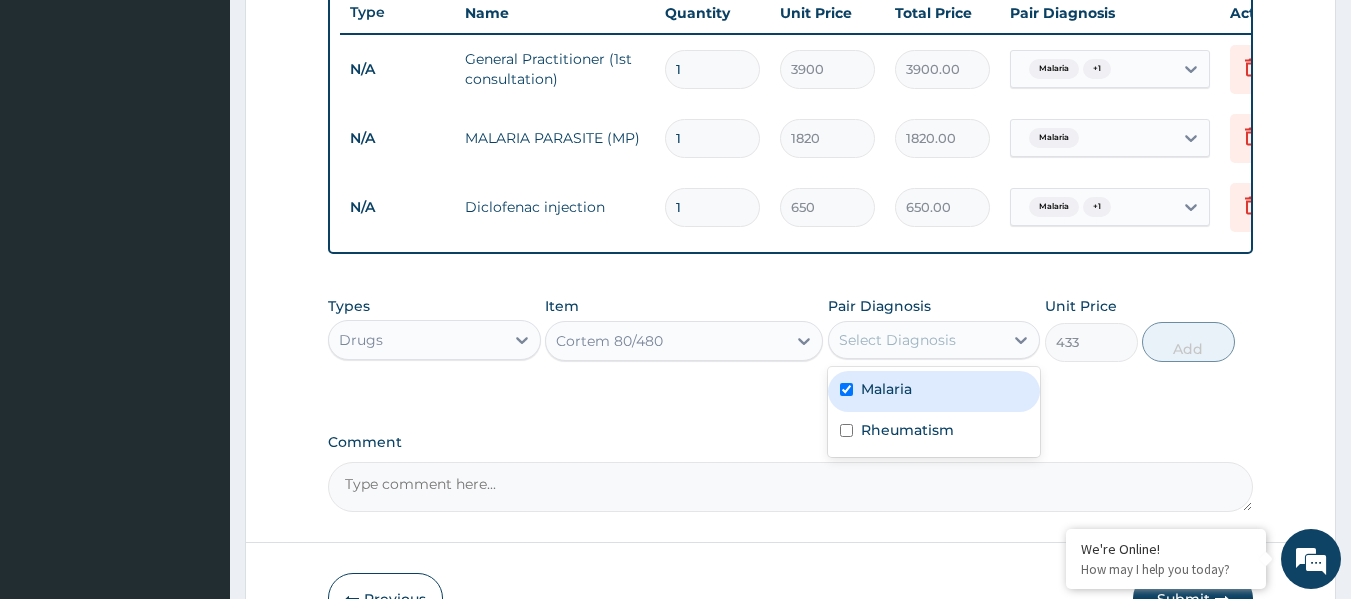 checkbox on "true" 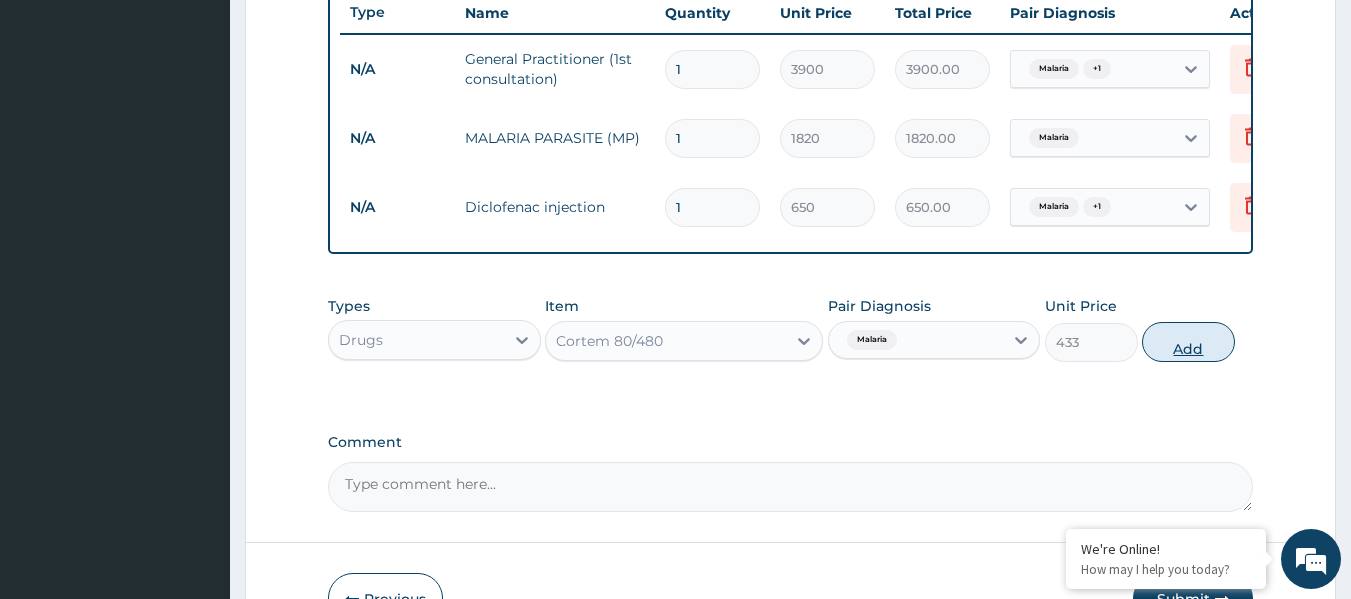 click on "Add" at bounding box center [1188, 342] 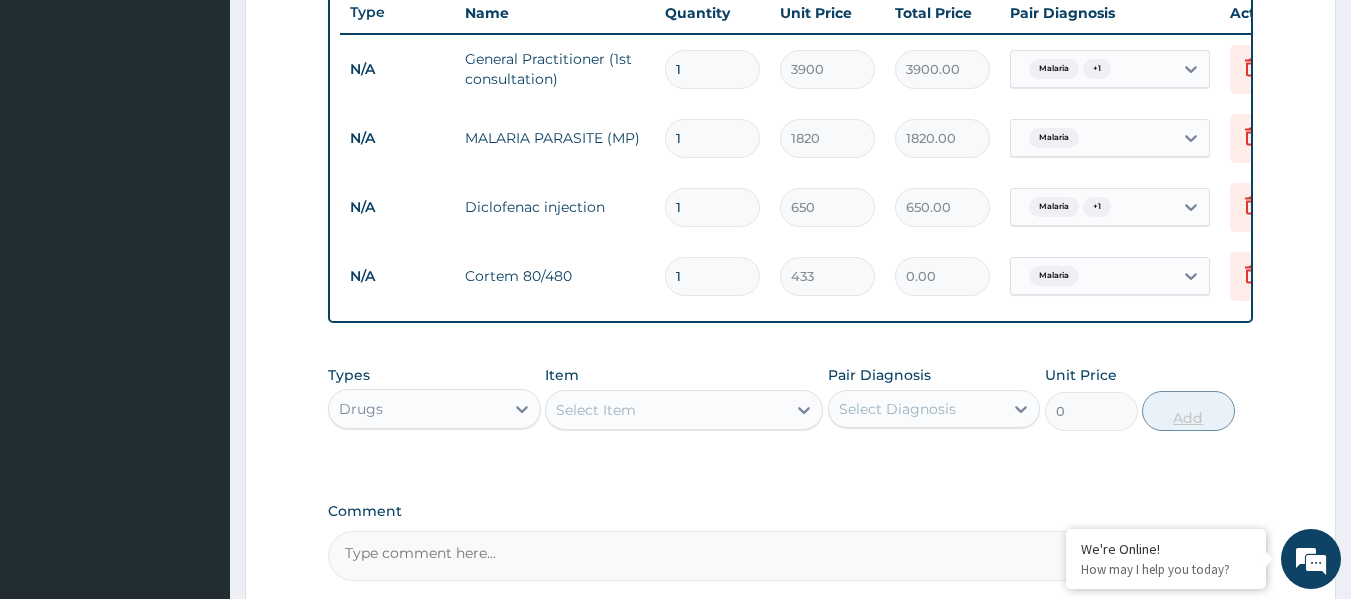 type 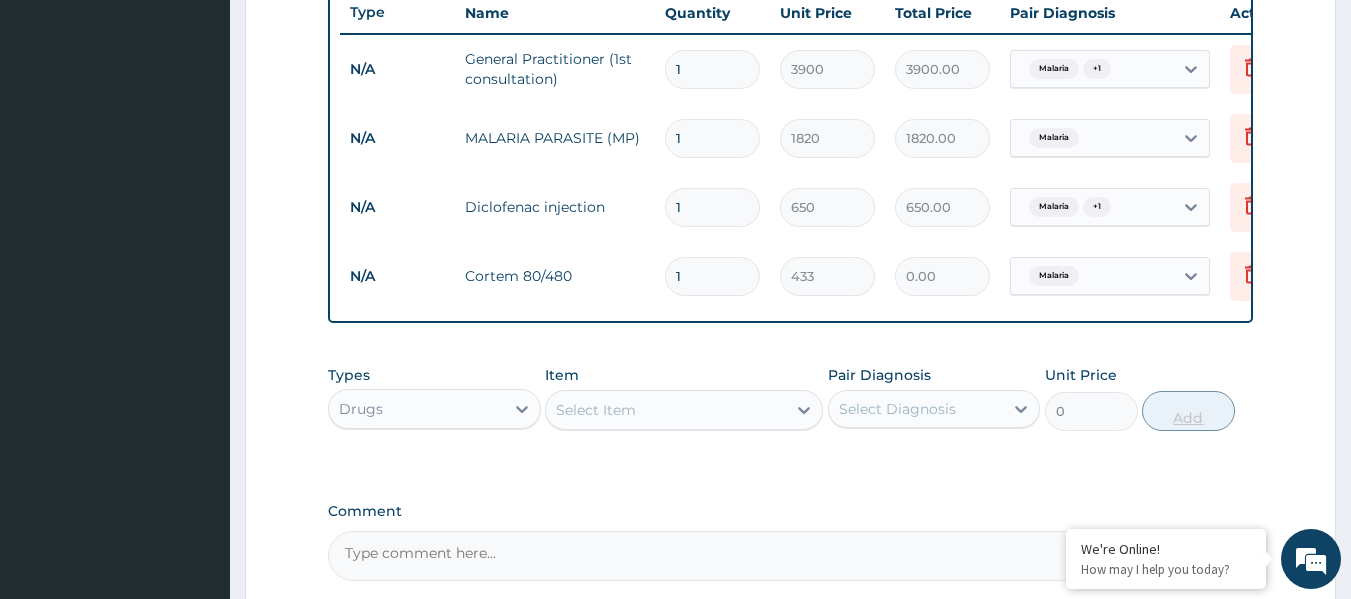 type on "0.00" 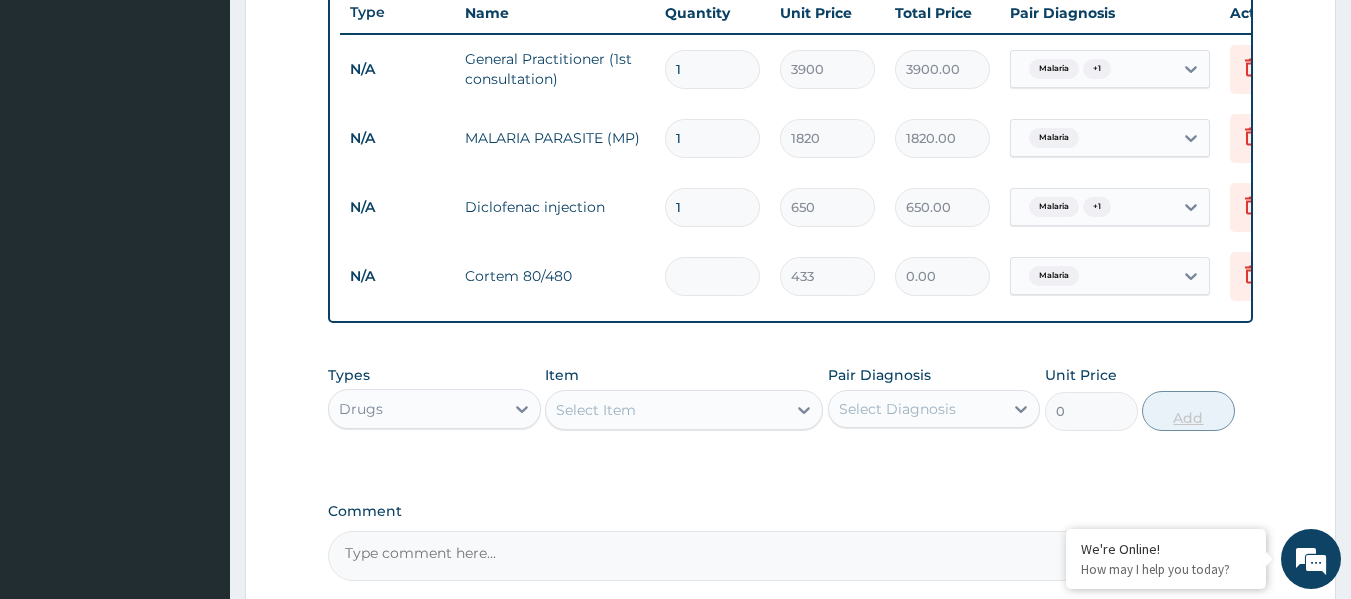 type on "6" 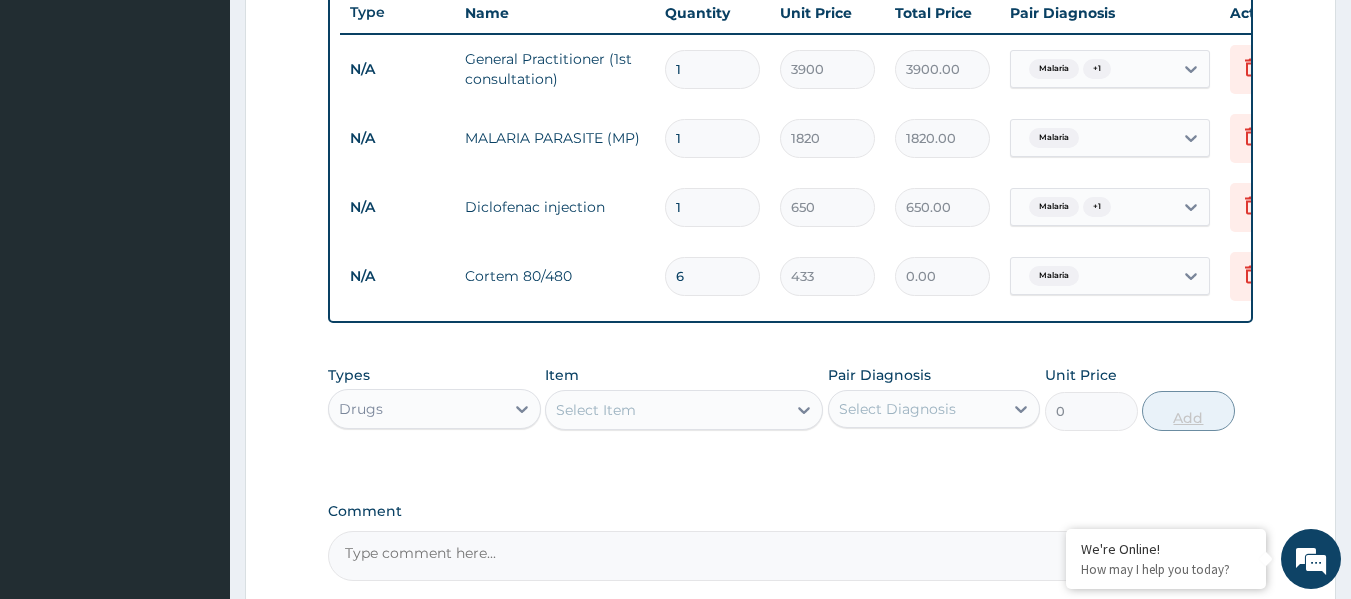type on "2598.00" 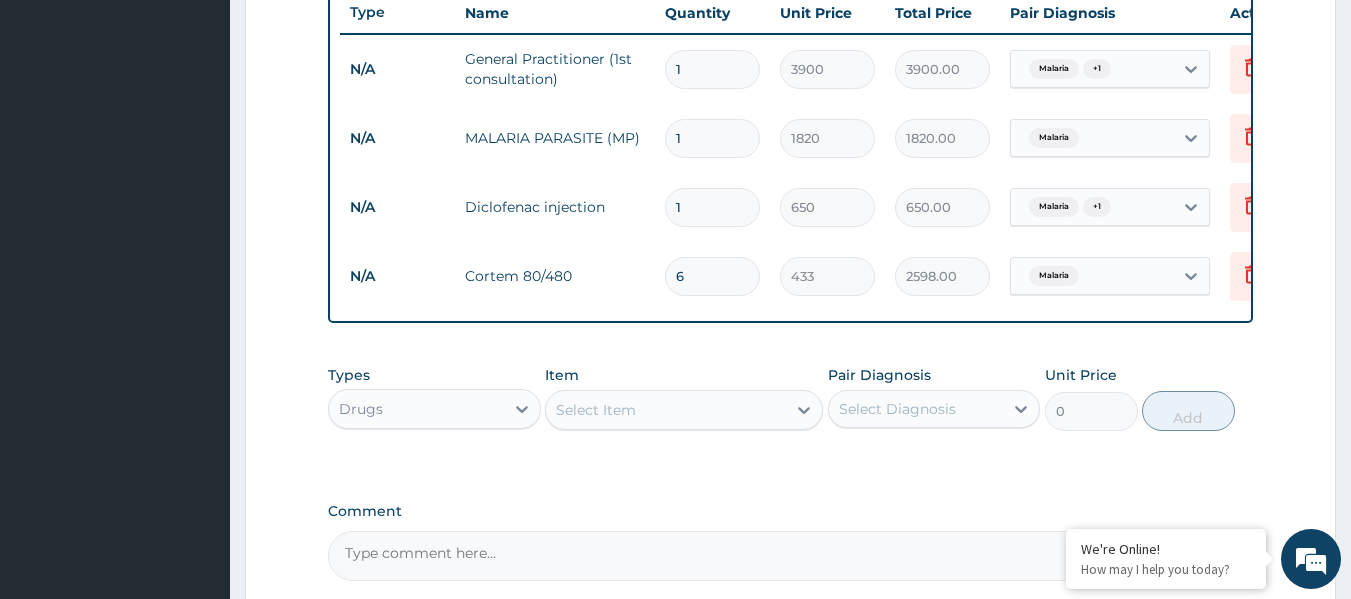 type on "6" 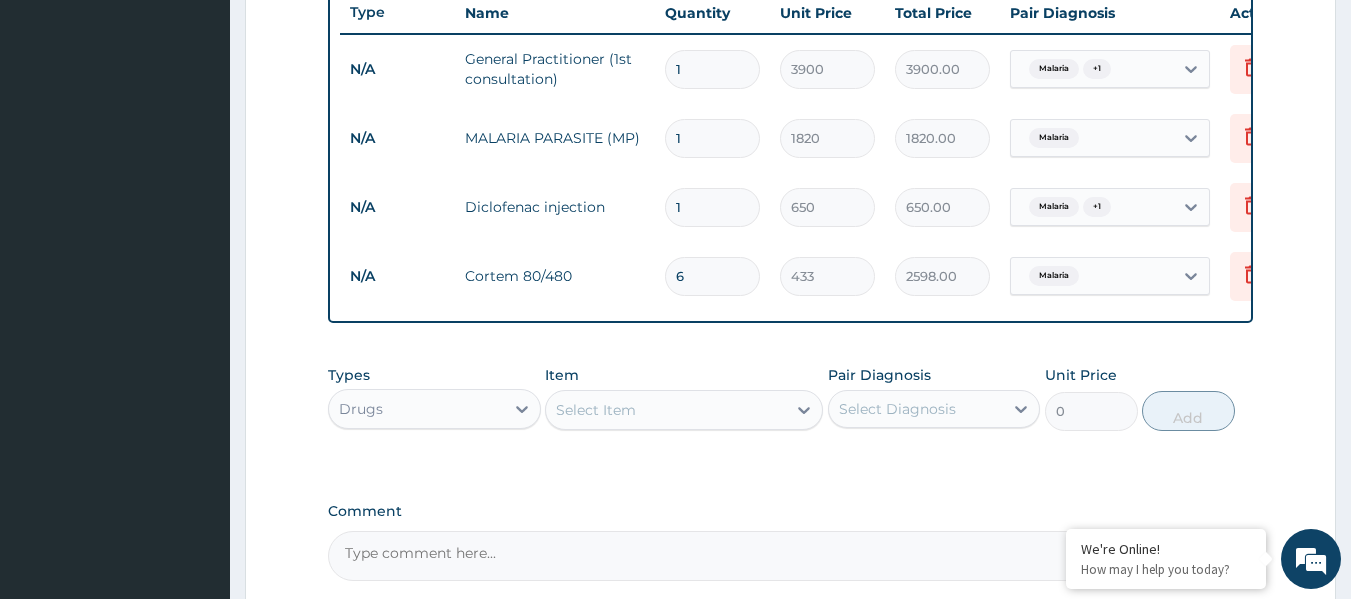 click on "Select Item" at bounding box center (666, 410) 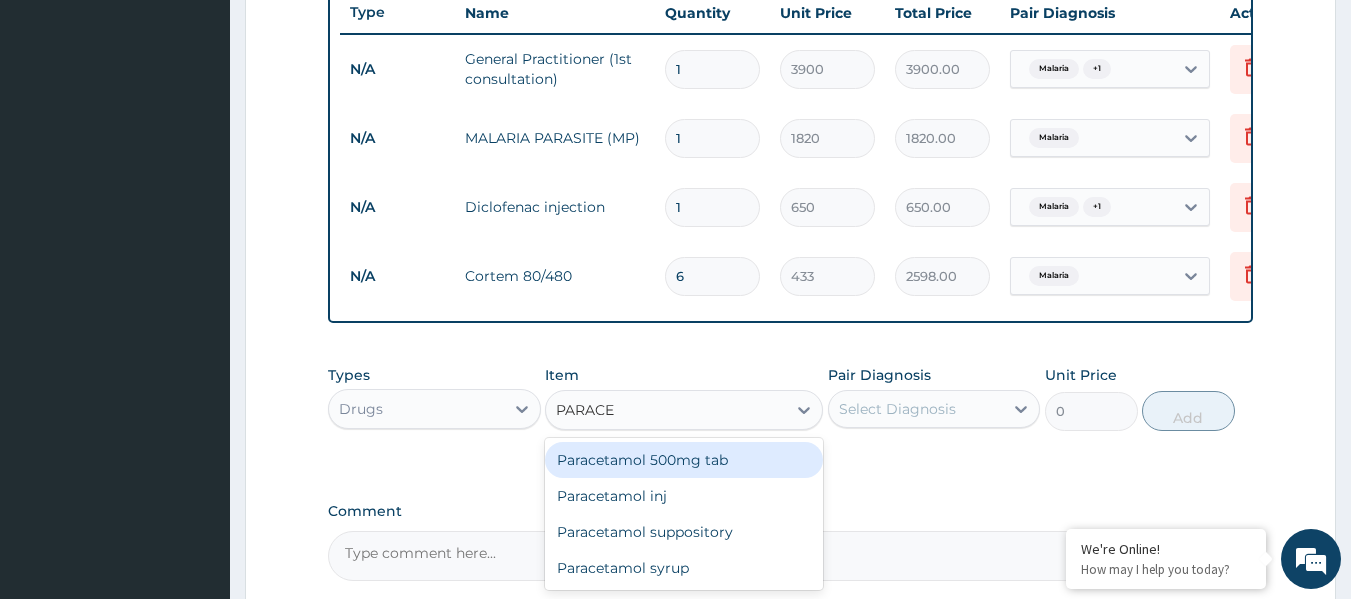 type on "PARACET" 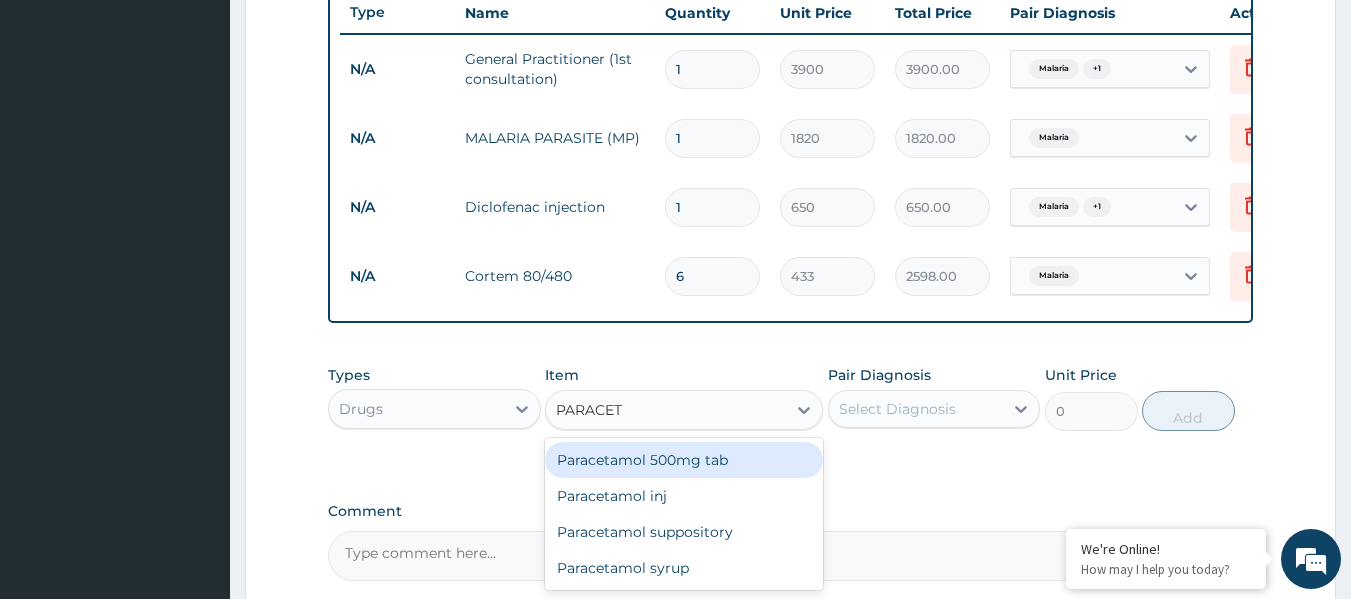 type 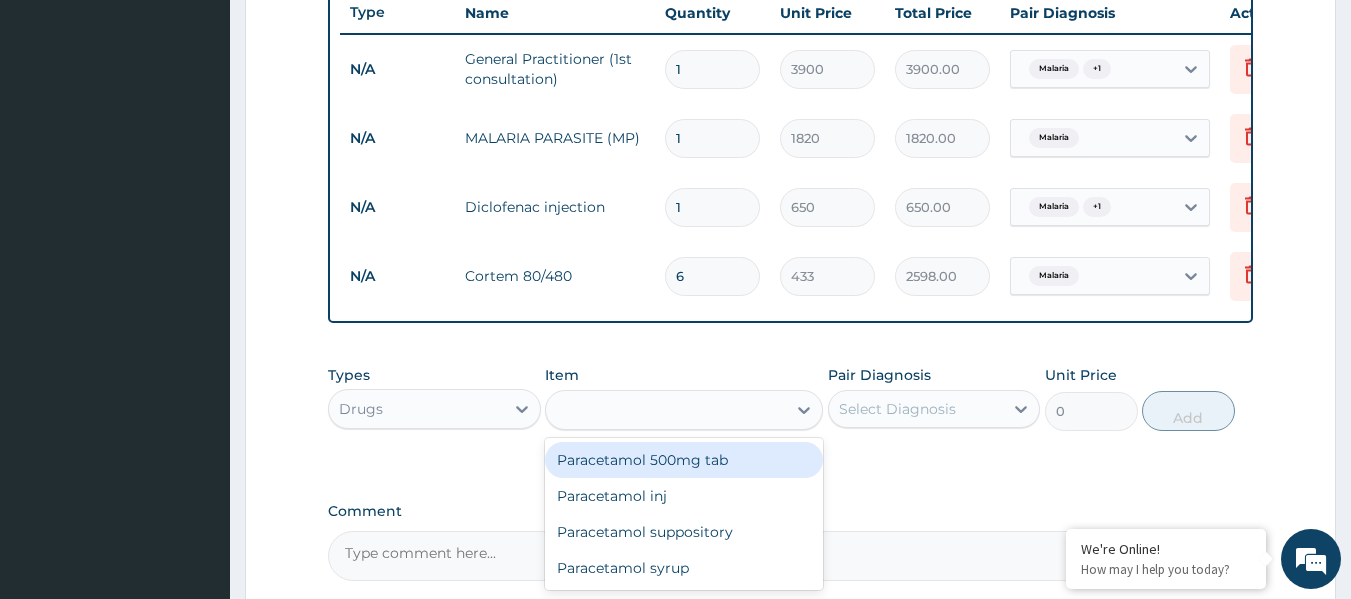 type on "64.43" 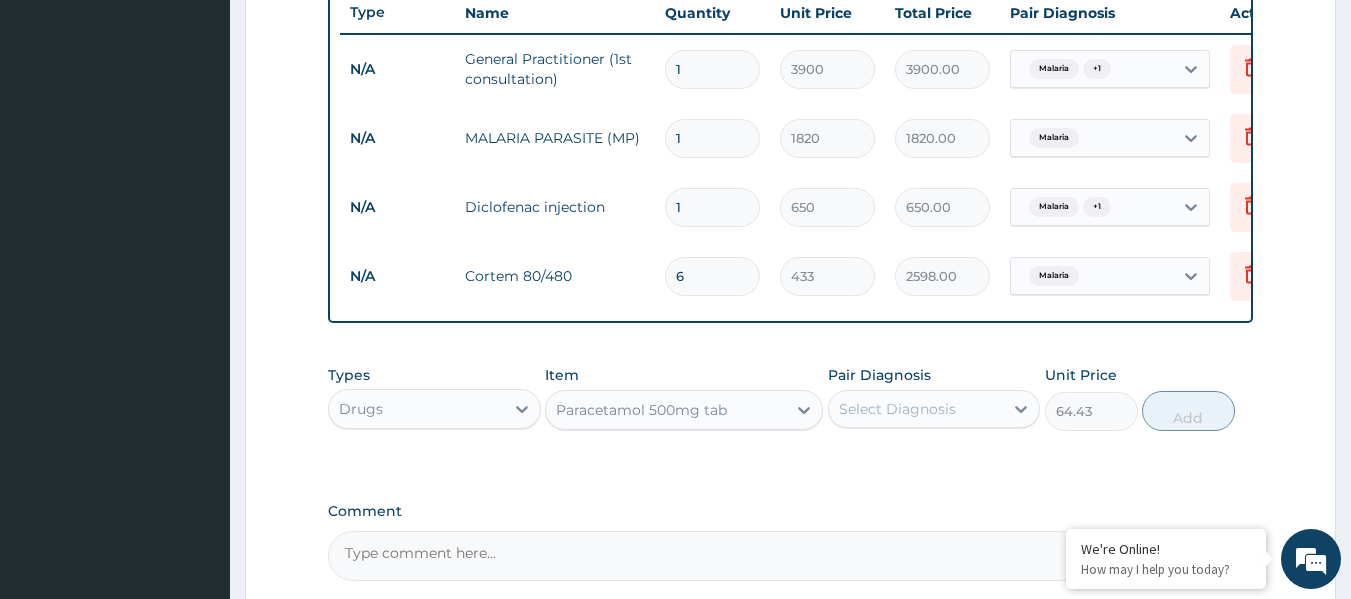 click on "Select Diagnosis" at bounding box center [897, 409] 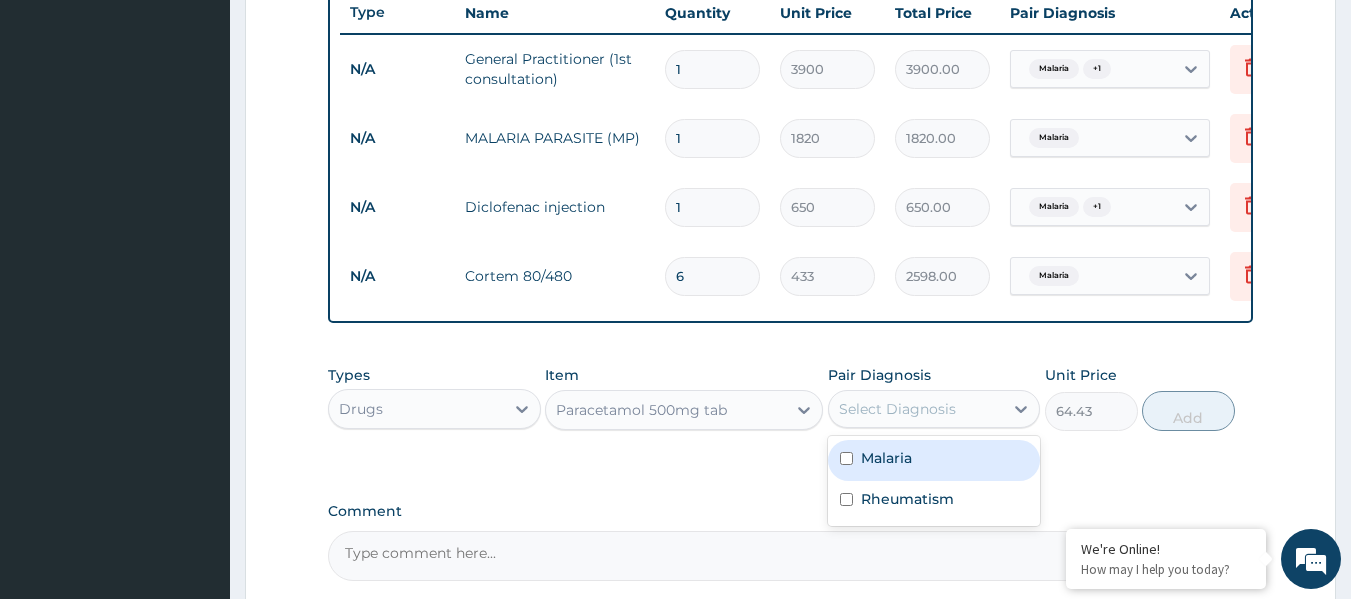 click on "Malaria" at bounding box center [886, 458] 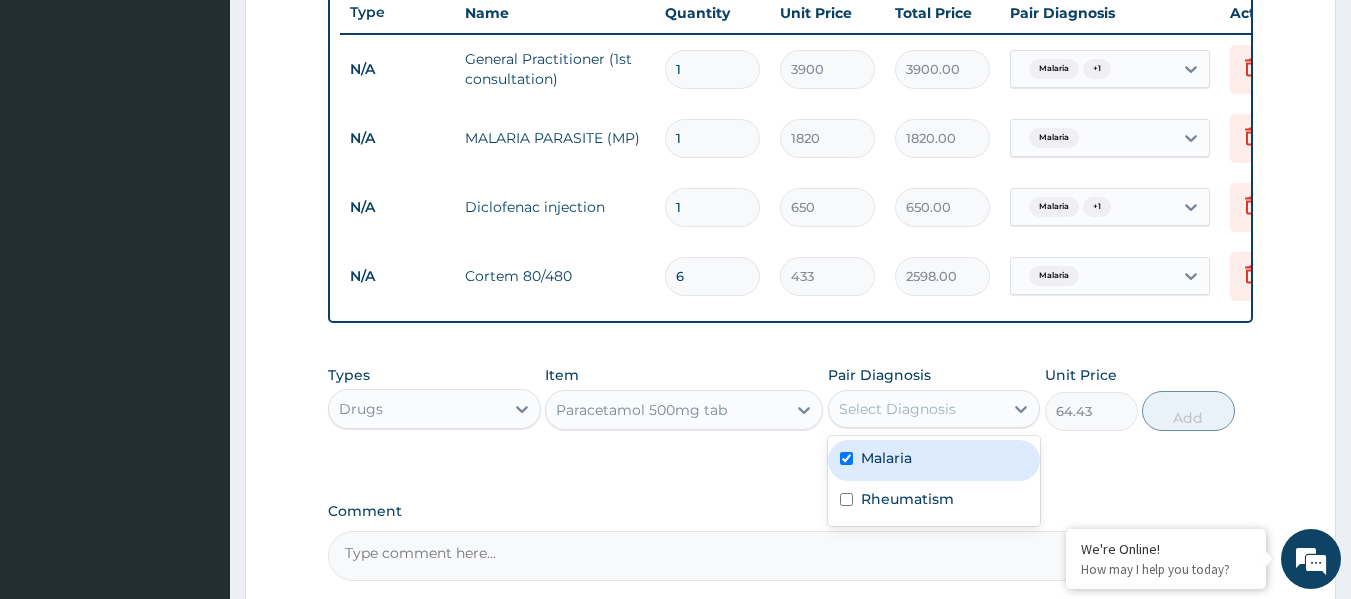 checkbox on "true" 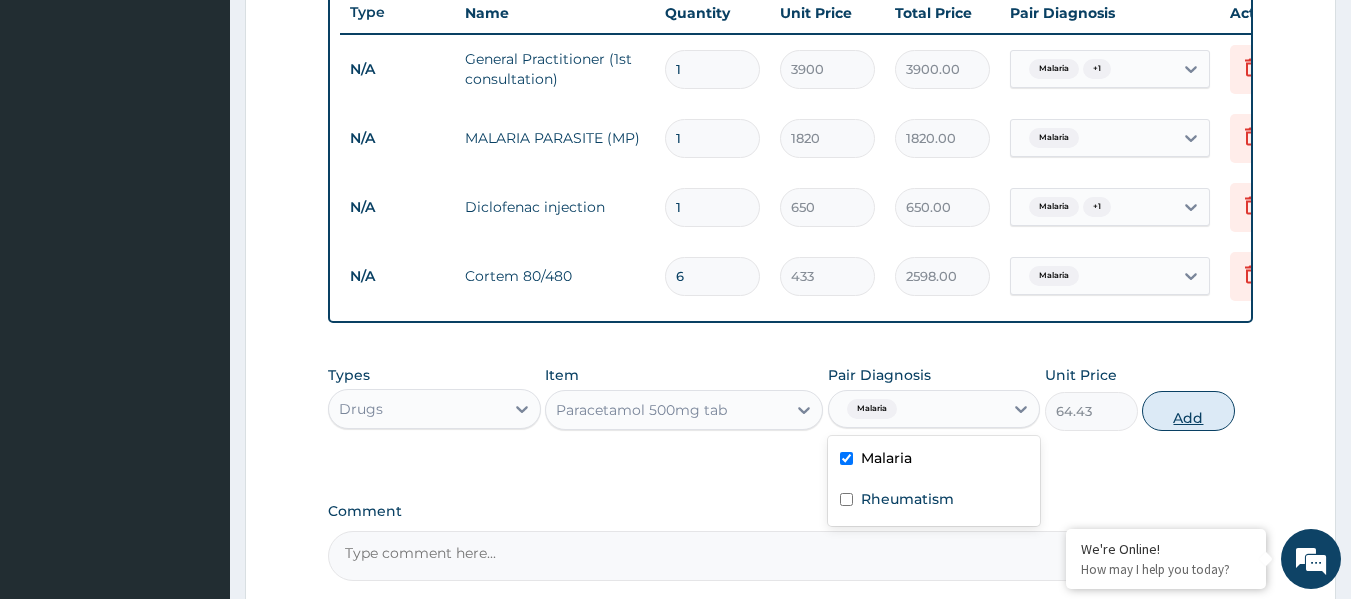 click on "Add" at bounding box center [1188, 411] 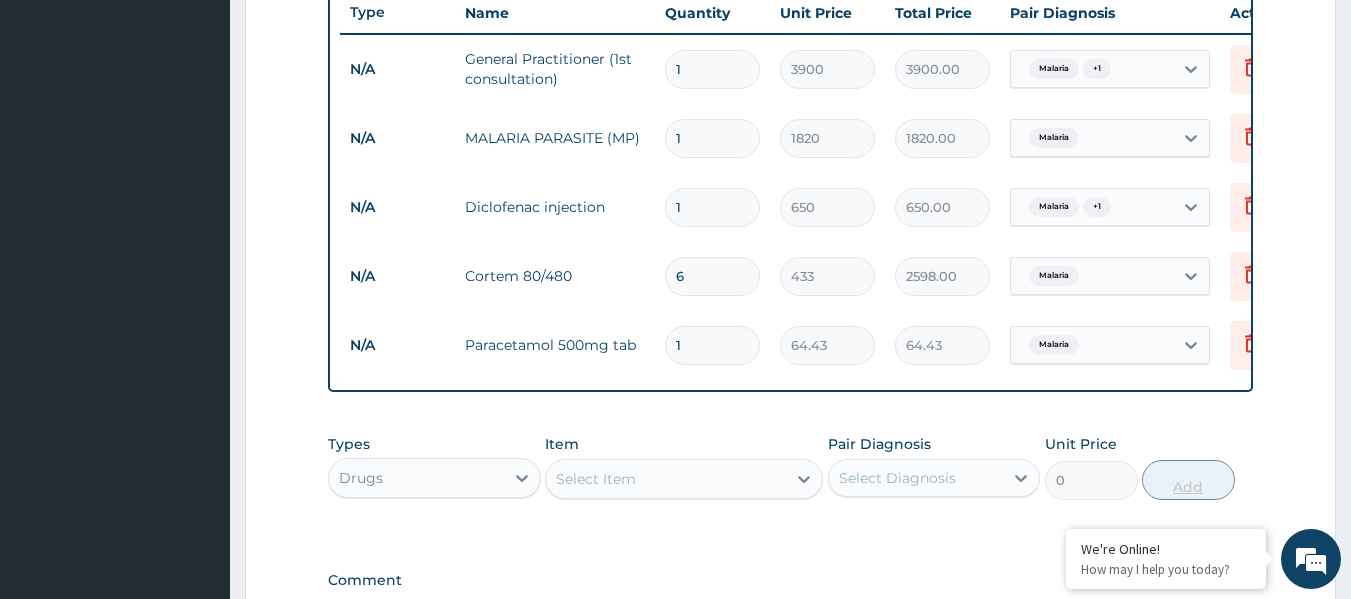 type on "18" 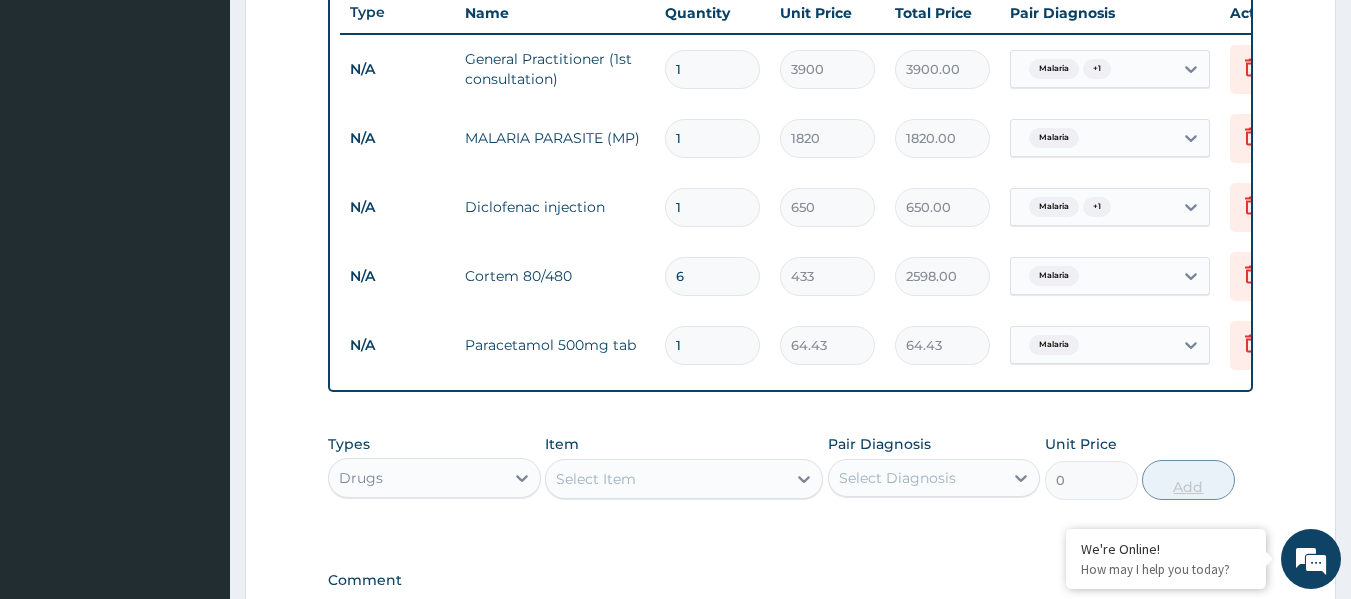 type on "1159.74" 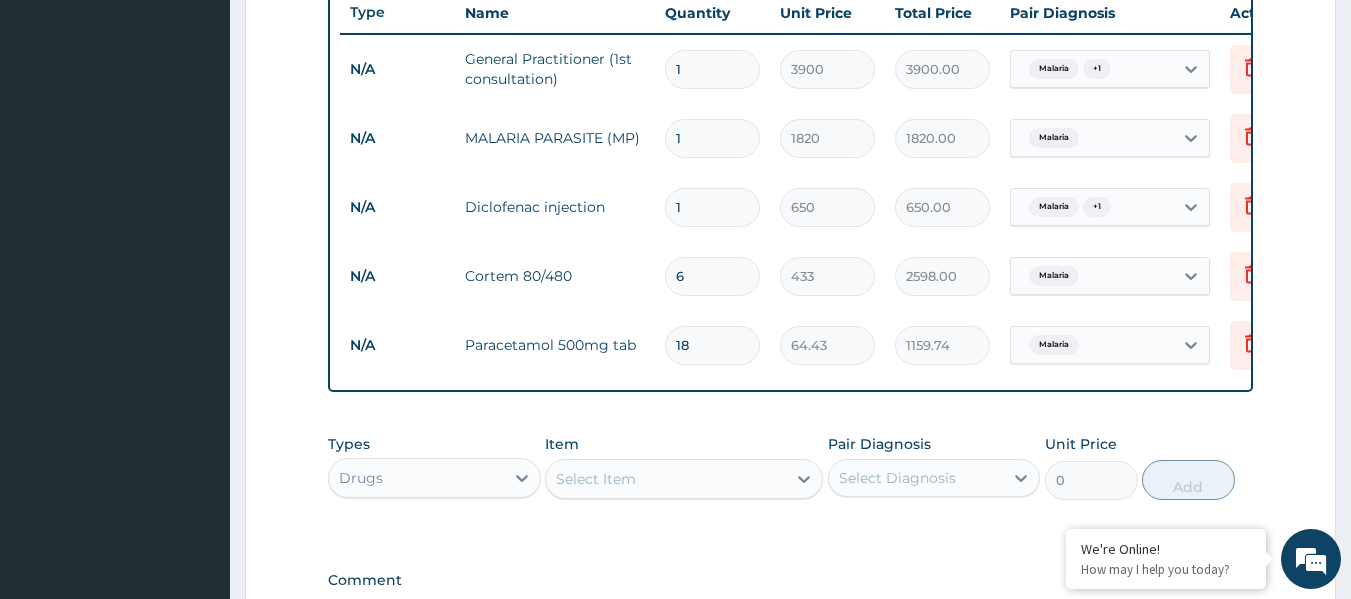 type on "18" 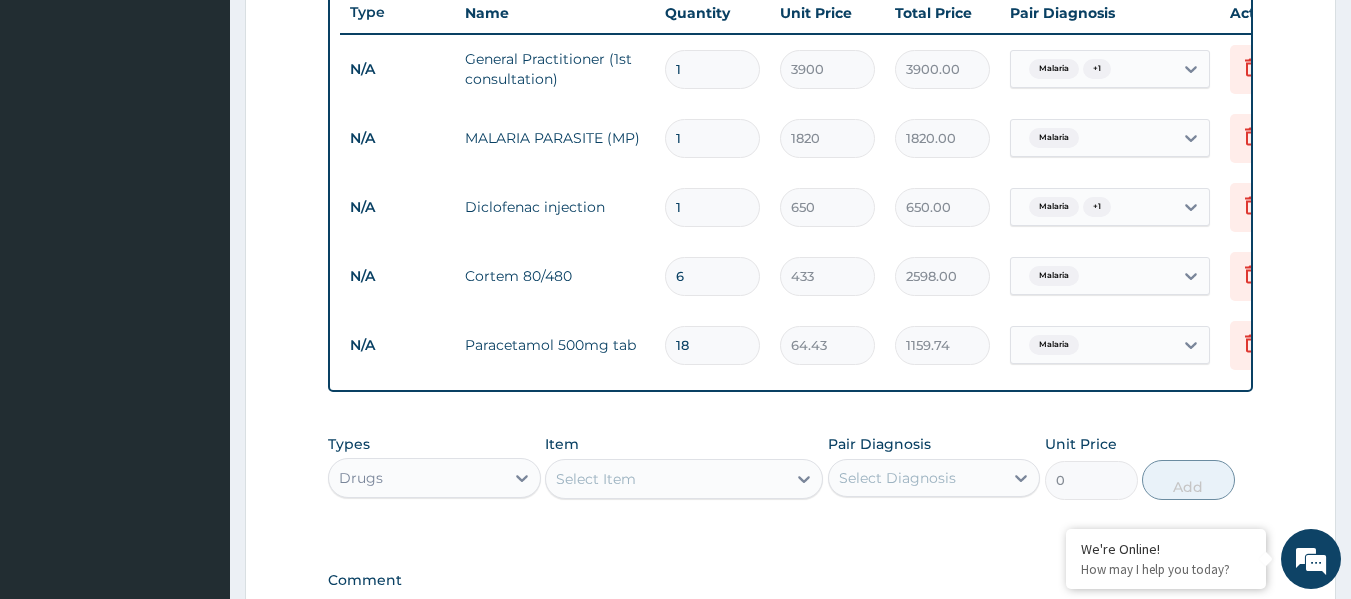 click on "Select Item" at bounding box center [596, 479] 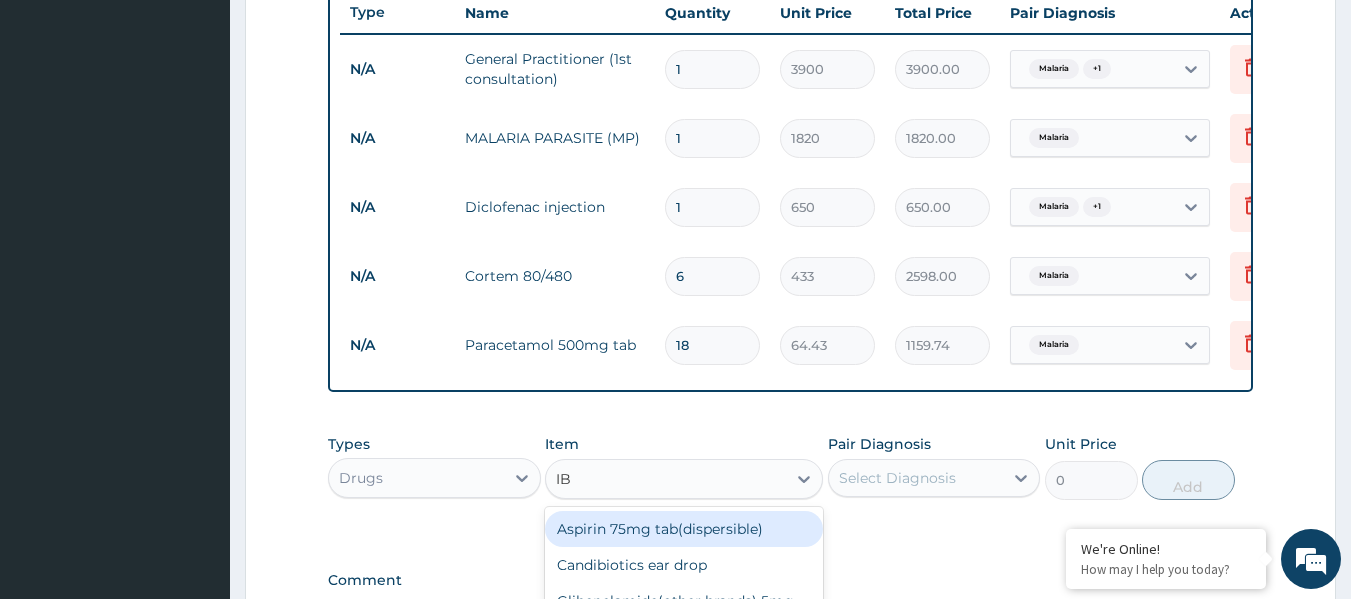 type on "IBP" 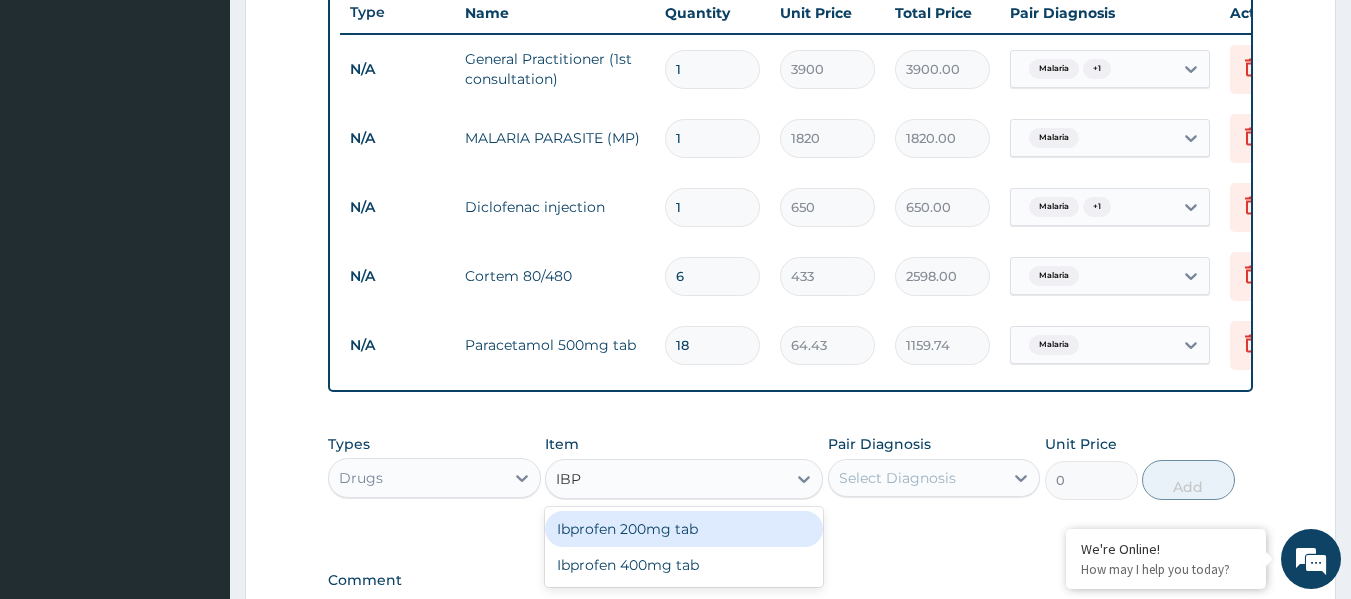 click on "Ibprofen 200mg tab" at bounding box center [684, 529] 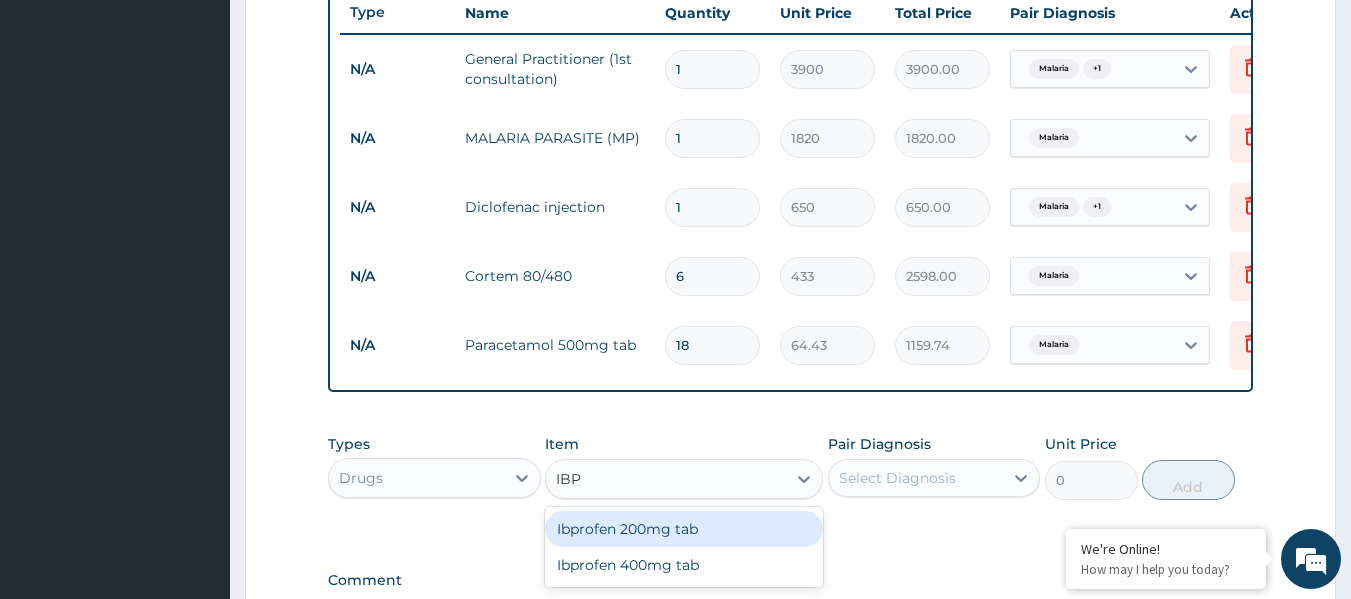 type 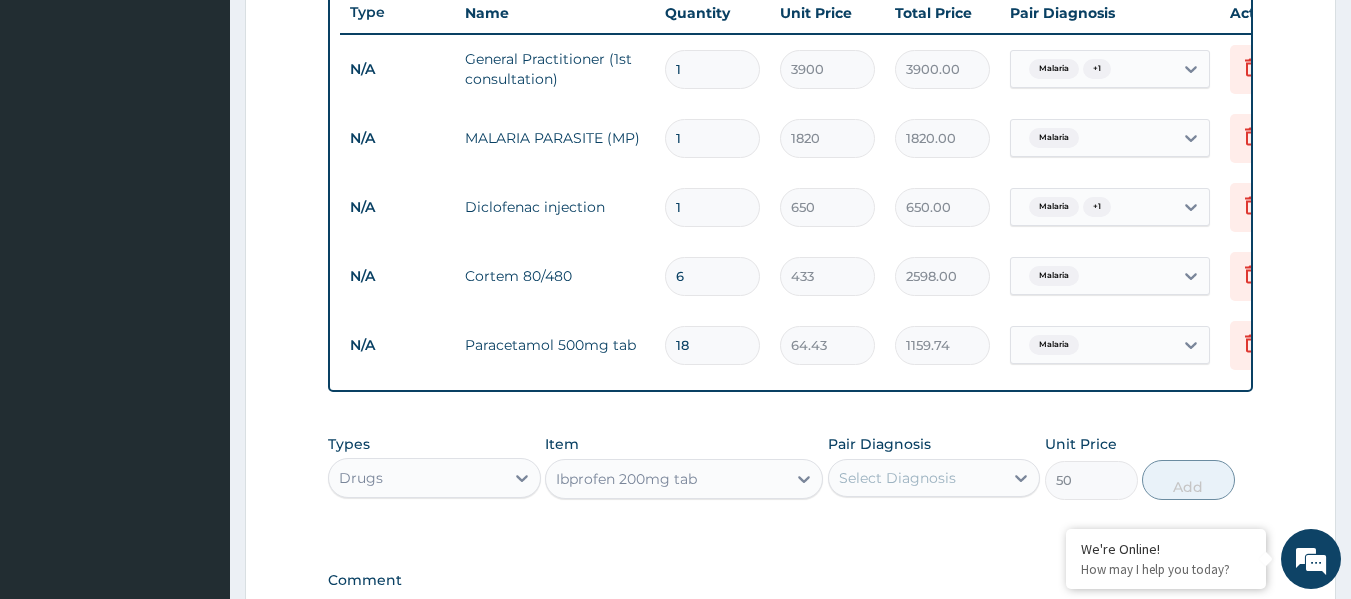 click on "Select Diagnosis" at bounding box center (897, 478) 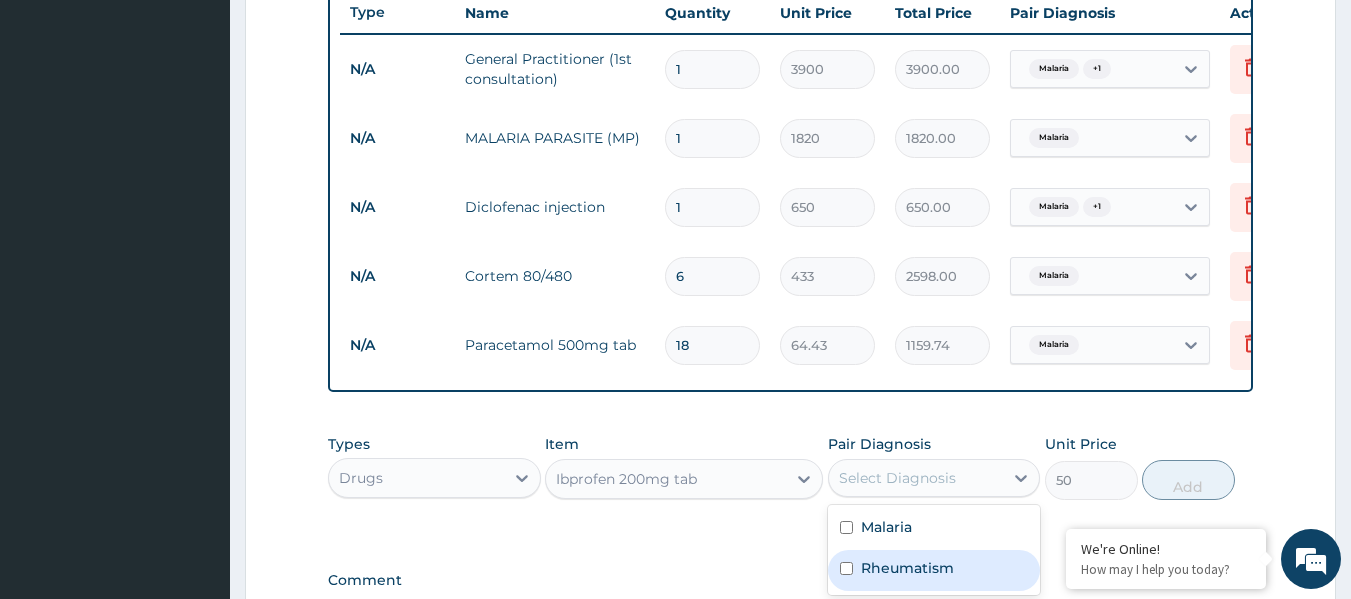 click on "Rheumatism" at bounding box center [907, 568] 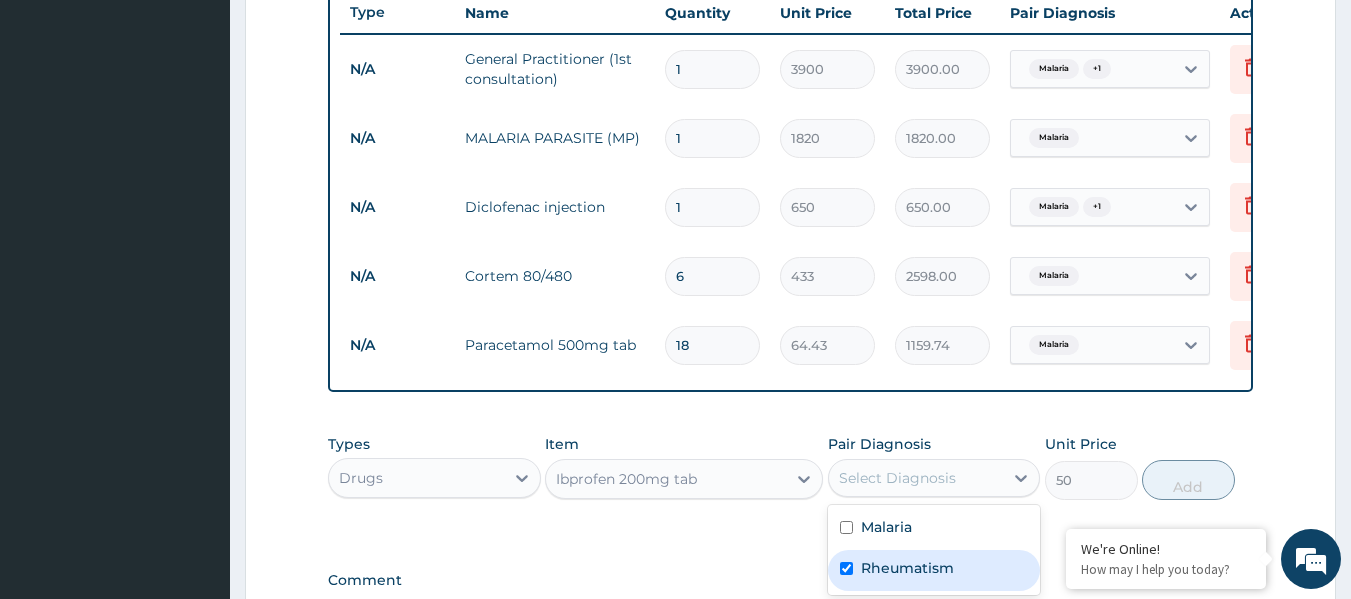checkbox on "true" 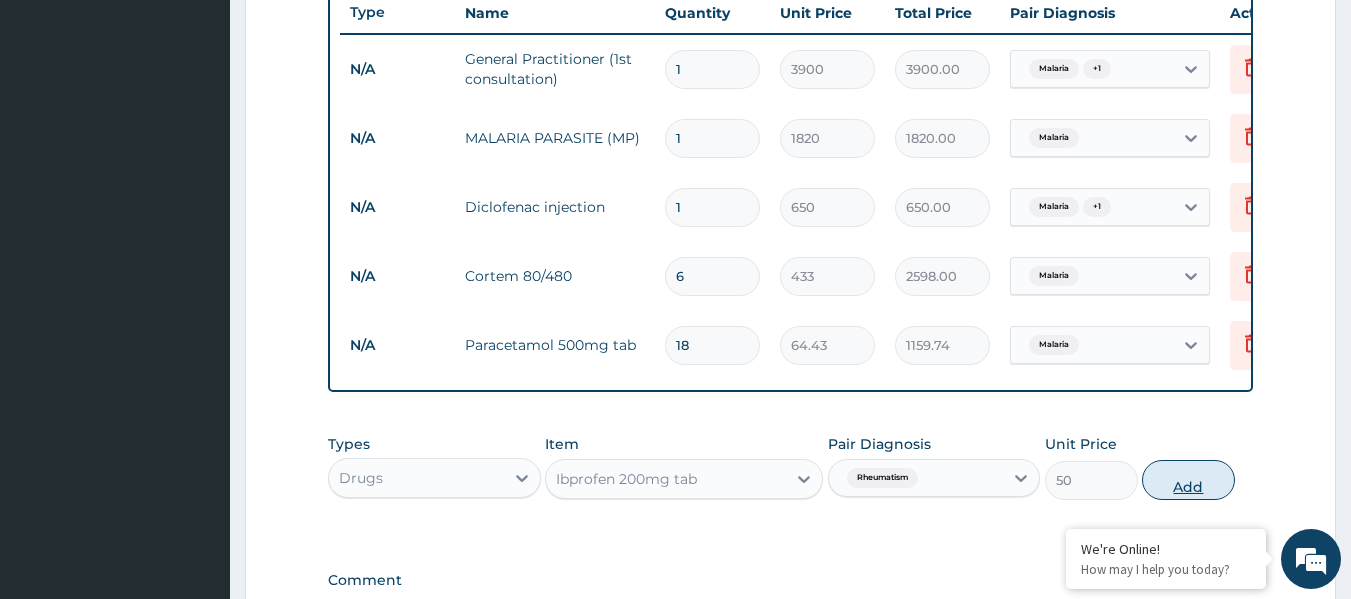 click on "Add" at bounding box center [1188, 480] 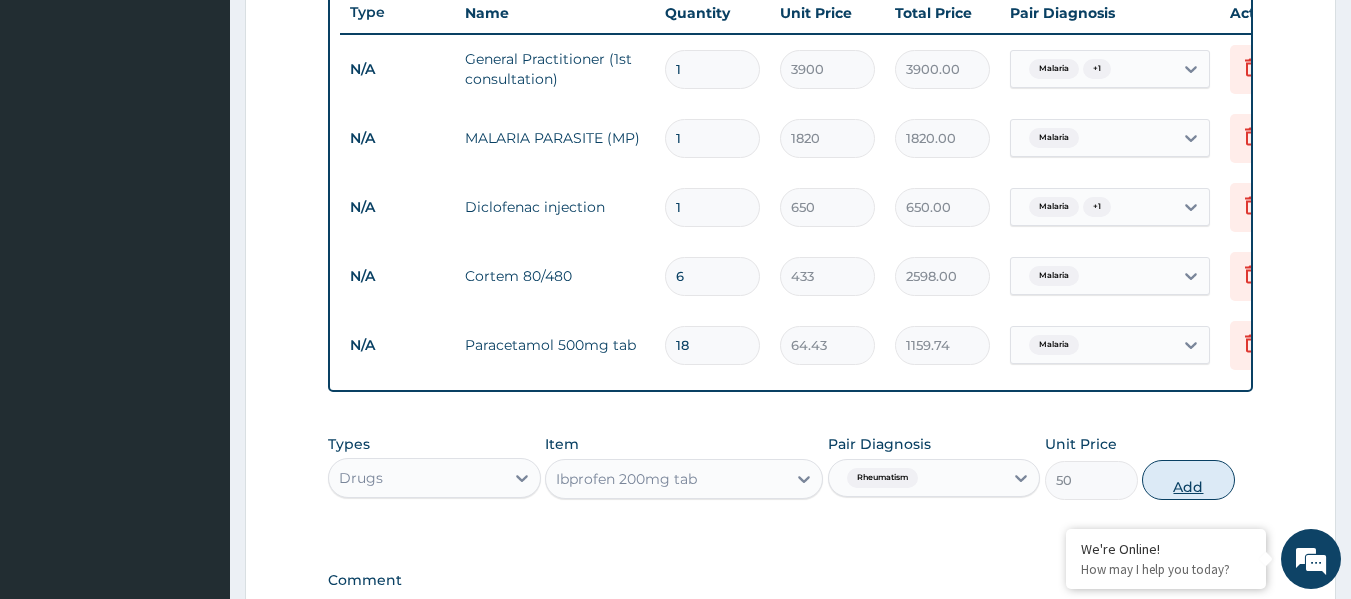 type on "0" 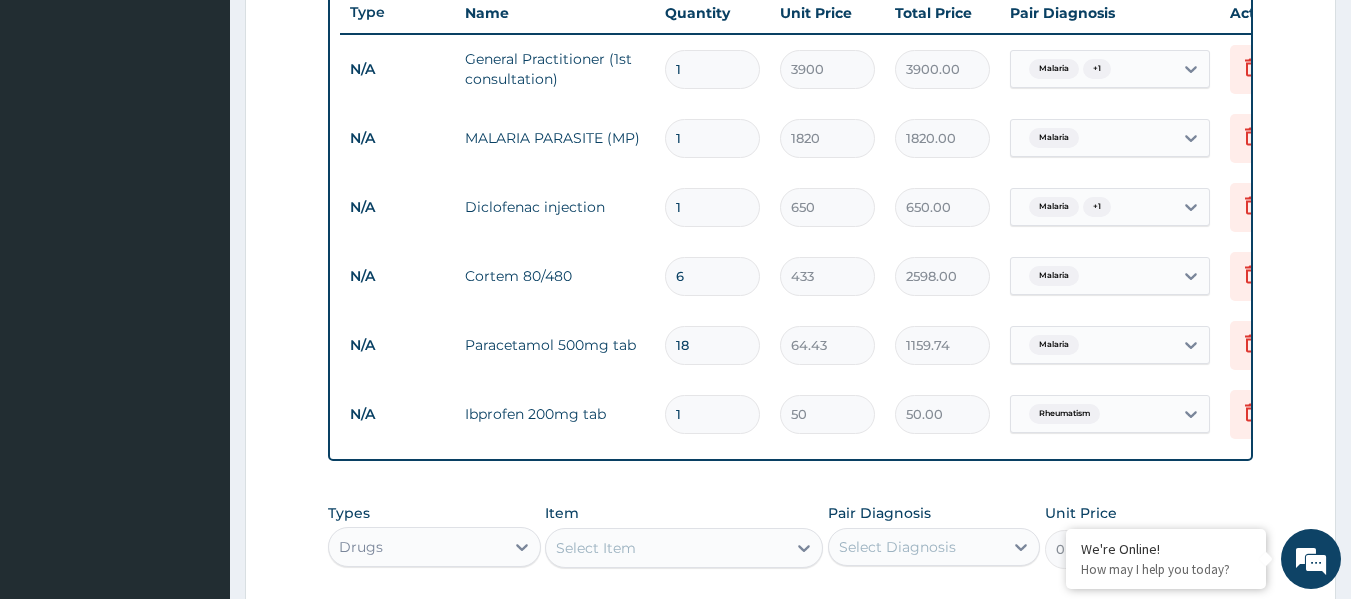 type on "10" 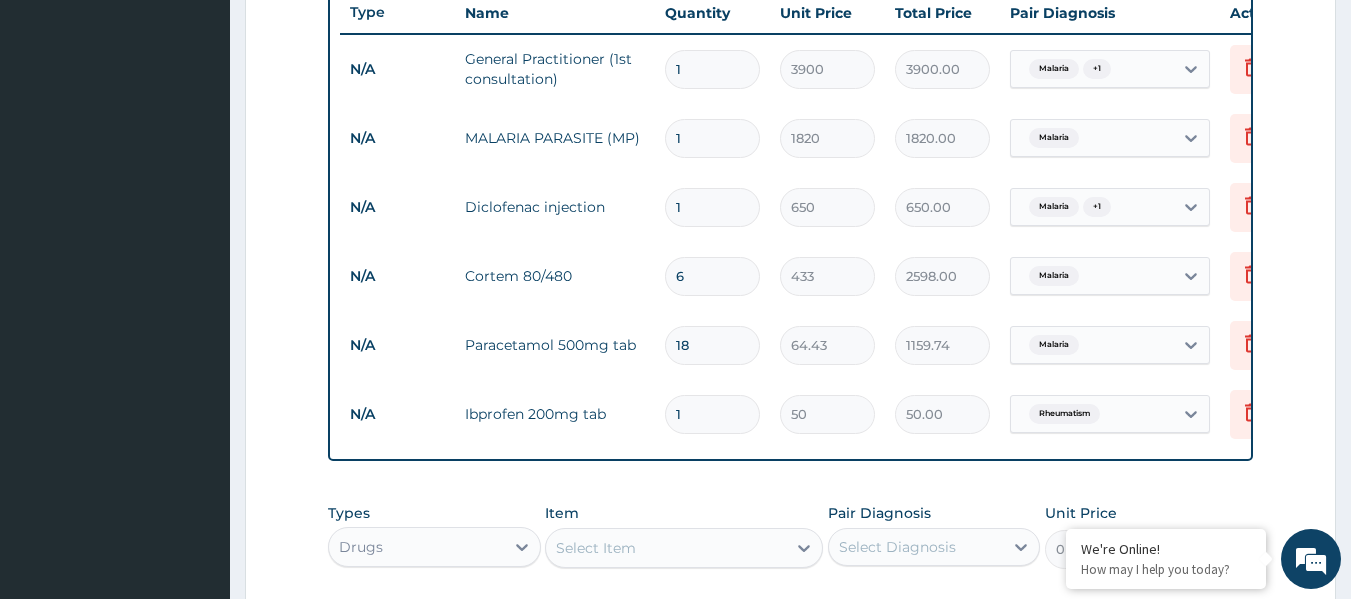 type on "500.00" 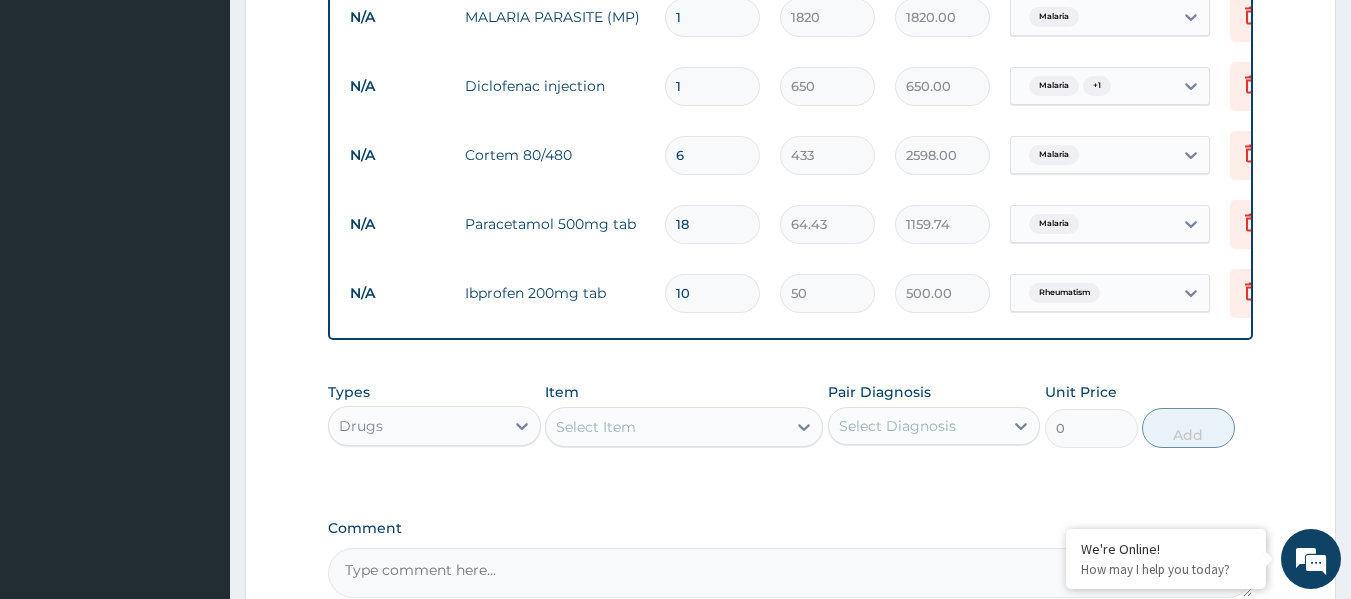 scroll, scrollTop: 897, scrollLeft: 0, axis: vertical 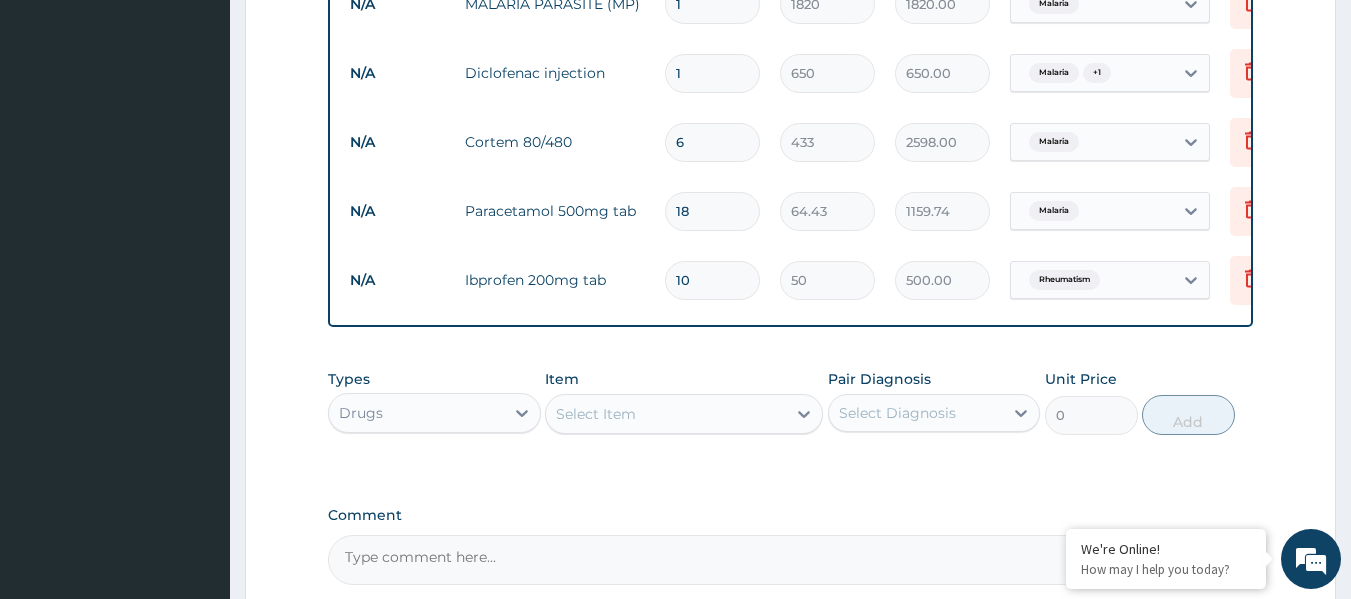 type on "10" 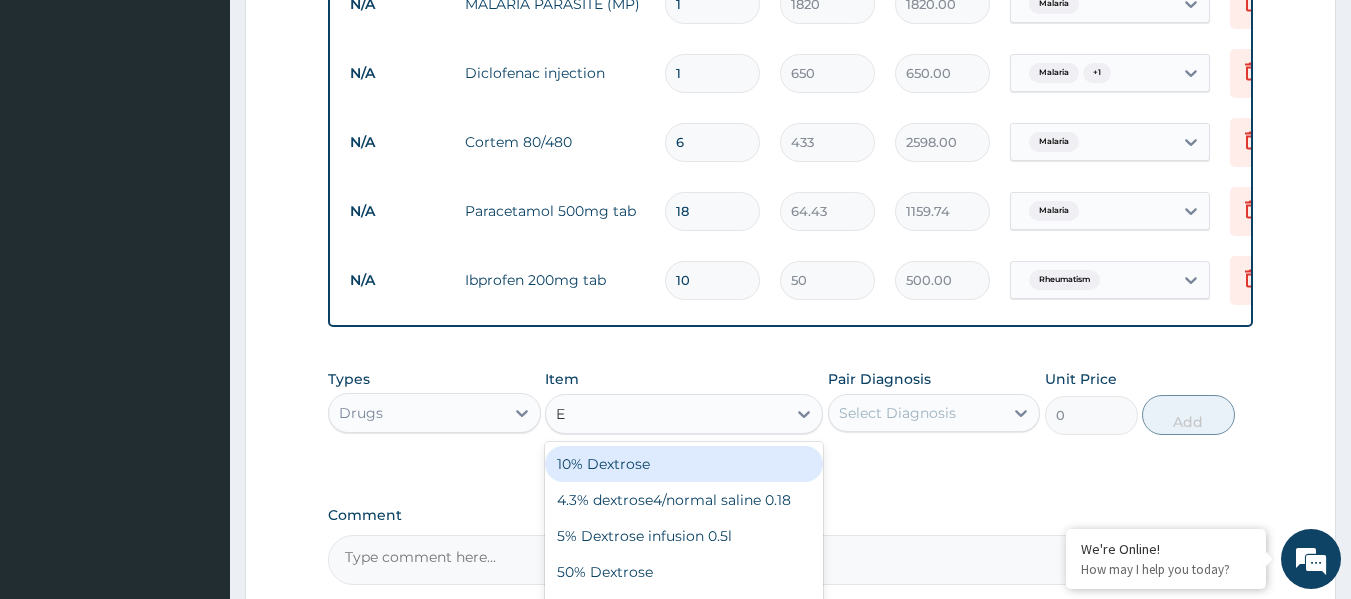 type on "E-" 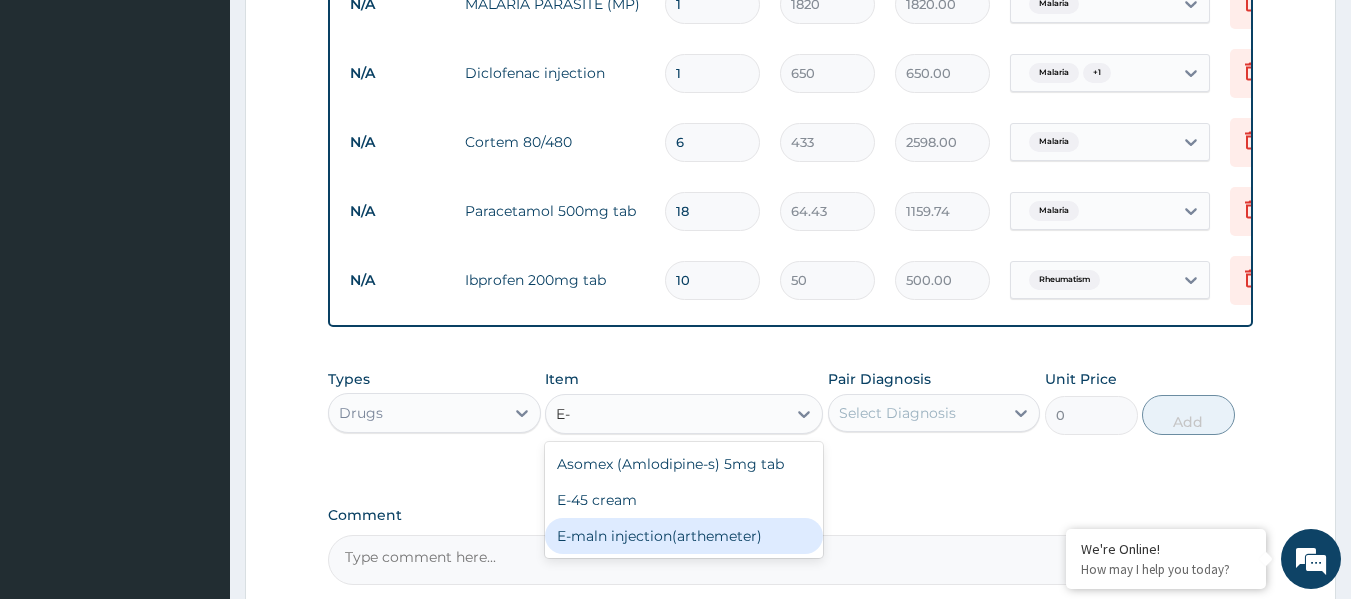 click on "E-maln injection(arthemeter)" at bounding box center [684, 536] 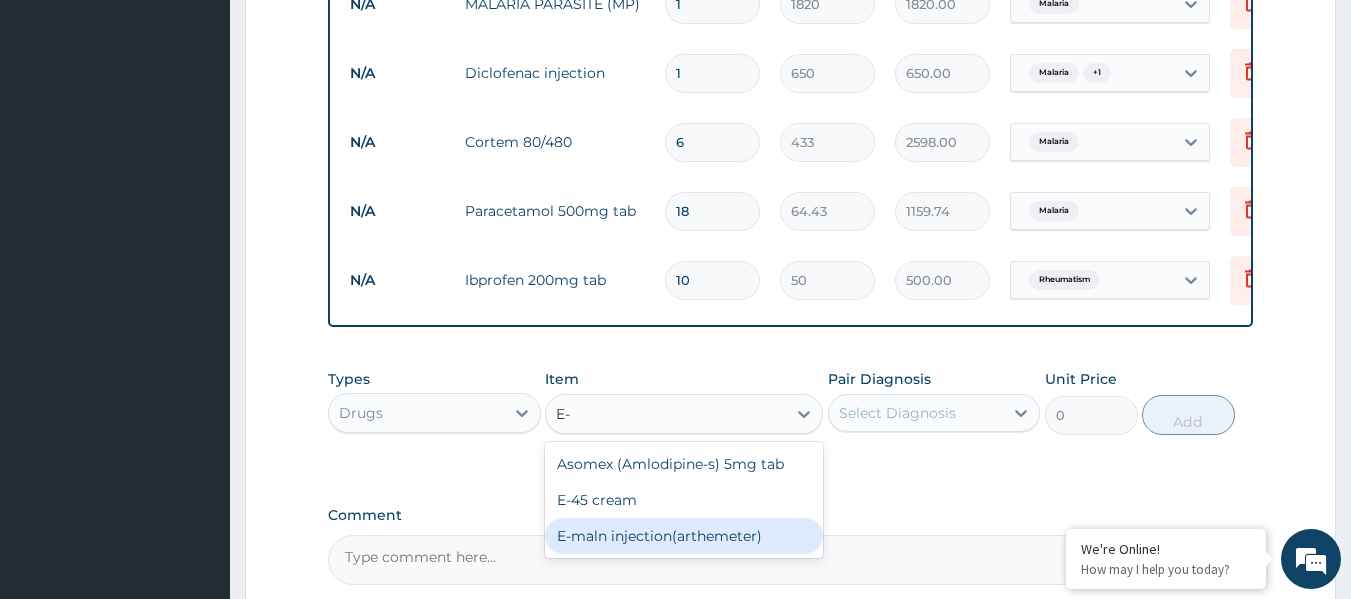type 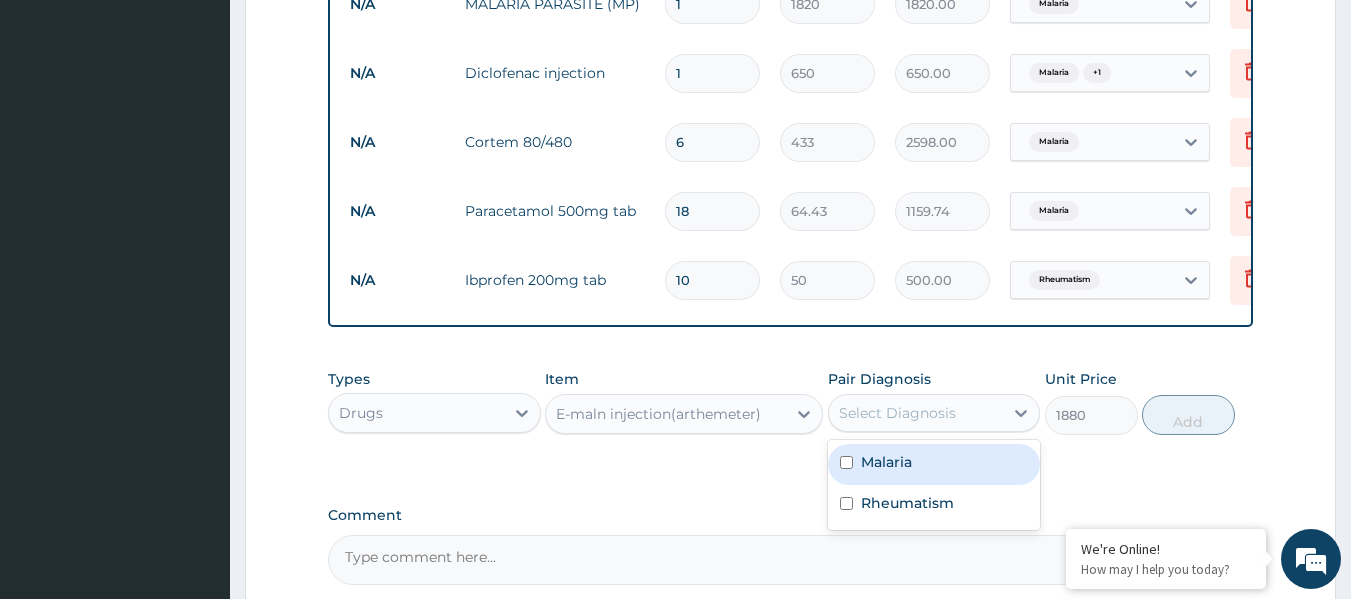 click on "Select Diagnosis" at bounding box center (897, 413) 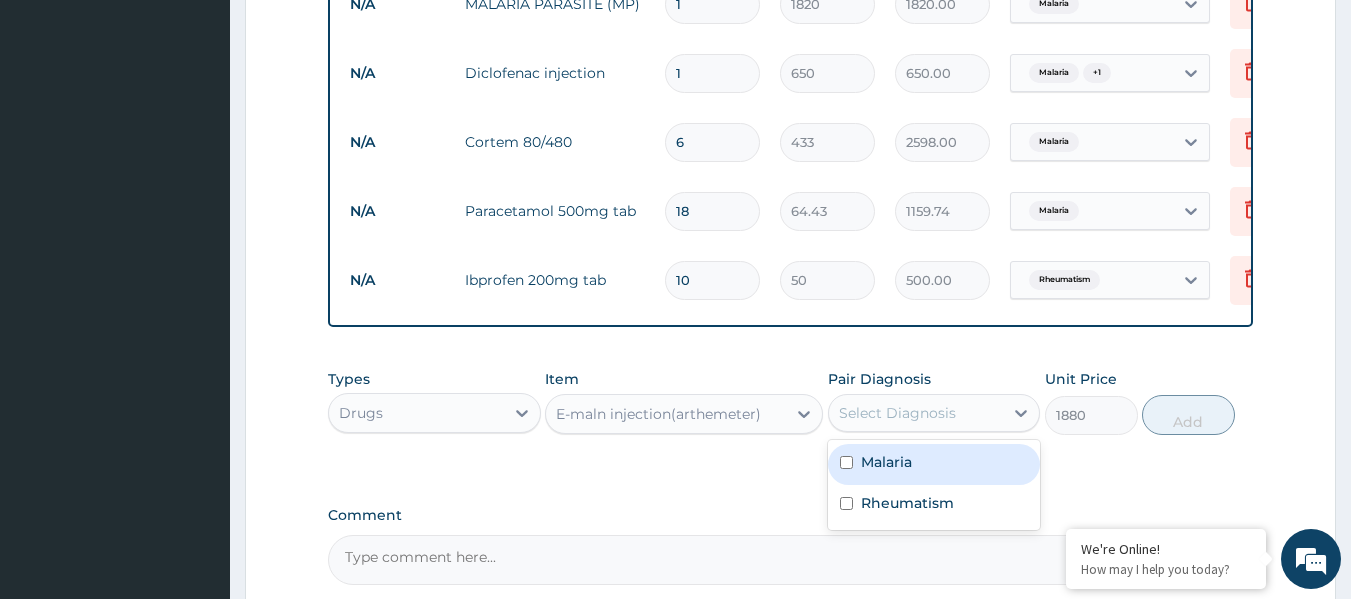click on "Malaria" at bounding box center (886, 462) 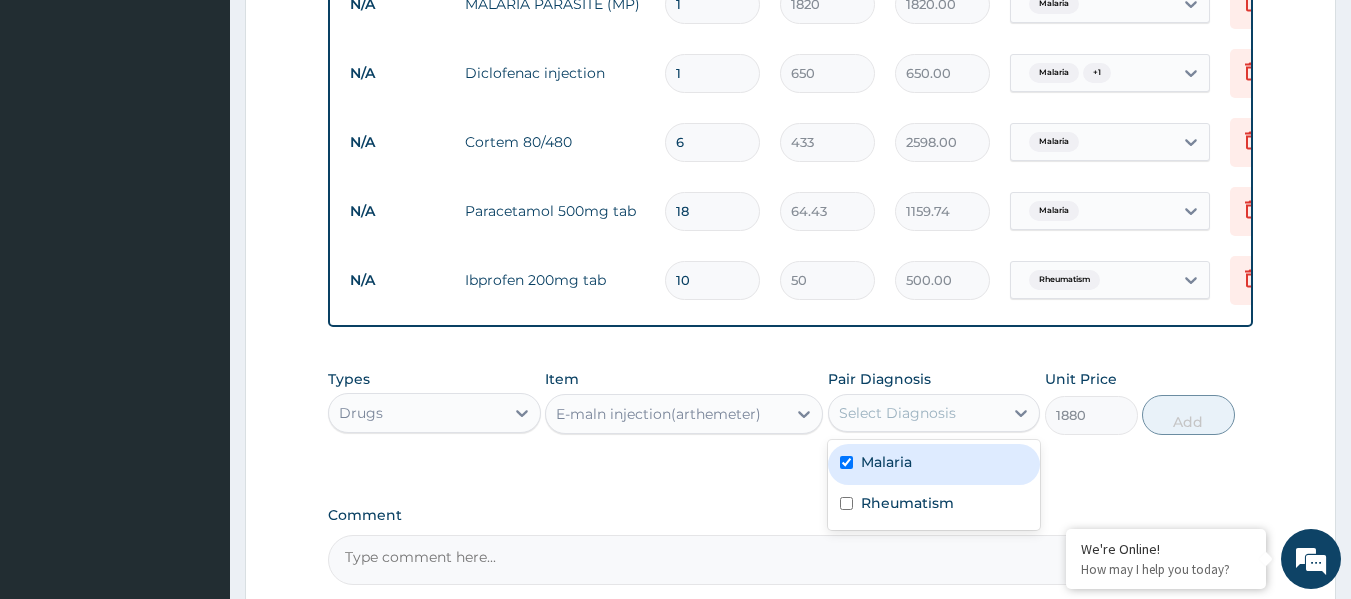 checkbox on "true" 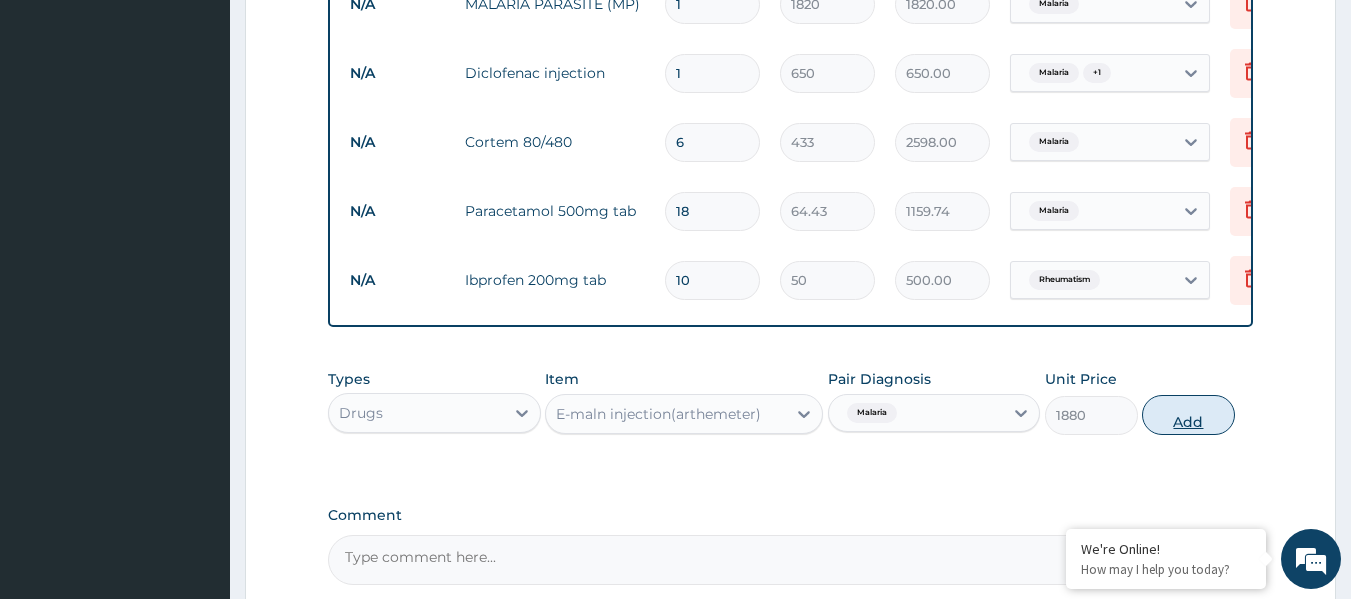 click on "Add" at bounding box center [1188, 415] 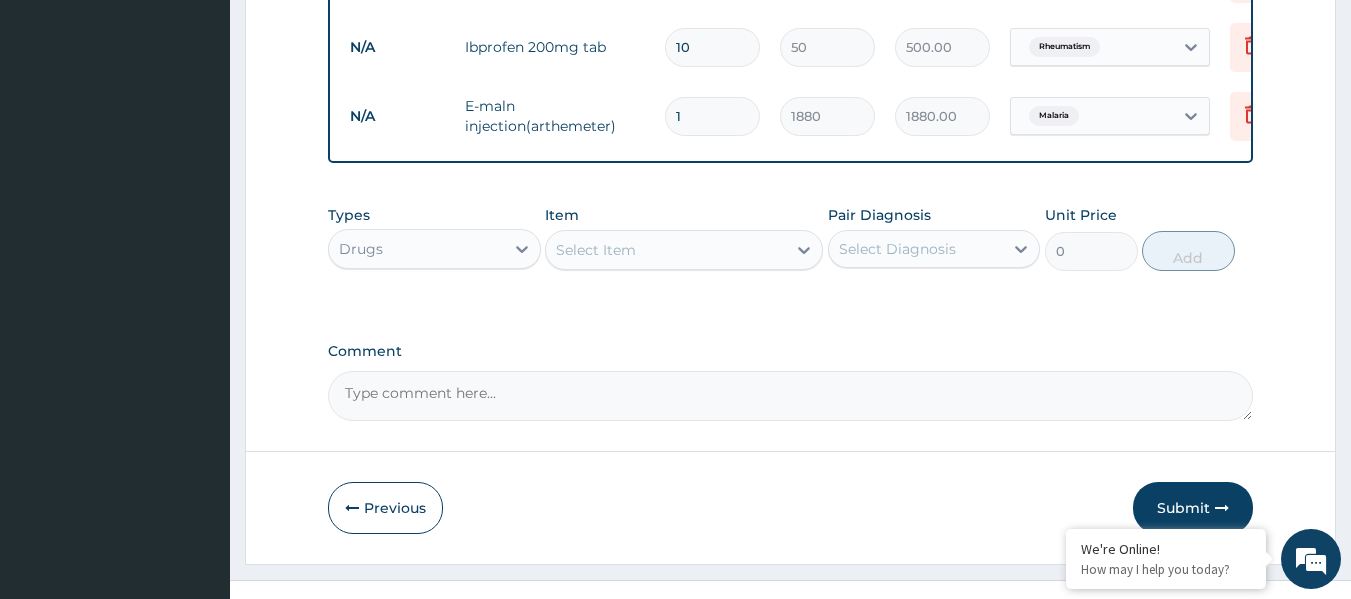 scroll, scrollTop: 1142, scrollLeft: 0, axis: vertical 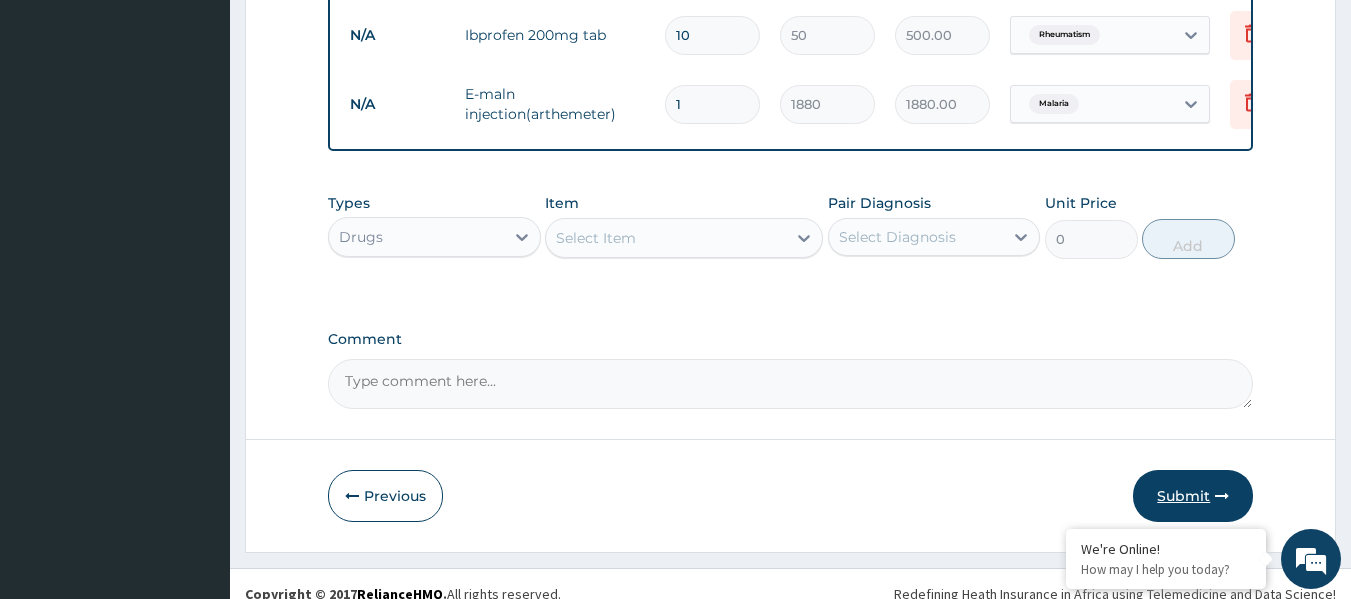 click on "Submit" at bounding box center [1193, 496] 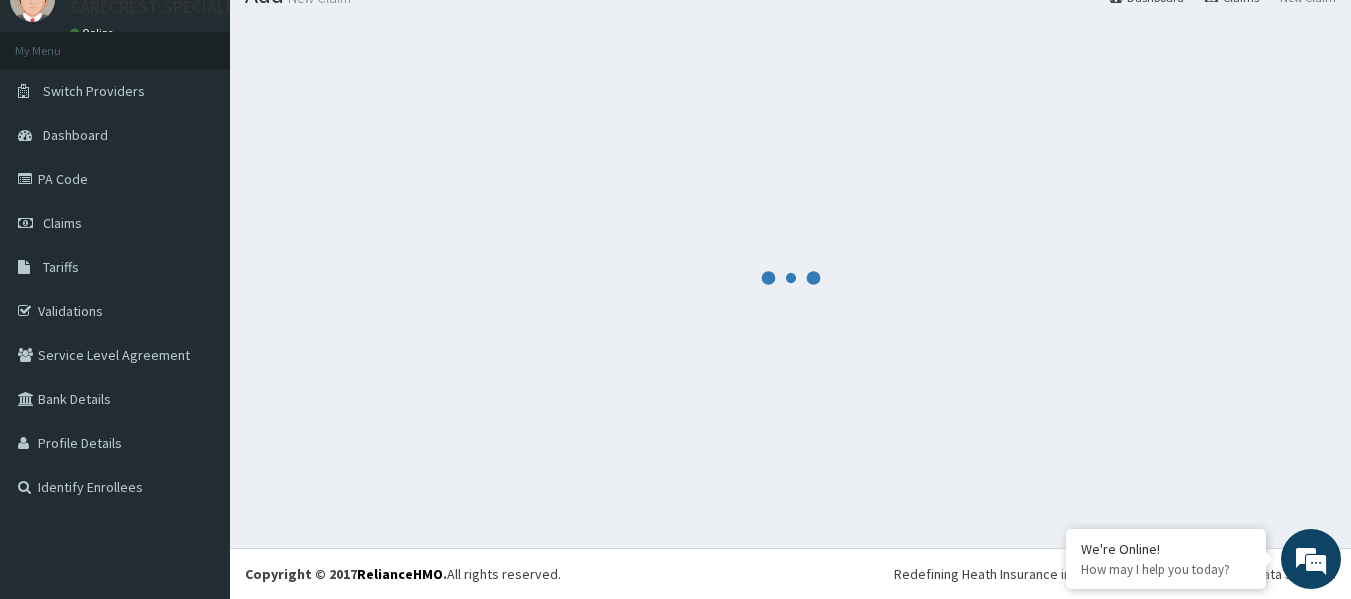 scroll, scrollTop: 1142, scrollLeft: 0, axis: vertical 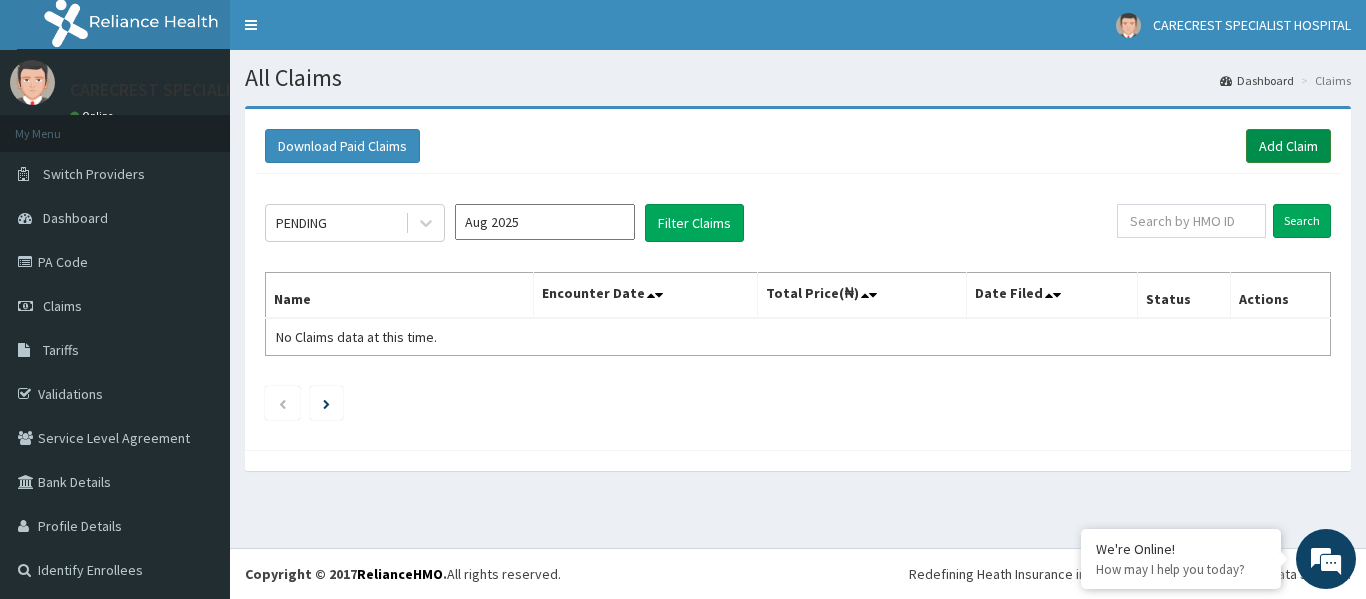 click on "Add Claim" at bounding box center (1288, 146) 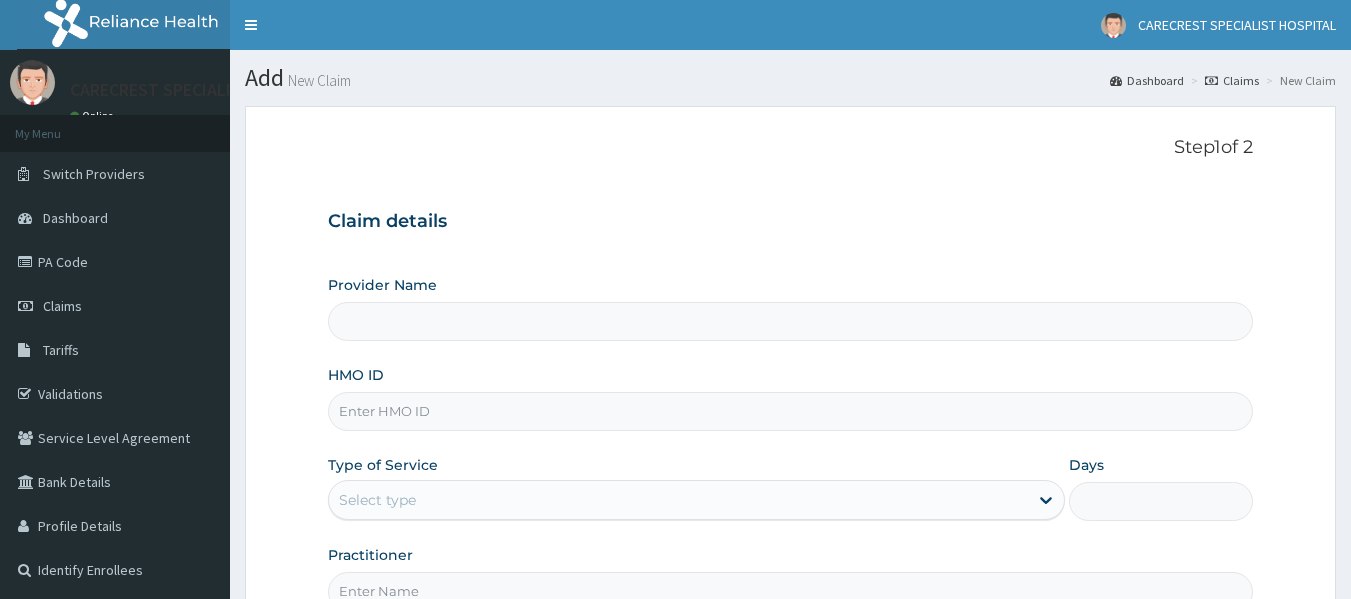 scroll, scrollTop: 0, scrollLeft: 0, axis: both 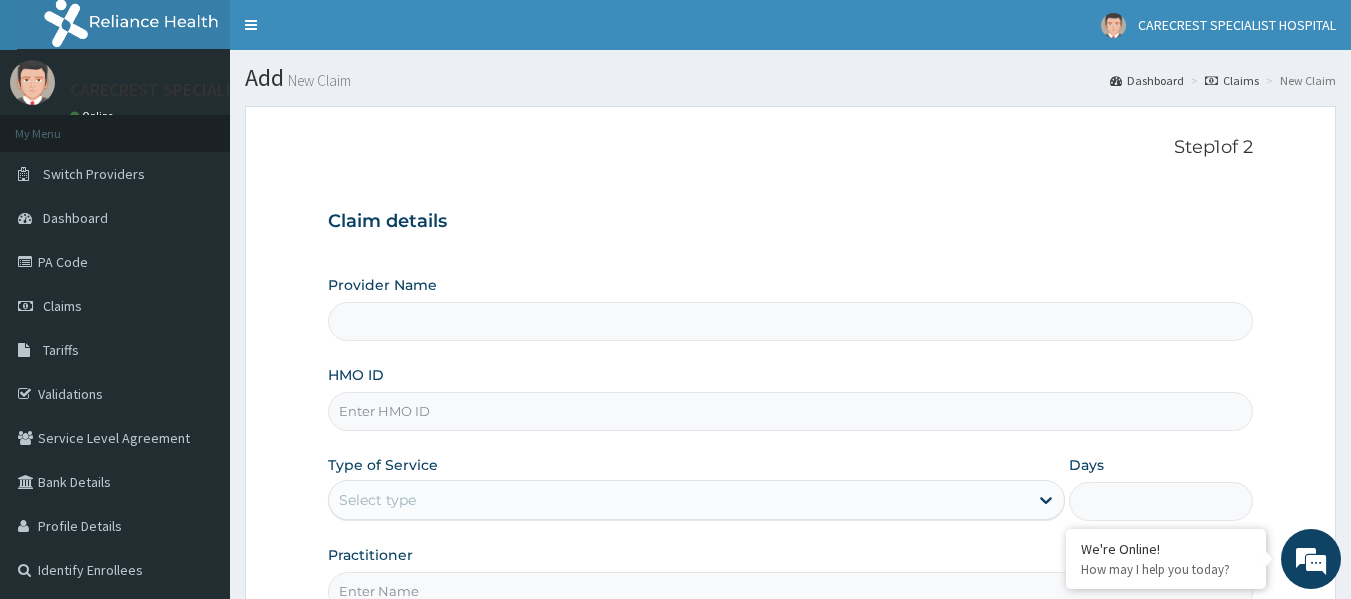 click on "HMO ID" at bounding box center [791, 411] 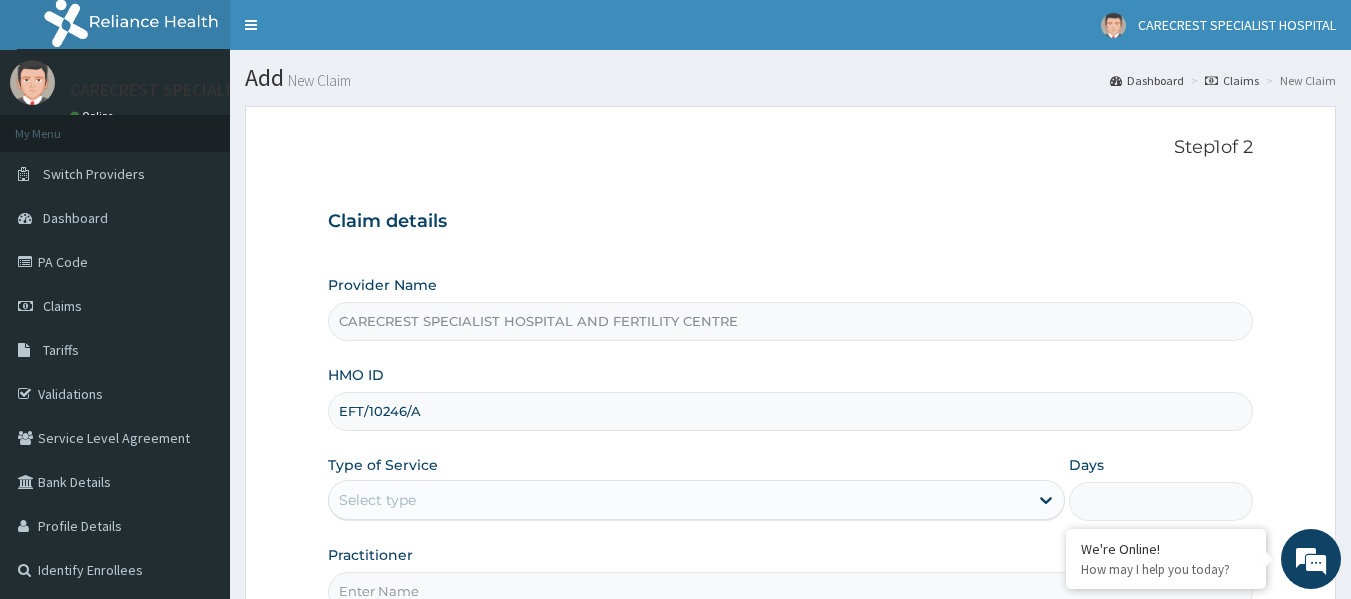 type on "EFT/10246/A" 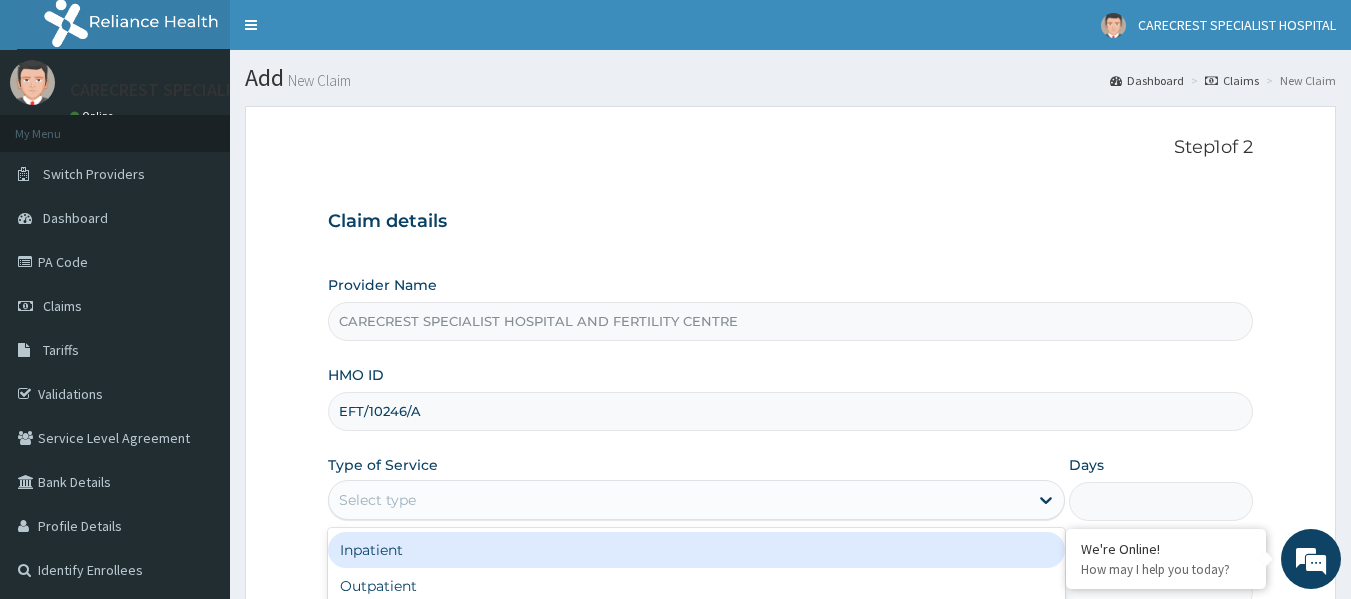 click on "Select type" at bounding box center [678, 500] 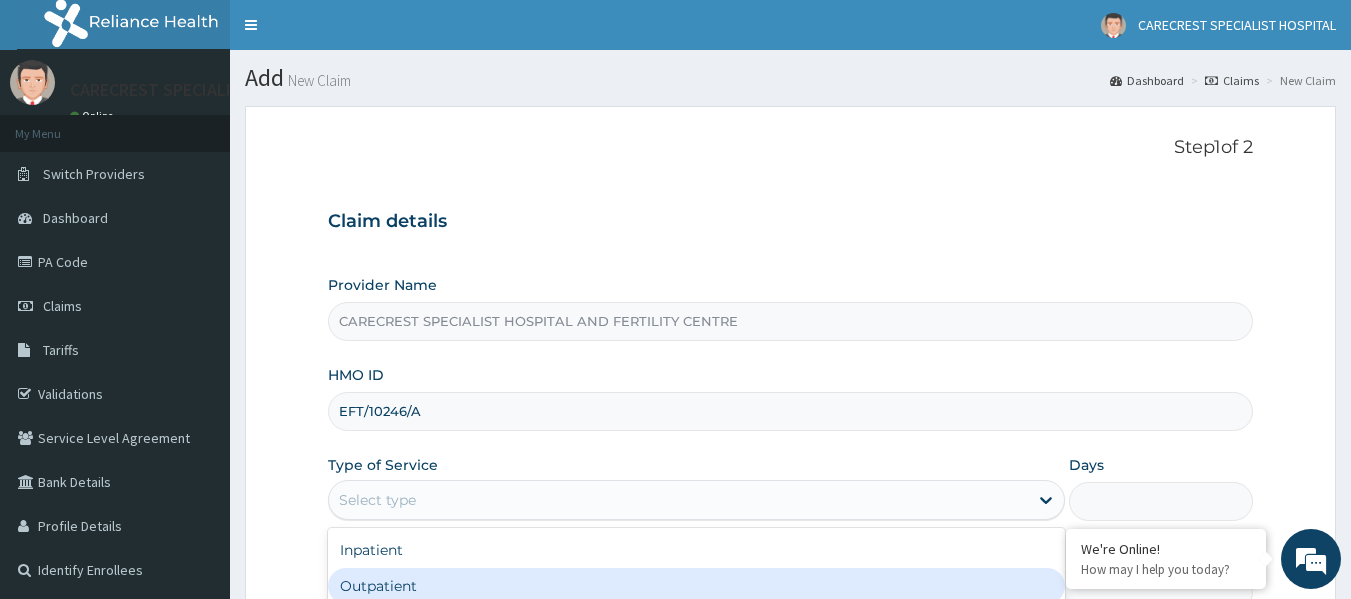 scroll, scrollTop: 0, scrollLeft: 0, axis: both 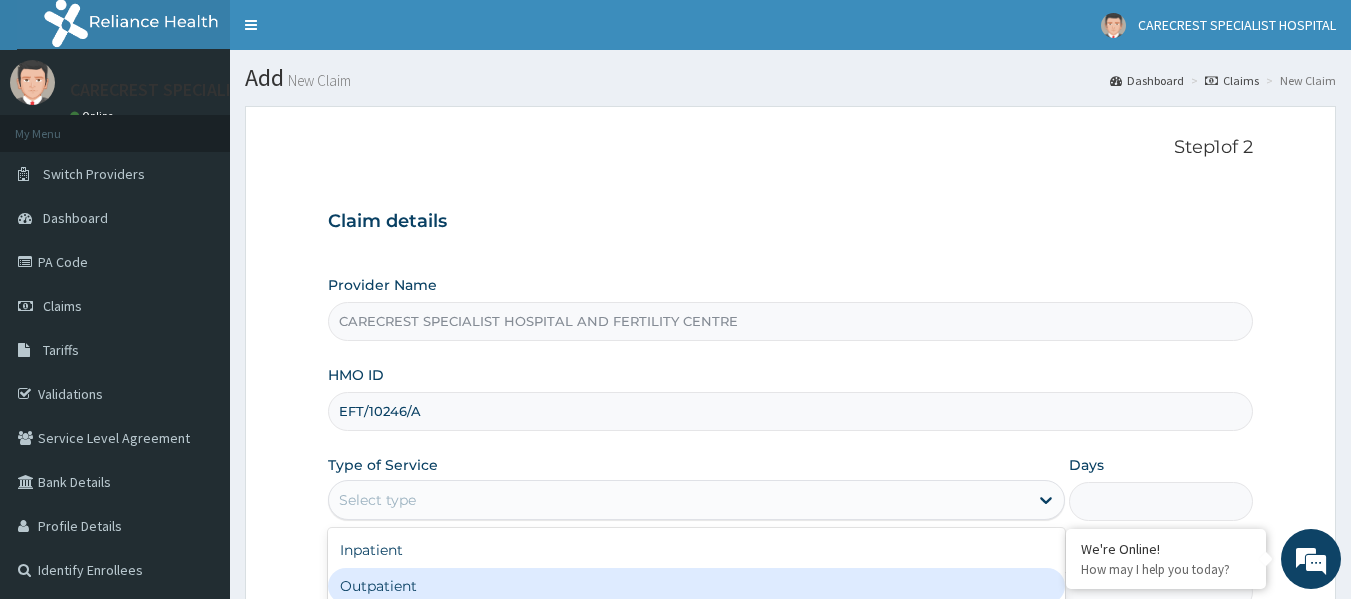 click on "Outpatient" at bounding box center (696, 586) 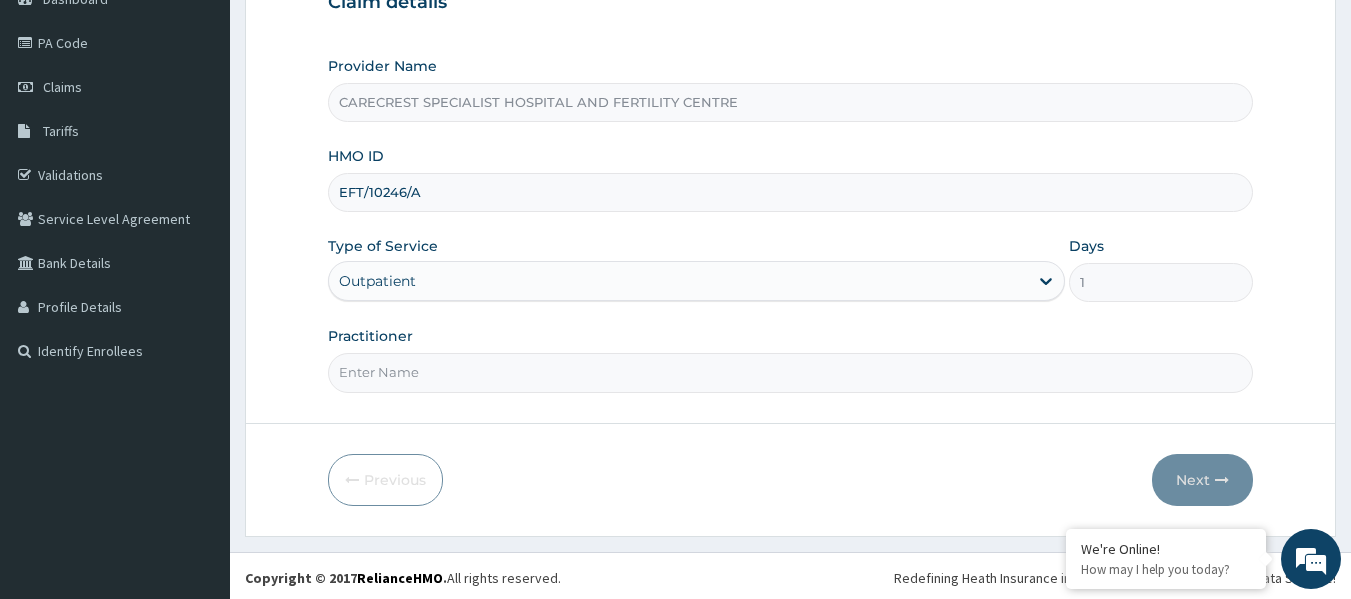 scroll, scrollTop: 223, scrollLeft: 0, axis: vertical 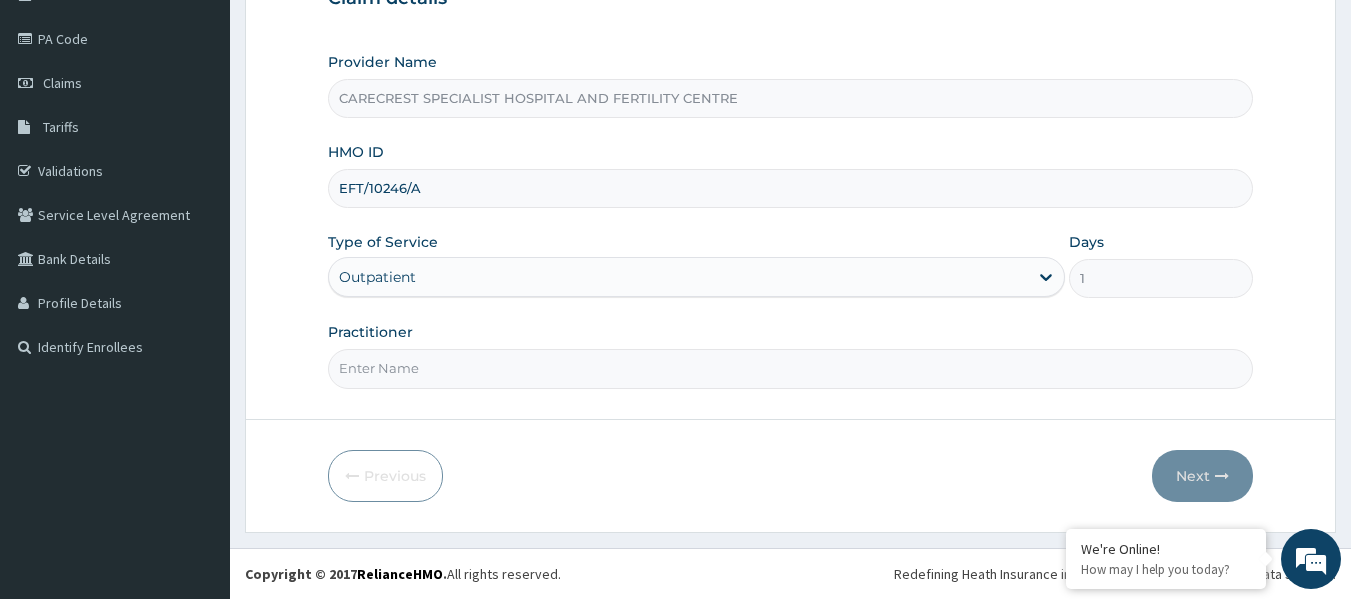 click on "Practitioner" at bounding box center (791, 368) 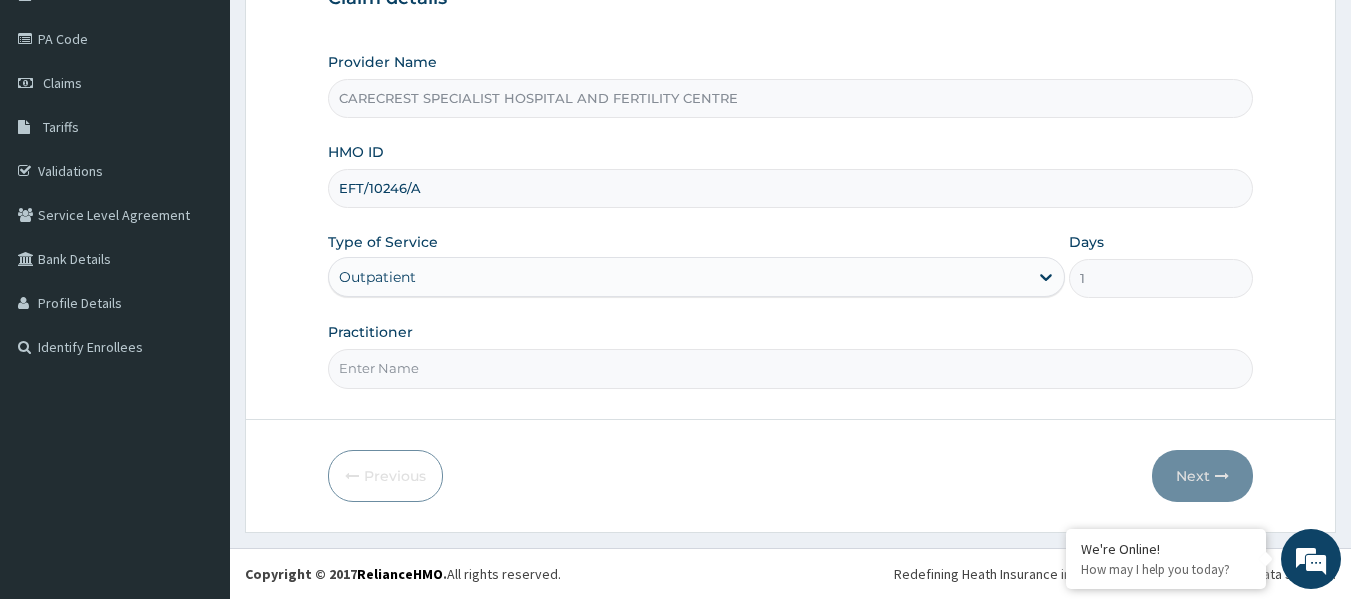type on "DR. [LAST]" 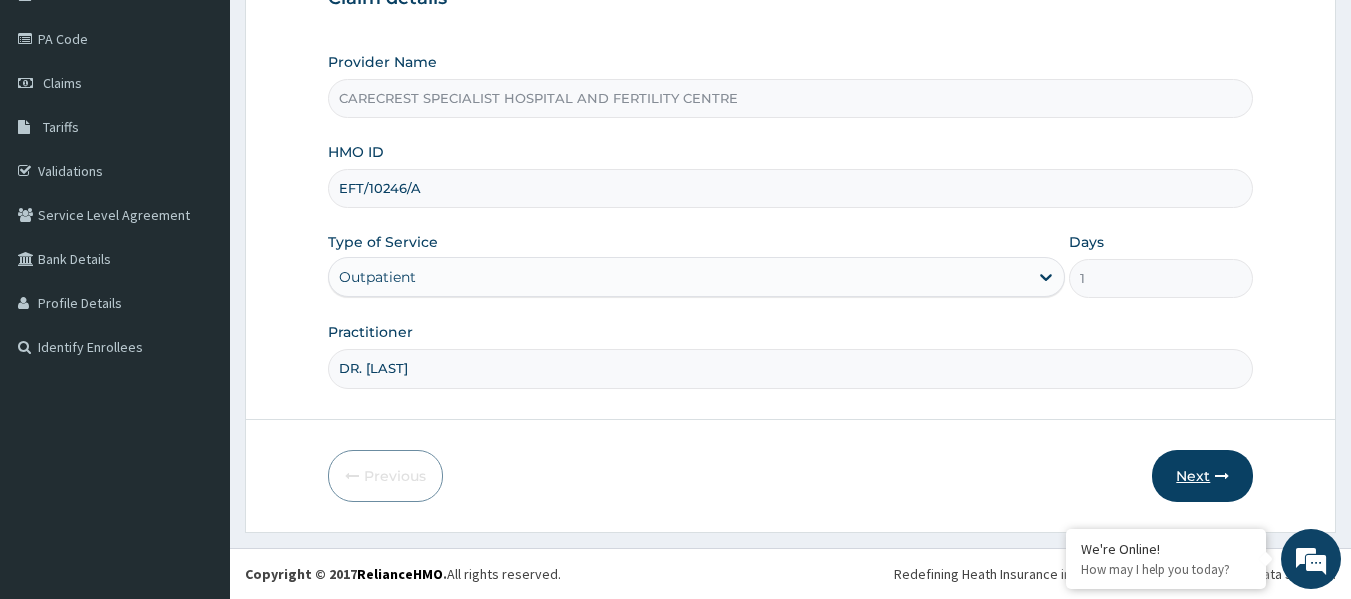 click on "Next" at bounding box center [1202, 476] 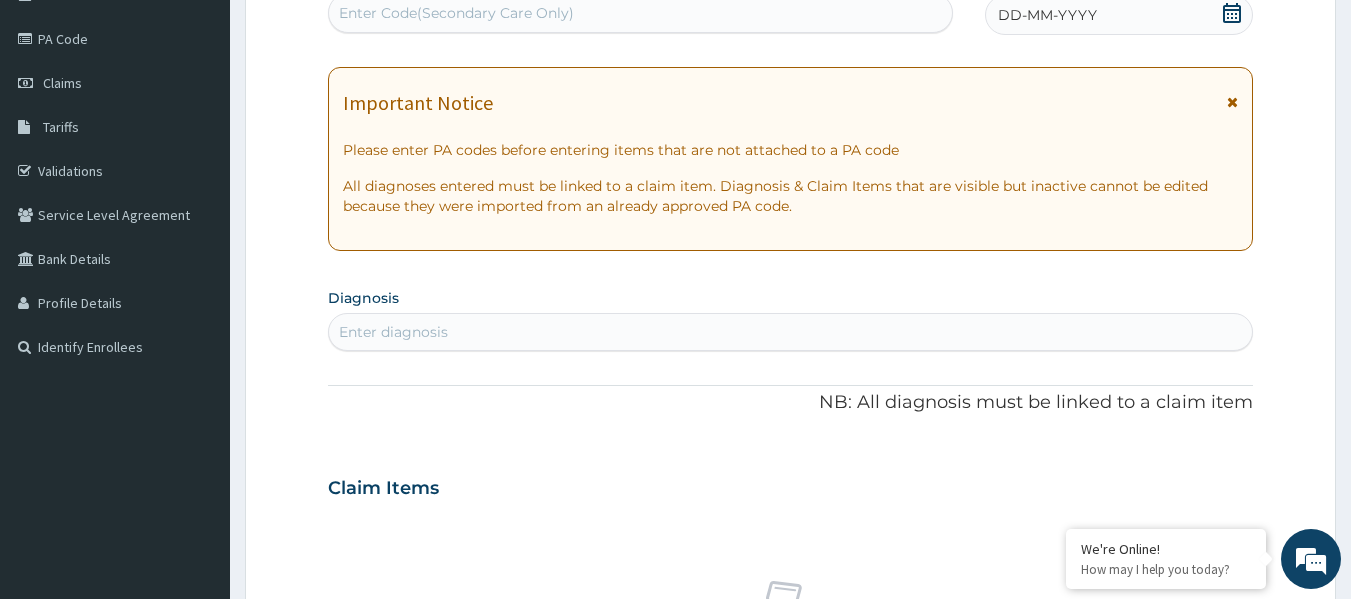 click on "DD-MM-YYYY" at bounding box center [1047, 15] 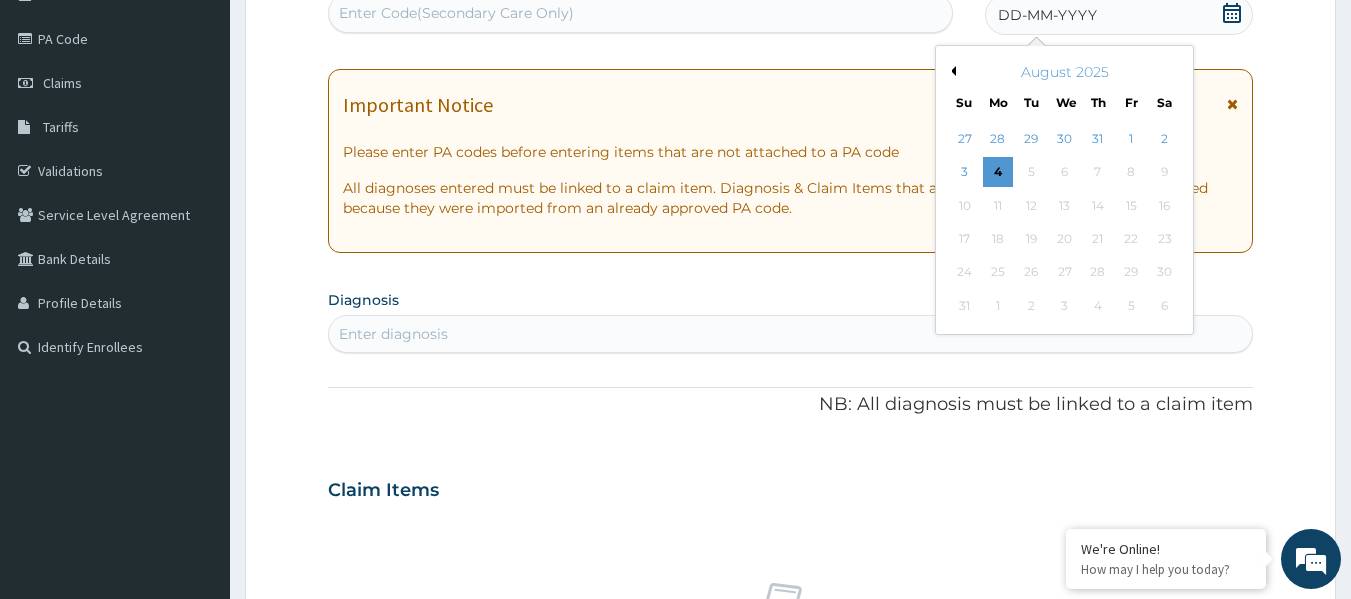 click on "Previous Month" at bounding box center [951, 71] 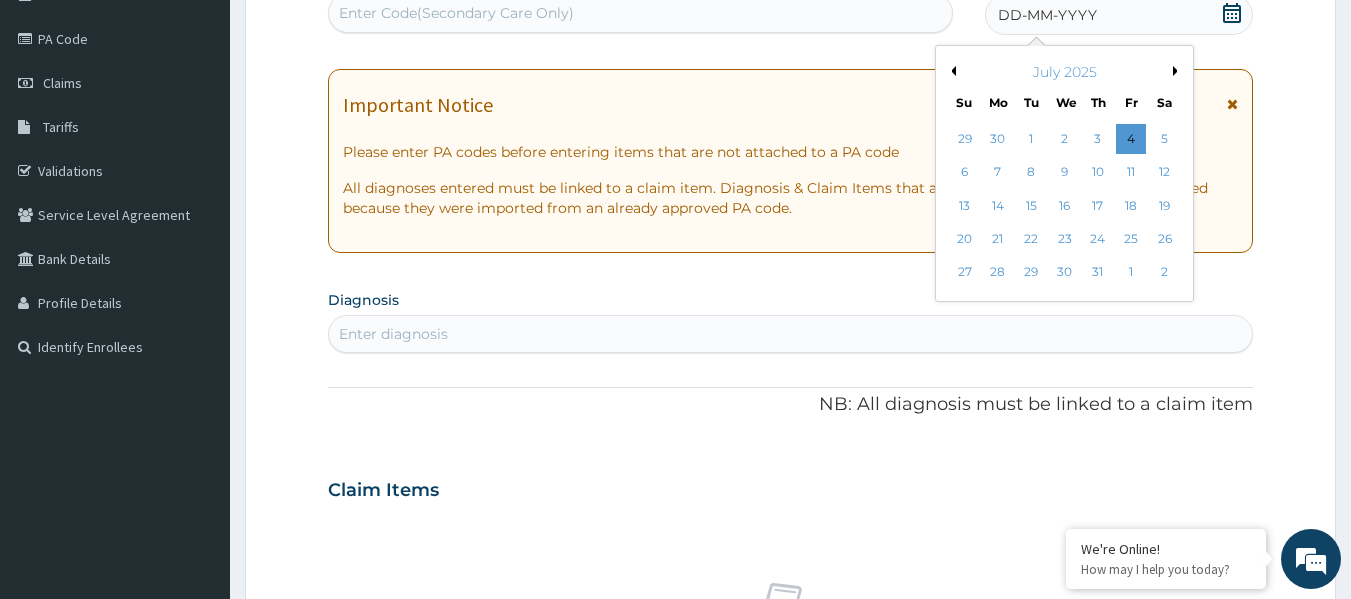 click on "Previous Month" at bounding box center [951, 71] 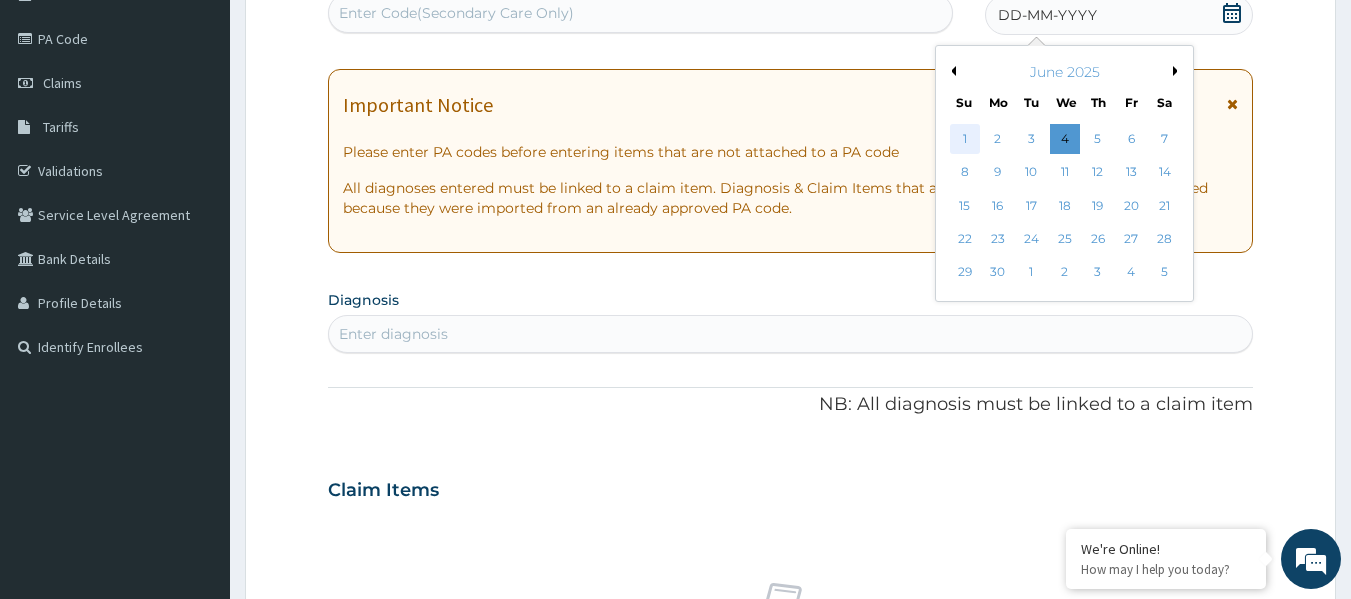 click on "1" at bounding box center [965, 139] 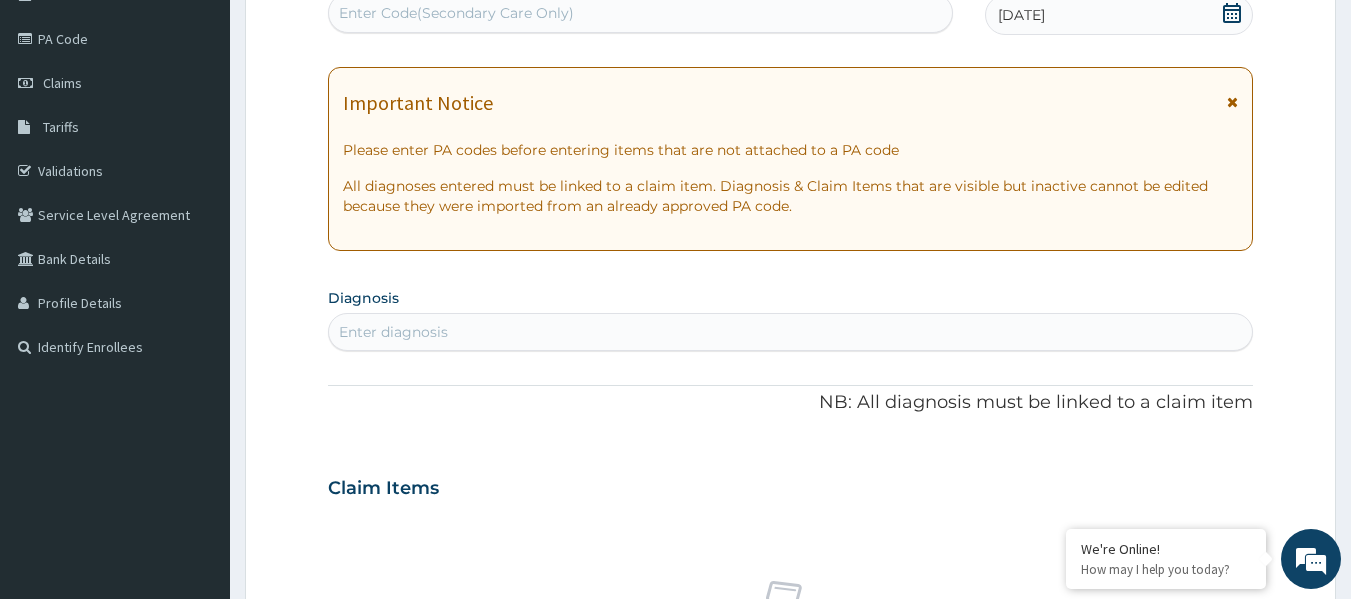 click on "Enter diagnosis" at bounding box center [791, 332] 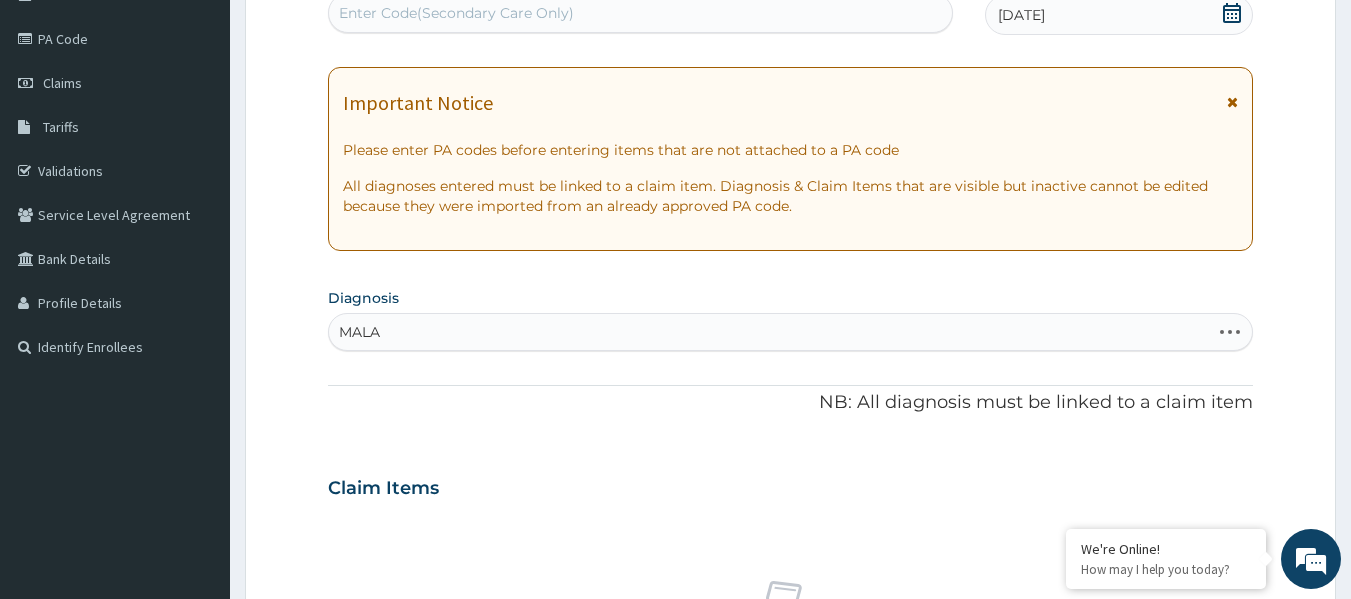 type on "MALAR" 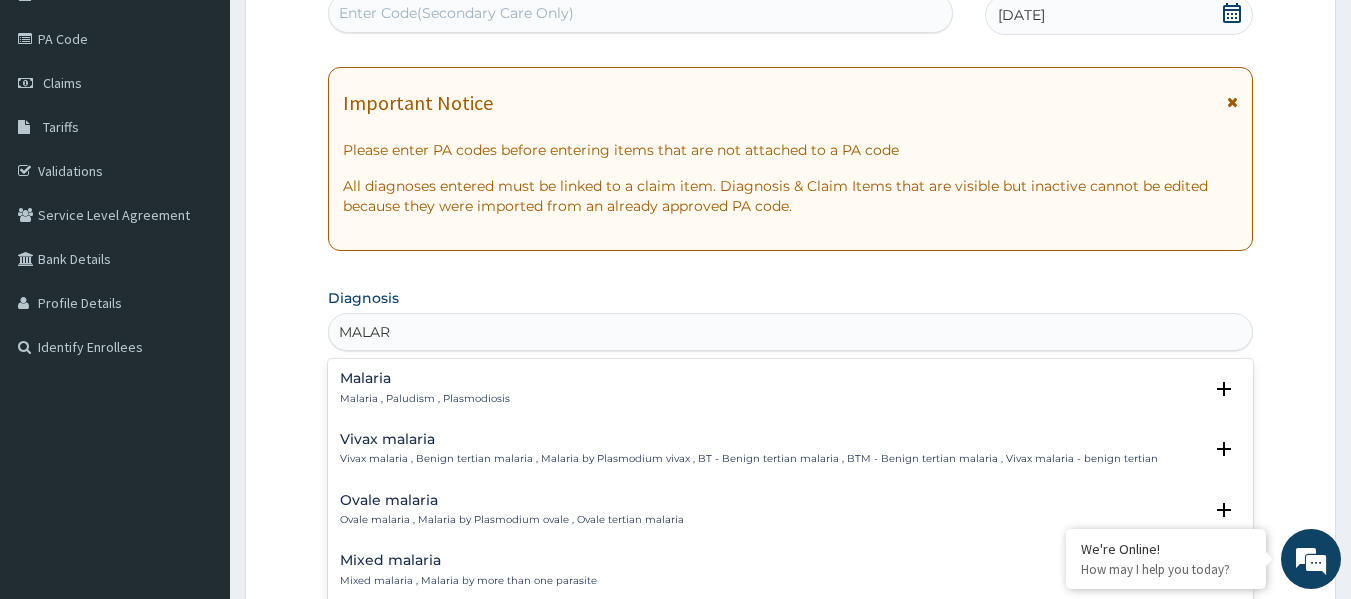 click on "Malaria" at bounding box center [425, 378] 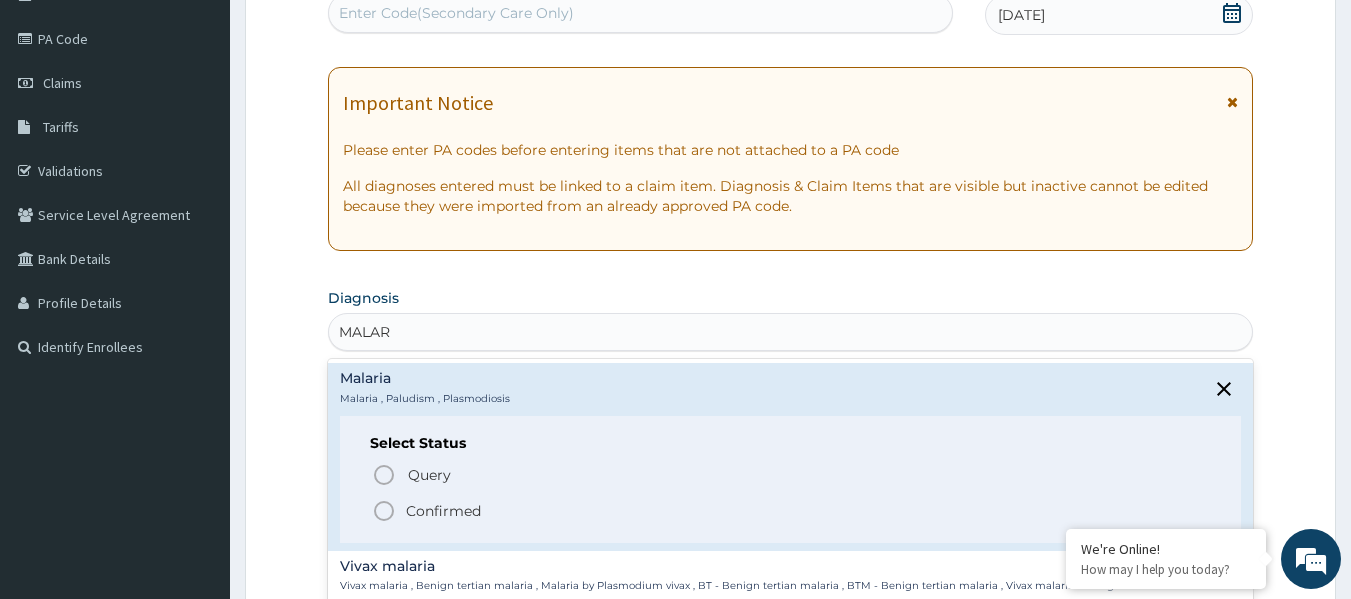 click on "Select Status Query Query covers suspected (?), Keep in view (kiv), Ruled out (r/o) Confirmed" at bounding box center (791, 479) 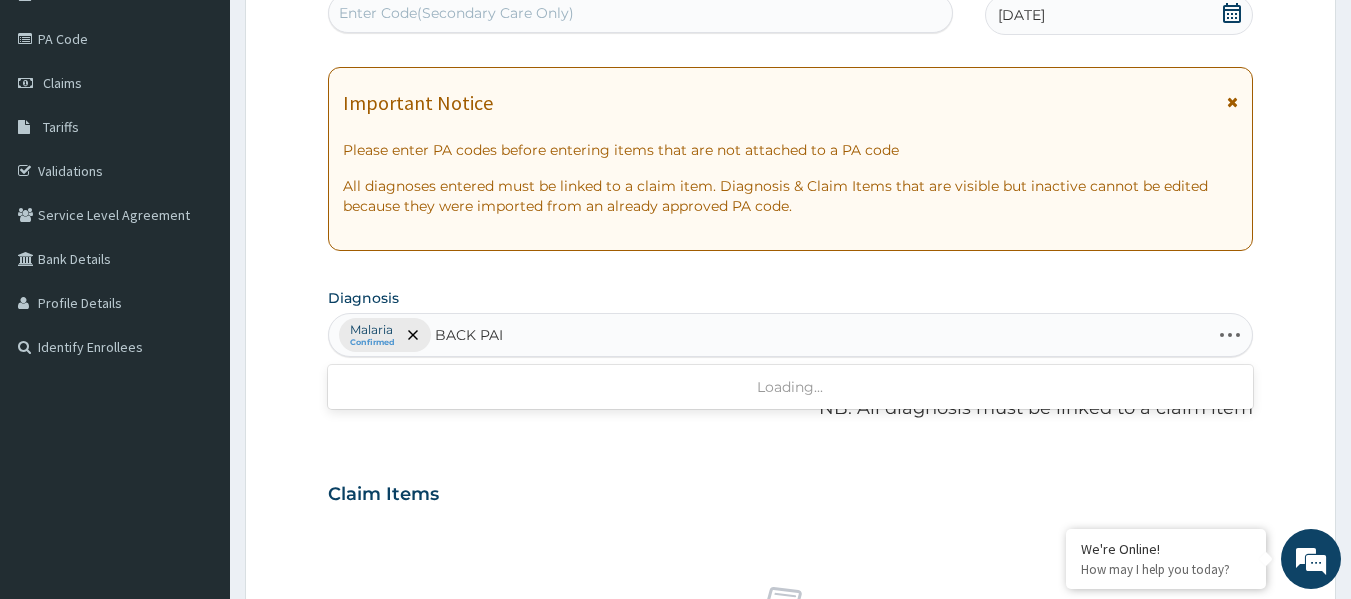 type on "BACK PAIN" 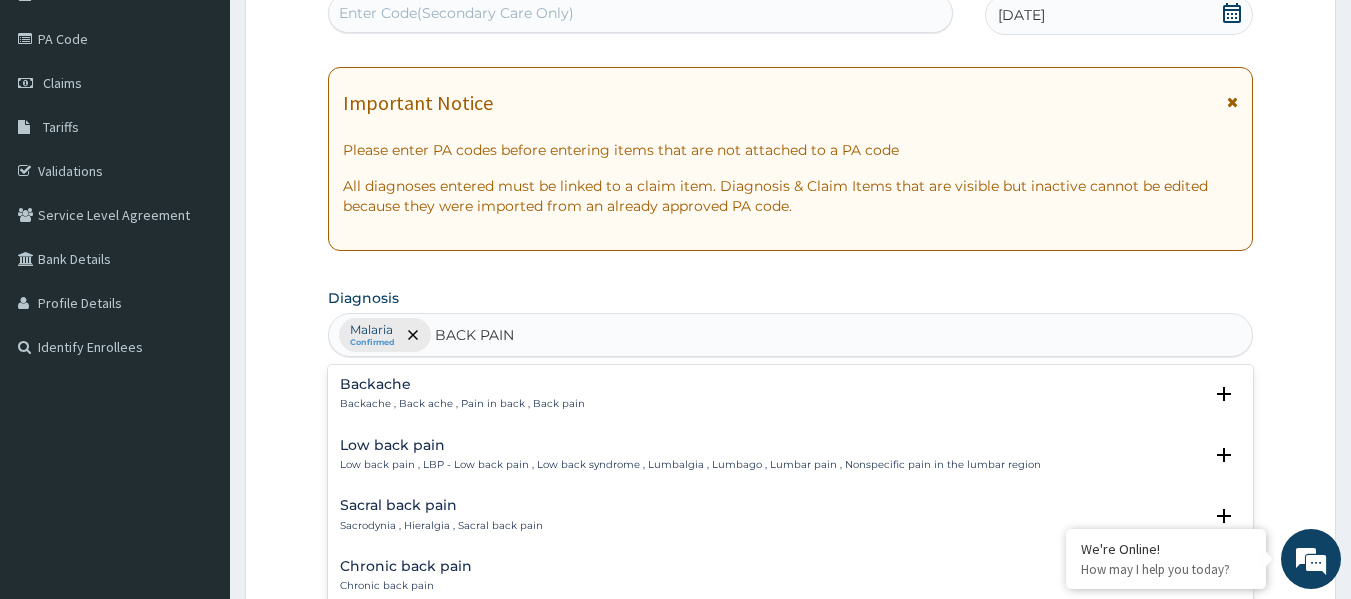 click on "Low back pain" at bounding box center (690, 445) 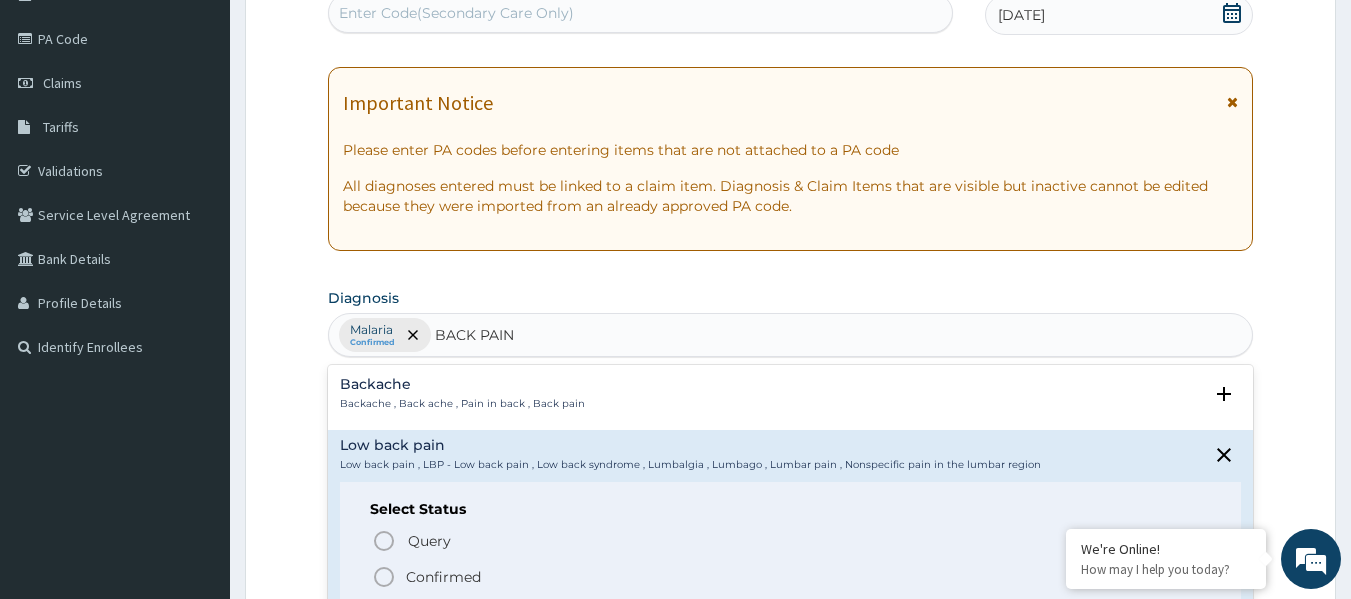 click on "Query Query covers suspected (?), Keep in view (kiv), Ruled out (r/o) Confirmed" at bounding box center (791, 558) 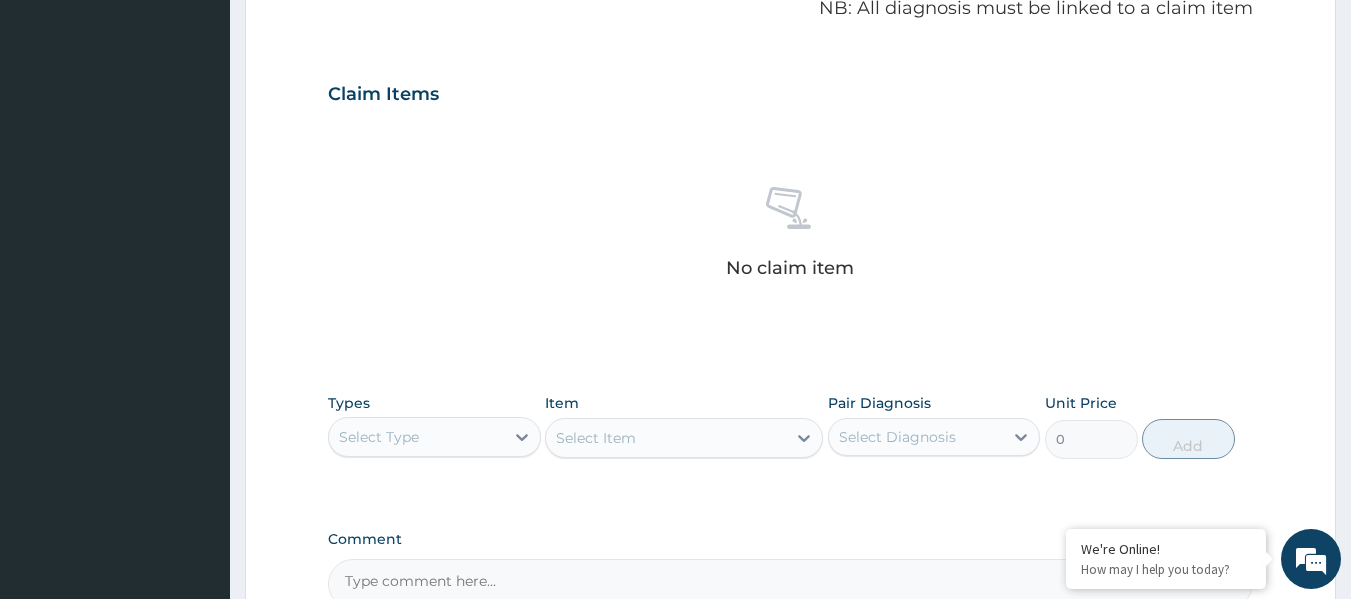 scroll, scrollTop: 659, scrollLeft: 0, axis: vertical 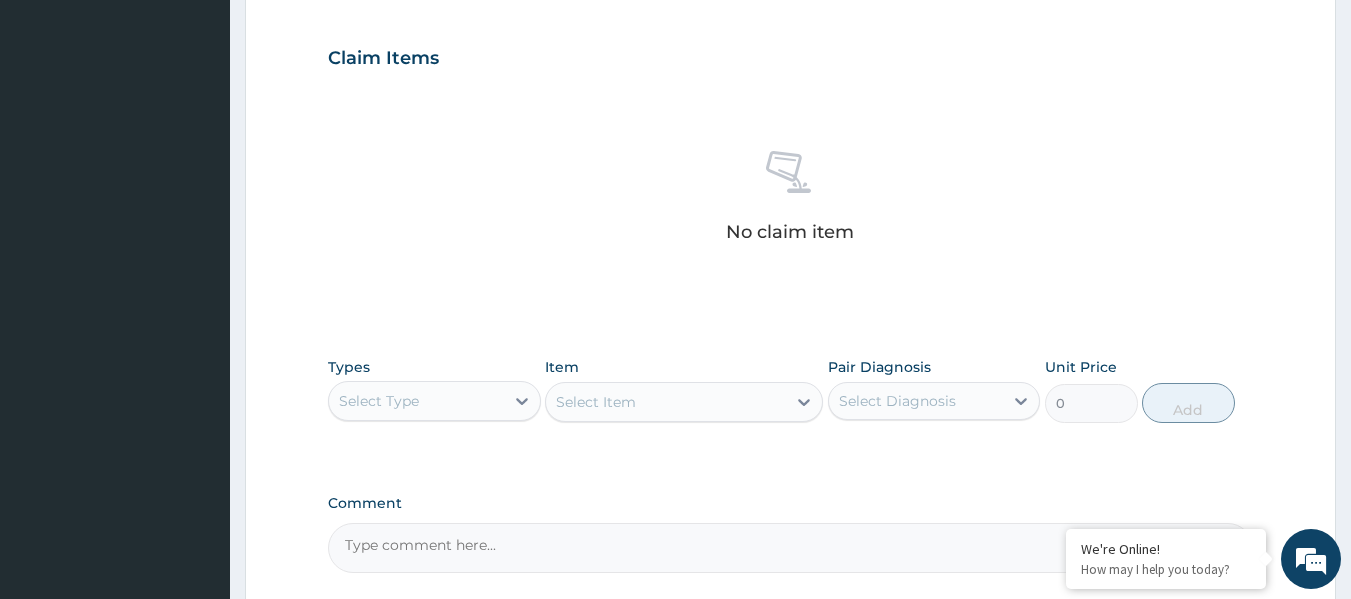 click on "Select Type" at bounding box center (416, 401) 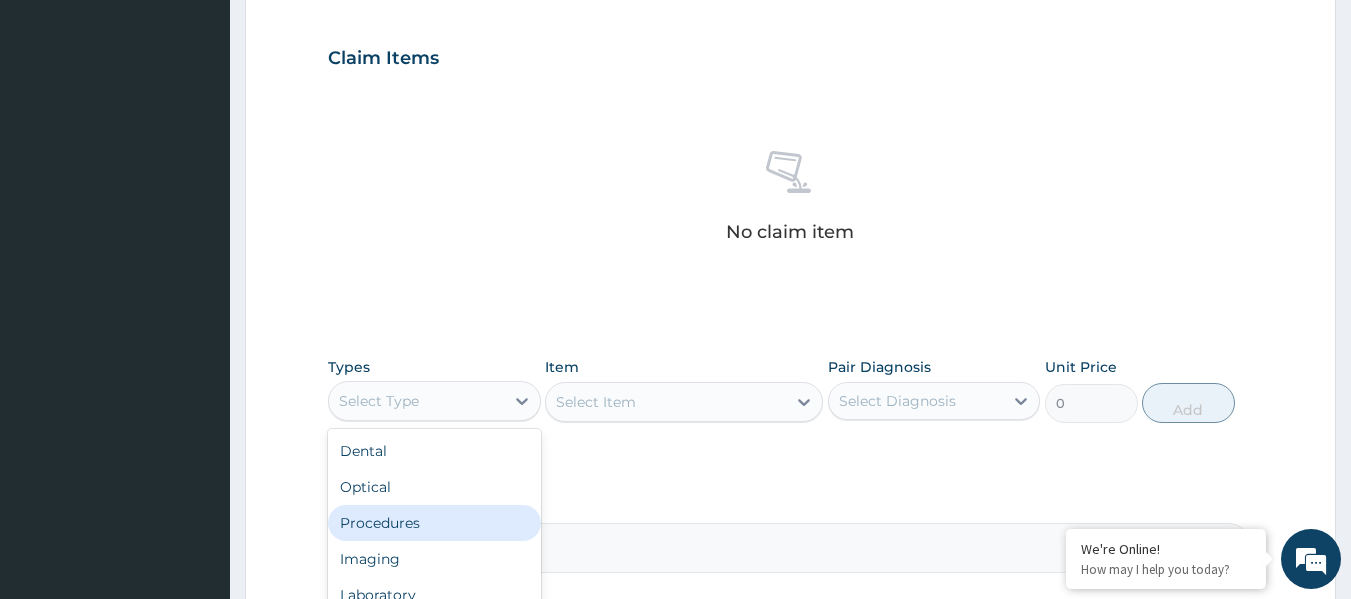 click on "Procedures" at bounding box center [434, 523] 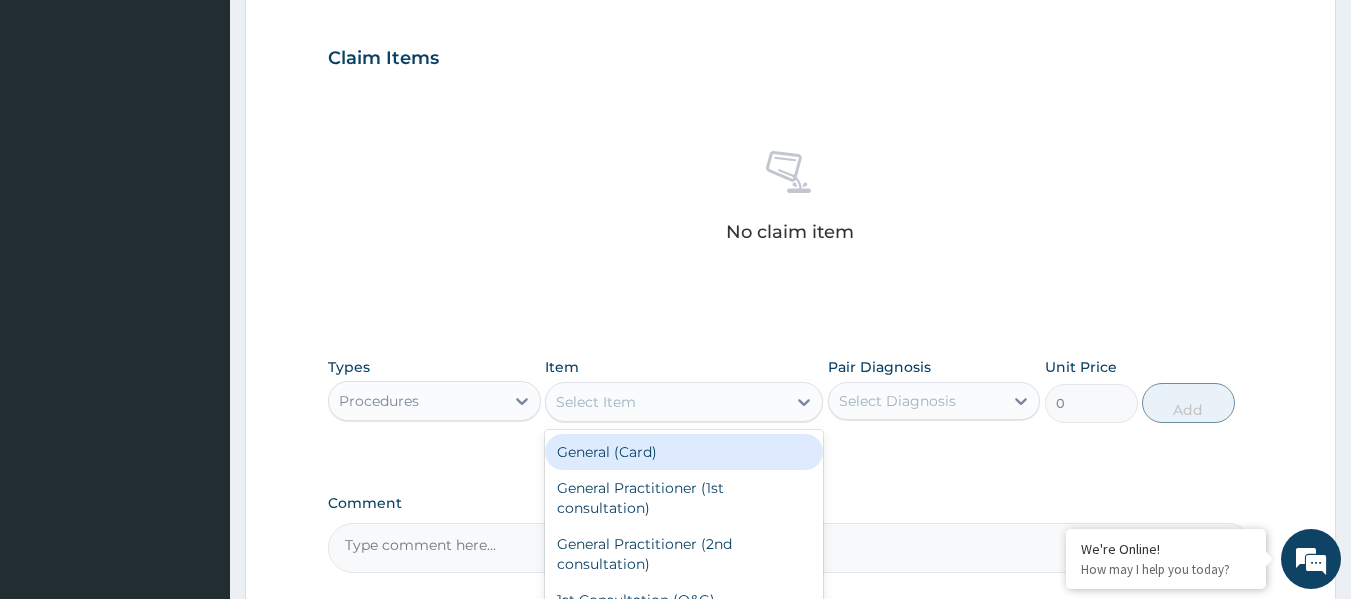 click on "Select Item" at bounding box center [596, 402] 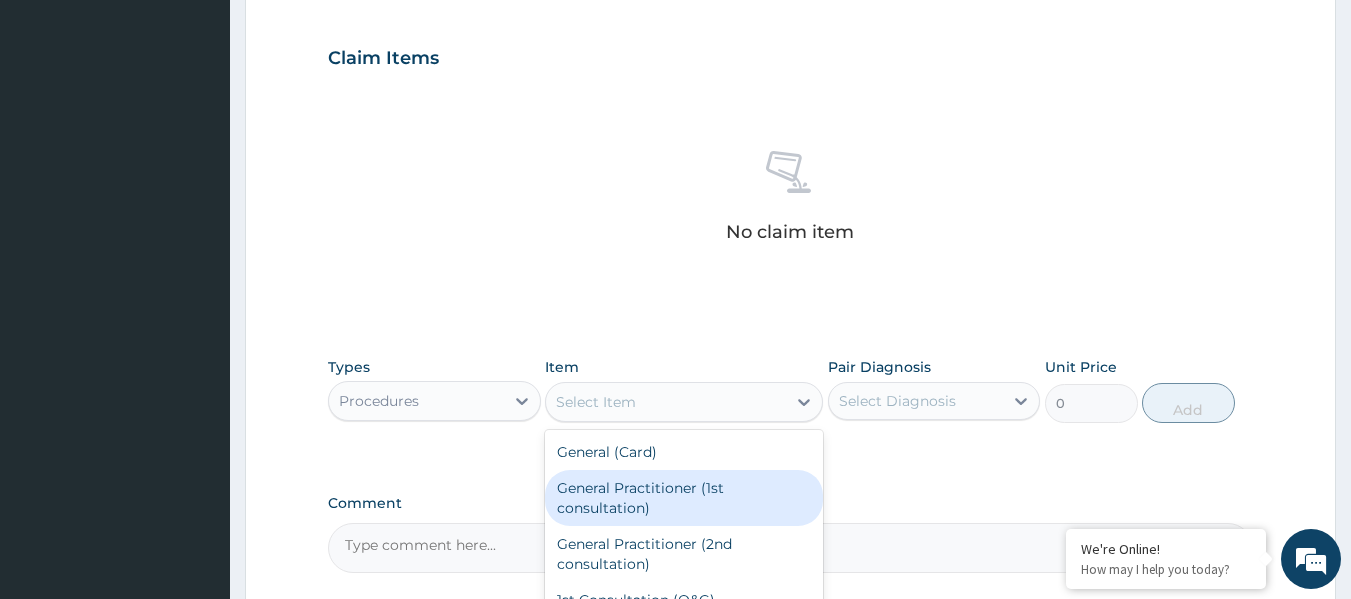 click on "General Practitioner (1st consultation)" at bounding box center [684, 498] 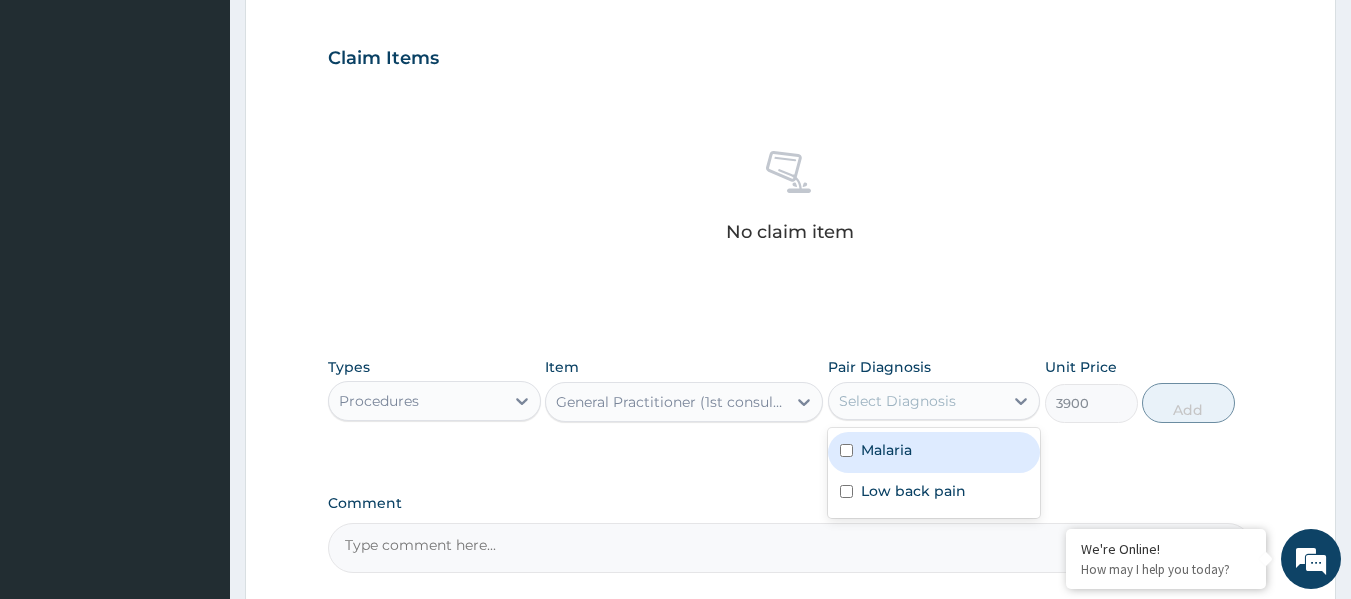 click on "Select Diagnosis" at bounding box center (916, 401) 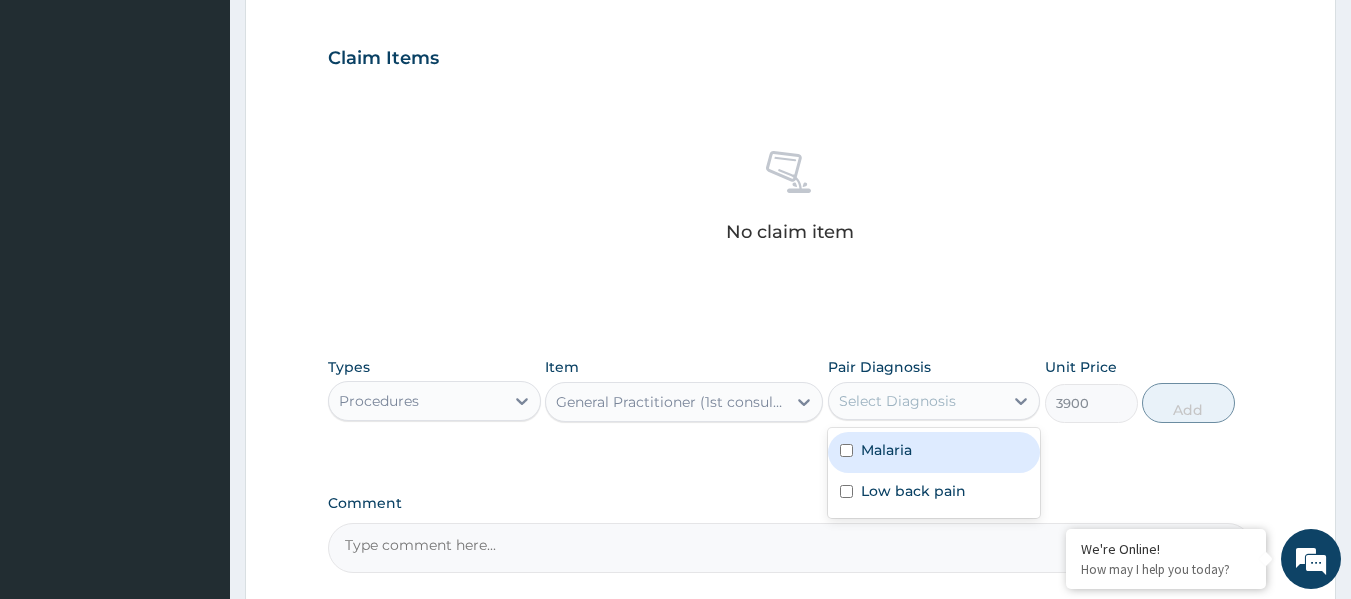 drag, startPoint x: 947, startPoint y: 459, endPoint x: 947, endPoint y: 484, distance: 25 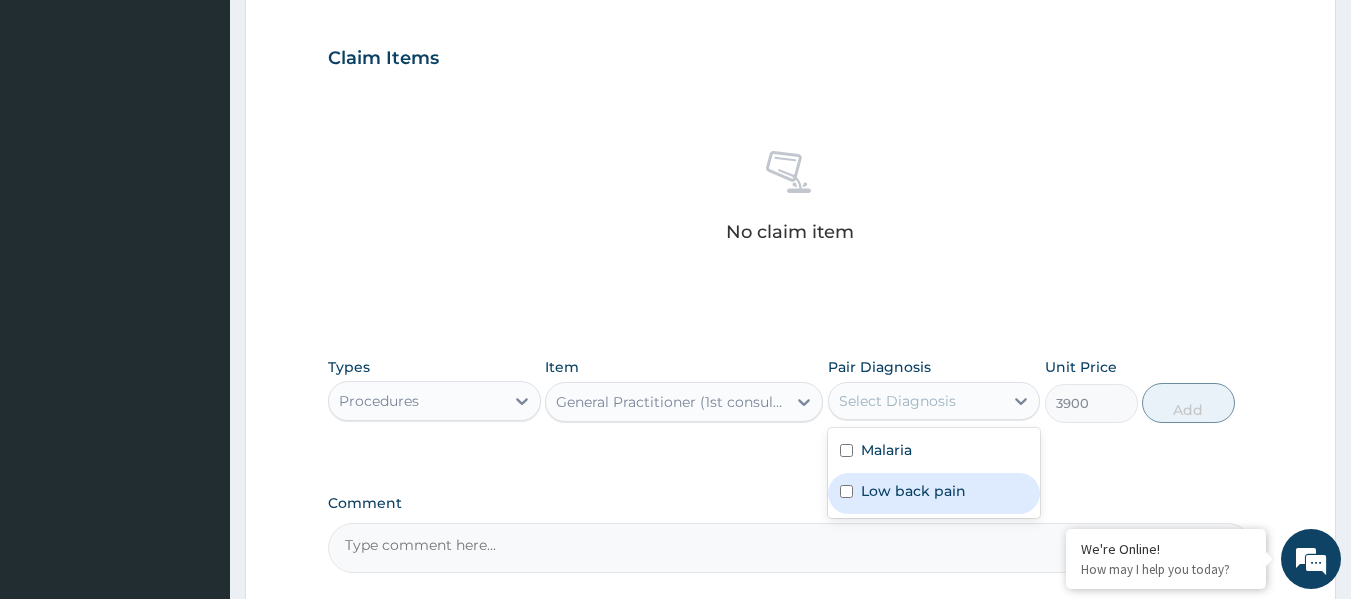 click on "Low back pain" at bounding box center (913, 491) 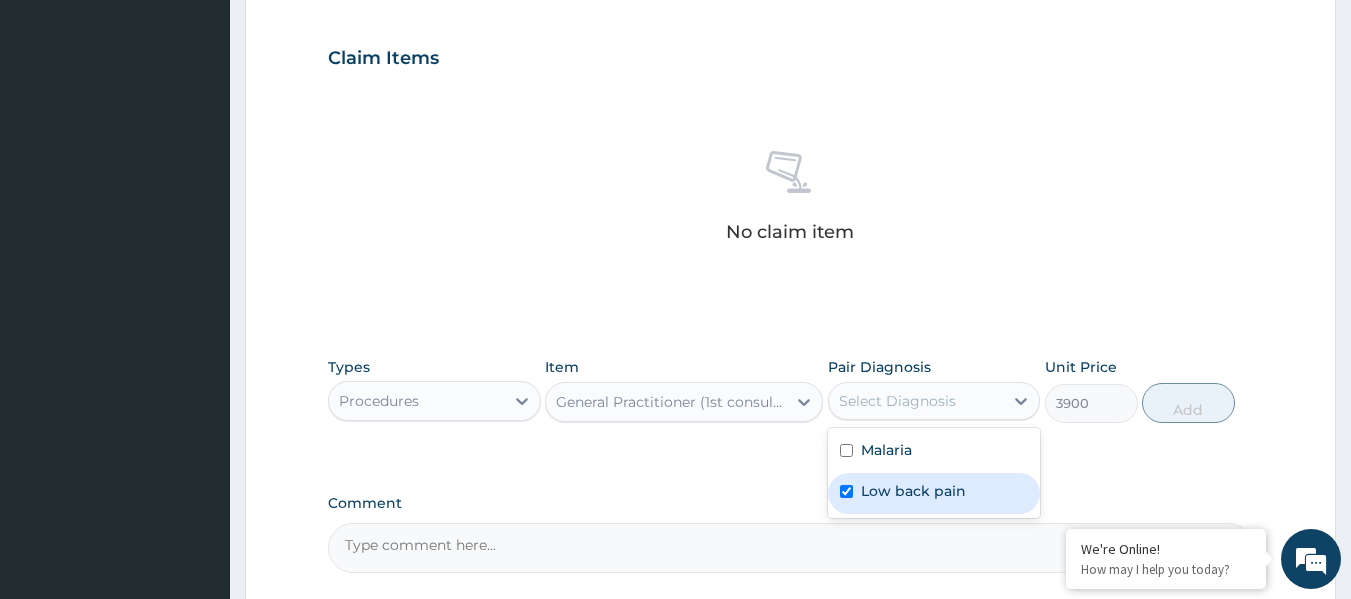 checkbox on "true" 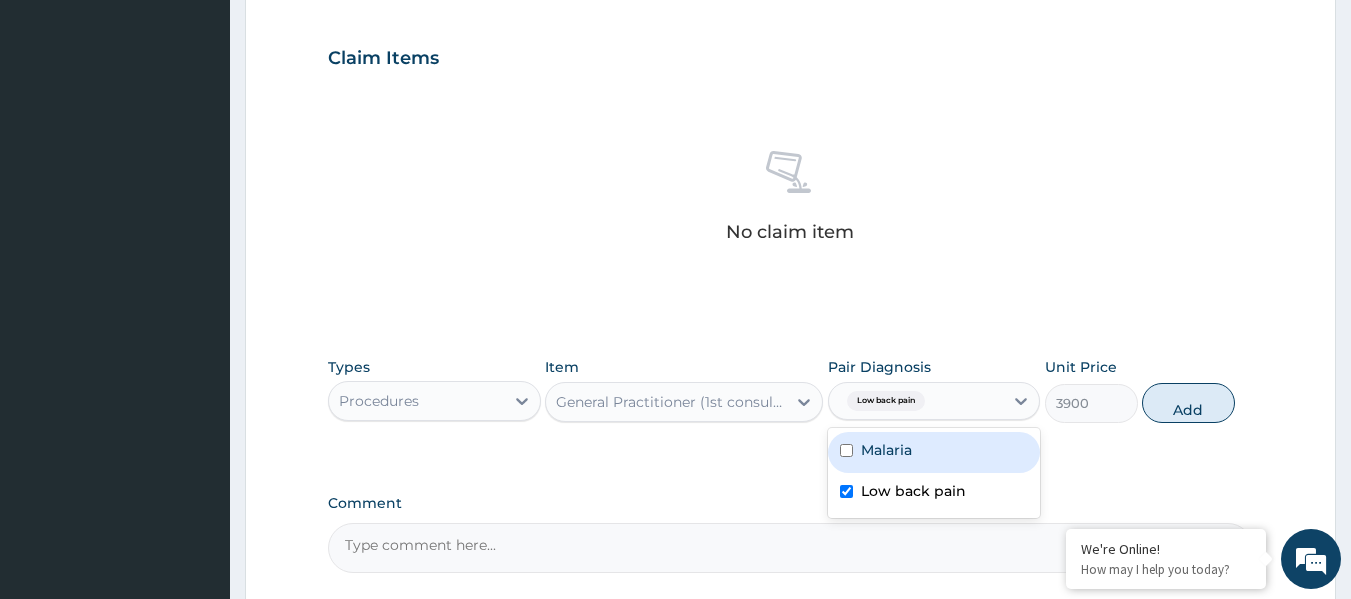 click on "Malaria" at bounding box center [886, 450] 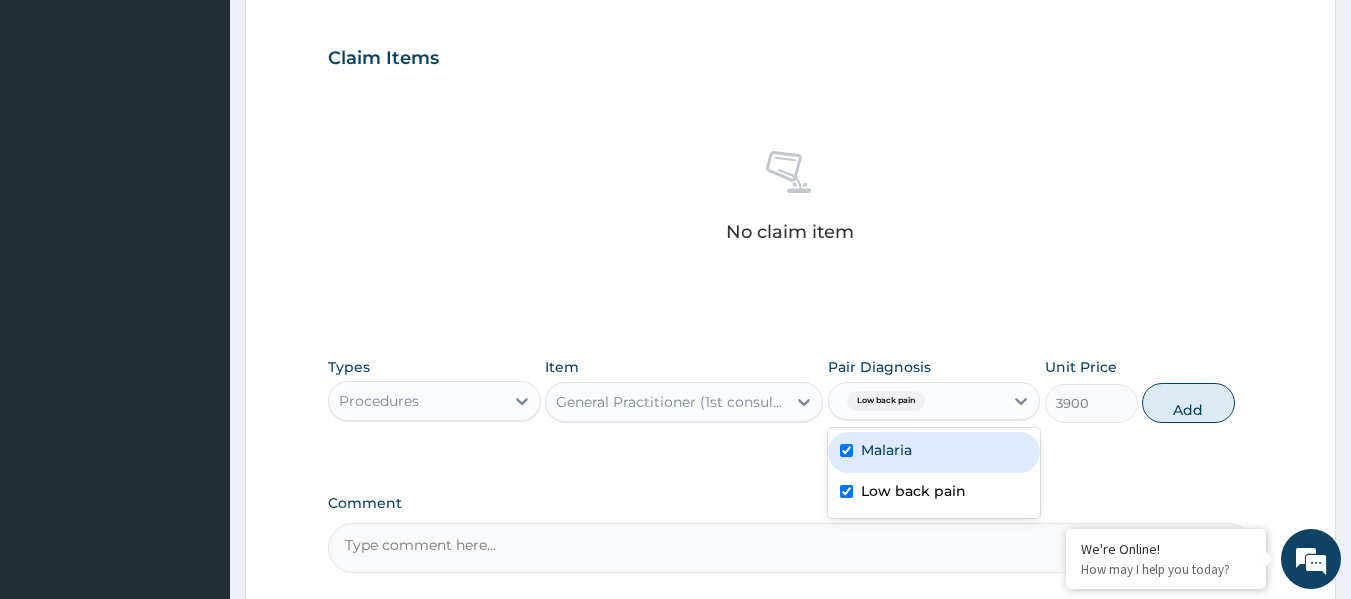 checkbox on "true" 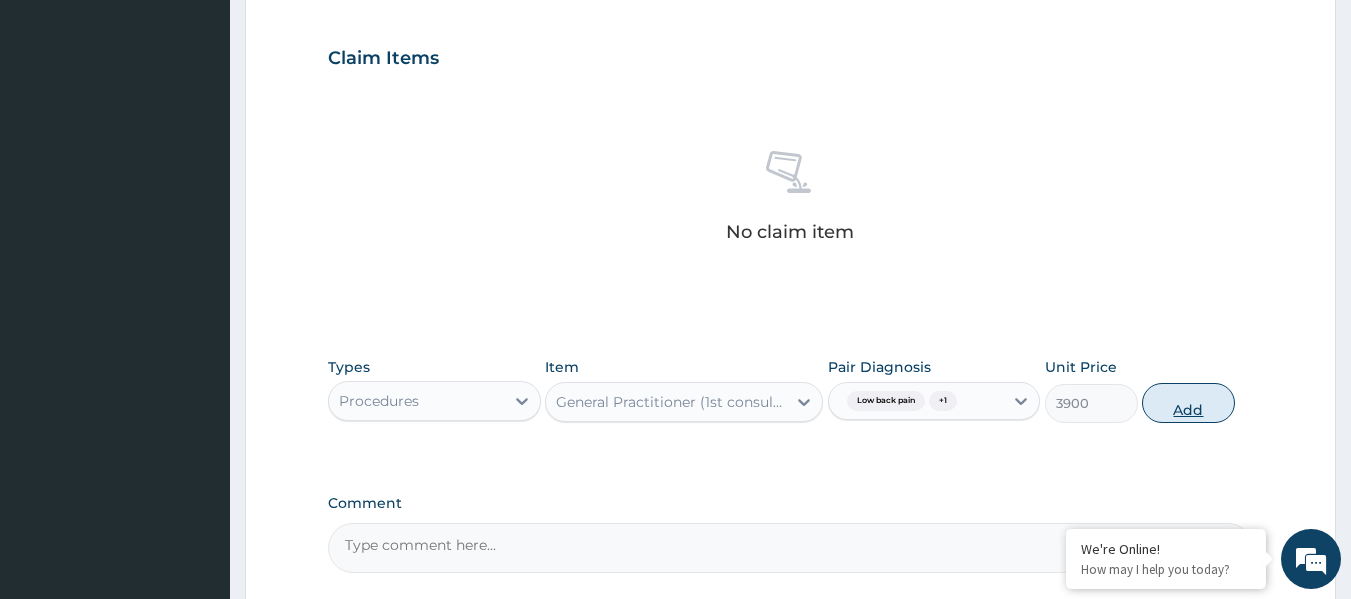 click on "Add" at bounding box center [1188, 403] 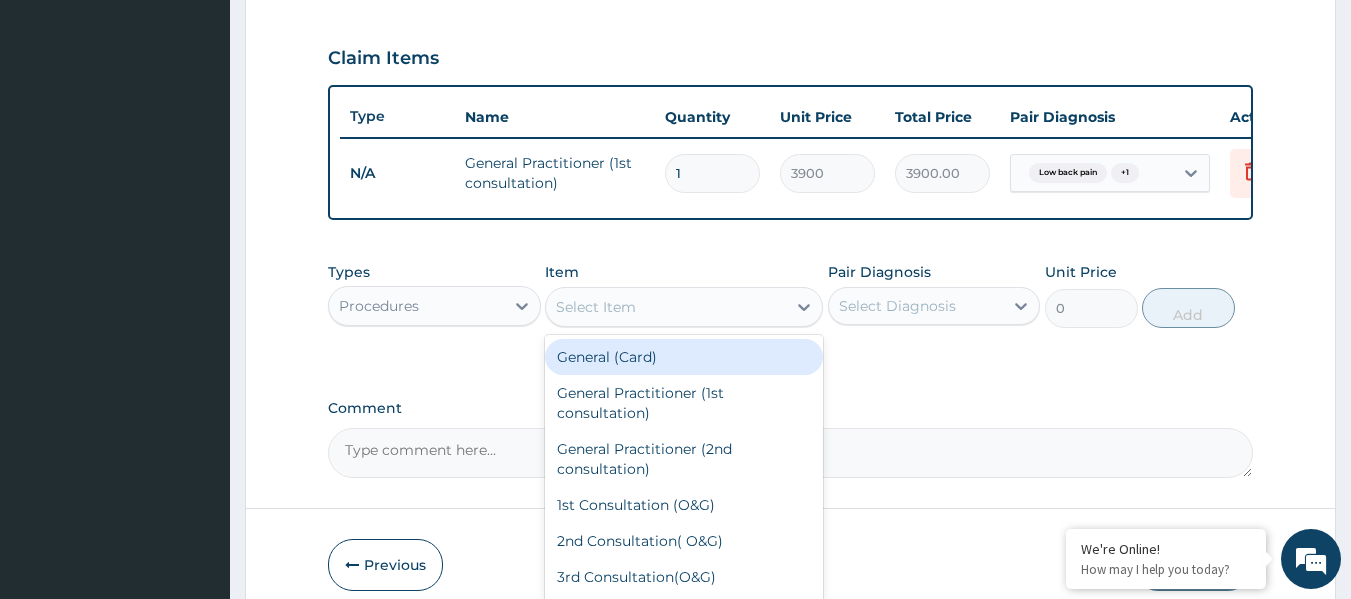 click on "Select Item" at bounding box center (666, 307) 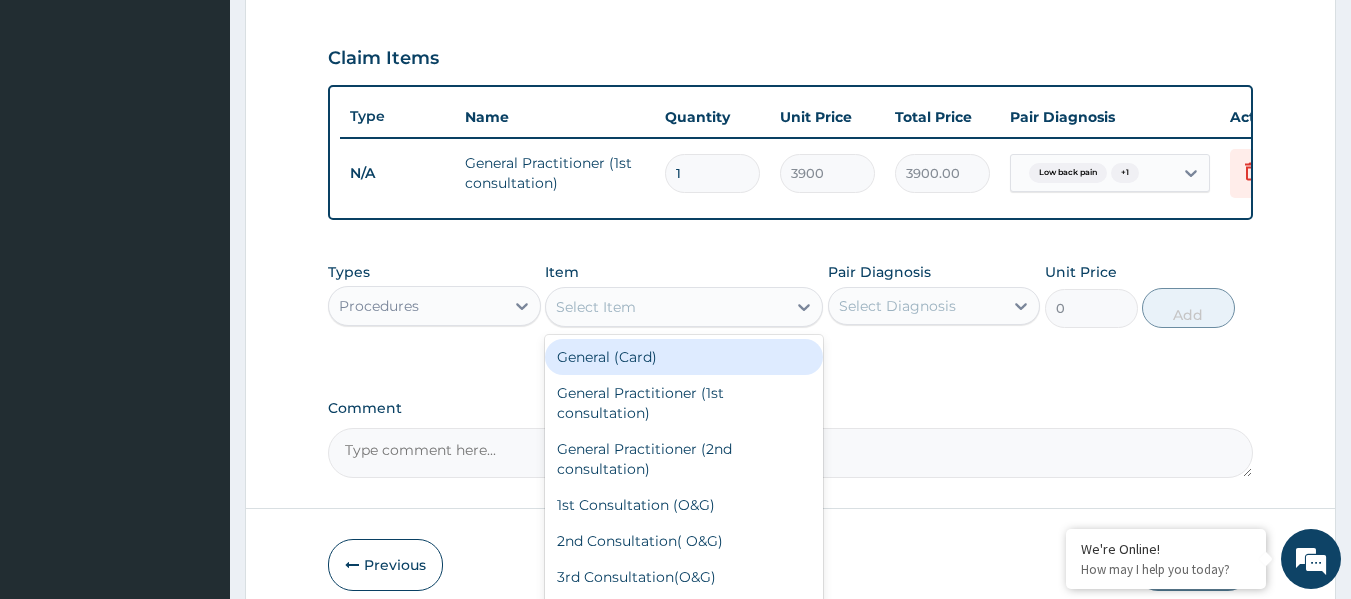 click on "Procedures" at bounding box center (416, 306) 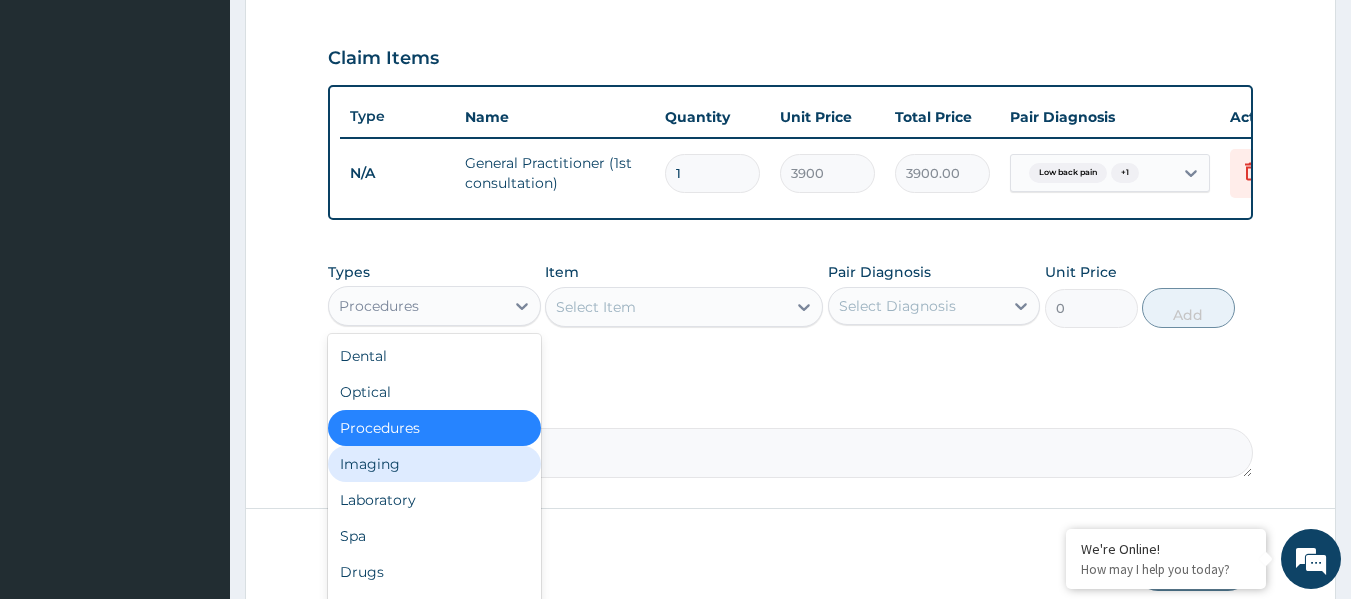 scroll, scrollTop: 68, scrollLeft: 0, axis: vertical 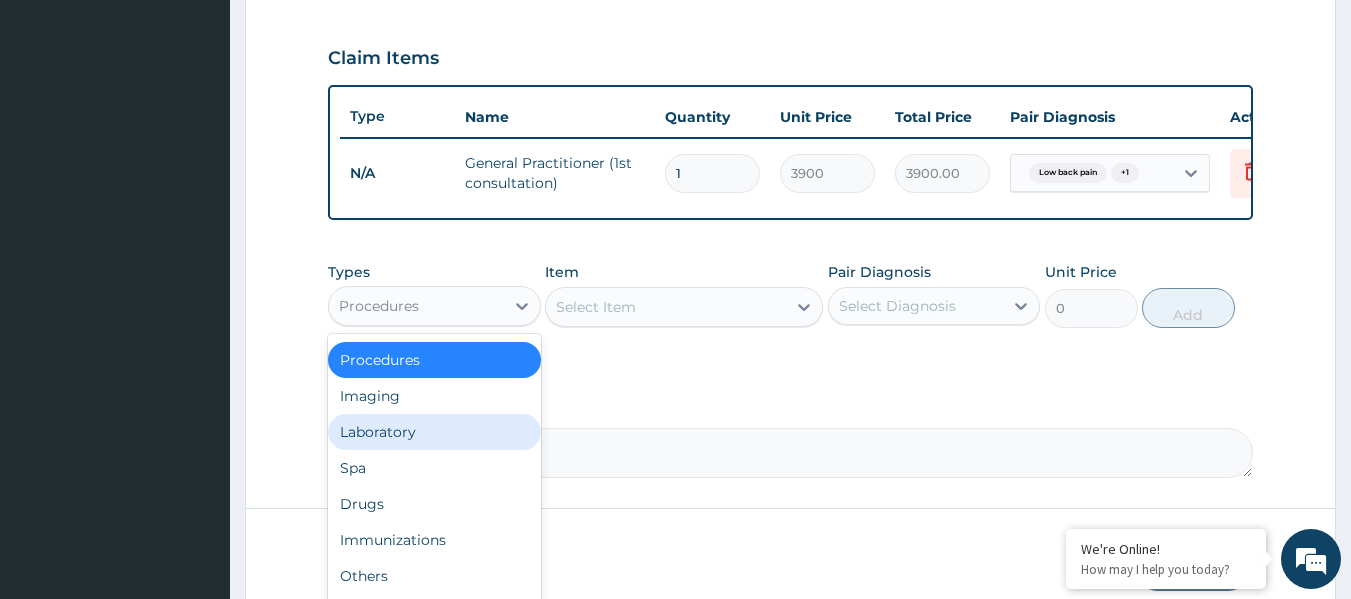 click on "Laboratory" at bounding box center (434, 432) 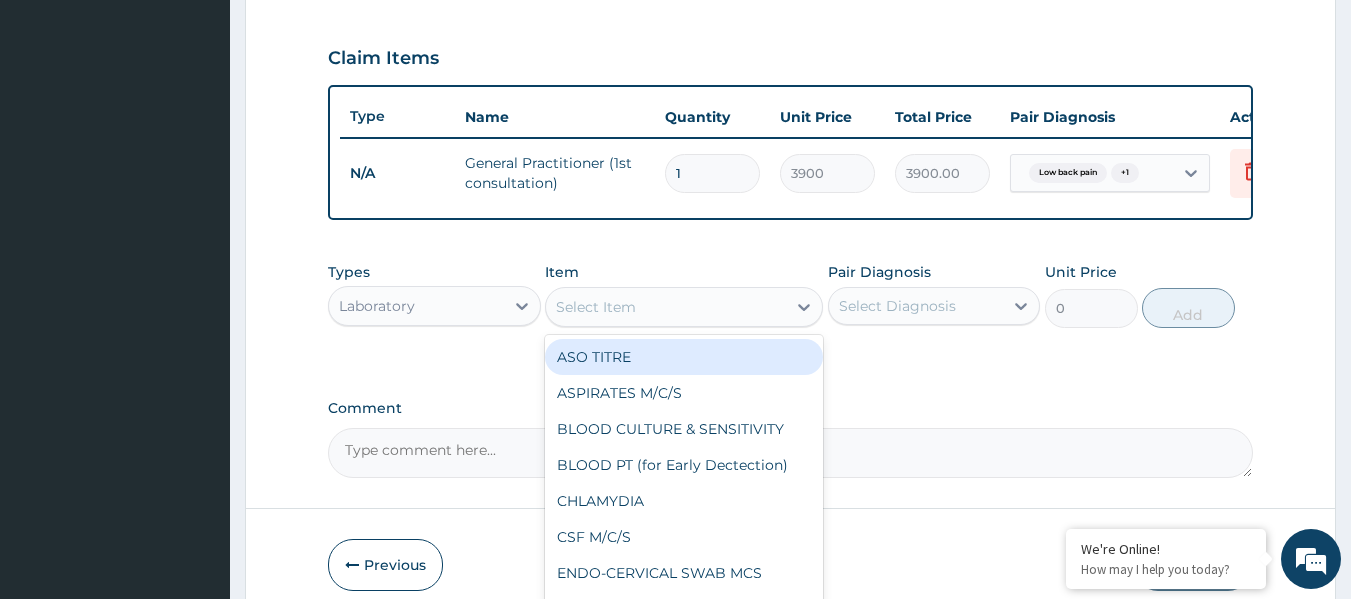 click on "Select Item" at bounding box center (596, 307) 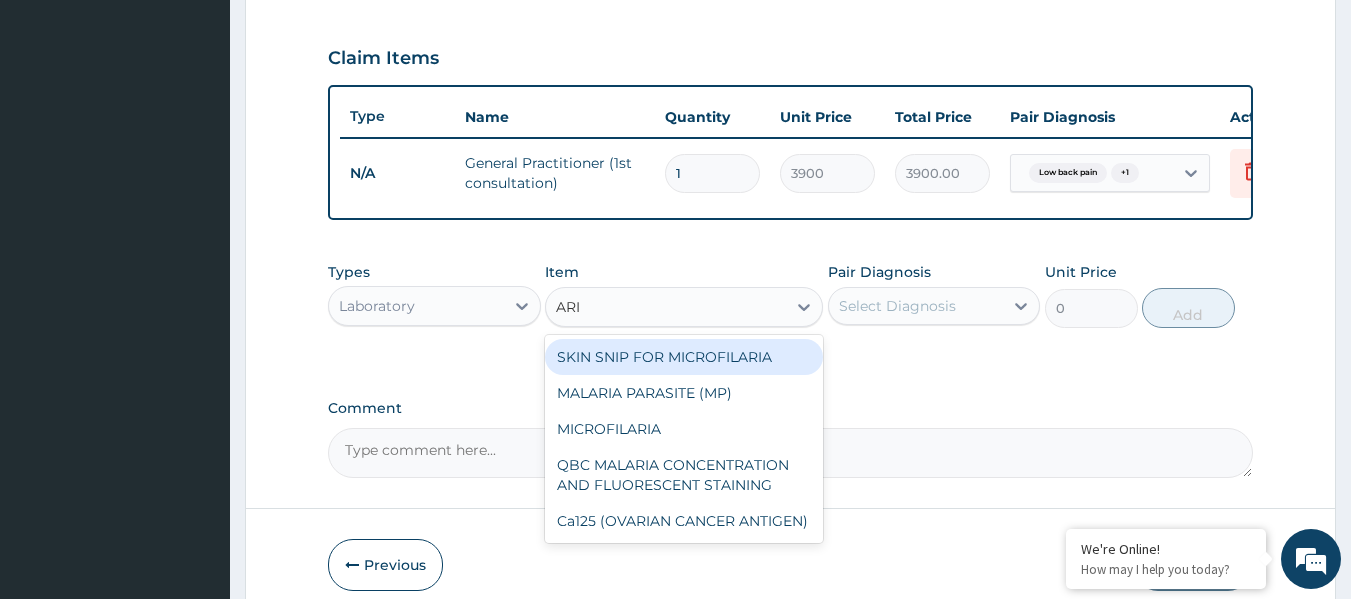 type on "ARIA" 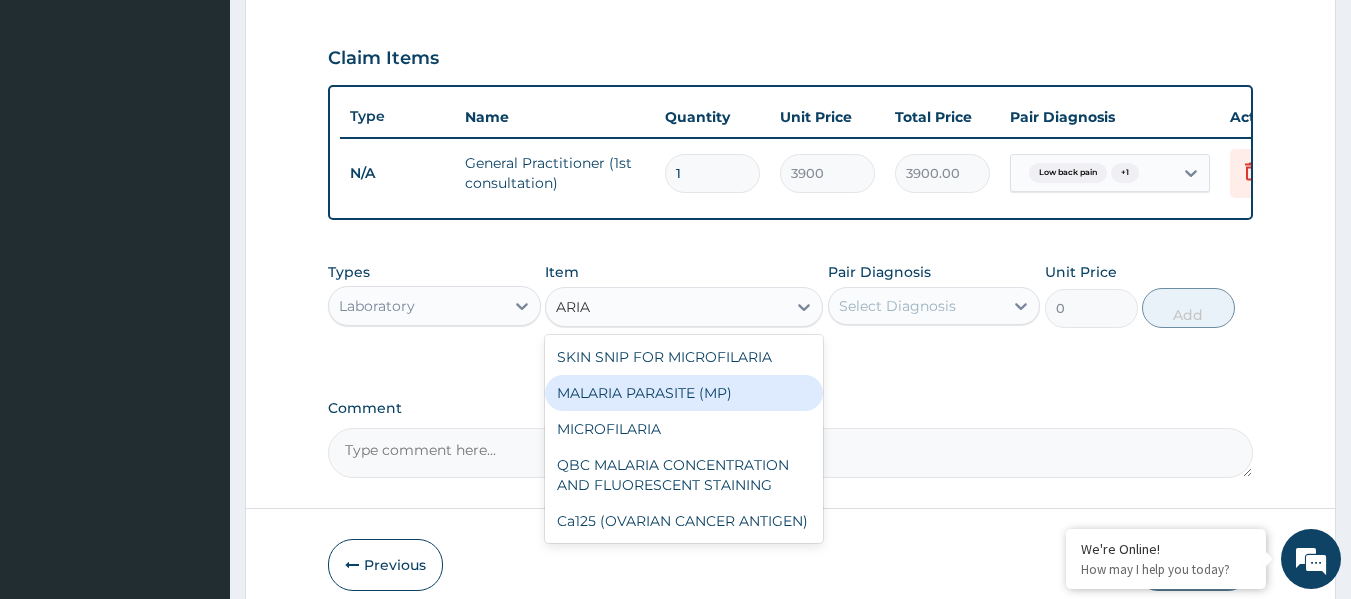 click on "MALARIA PARASITE (MP)" at bounding box center (684, 393) 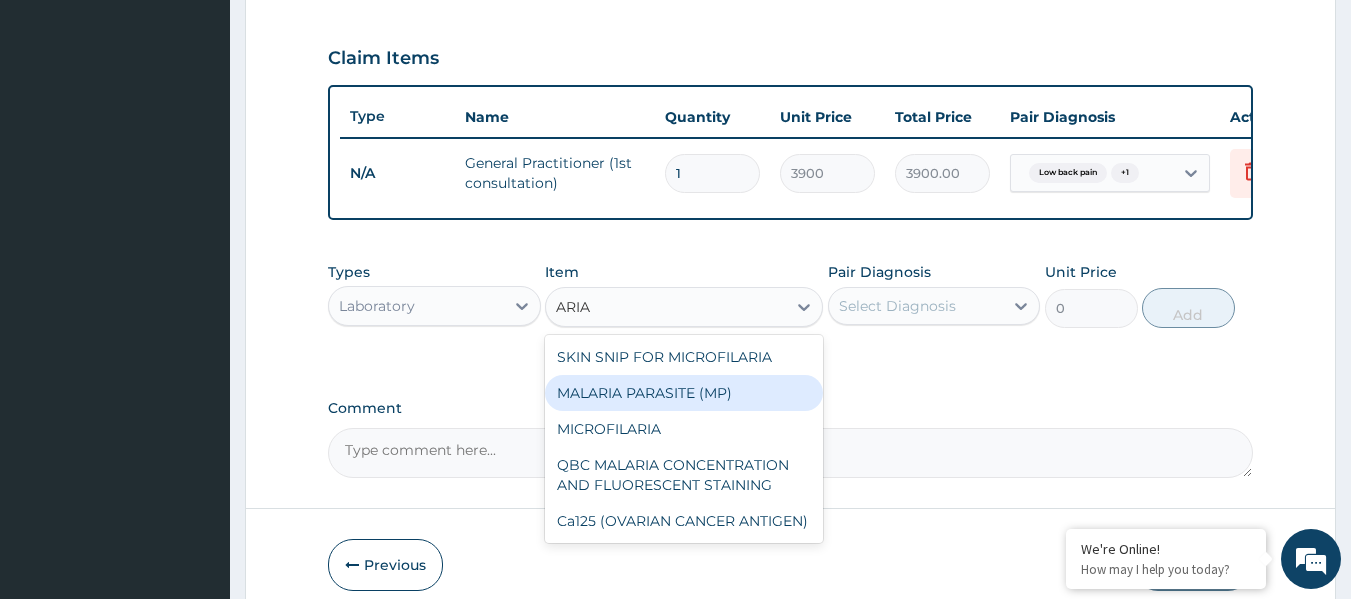 type 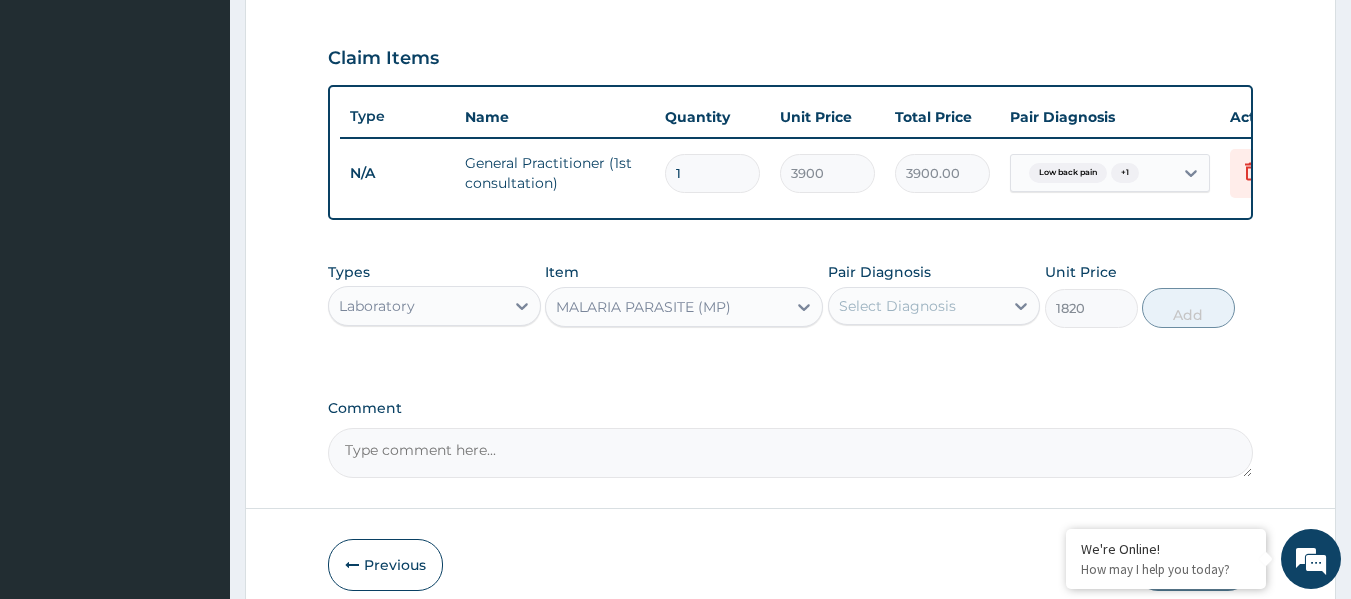 click on "Select Diagnosis" at bounding box center (897, 306) 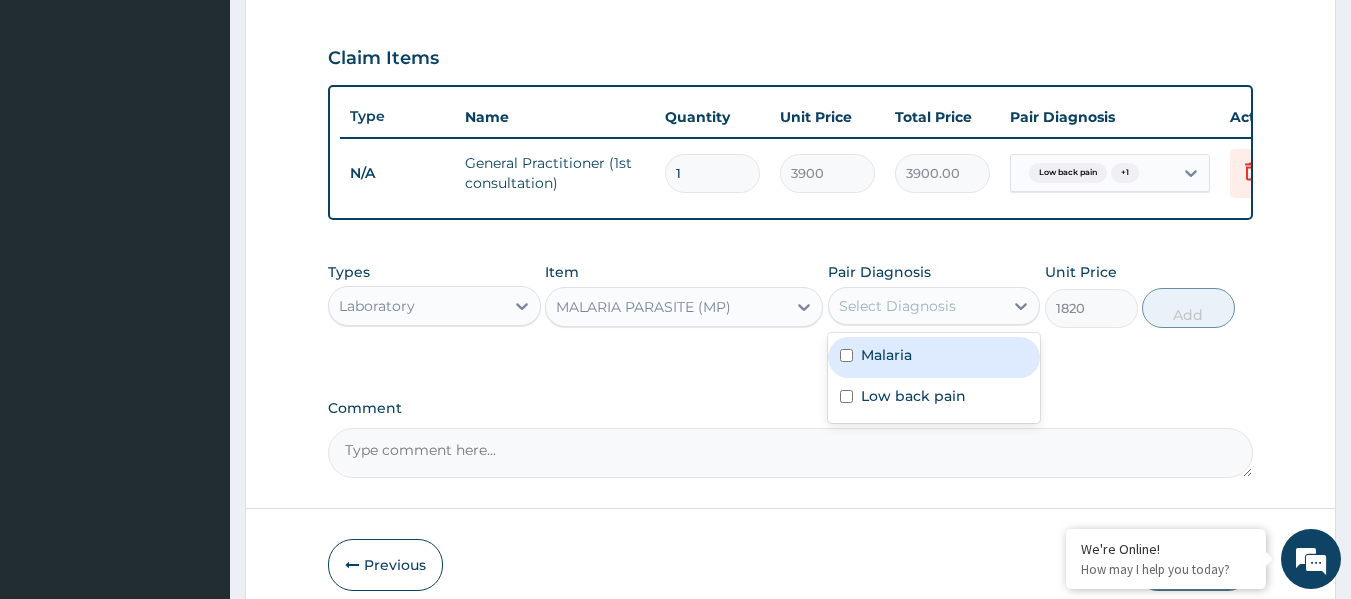 click on "Malaria" at bounding box center (886, 355) 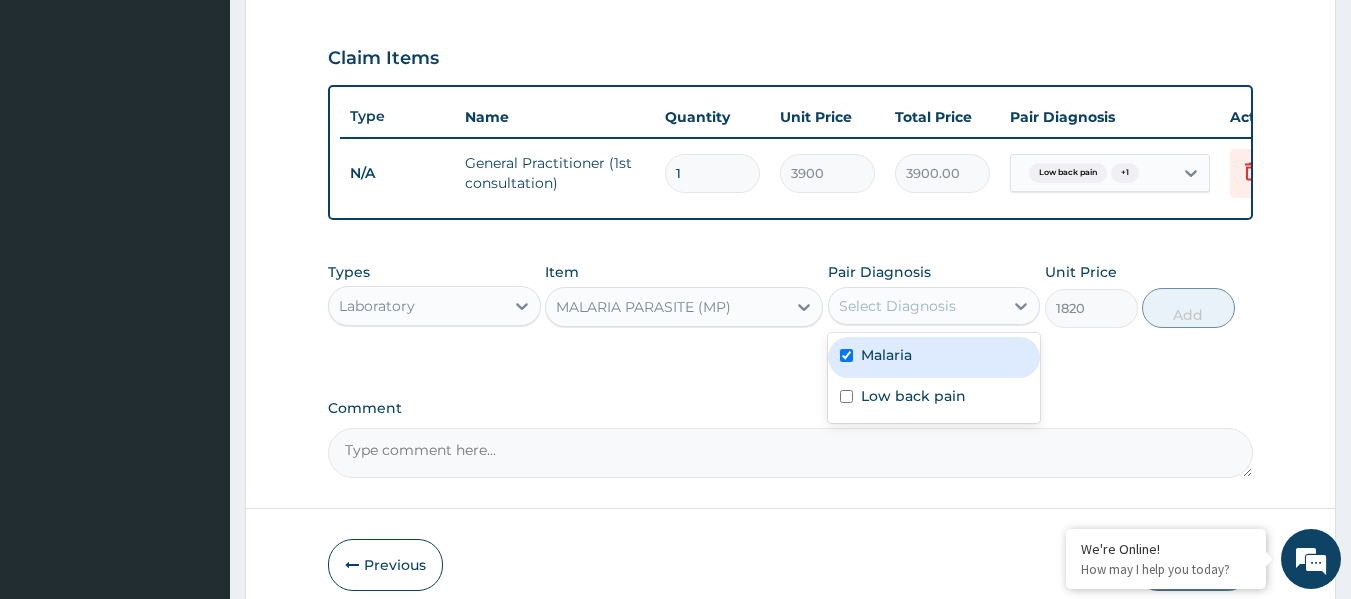 checkbox on "true" 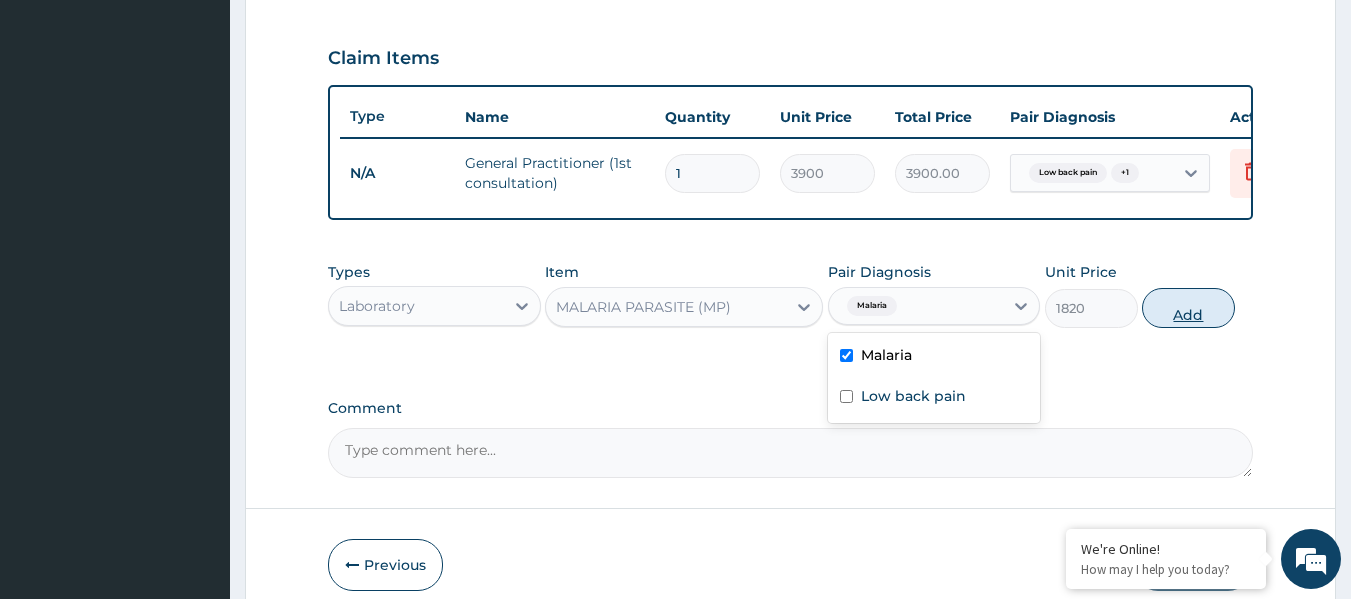 click on "Add" at bounding box center [1188, 308] 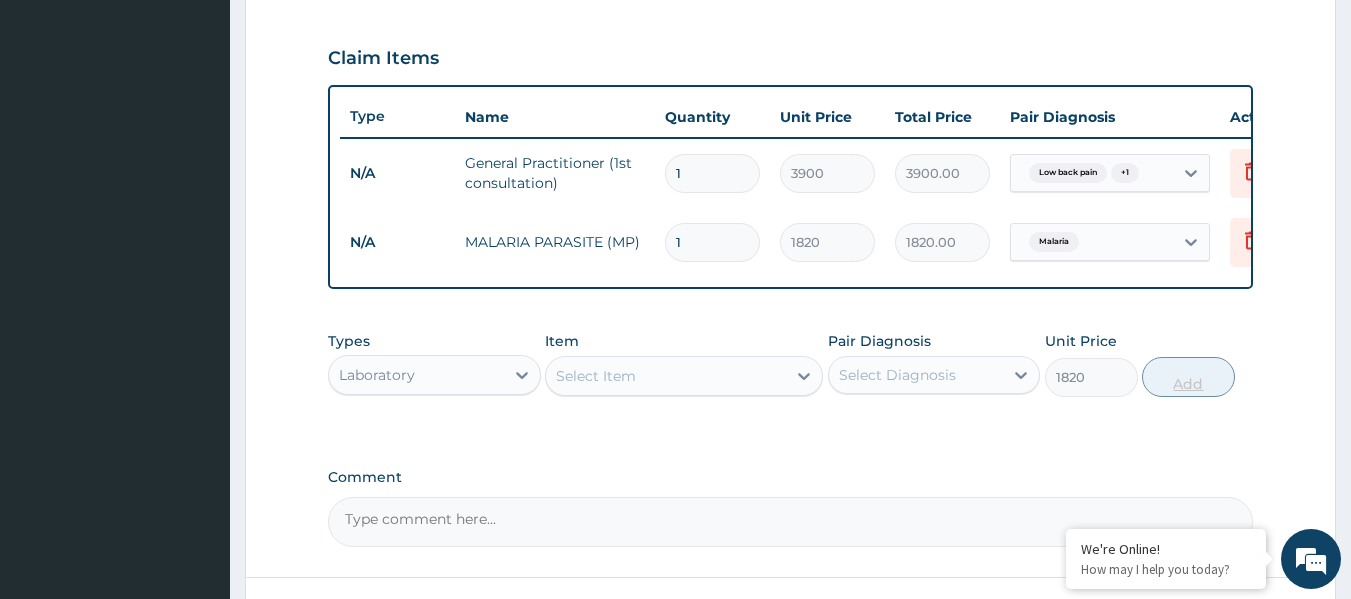 type on "0" 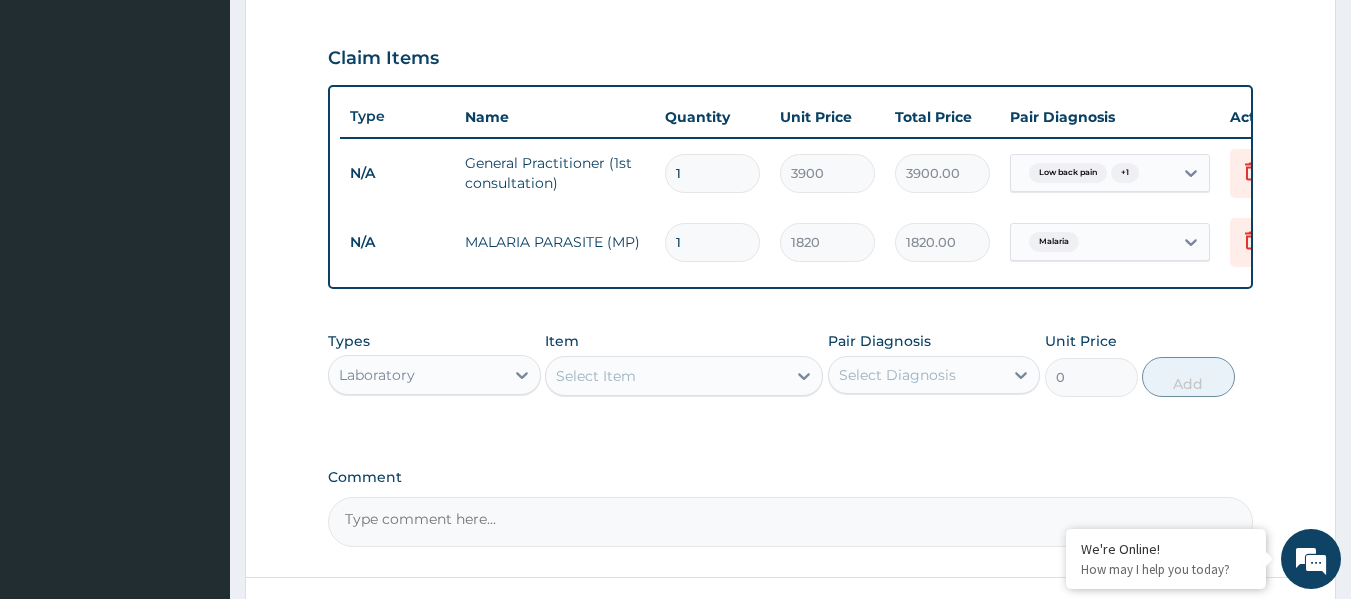 click on "Laboratory" at bounding box center [416, 375] 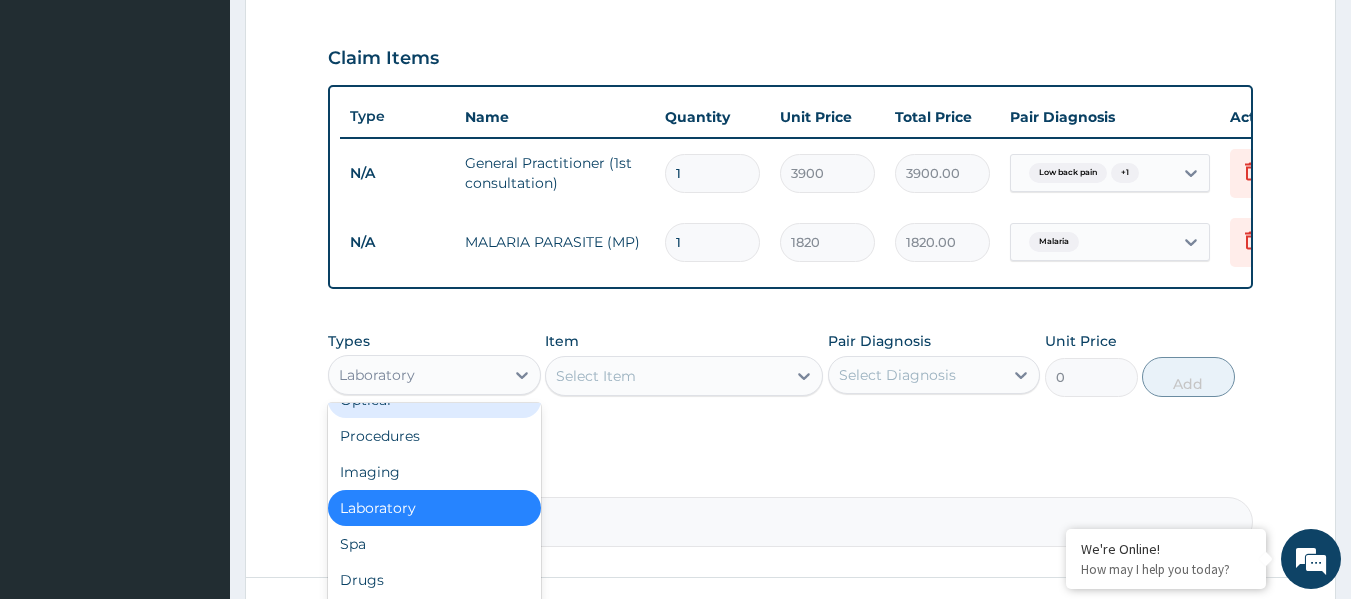 scroll, scrollTop: 68, scrollLeft: 0, axis: vertical 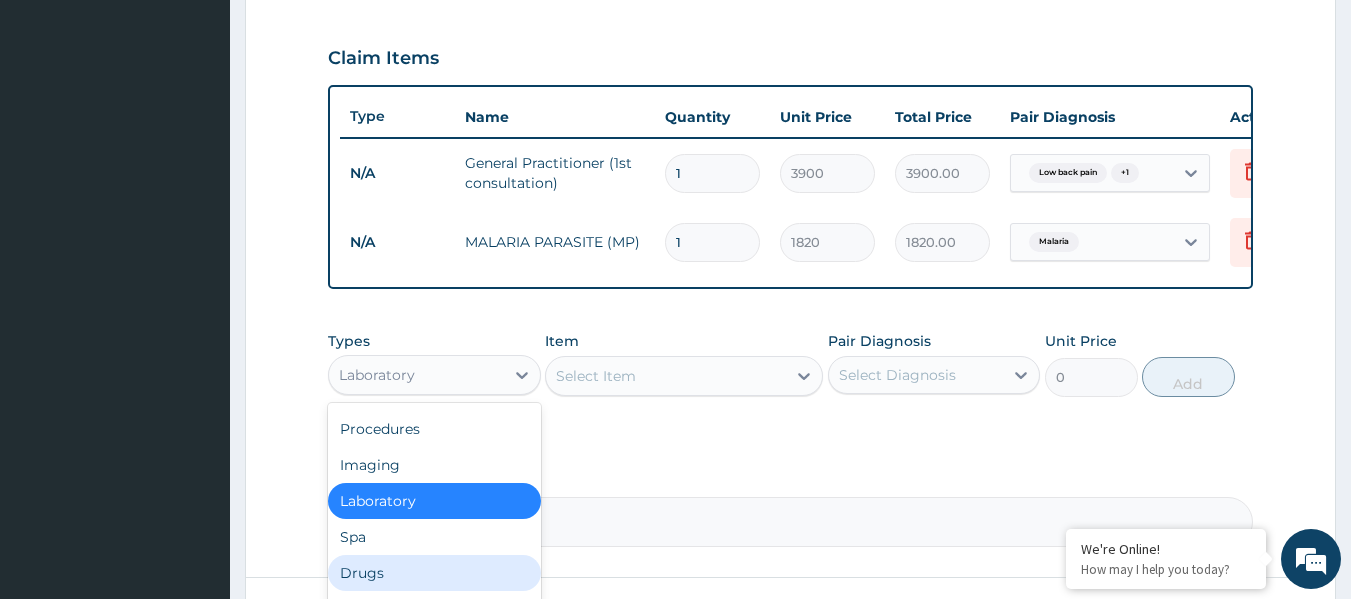 click on "Drugs" at bounding box center (434, 573) 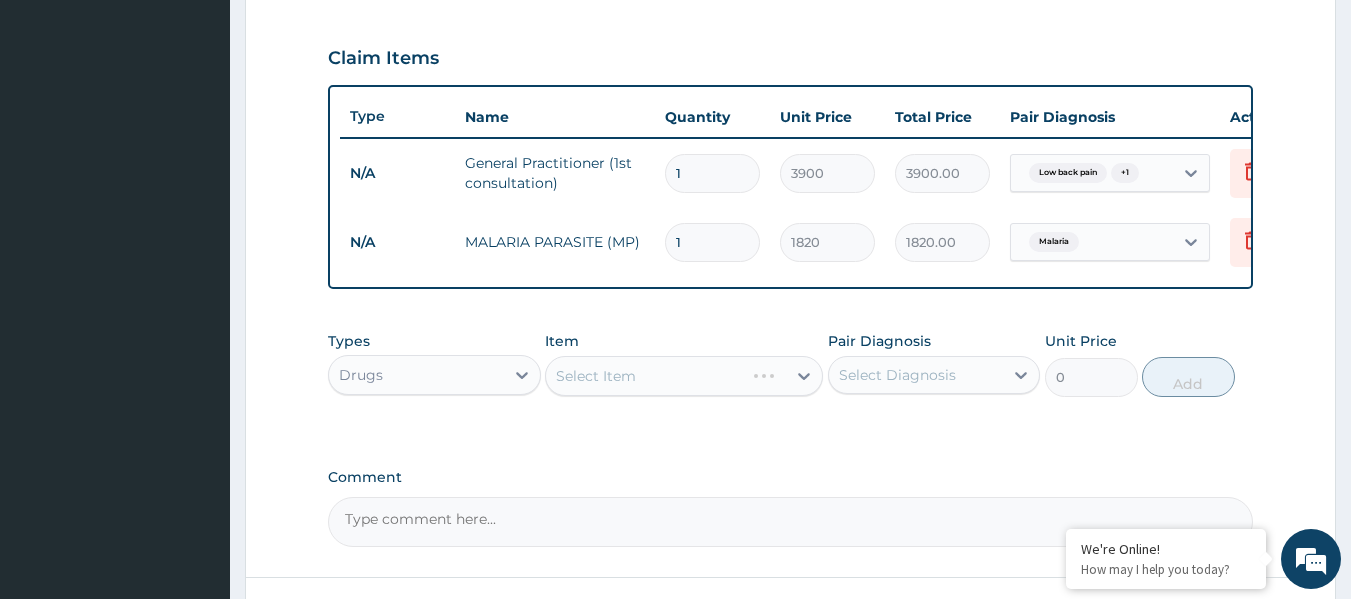 click on "Select Item" at bounding box center (684, 376) 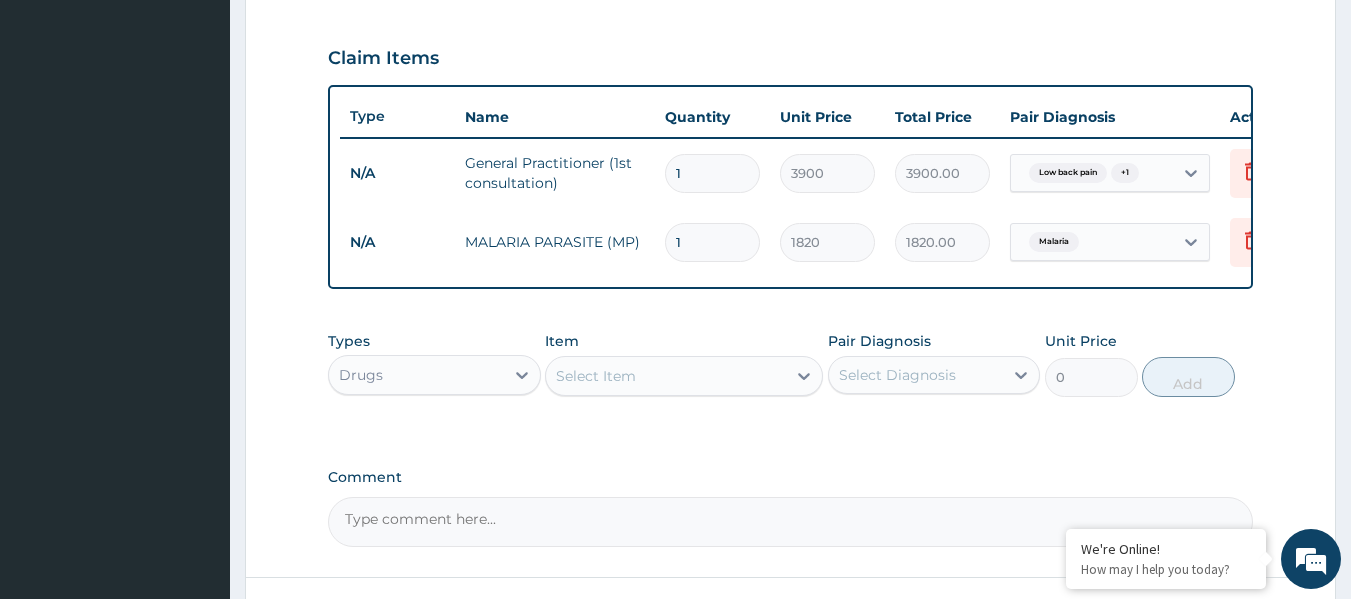 click on "Select Item" at bounding box center [666, 376] 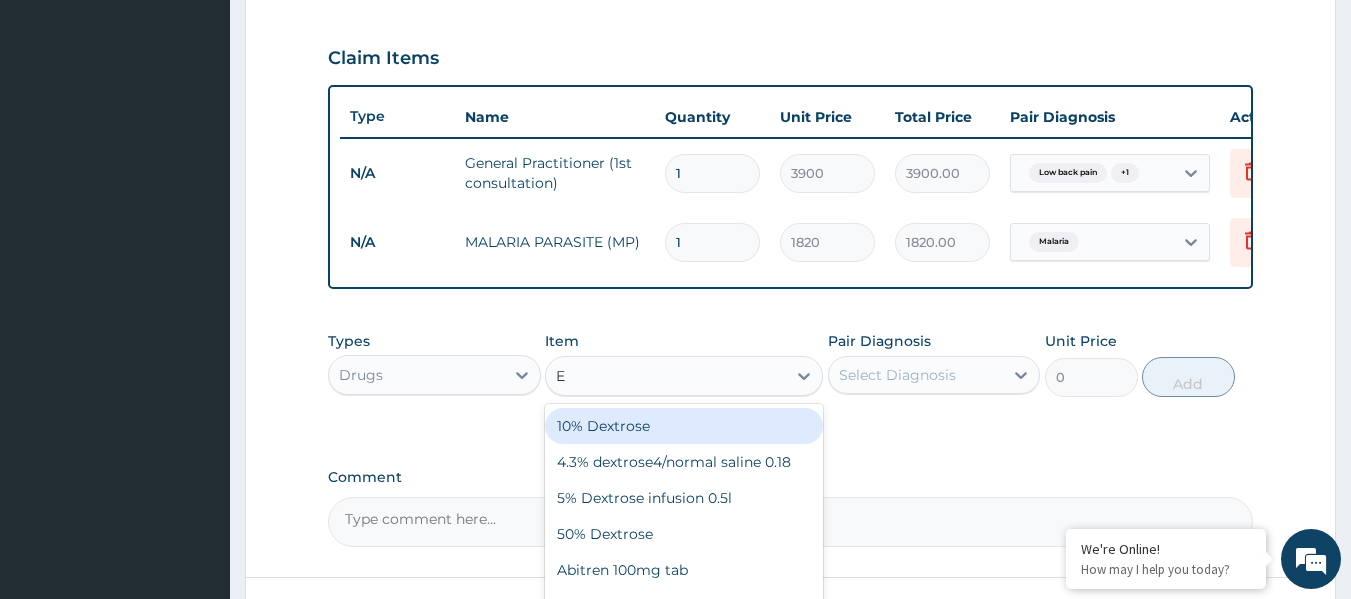 type on "E-" 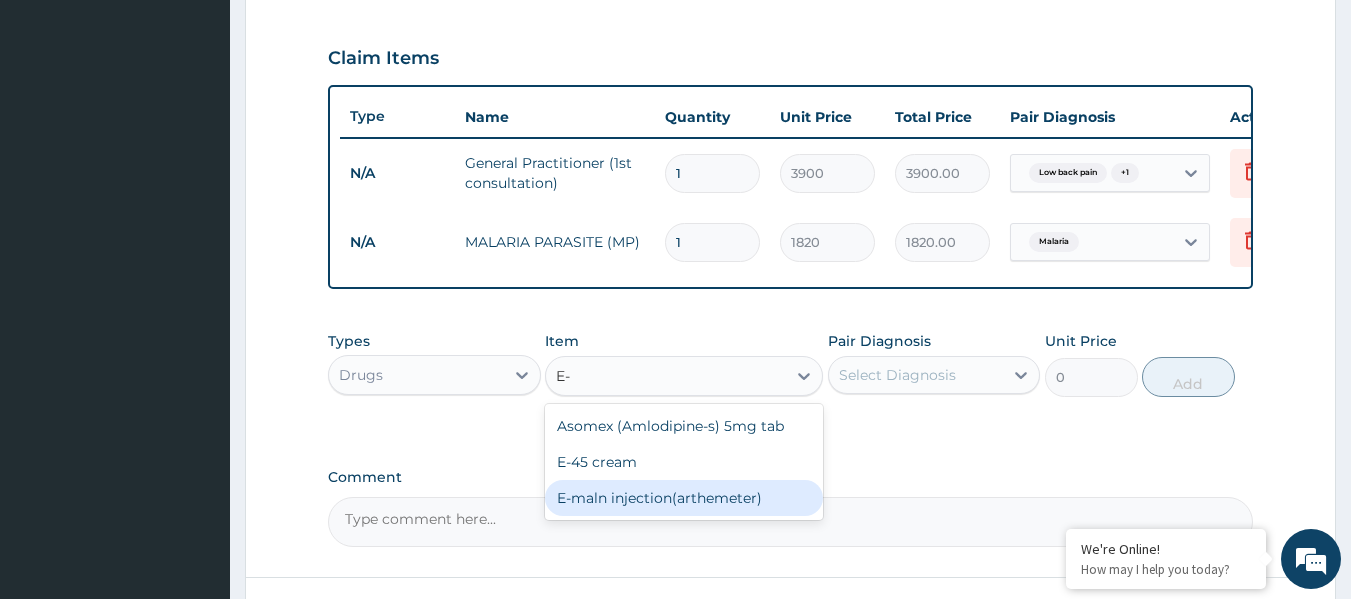 type 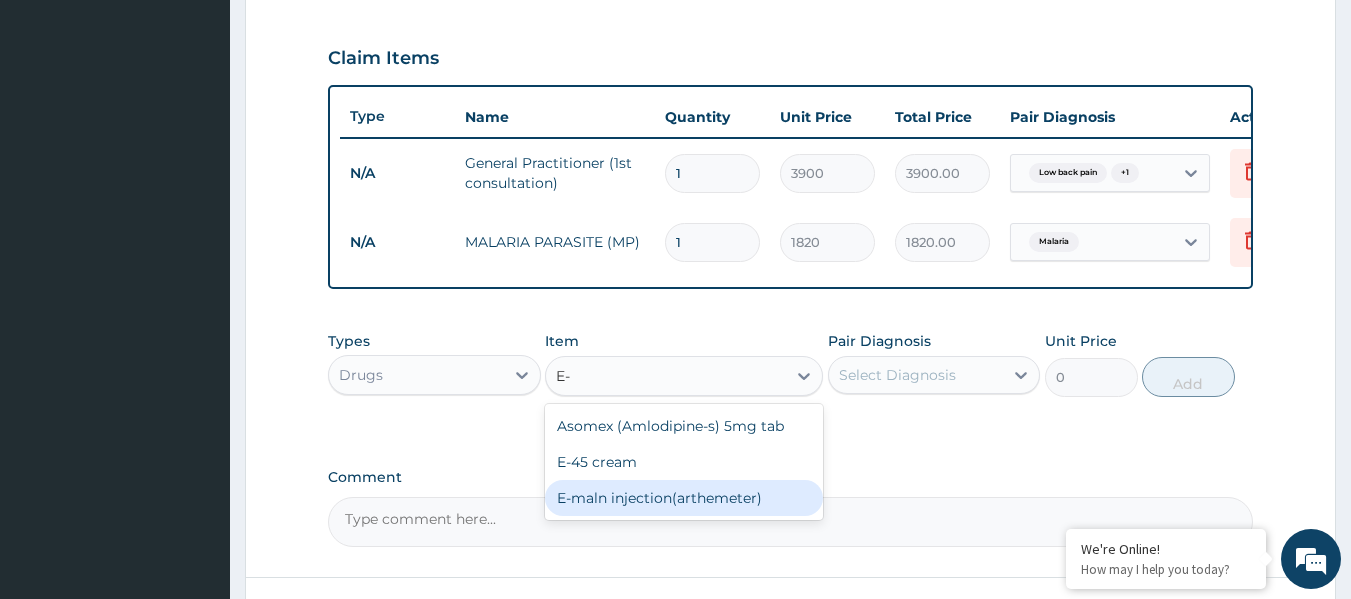 type on "1880" 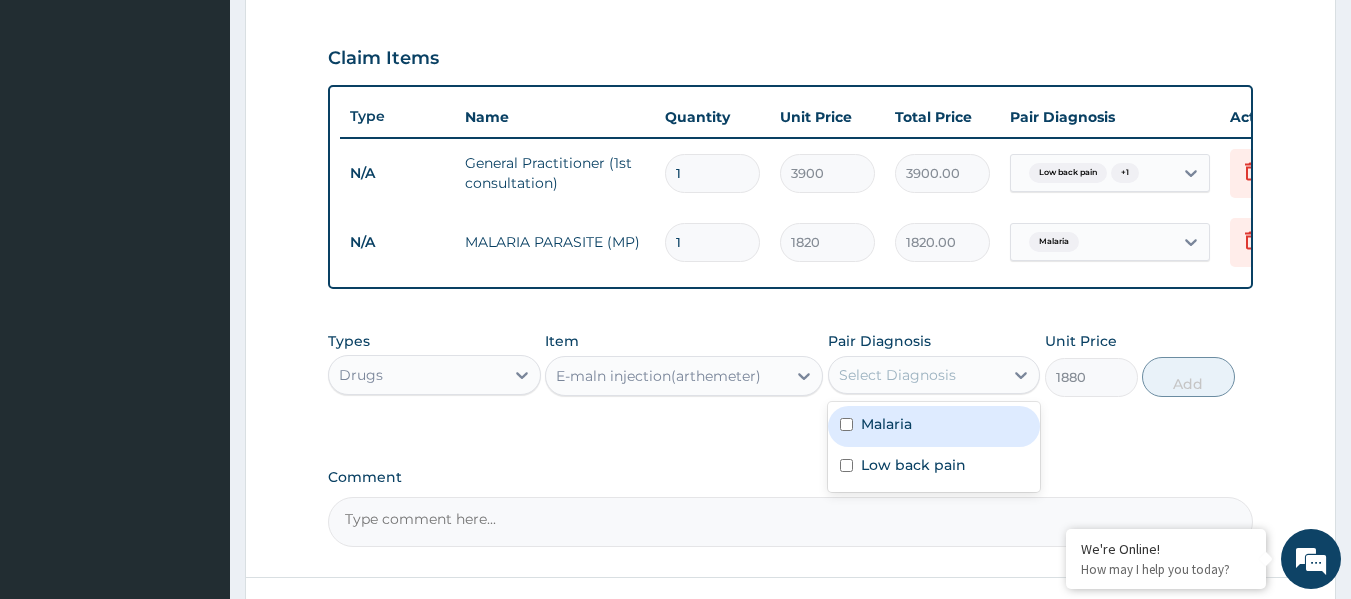 click on "Select Diagnosis" at bounding box center (897, 375) 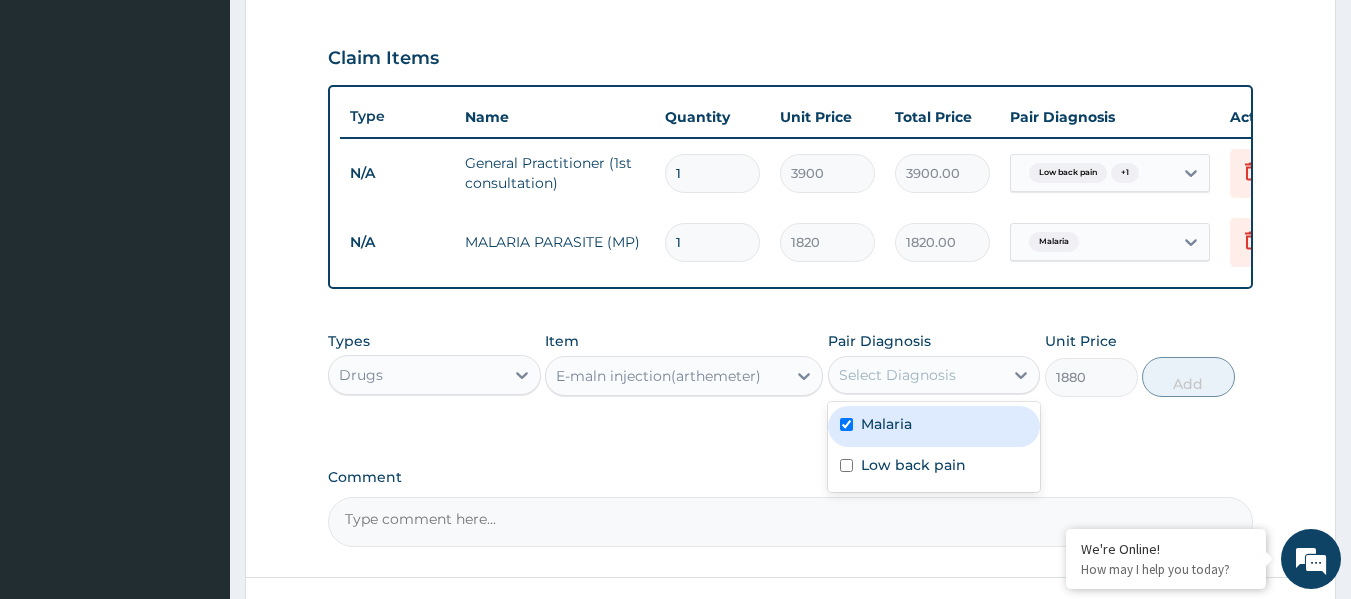 checkbox on "true" 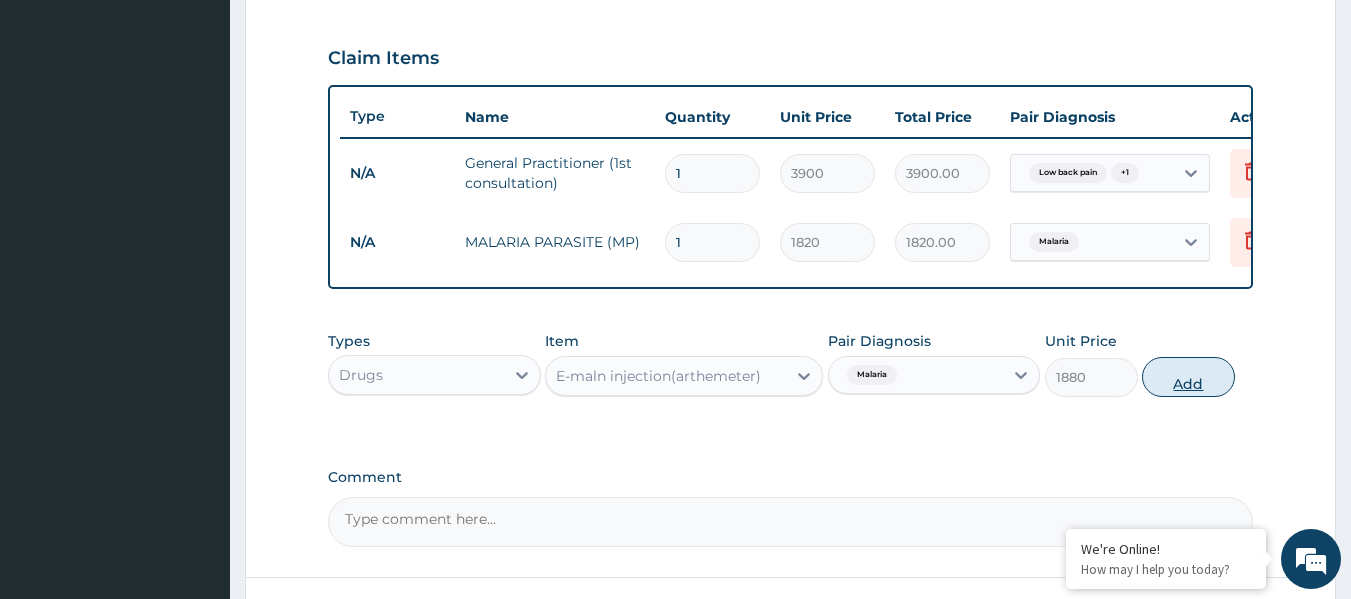 click on "Add" at bounding box center [1188, 377] 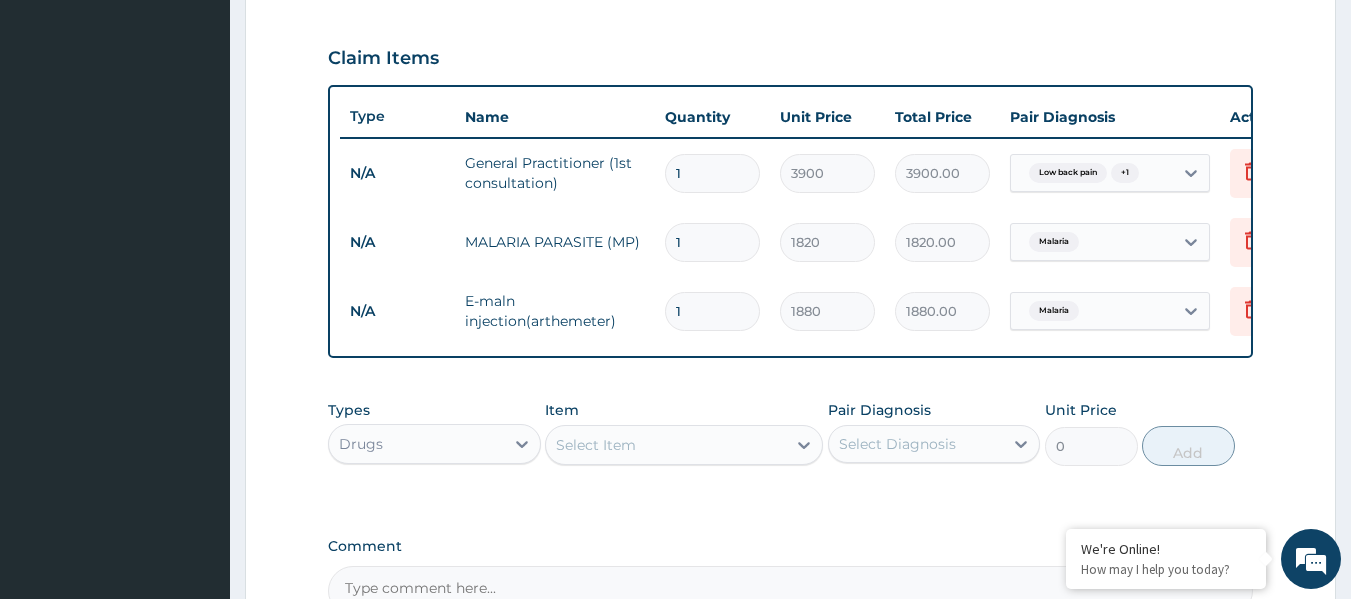 click on "Select Item" at bounding box center (596, 445) 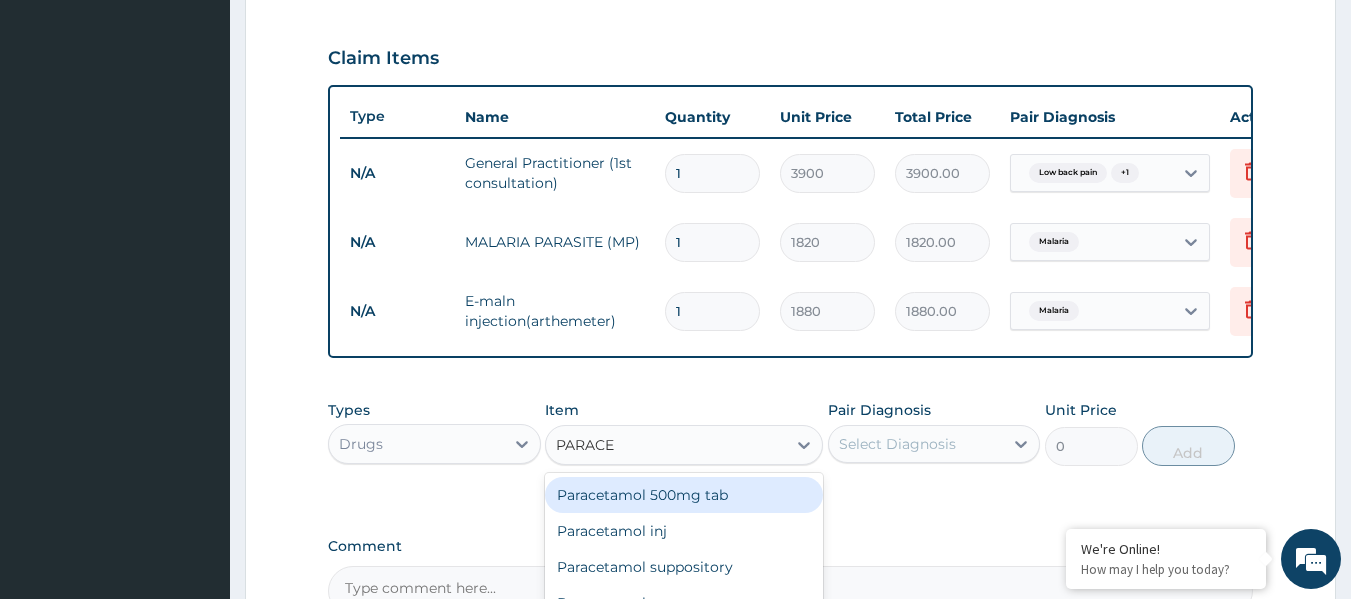 type on "PARACET" 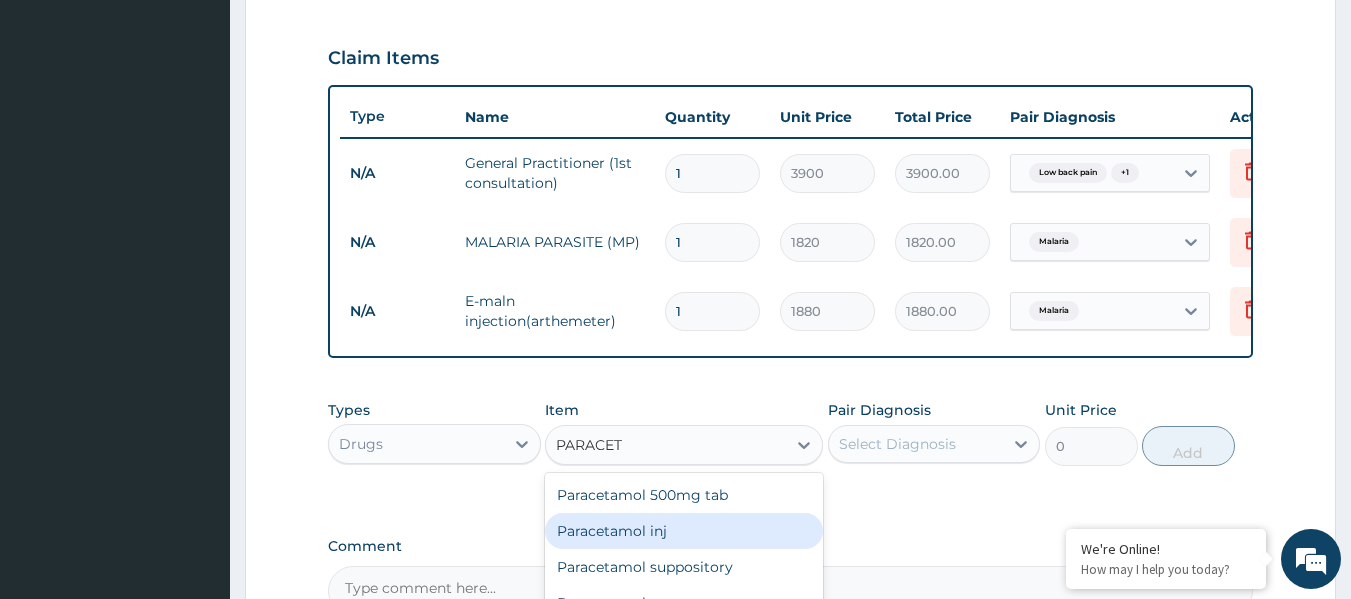 type 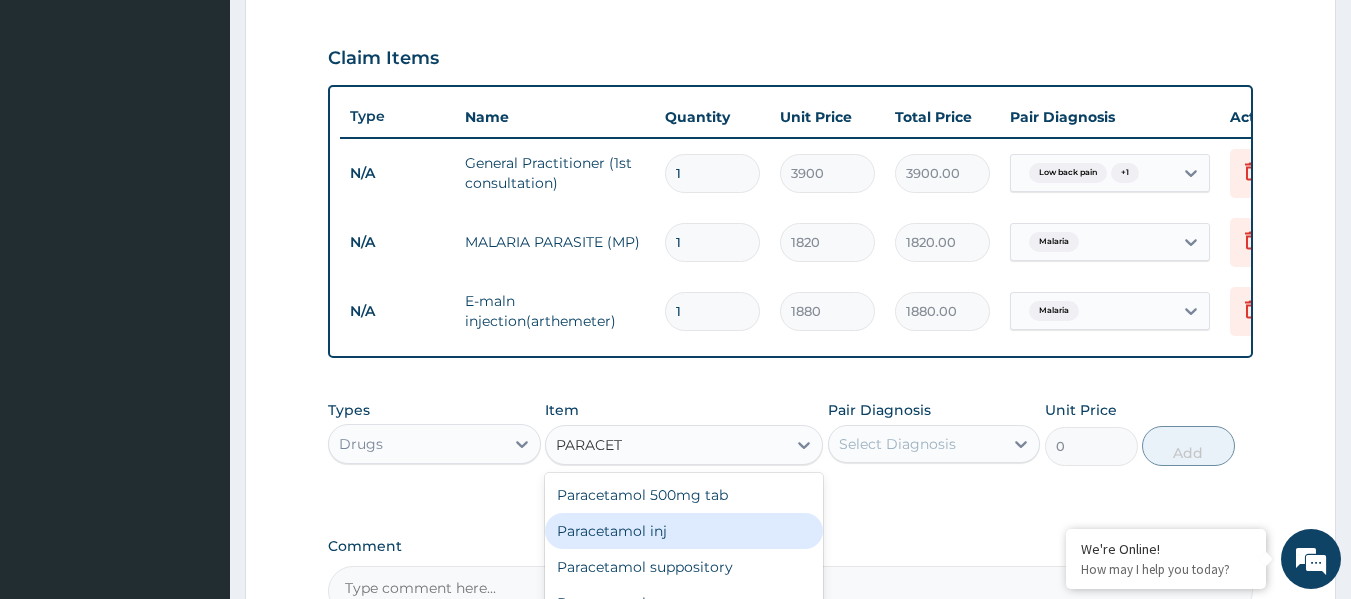 type on "540" 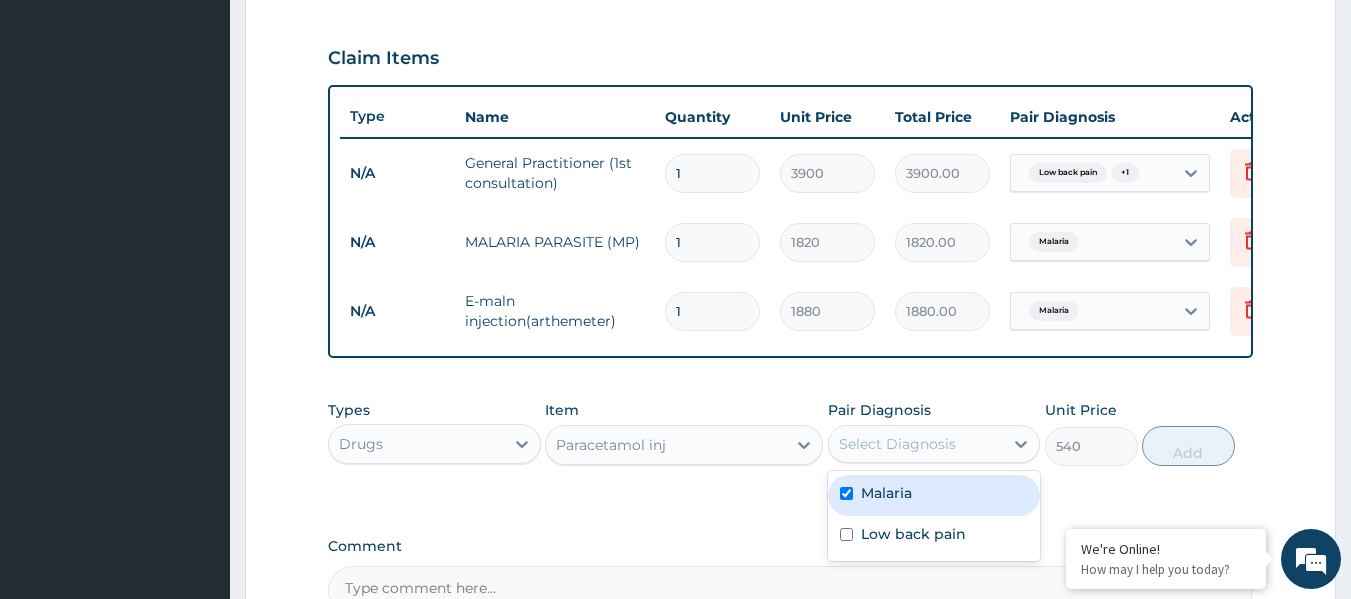 checkbox on "true" 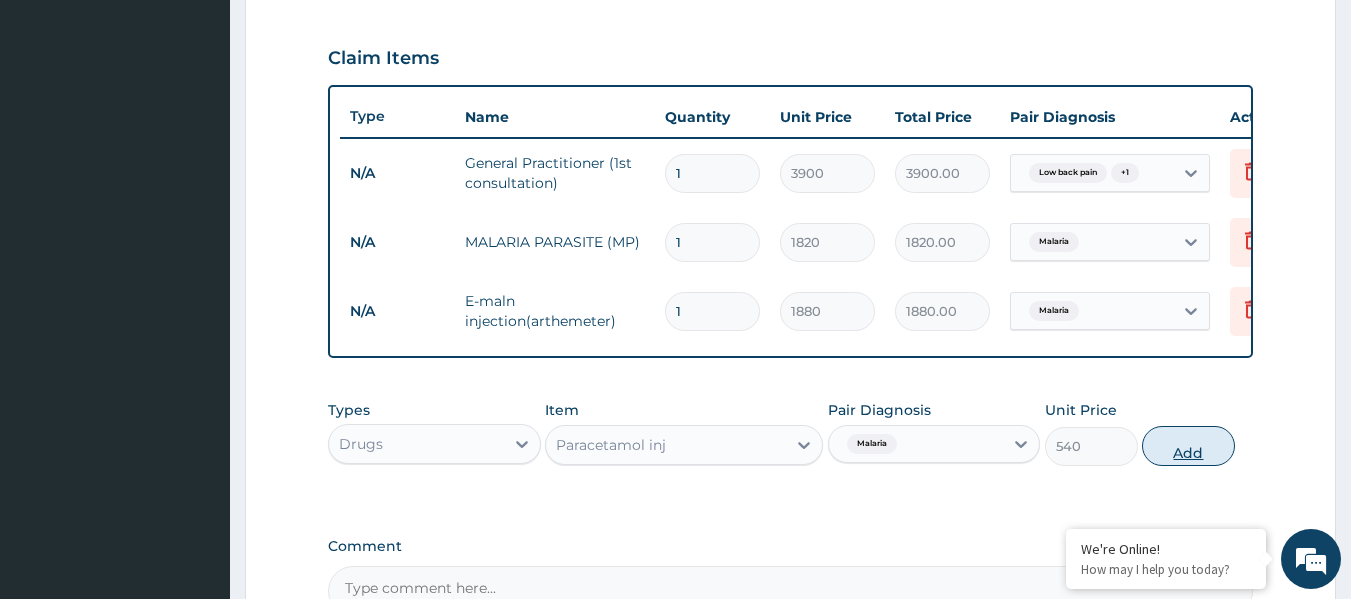 click on "Add" at bounding box center (1188, 446) 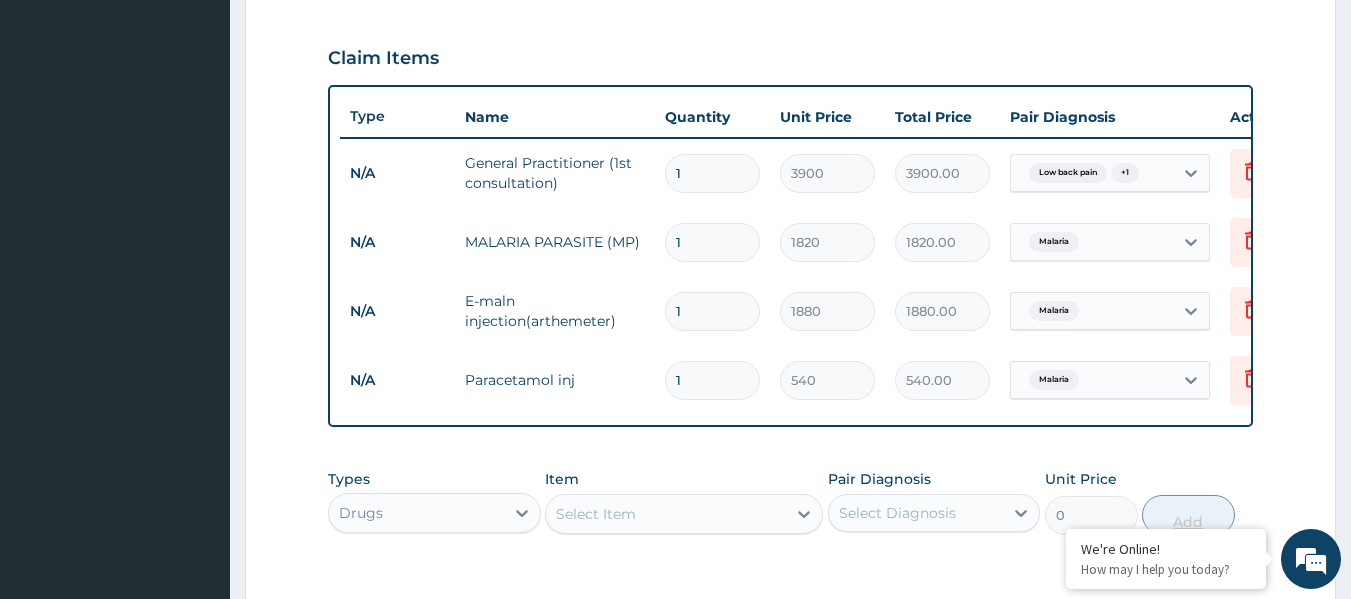type 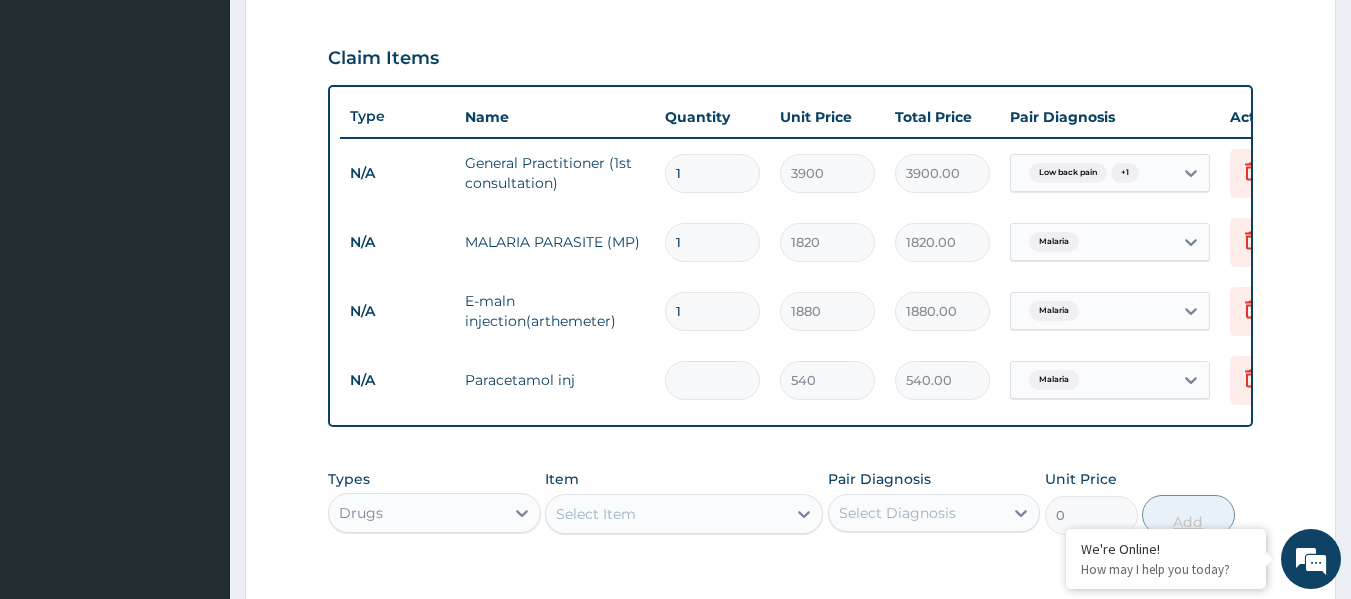type on "0.00" 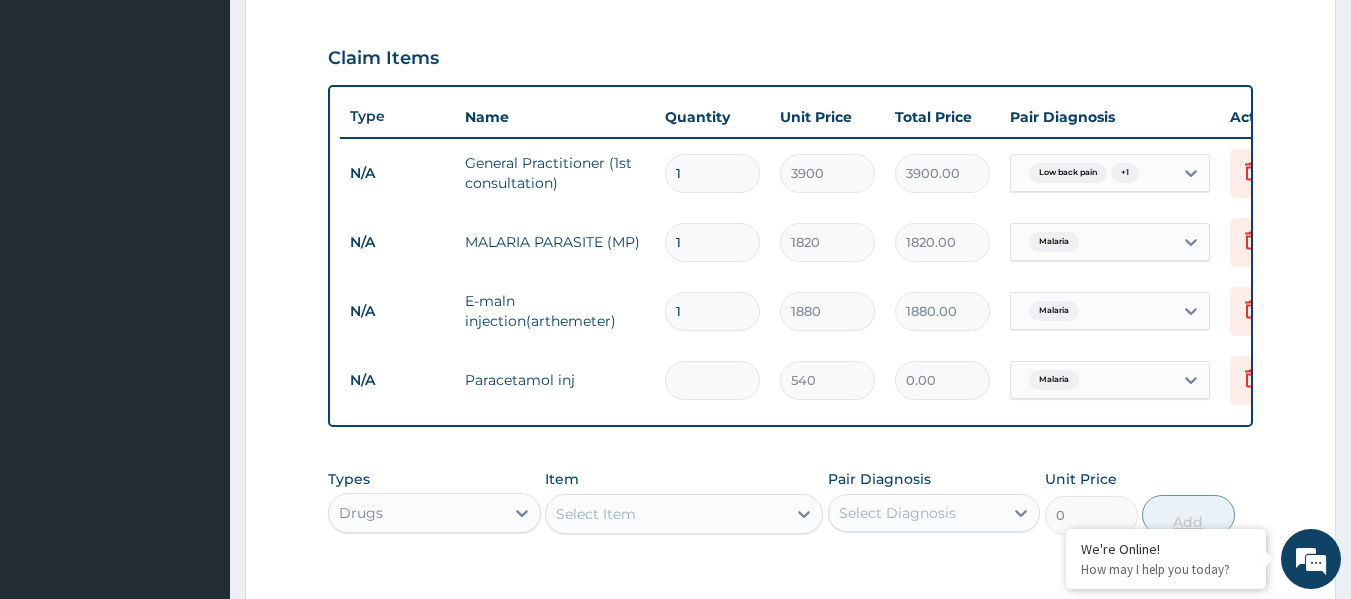 type on "2" 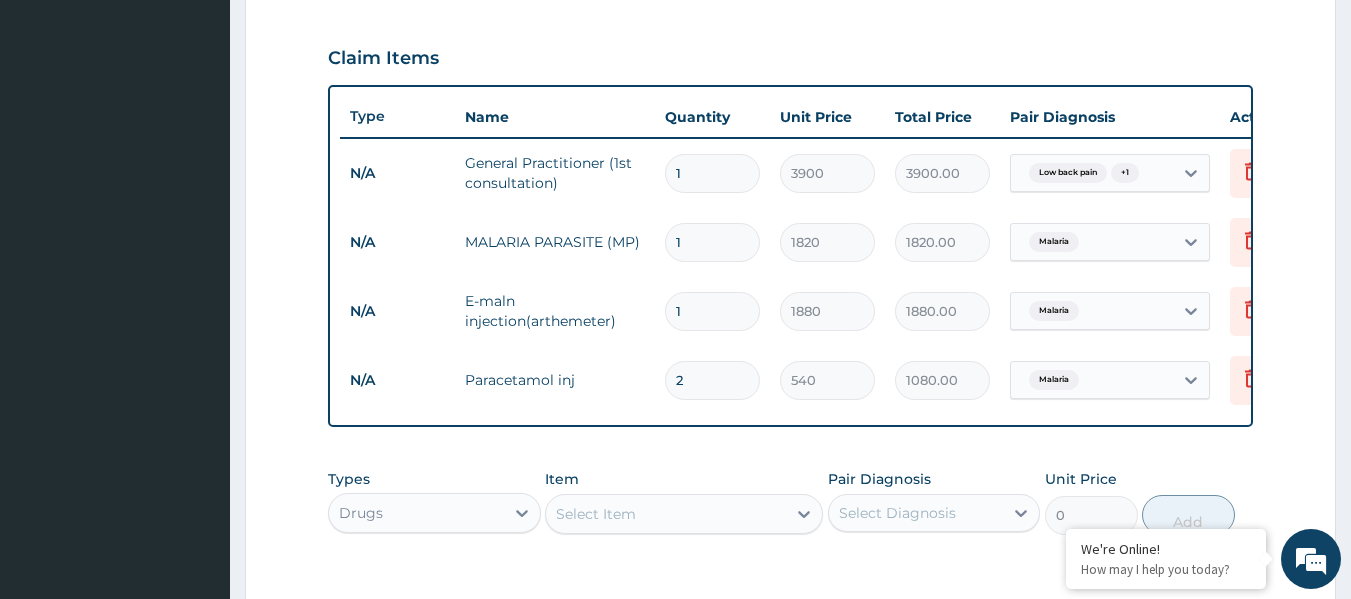 type on "2" 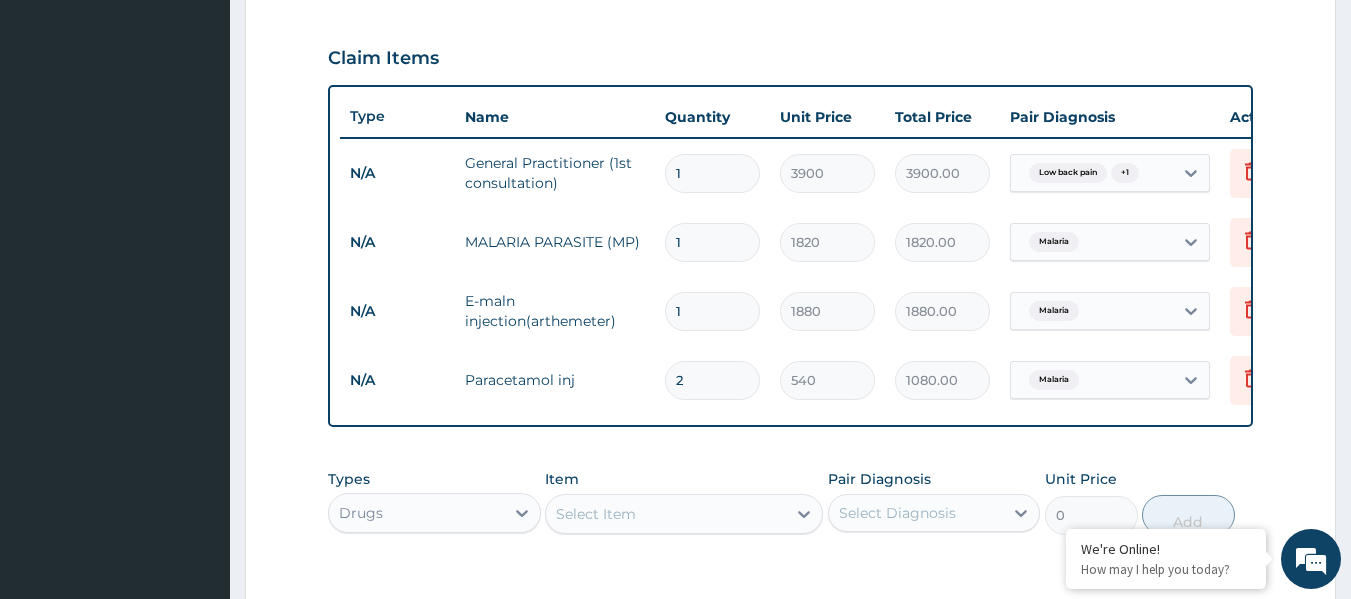 click on "Select Item" at bounding box center [596, 514] 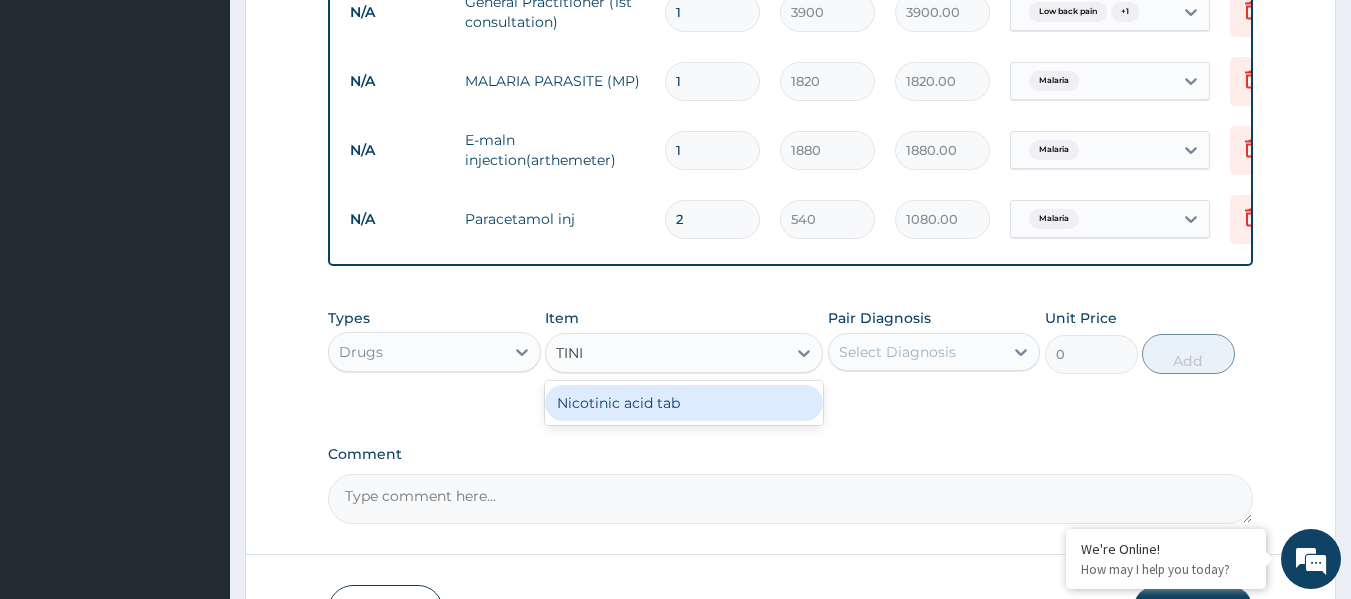scroll, scrollTop: 826, scrollLeft: 0, axis: vertical 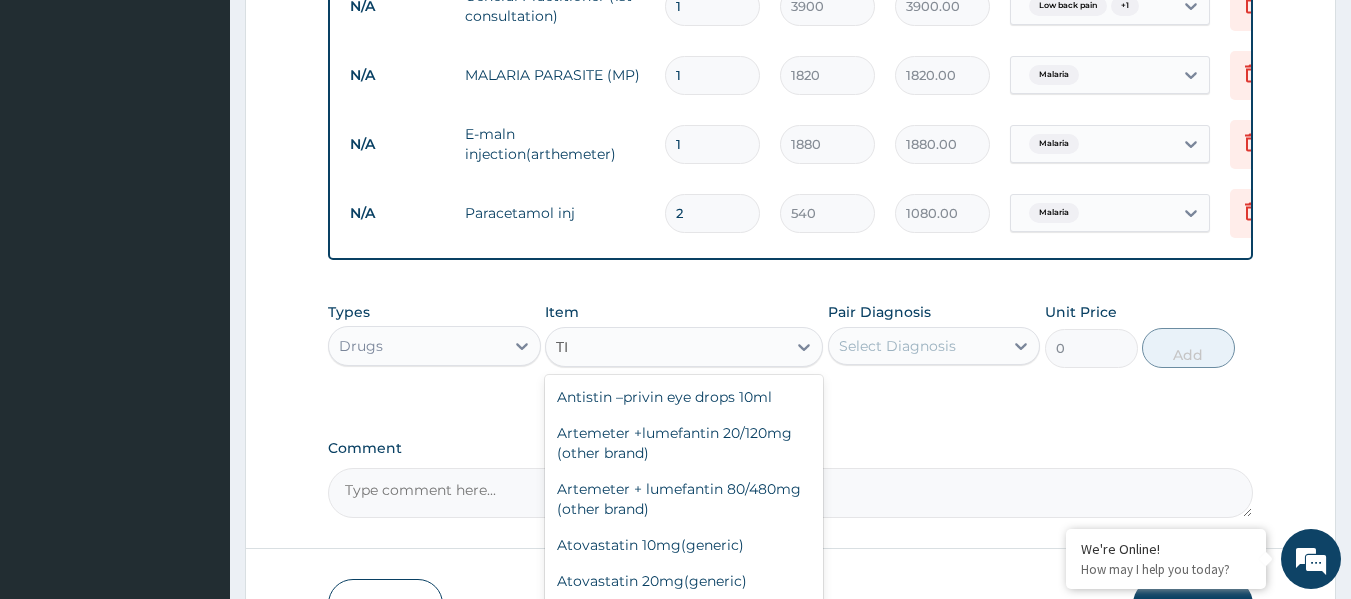 type on "T" 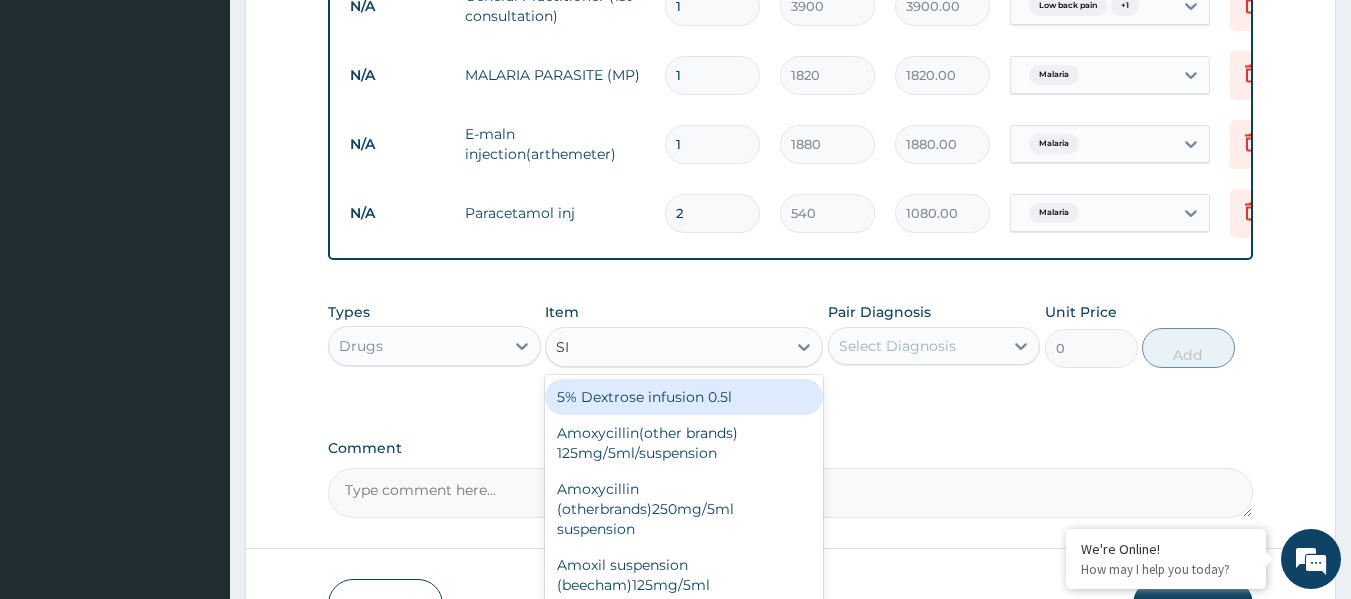 type on "S" 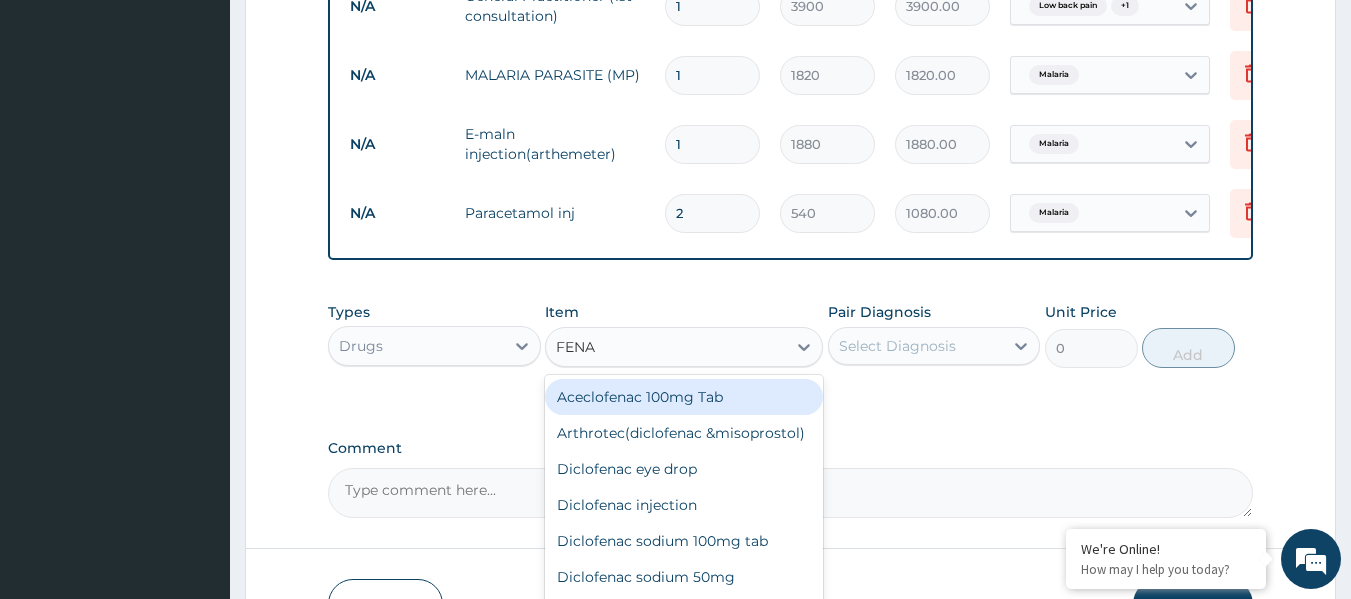 type on "FENAC" 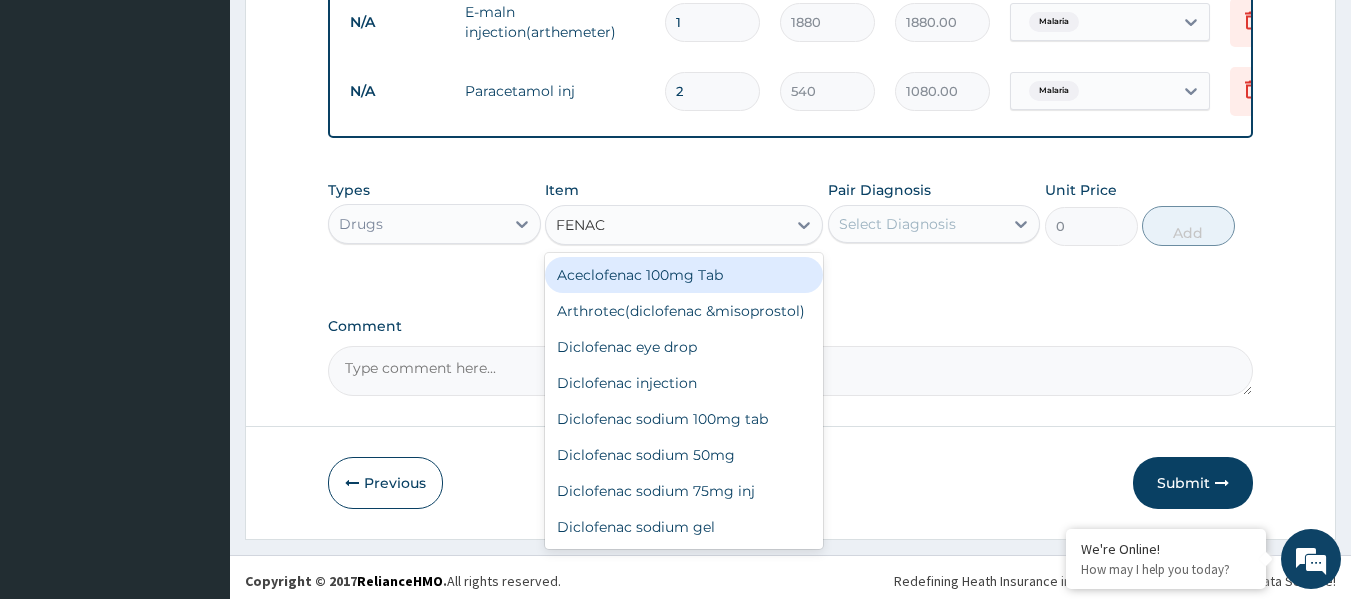 scroll, scrollTop: 970, scrollLeft: 0, axis: vertical 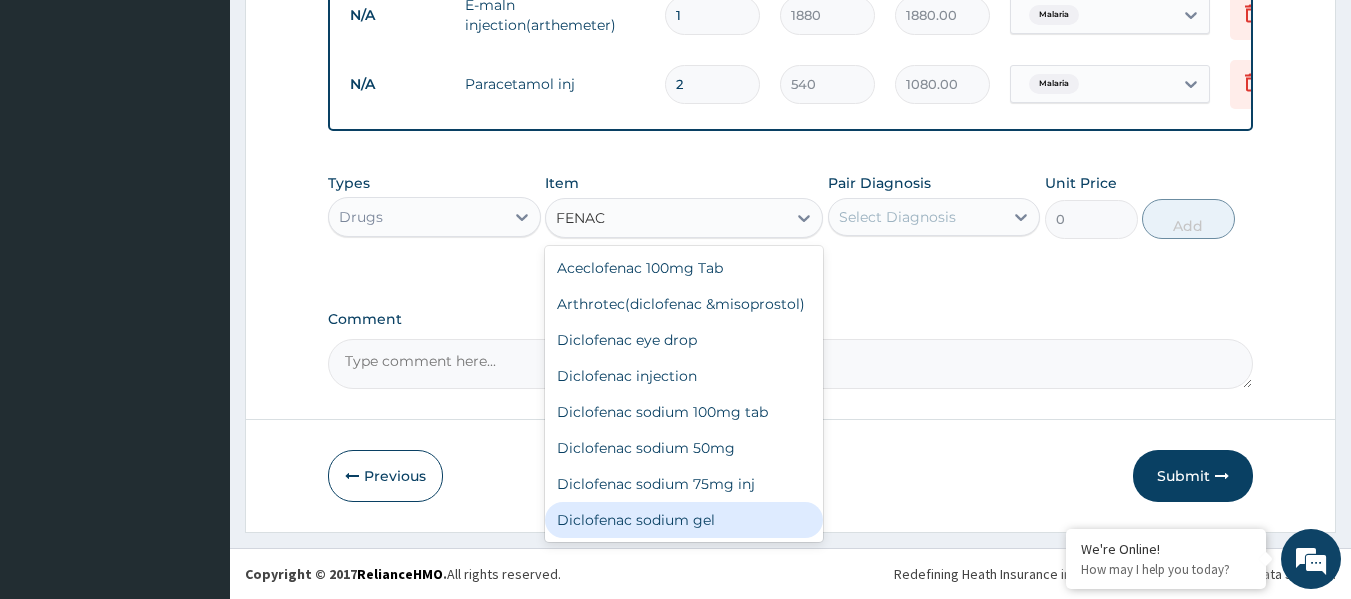 click on "Diclofenac sodium gel" at bounding box center [684, 520] 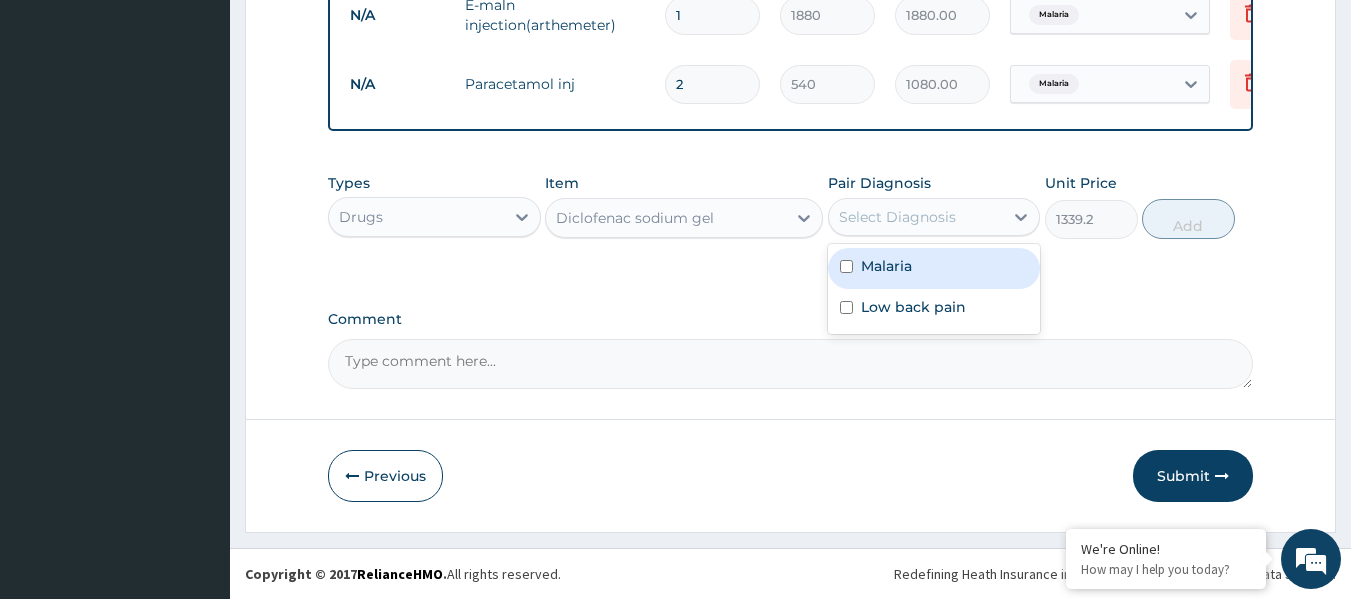 click on "Select Diagnosis" at bounding box center [897, 217] 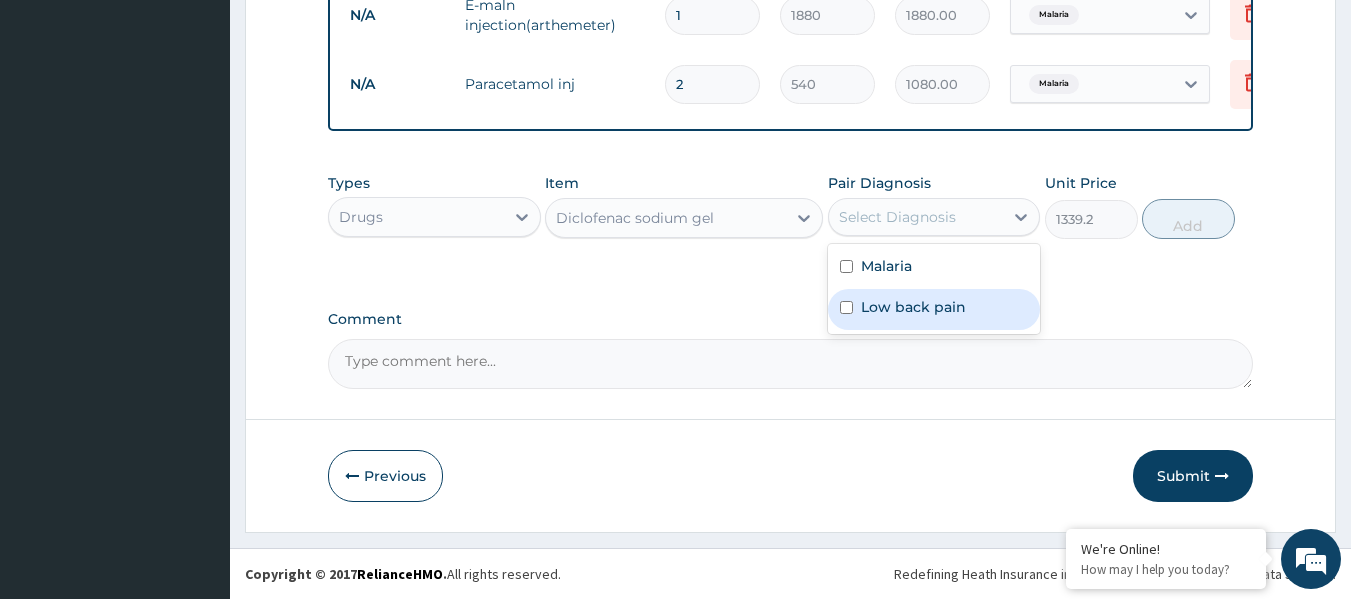 click on "Low back pain" at bounding box center [913, 307] 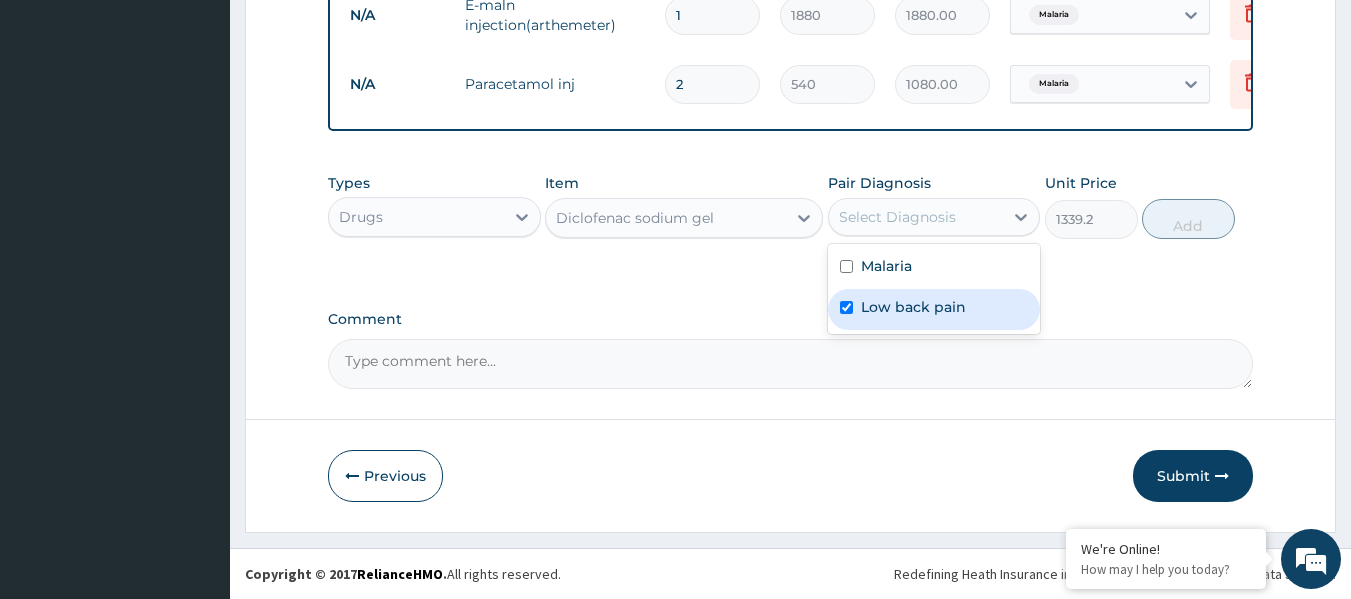 checkbox on "true" 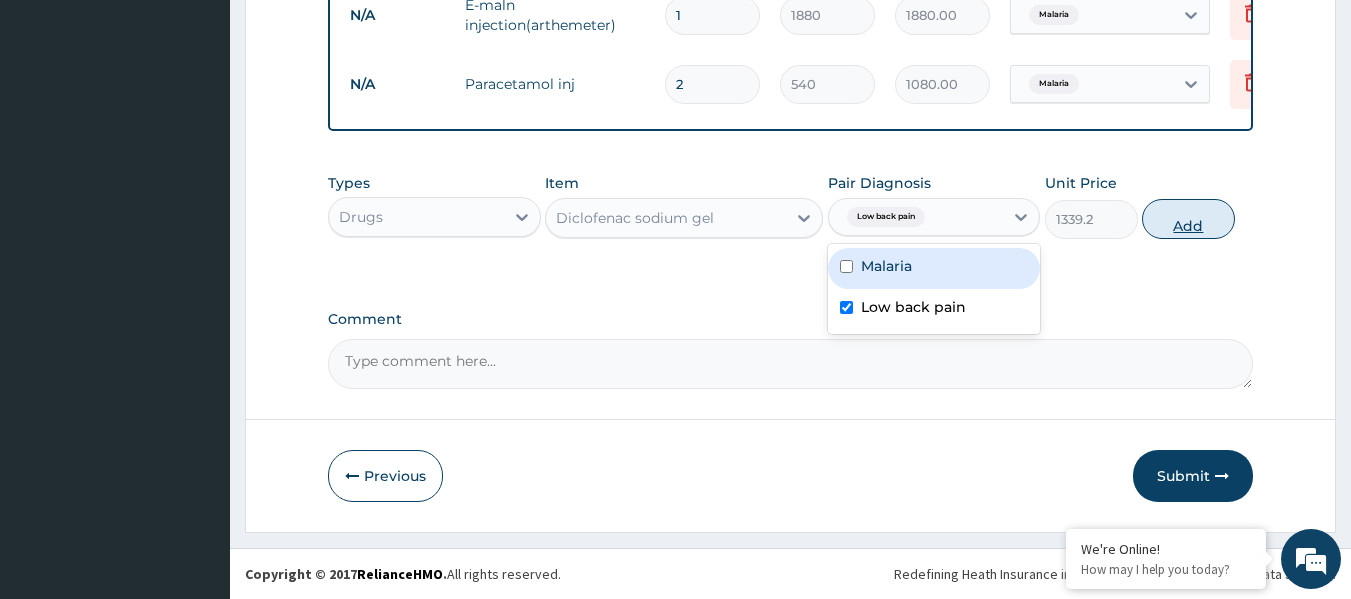 click on "Add" at bounding box center [1188, 219] 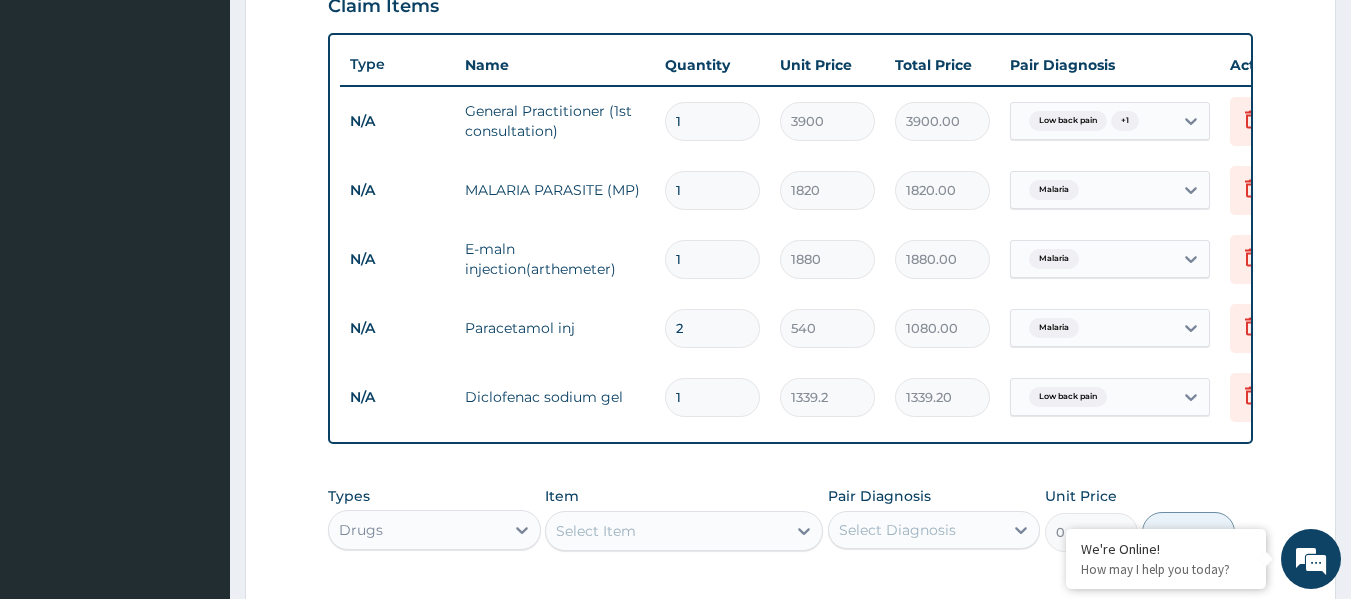 scroll, scrollTop: 688, scrollLeft: 0, axis: vertical 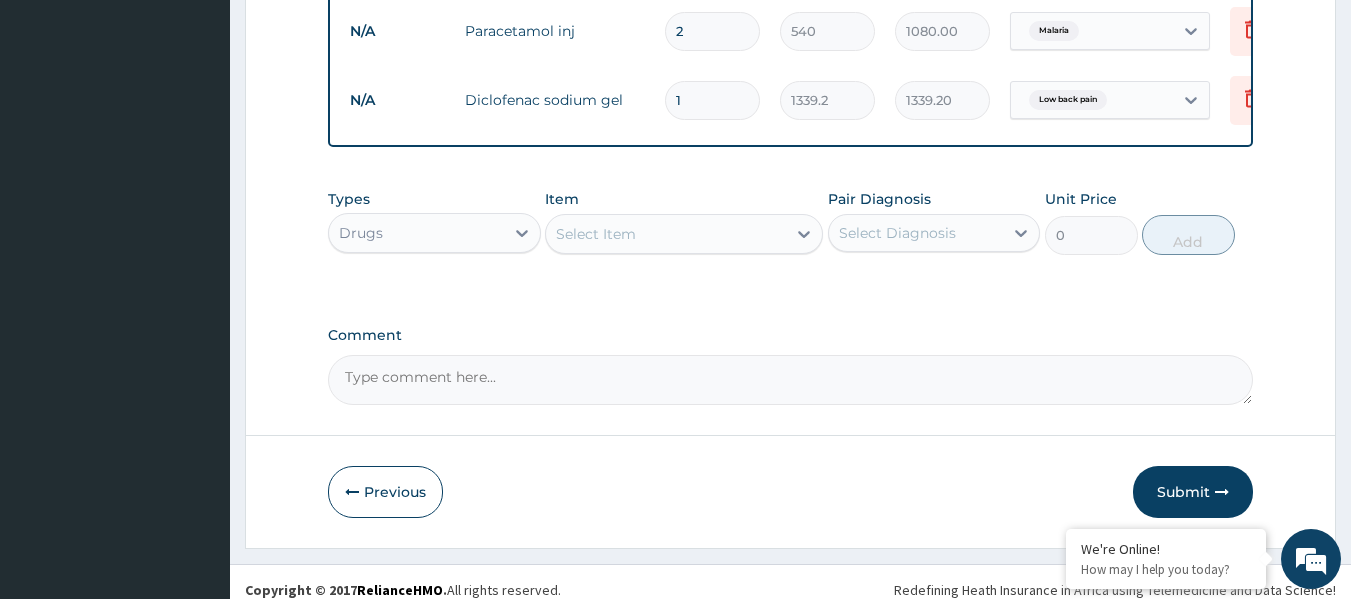 click on "Select Item" at bounding box center [666, 234] 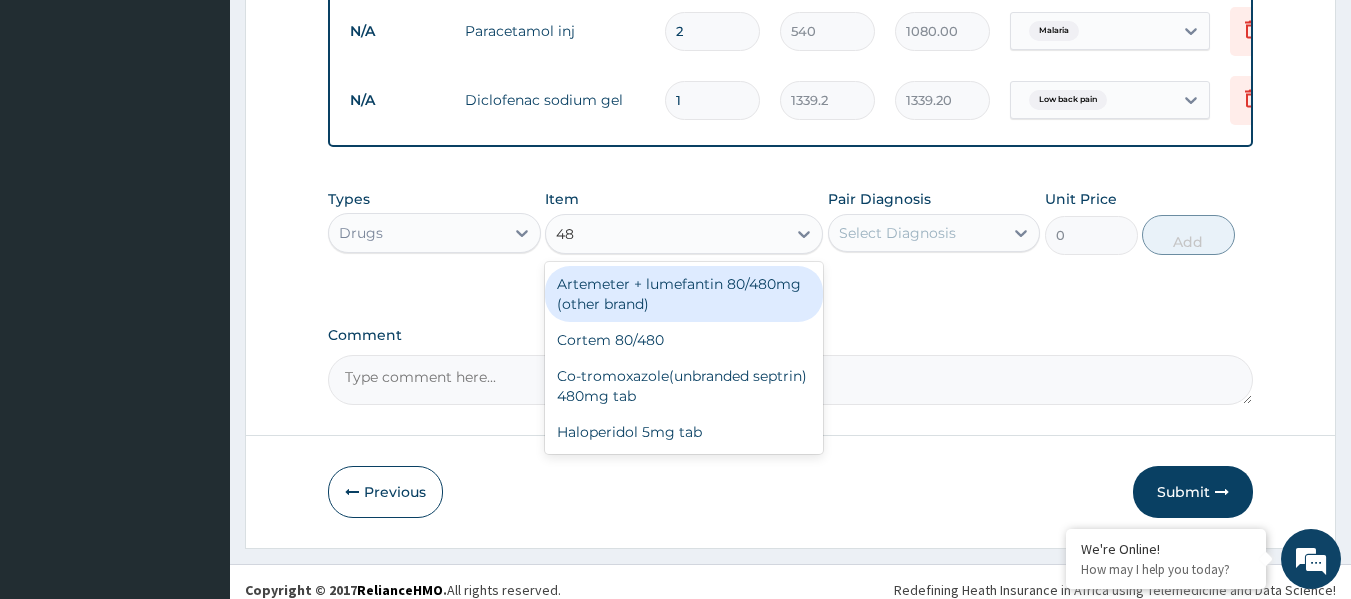 type on "480" 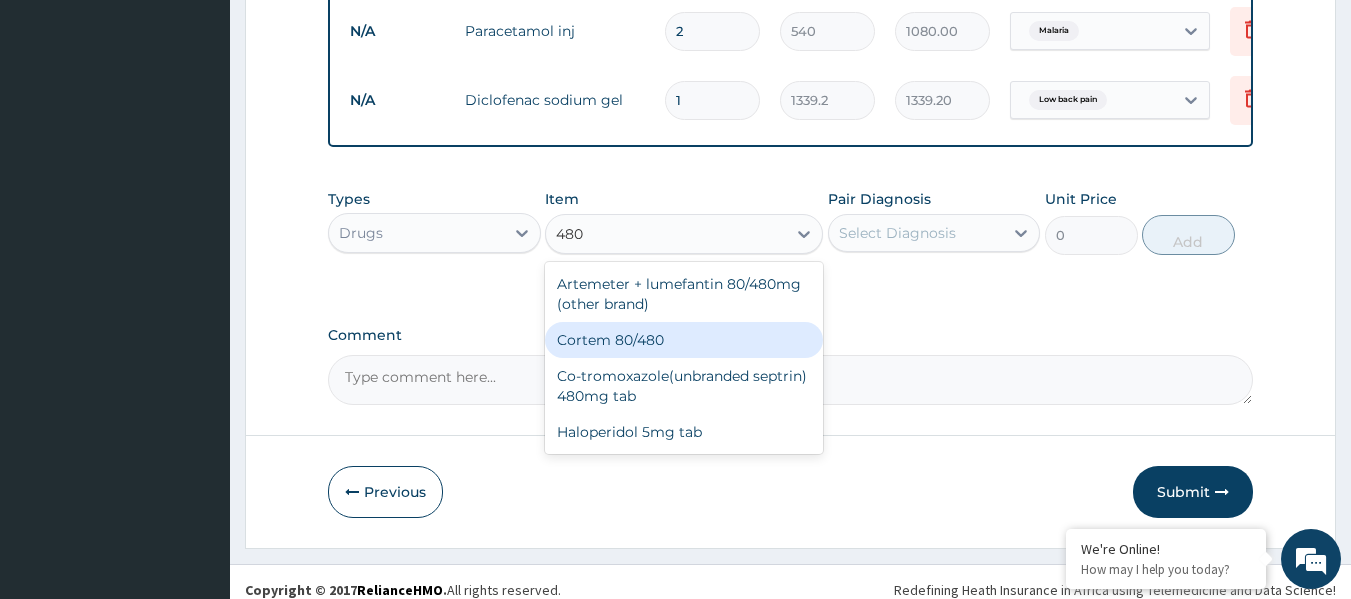 click on "Cortem 80/480" at bounding box center (684, 340) 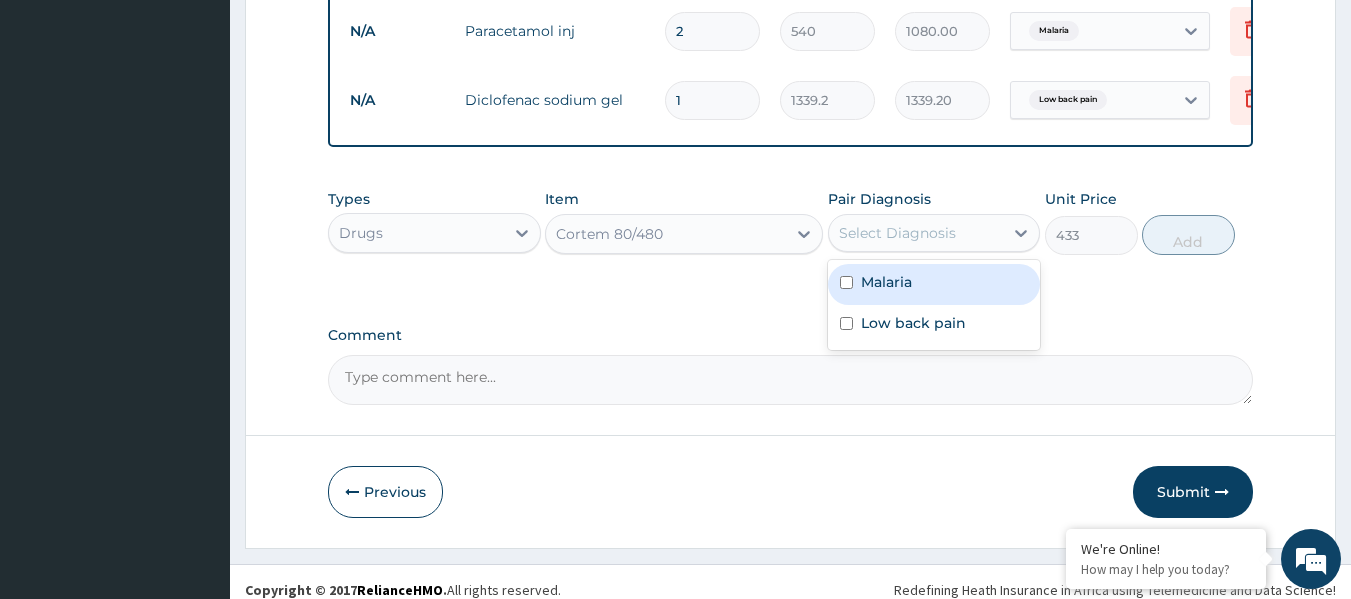 click on "Select Diagnosis" at bounding box center [916, 233] 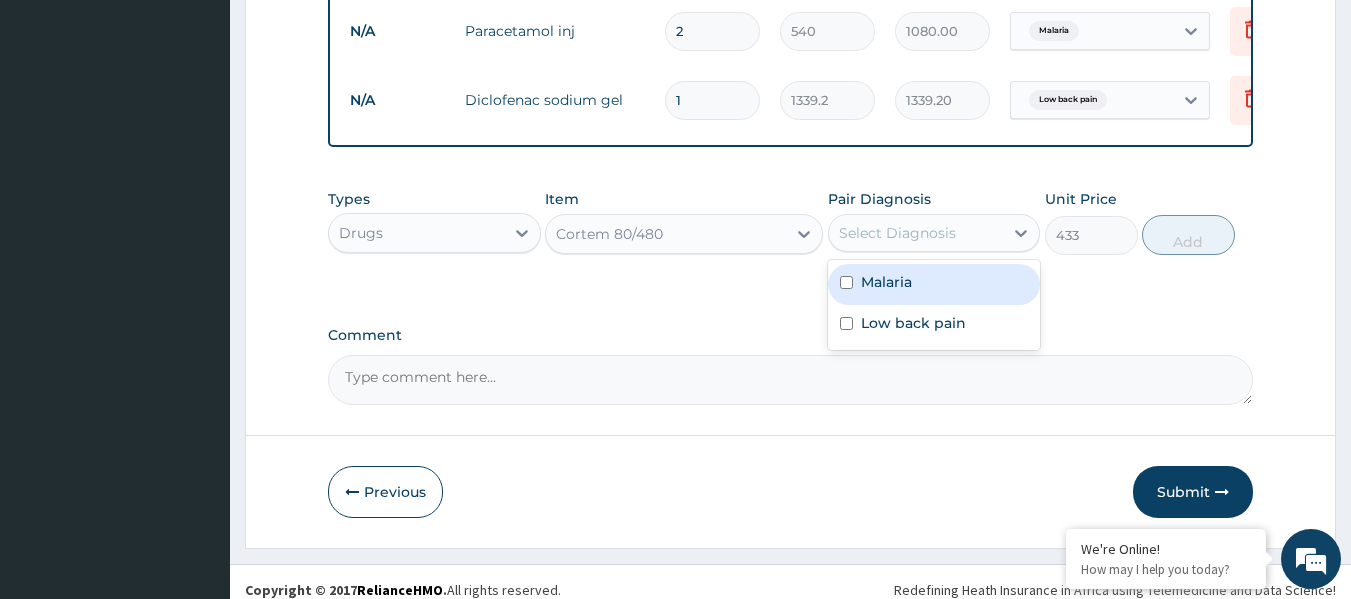 click on "Malaria" at bounding box center (934, 284) 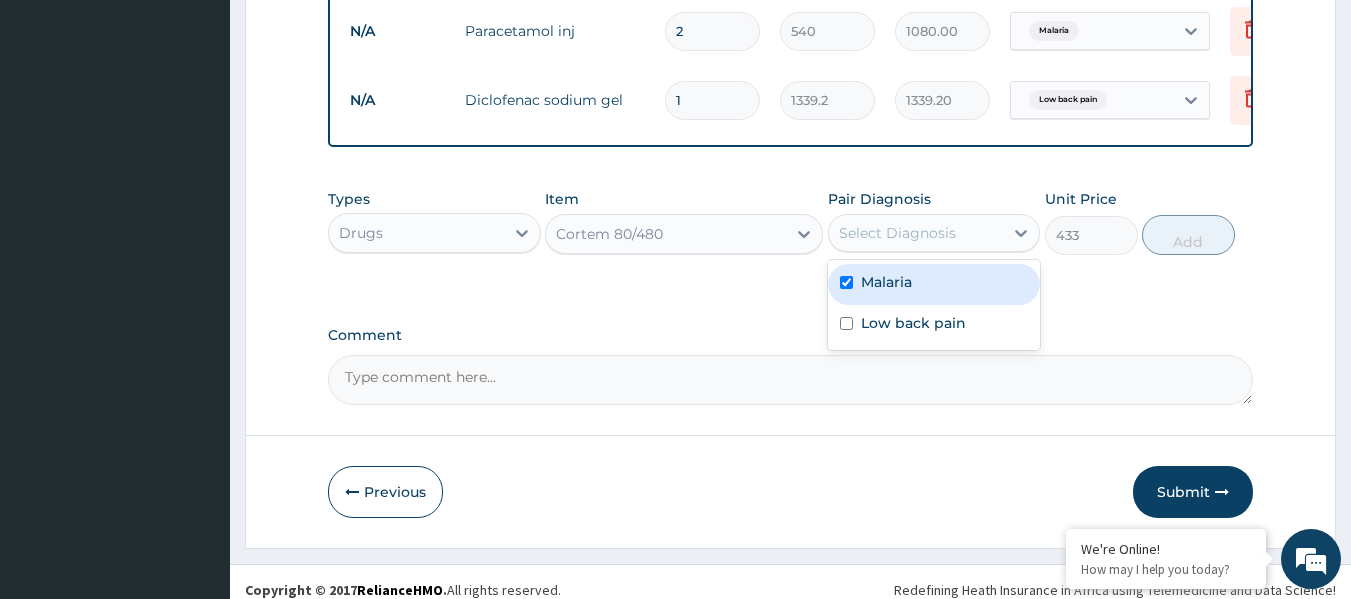 checkbox on "true" 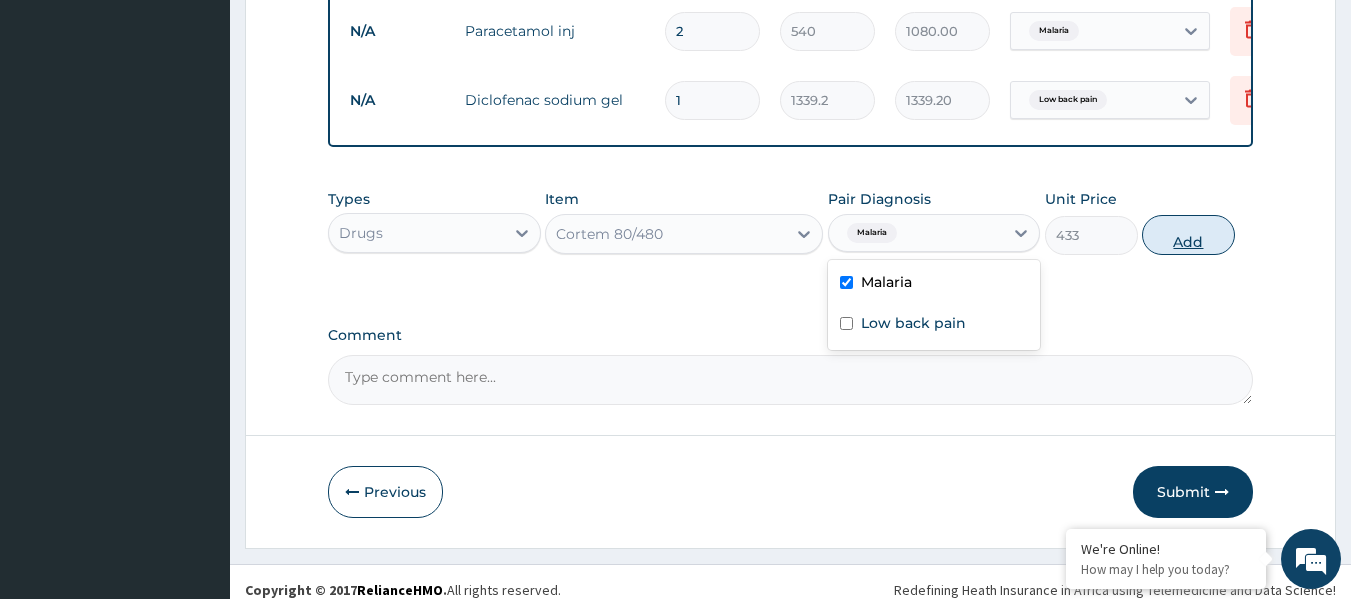 click on "Add" at bounding box center [1188, 235] 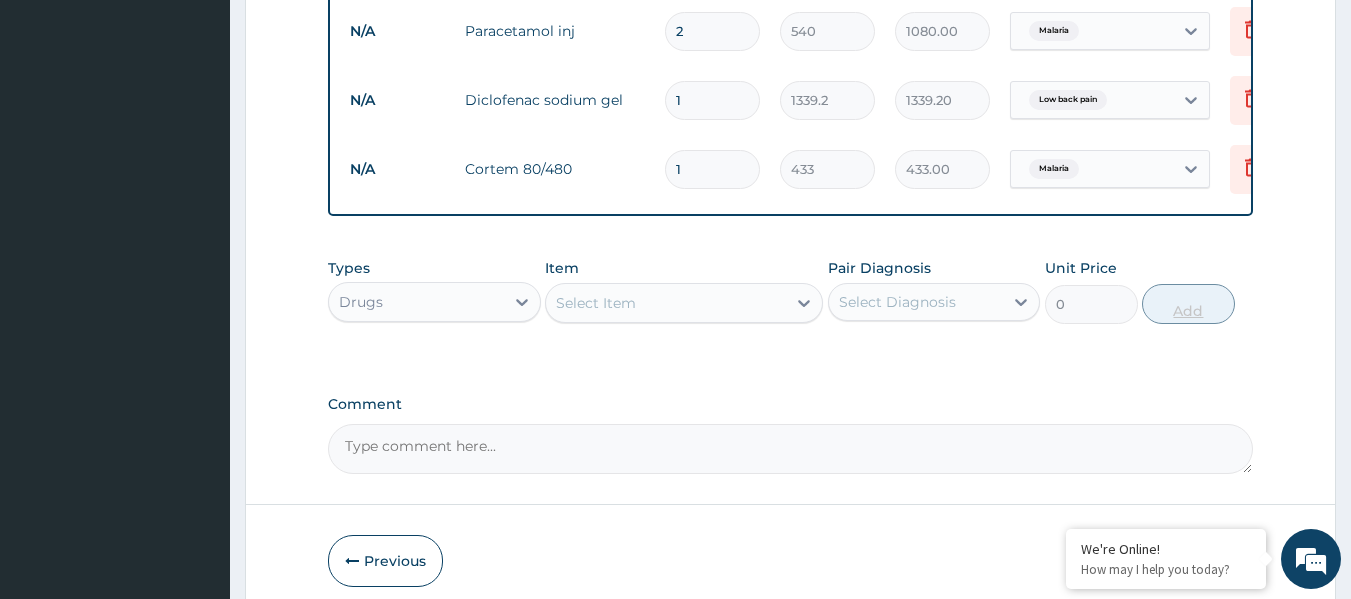 type 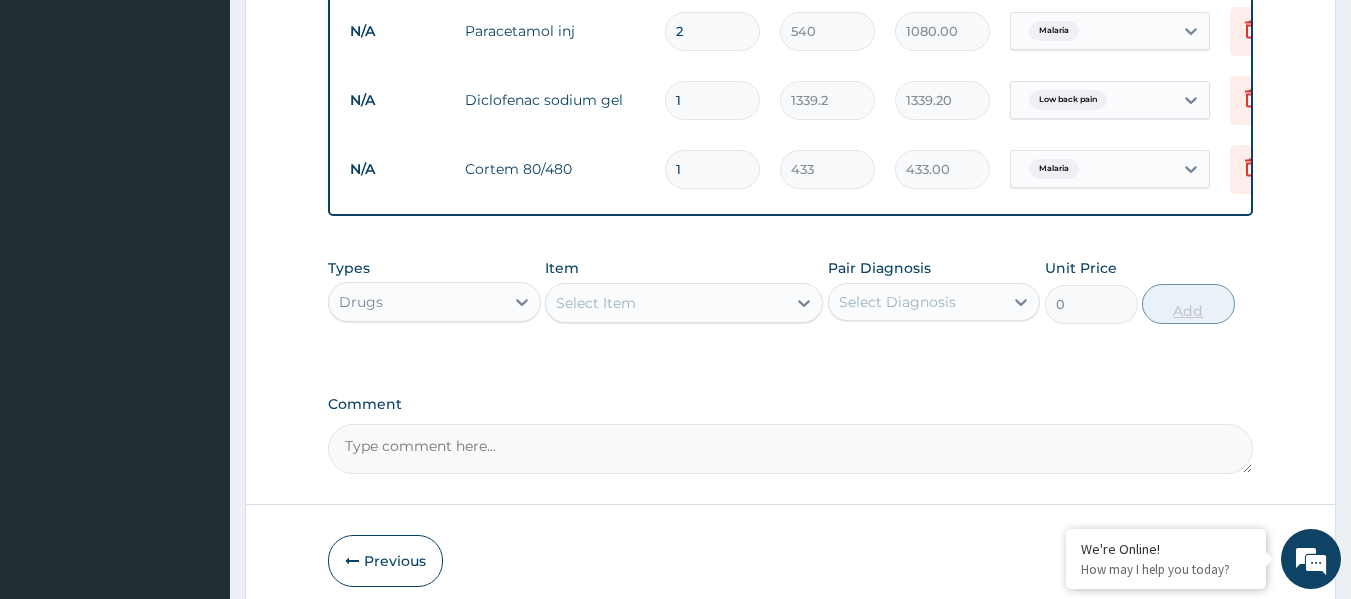type on "0.00" 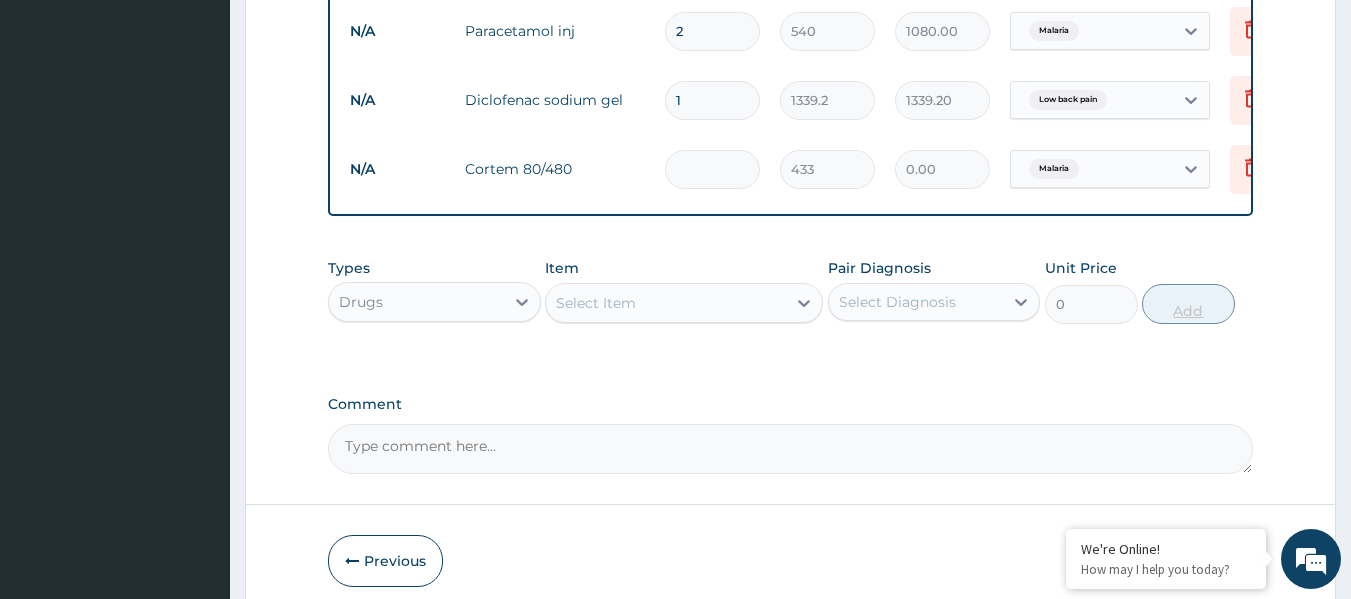 type on "6" 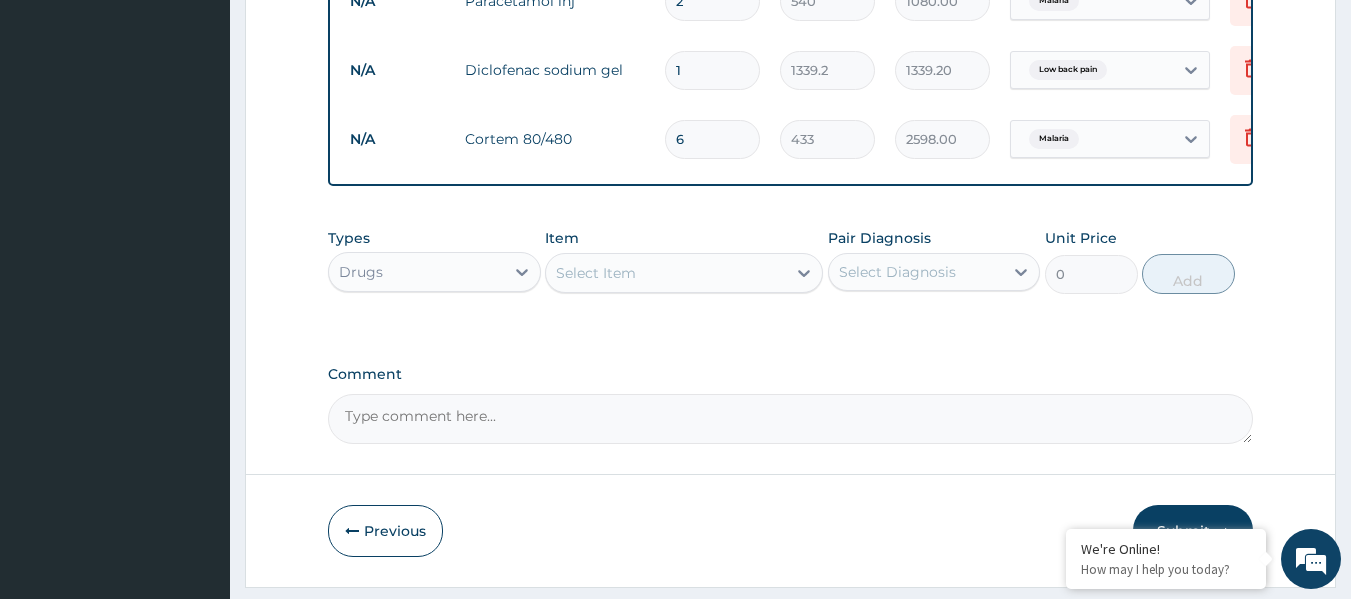 scroll, scrollTop: 1108, scrollLeft: 0, axis: vertical 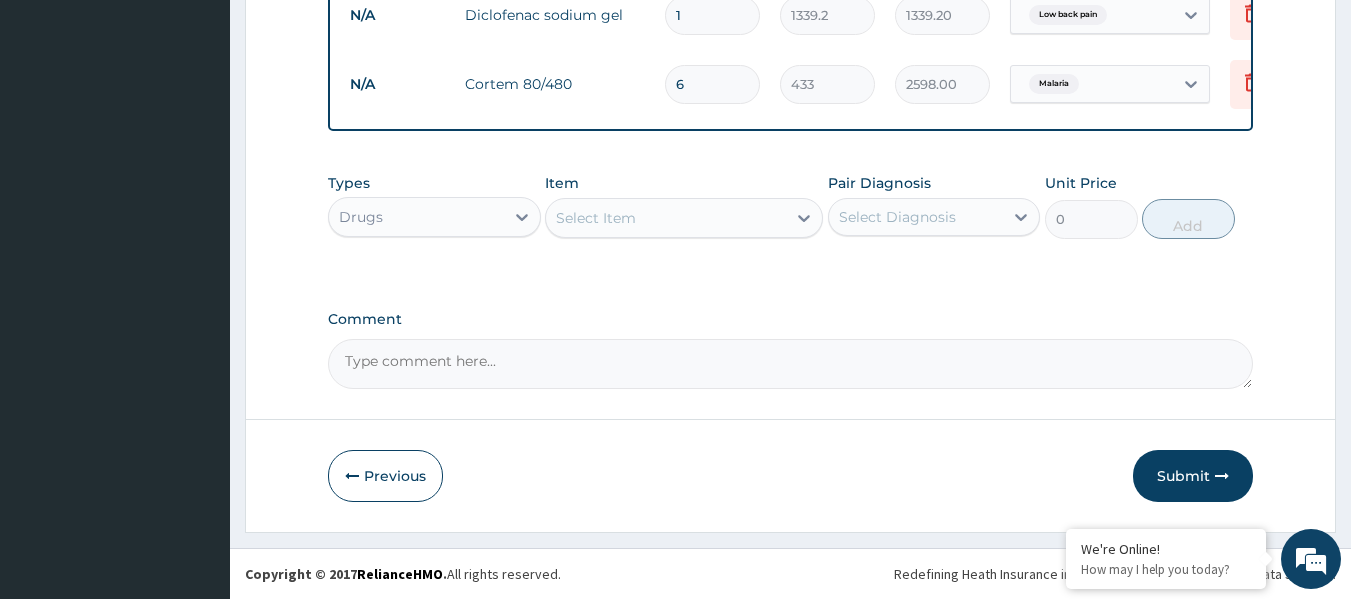 type on "6" 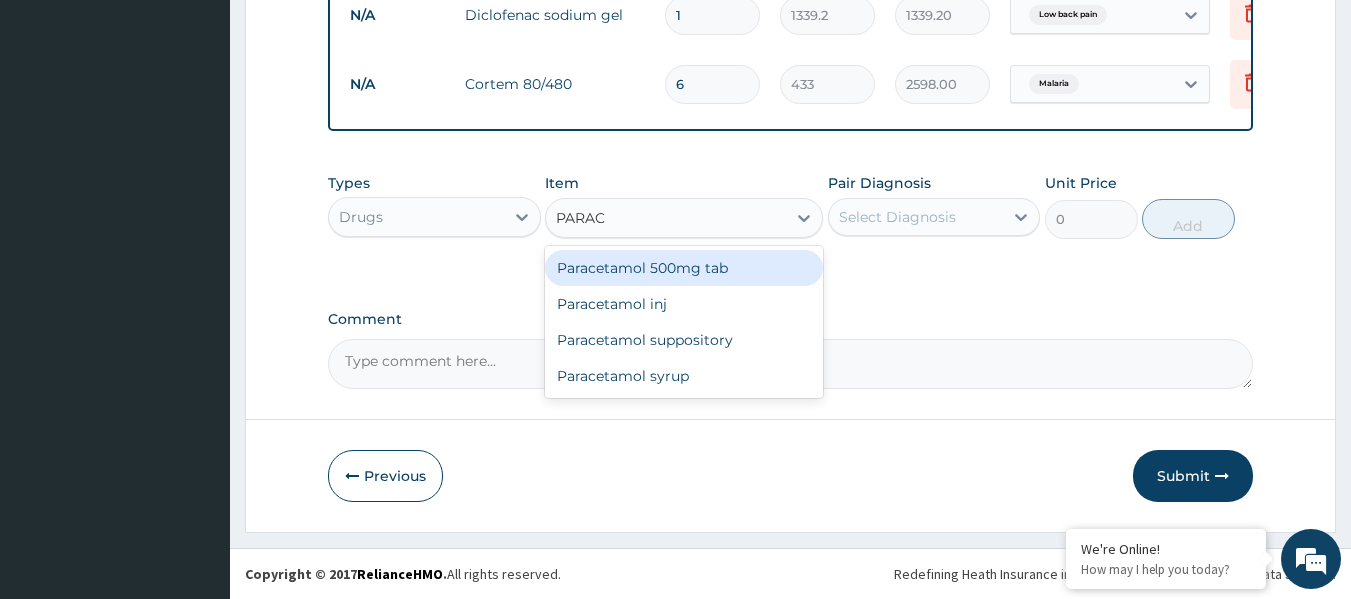 type on "PARACE" 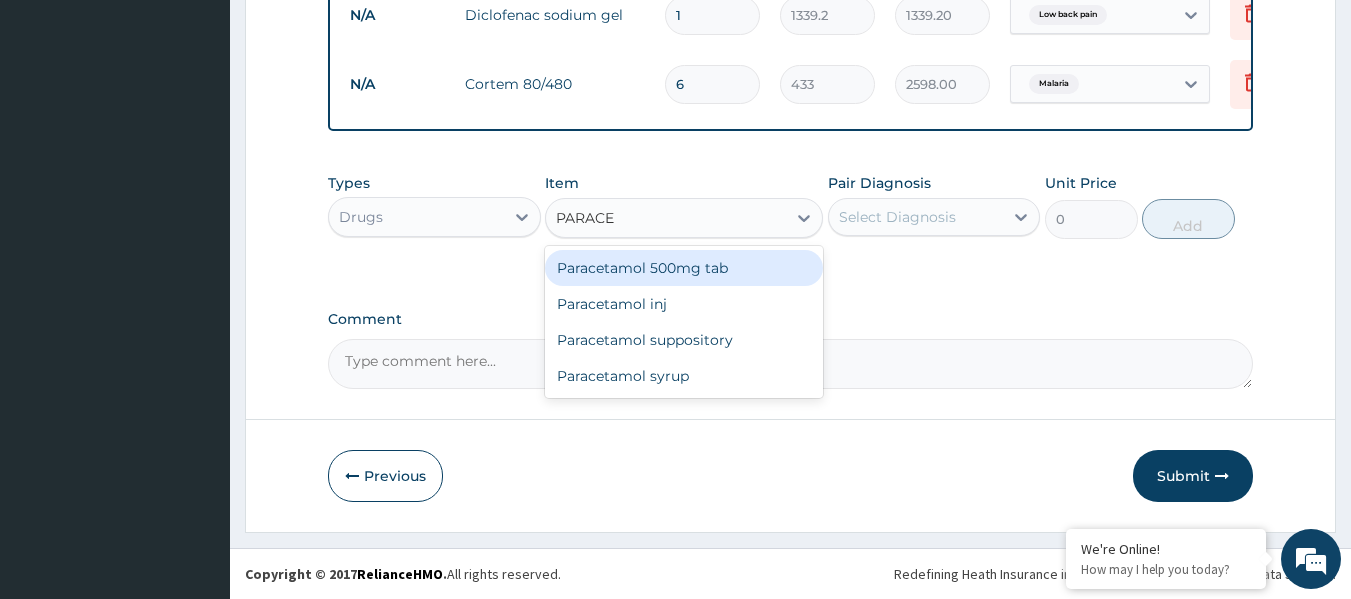 click on "Paracetamol 500mg tab" at bounding box center [684, 268] 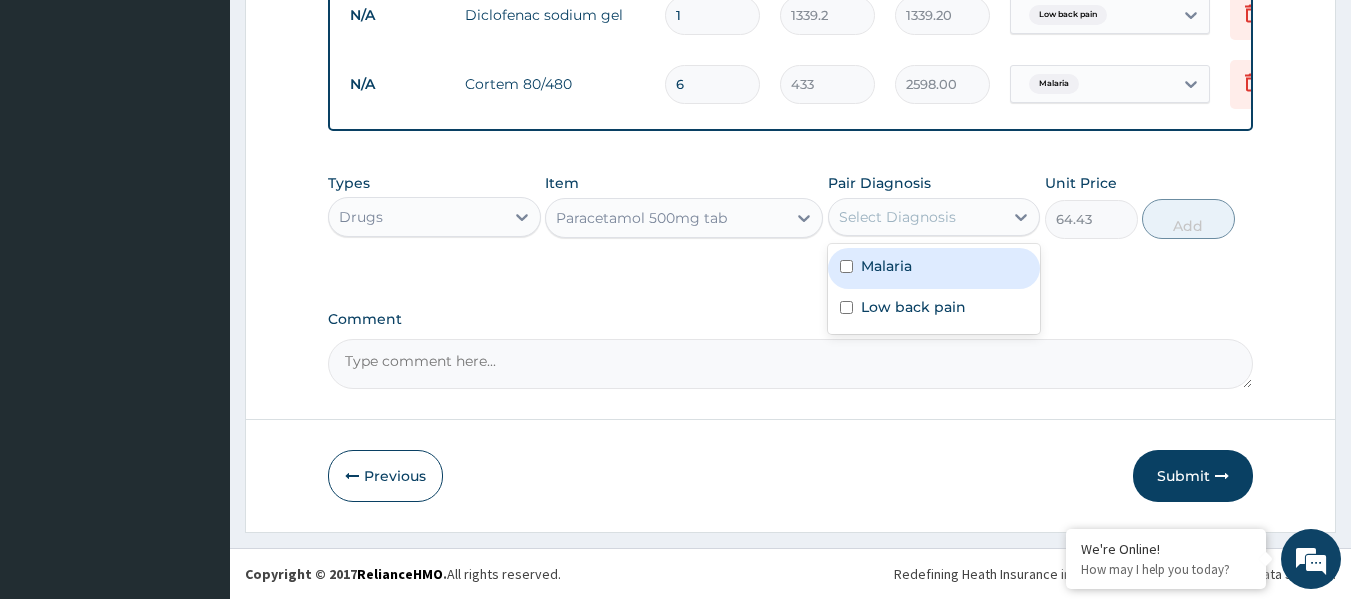 click on "Select Diagnosis" at bounding box center (897, 217) 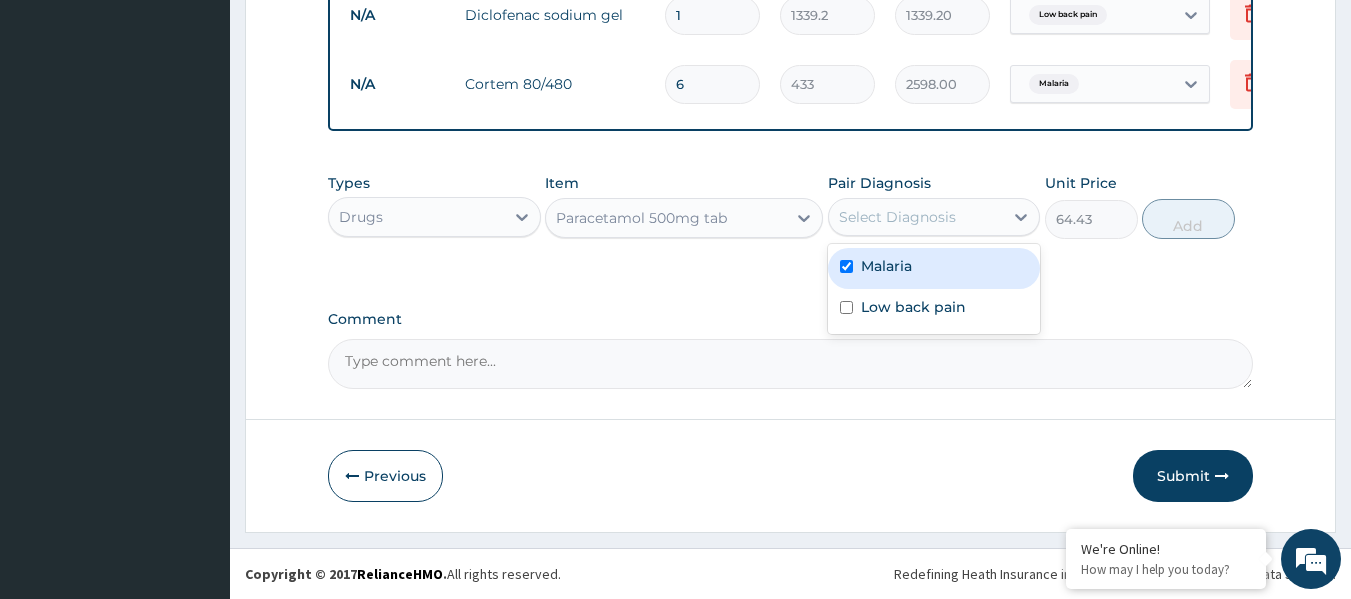 checkbox on "true" 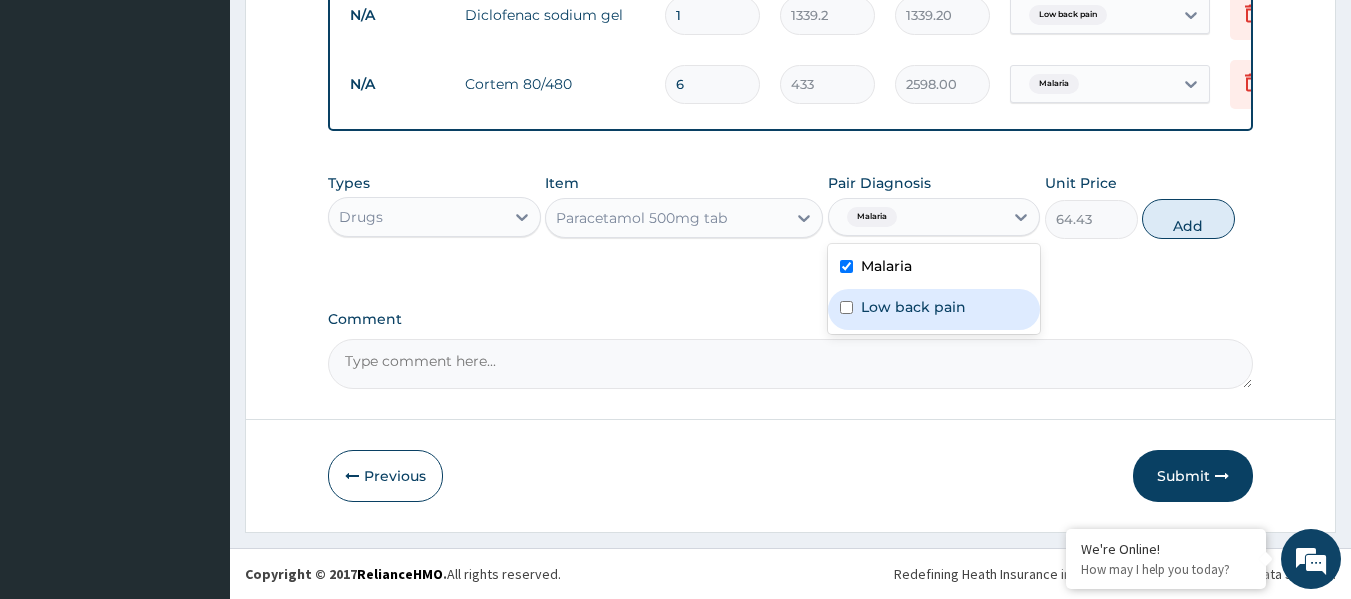 click on "Low back pain" at bounding box center (913, 307) 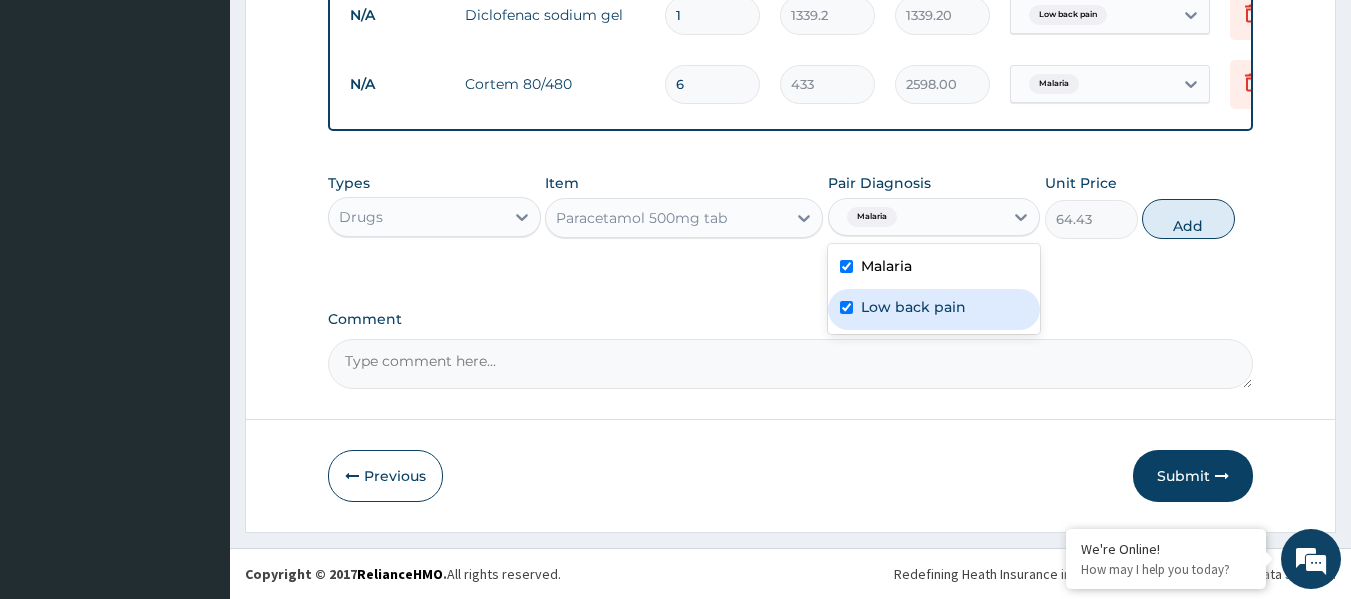 checkbox on "true" 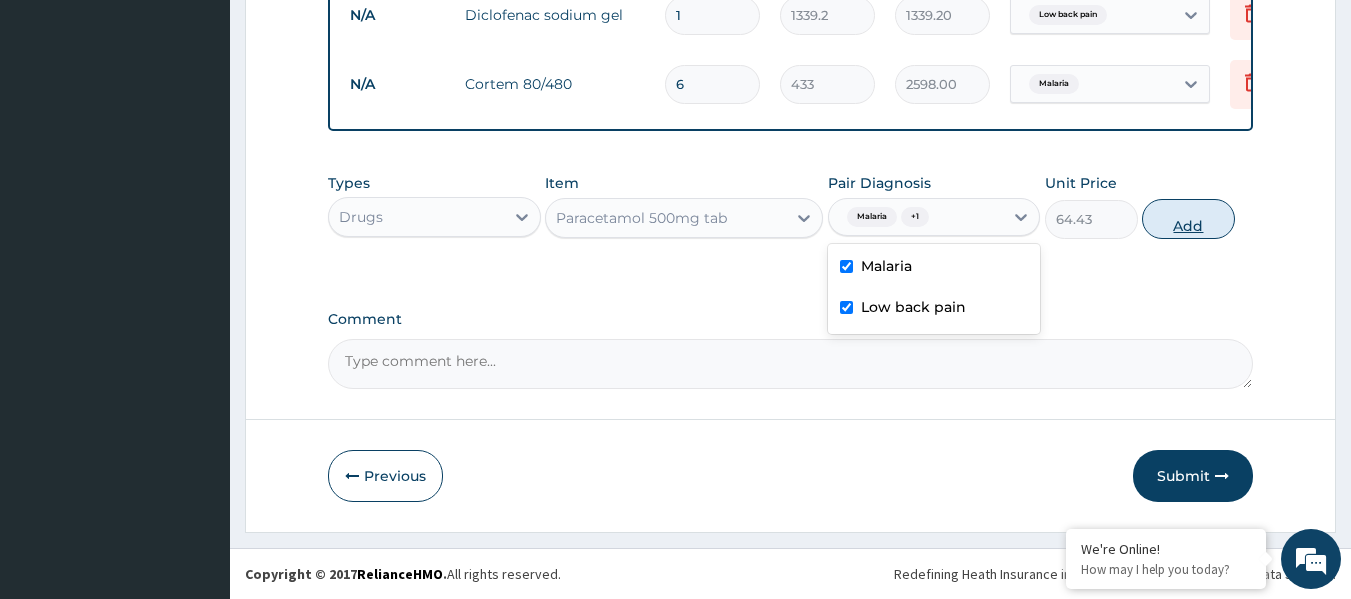 click on "Add" at bounding box center (1188, 219) 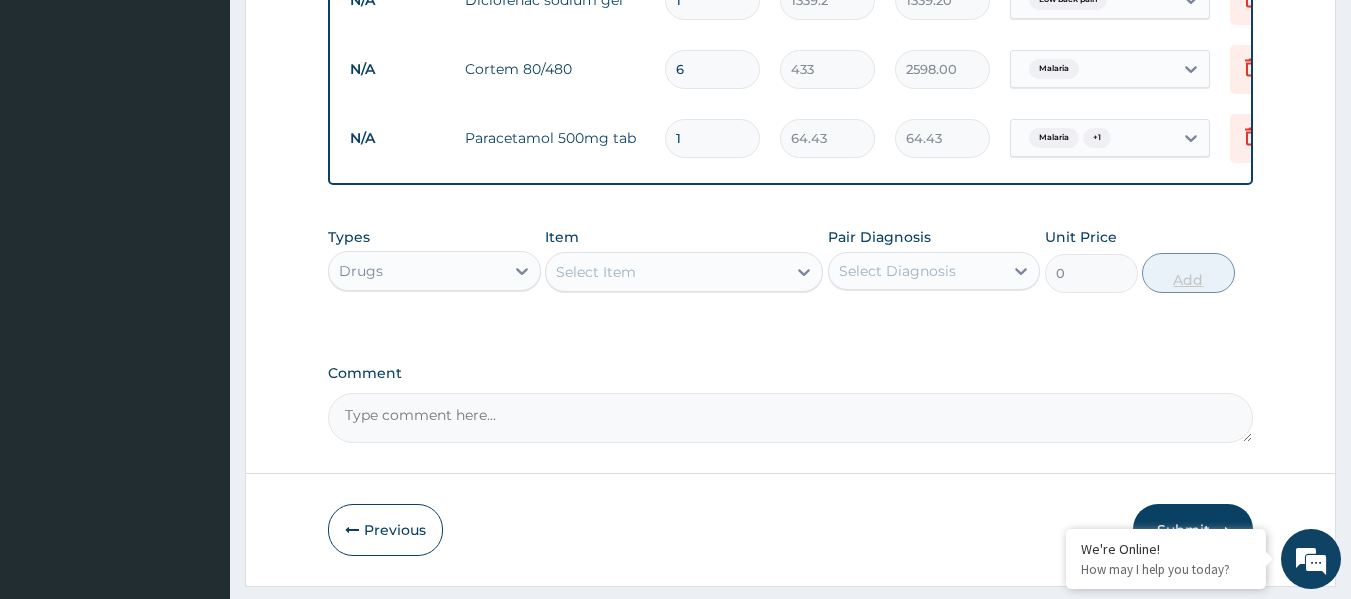 type 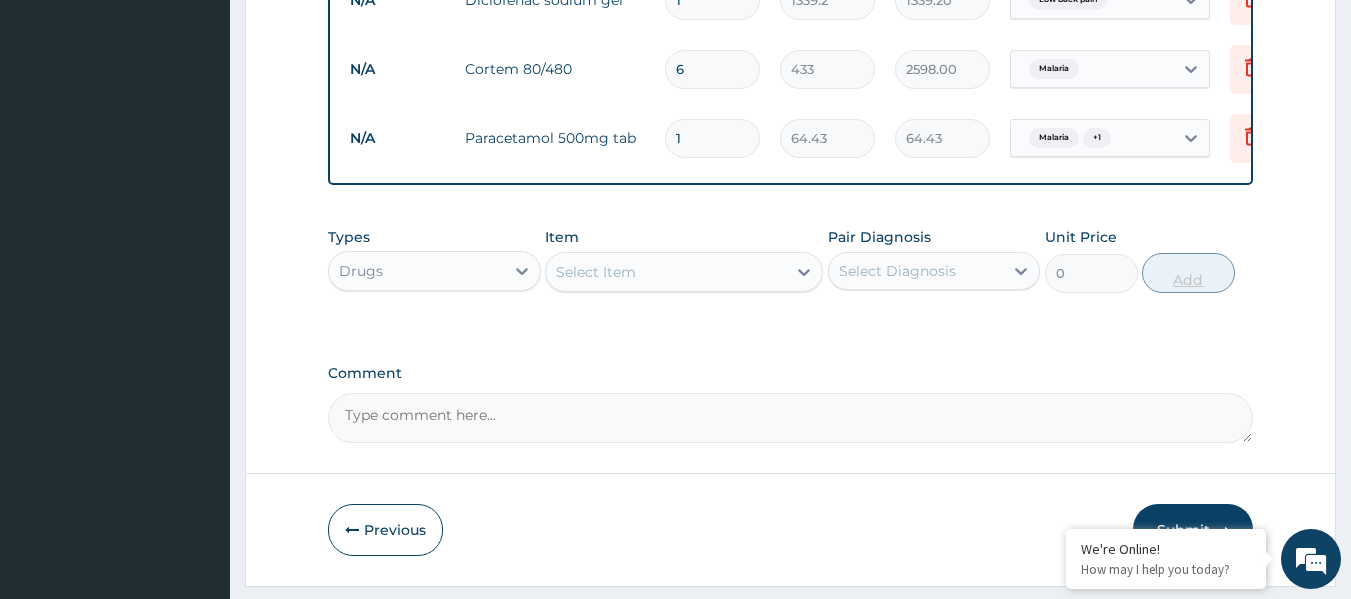 type on "0.00" 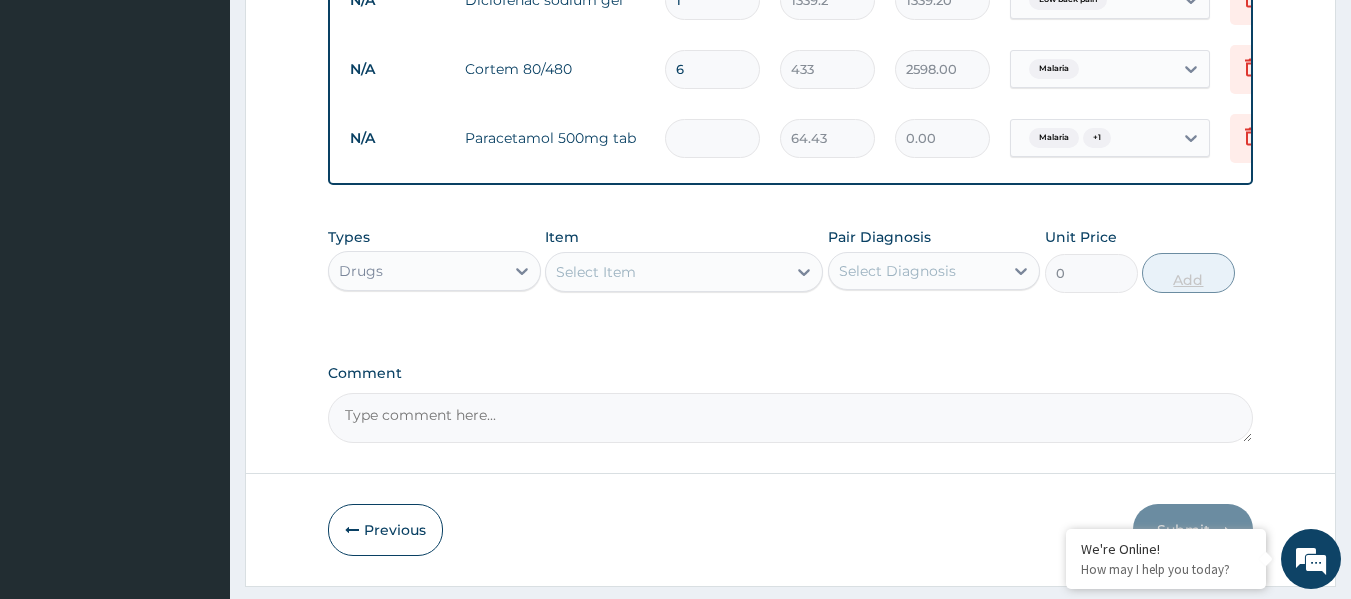 type on "1" 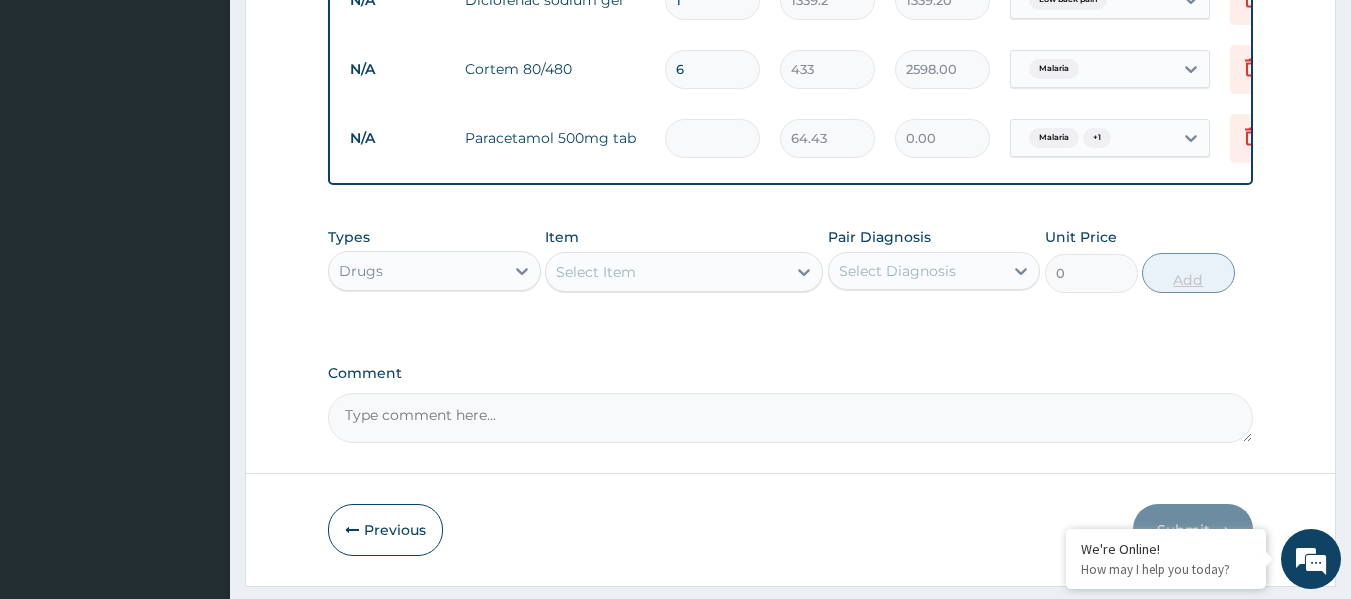 type on "64.43" 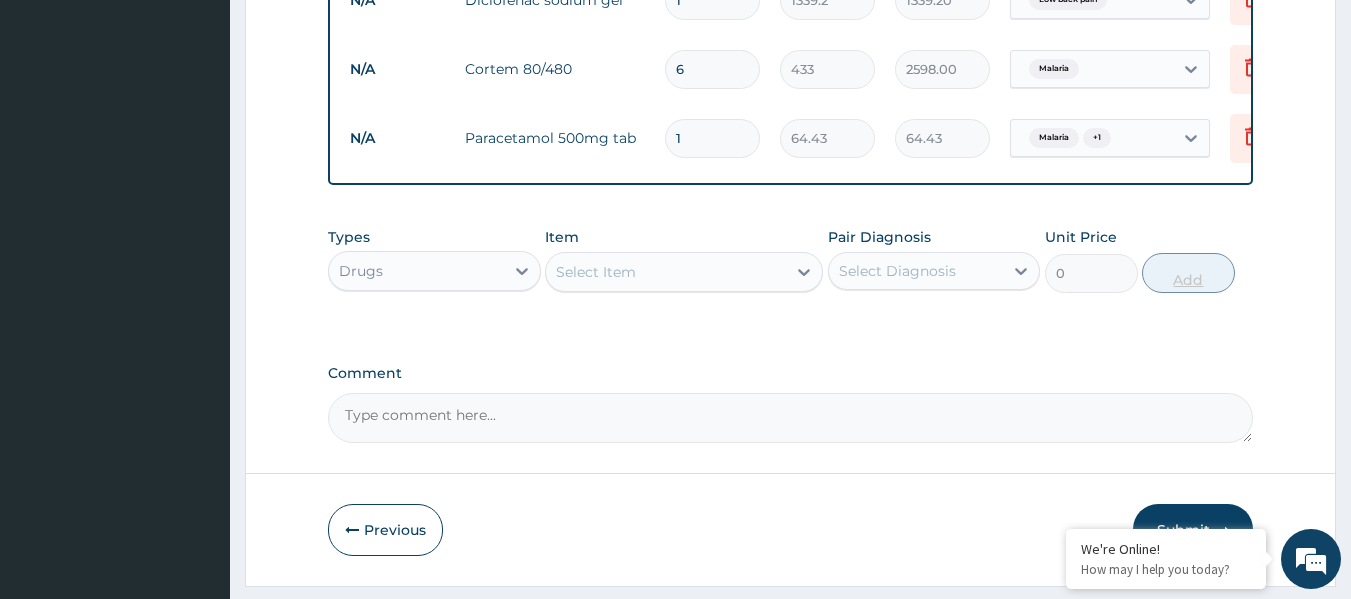 type on "18" 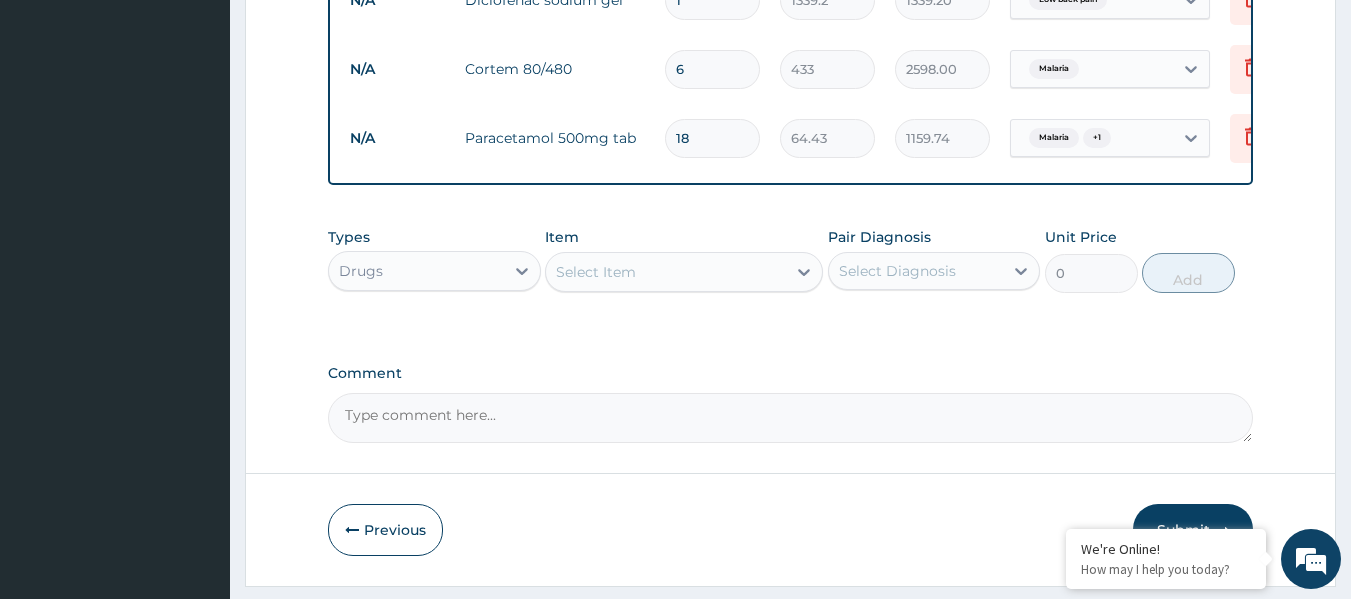 type on "18" 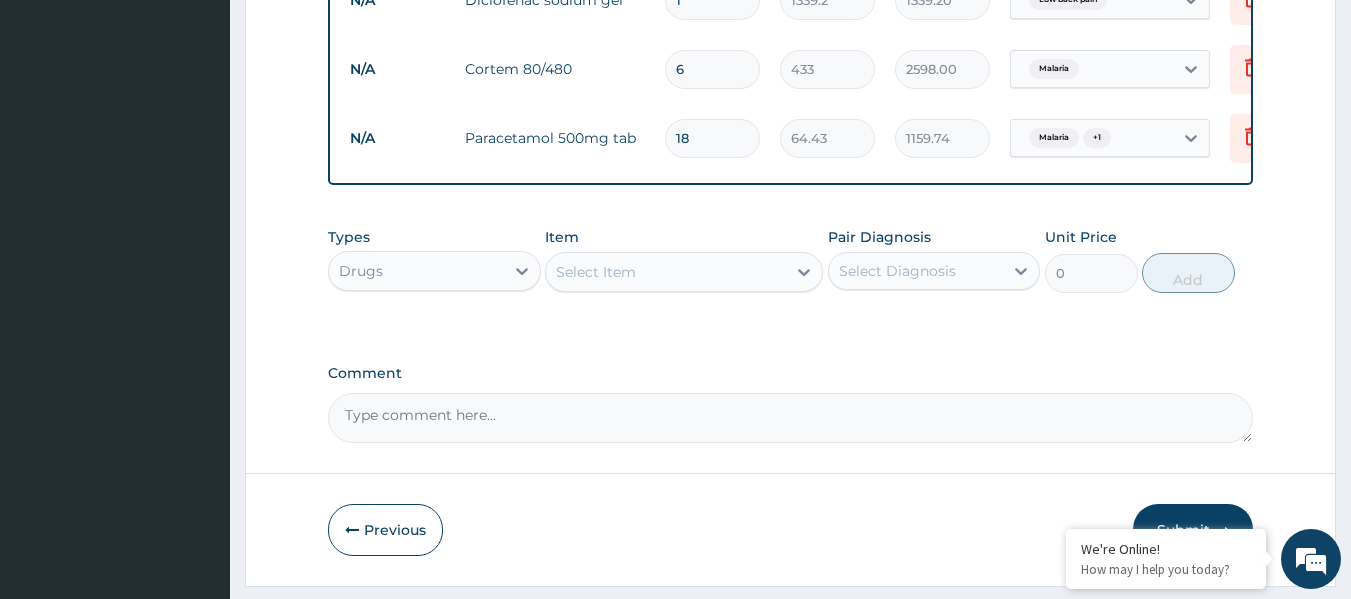 click on "Select Item" at bounding box center (666, 272) 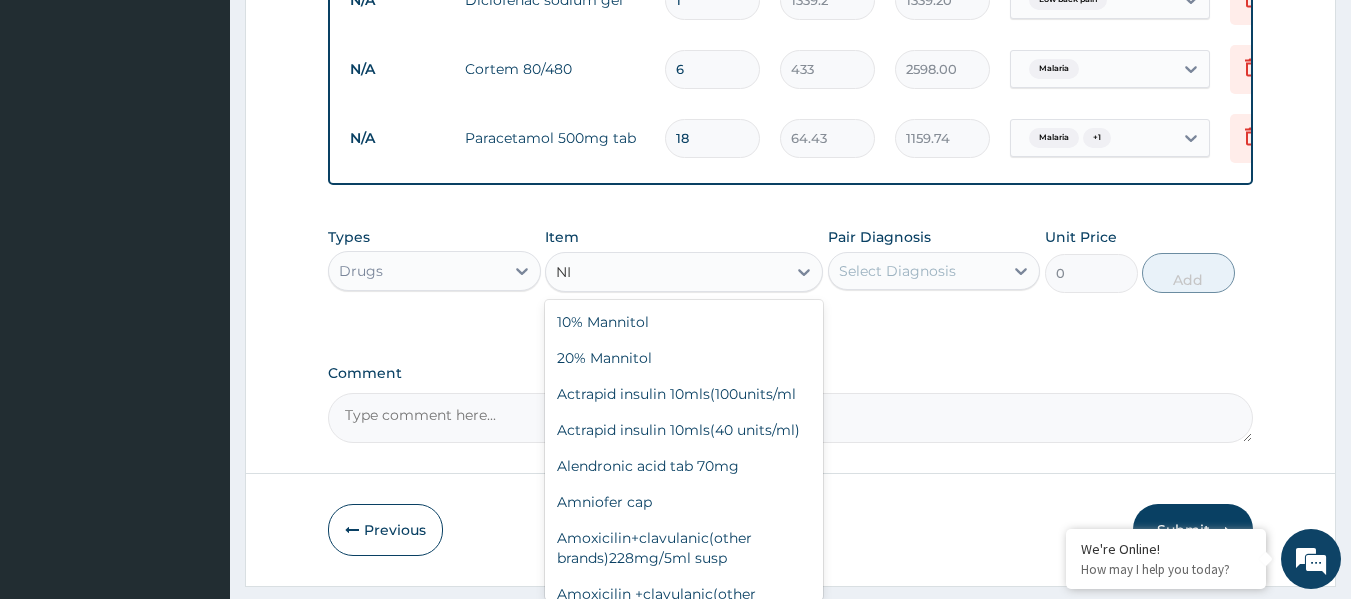 type on "N" 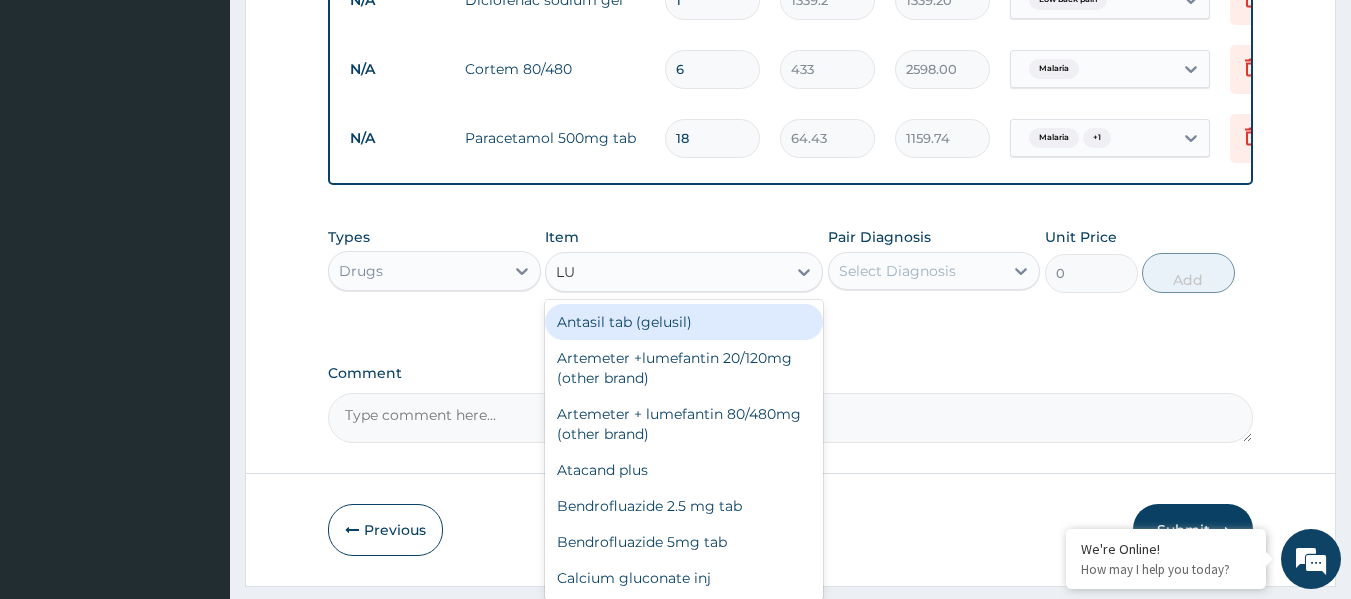 type on "LUD" 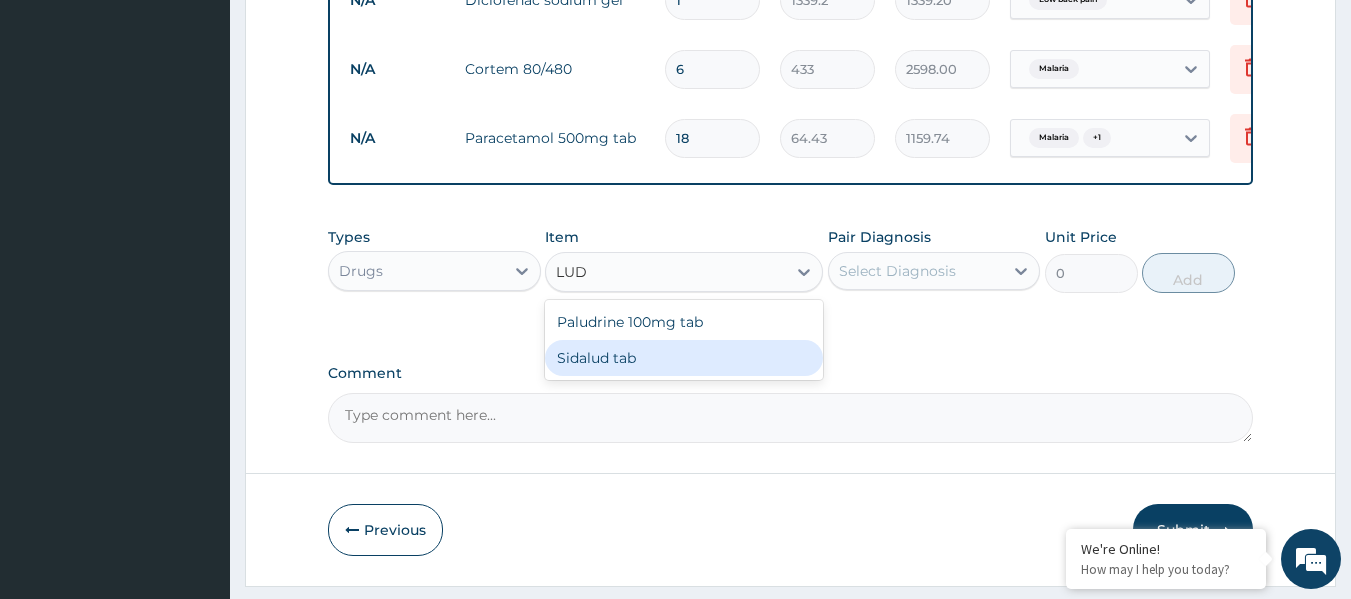 click on "Sidalud tab" at bounding box center (684, 358) 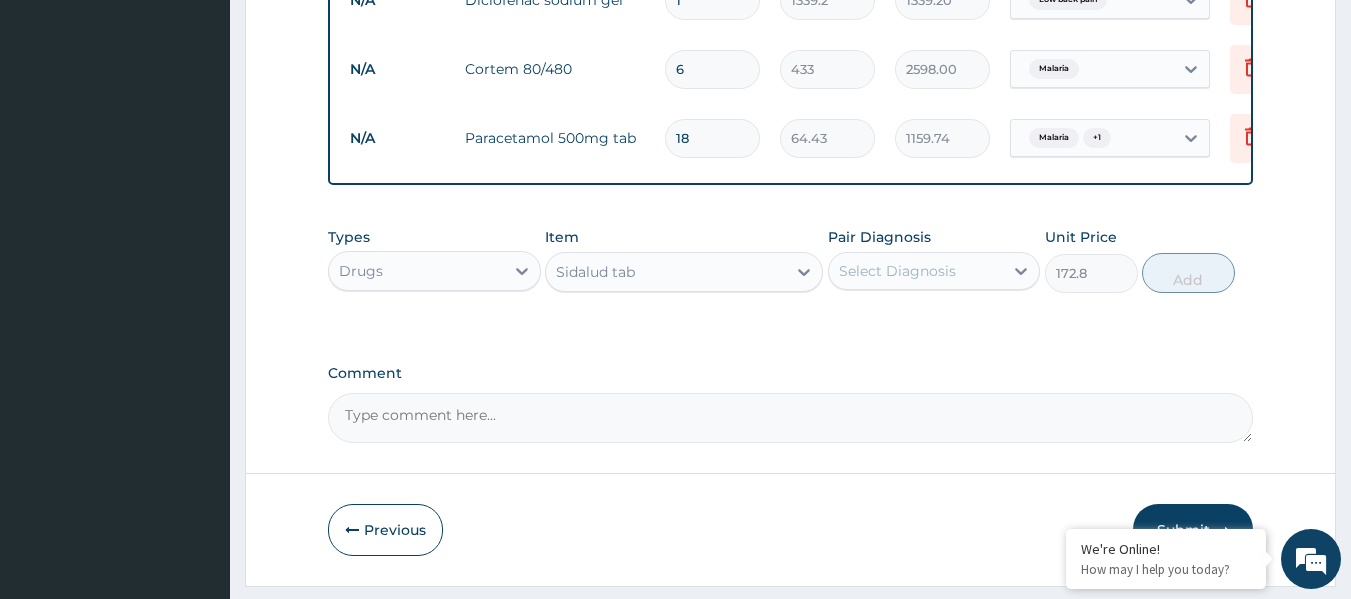 click on "Select Diagnosis" at bounding box center [897, 271] 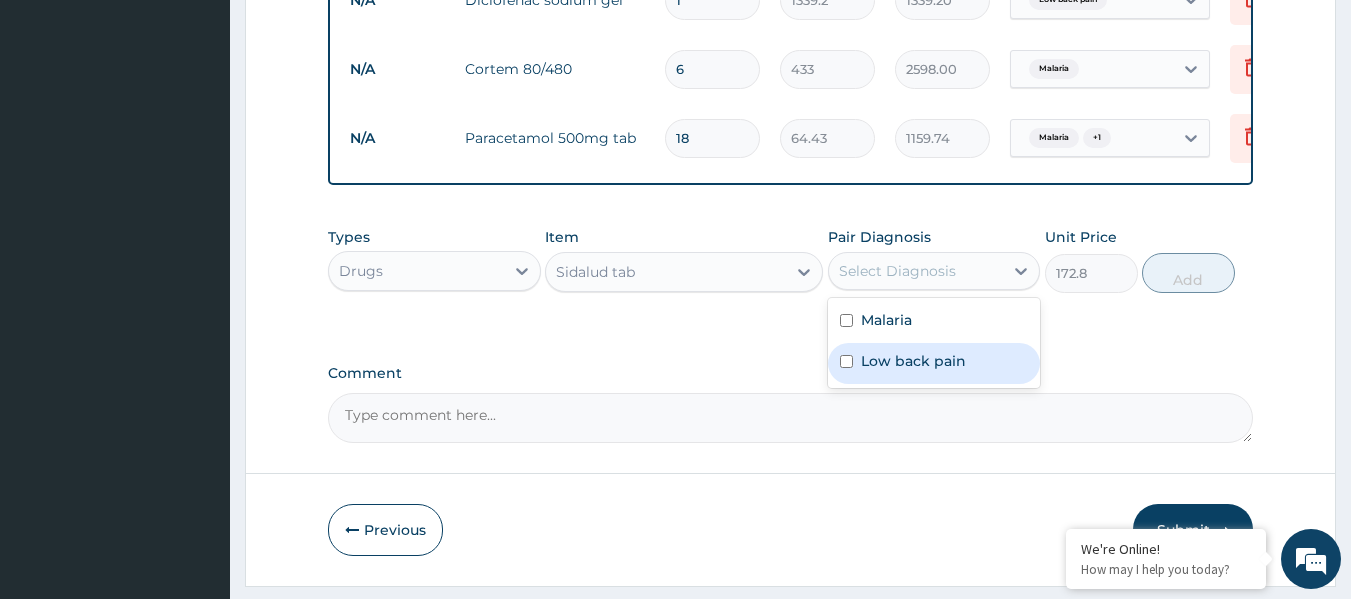 click on "Low back pain" at bounding box center [913, 361] 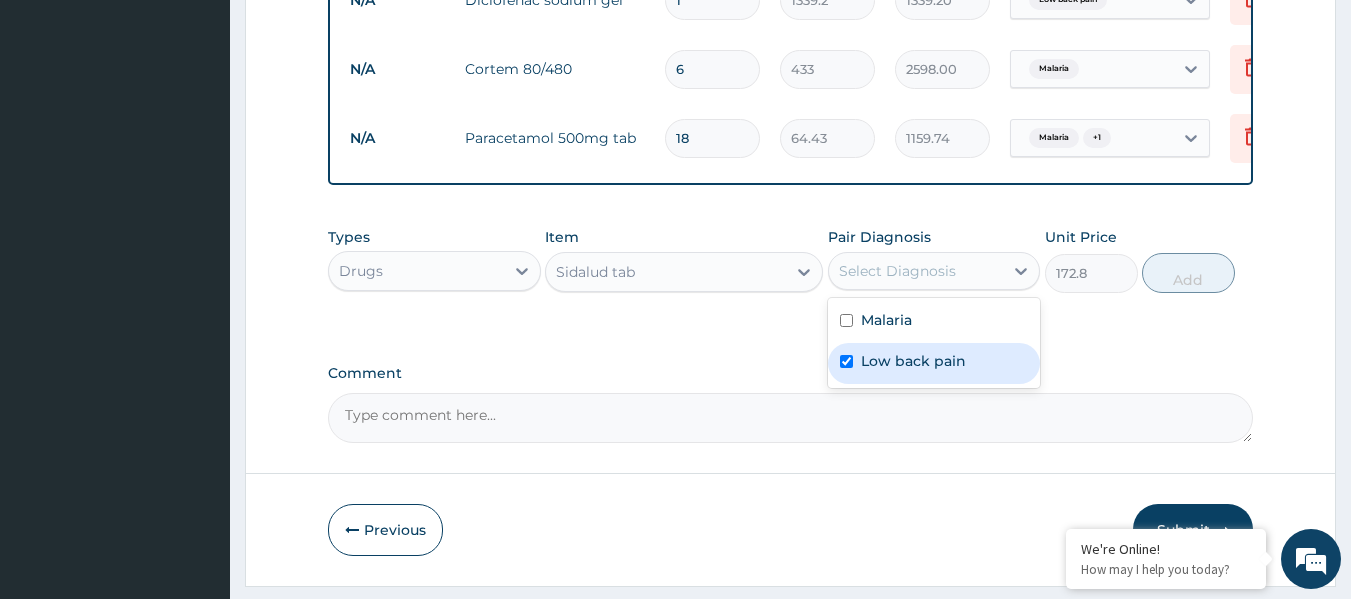 checkbox on "true" 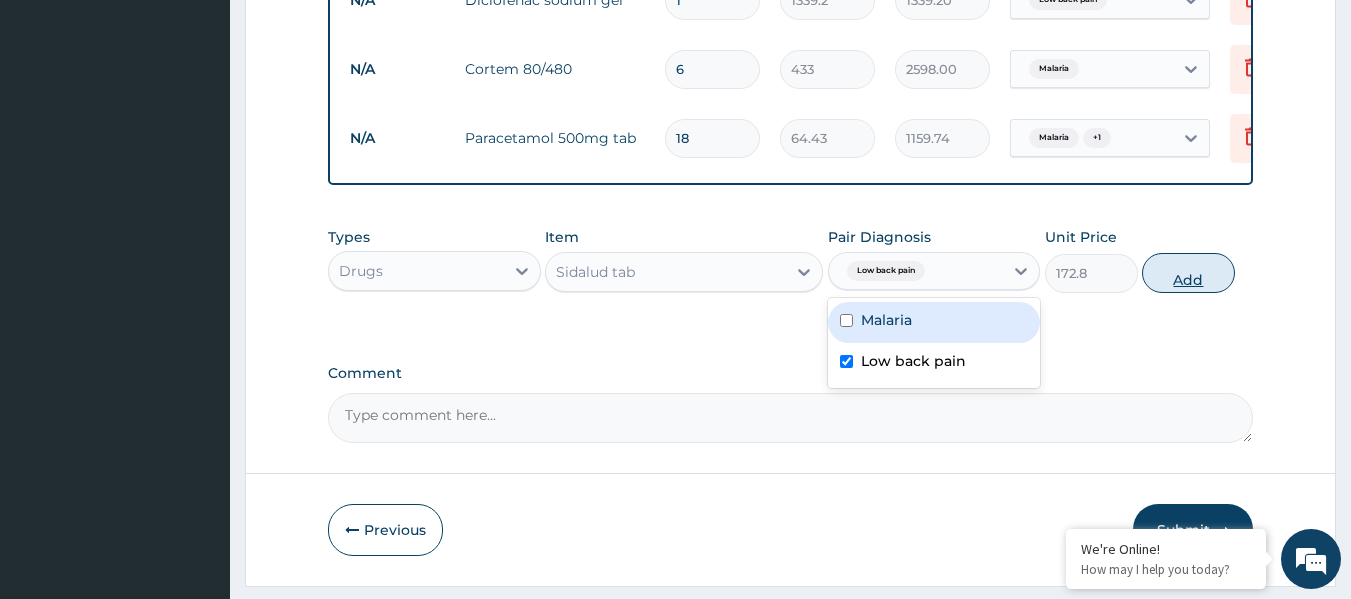 click on "Add" at bounding box center [1188, 273] 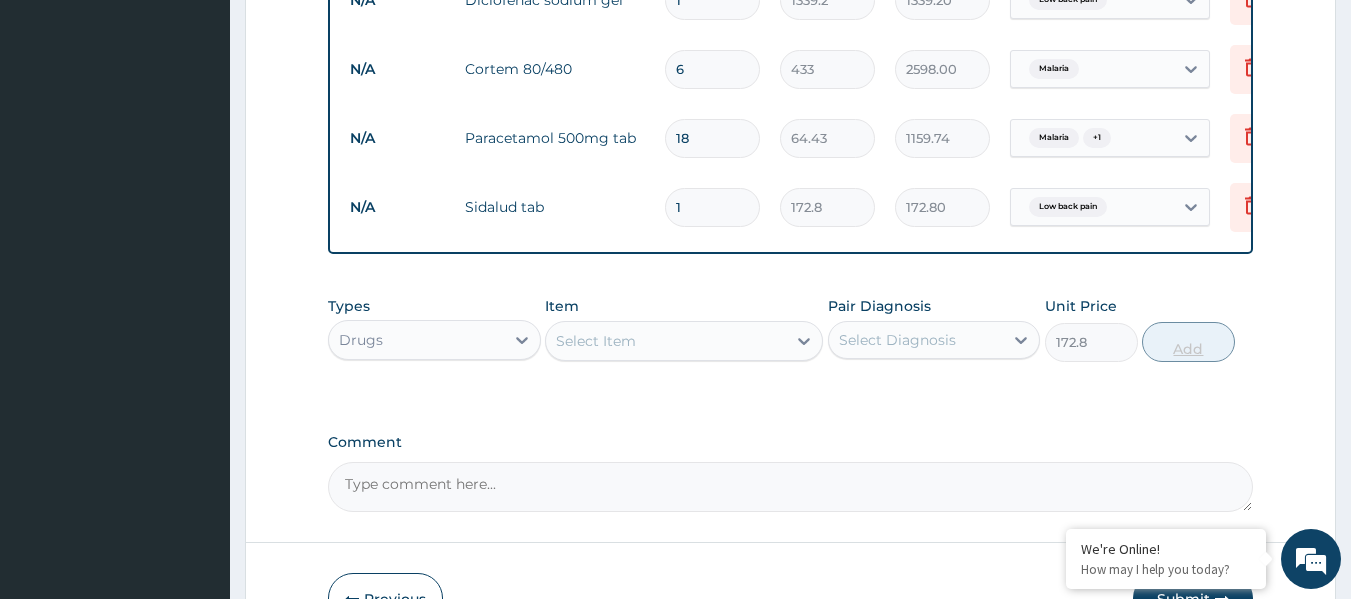 type on "0" 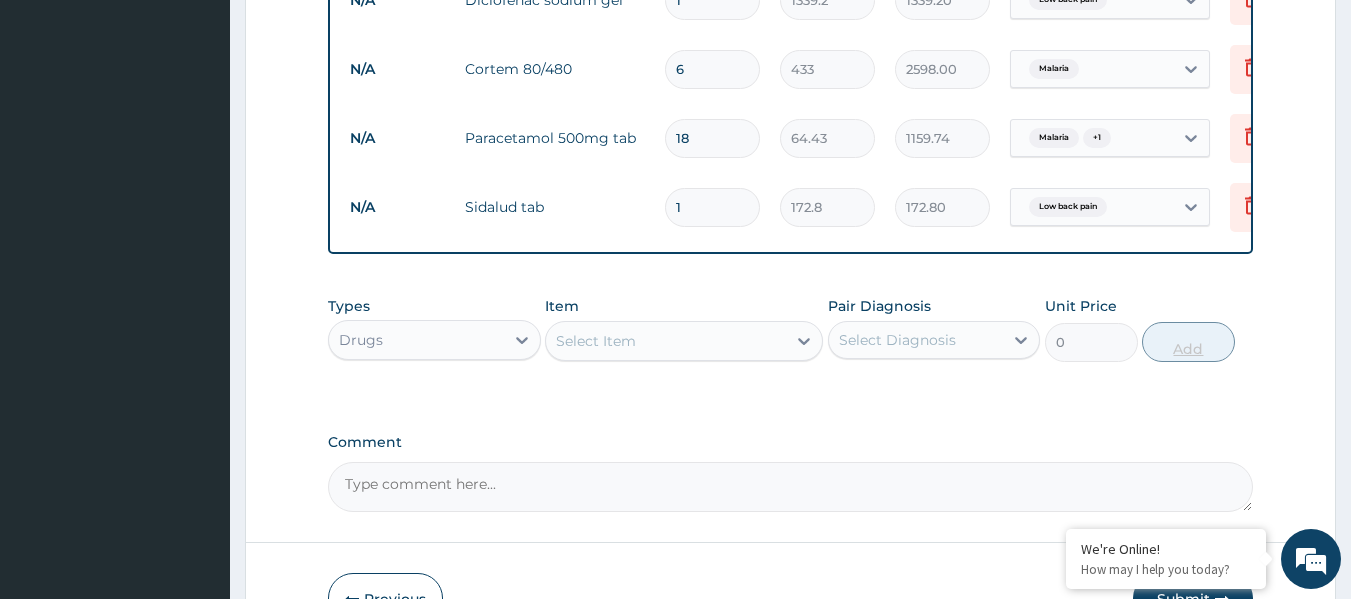 type 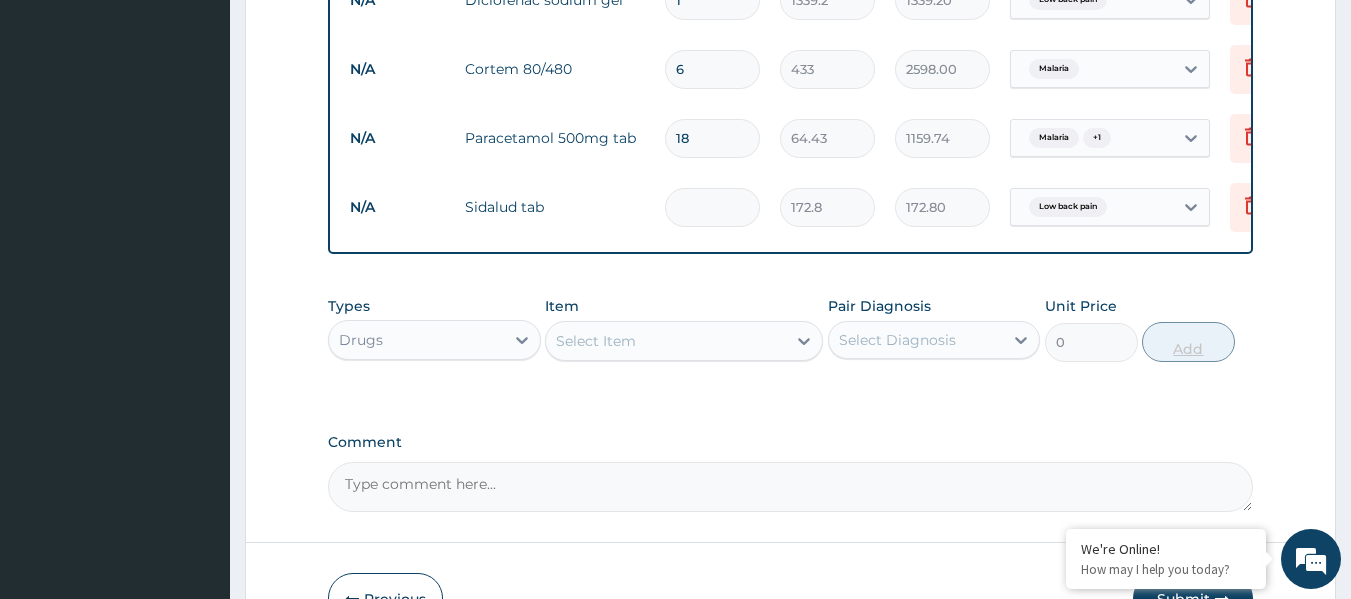 type on "0.00" 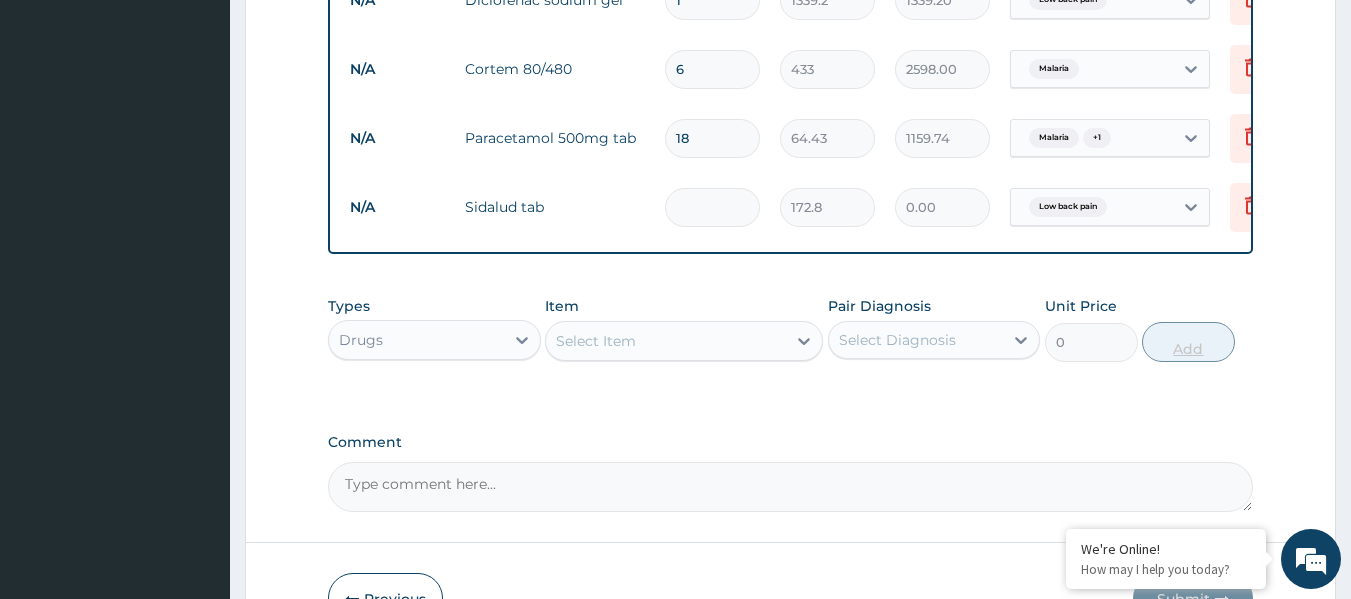 type on "6" 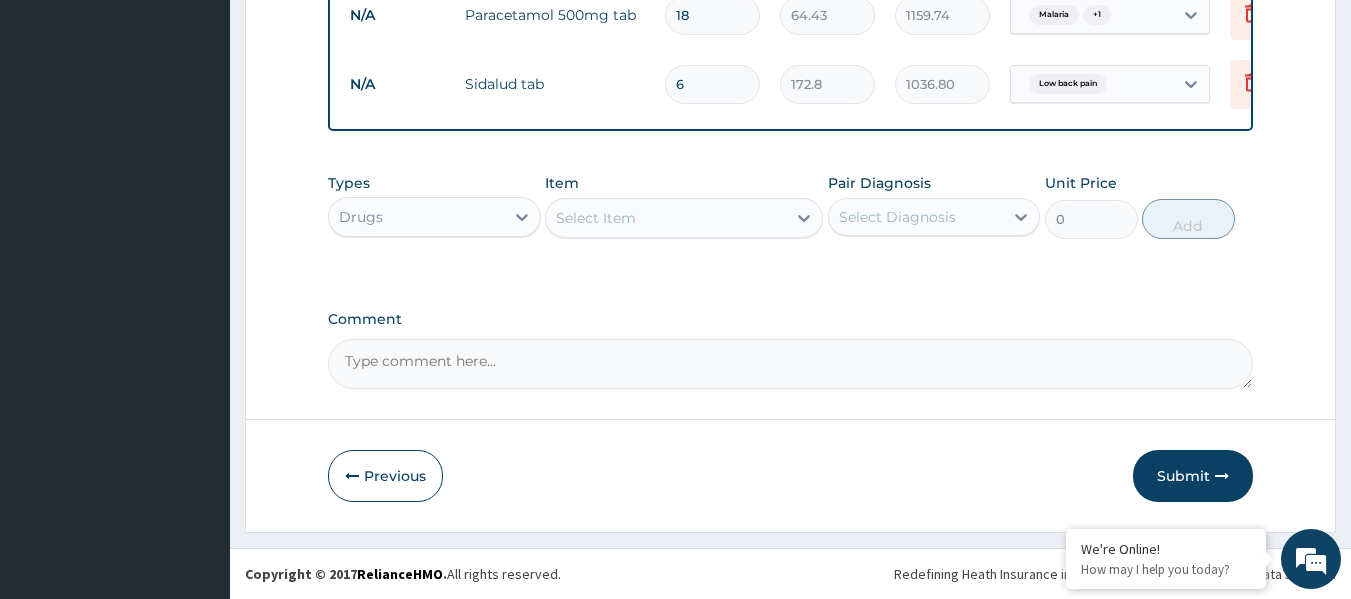 scroll, scrollTop: 1246, scrollLeft: 0, axis: vertical 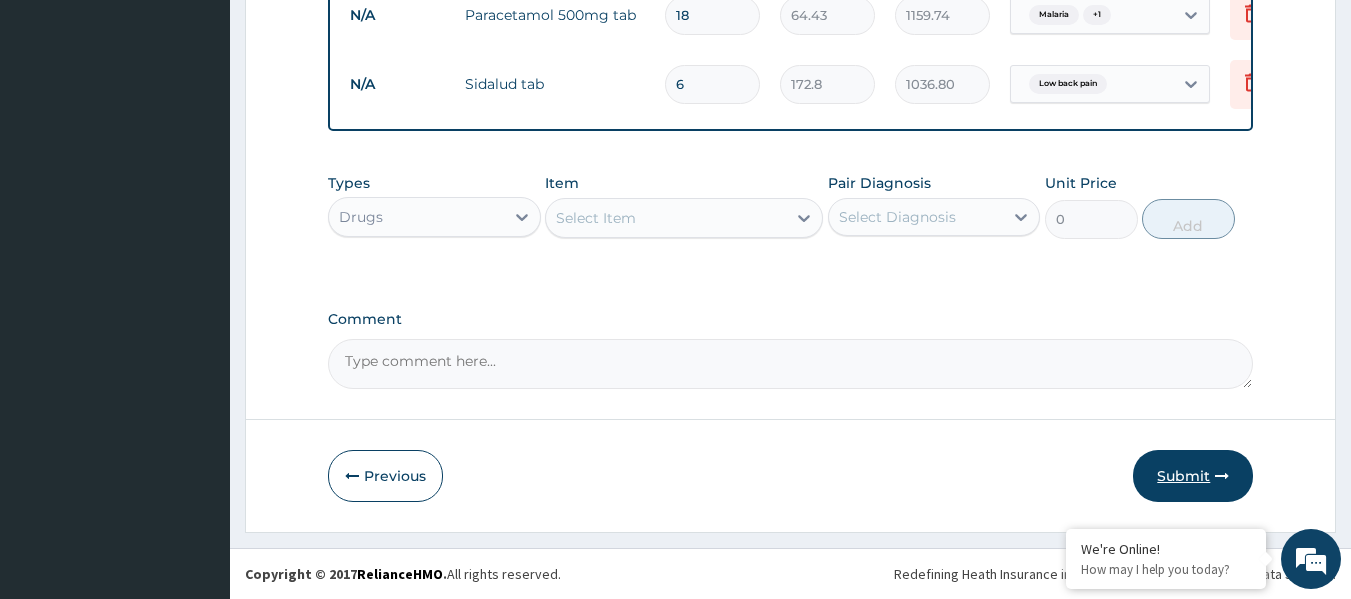 type on "6" 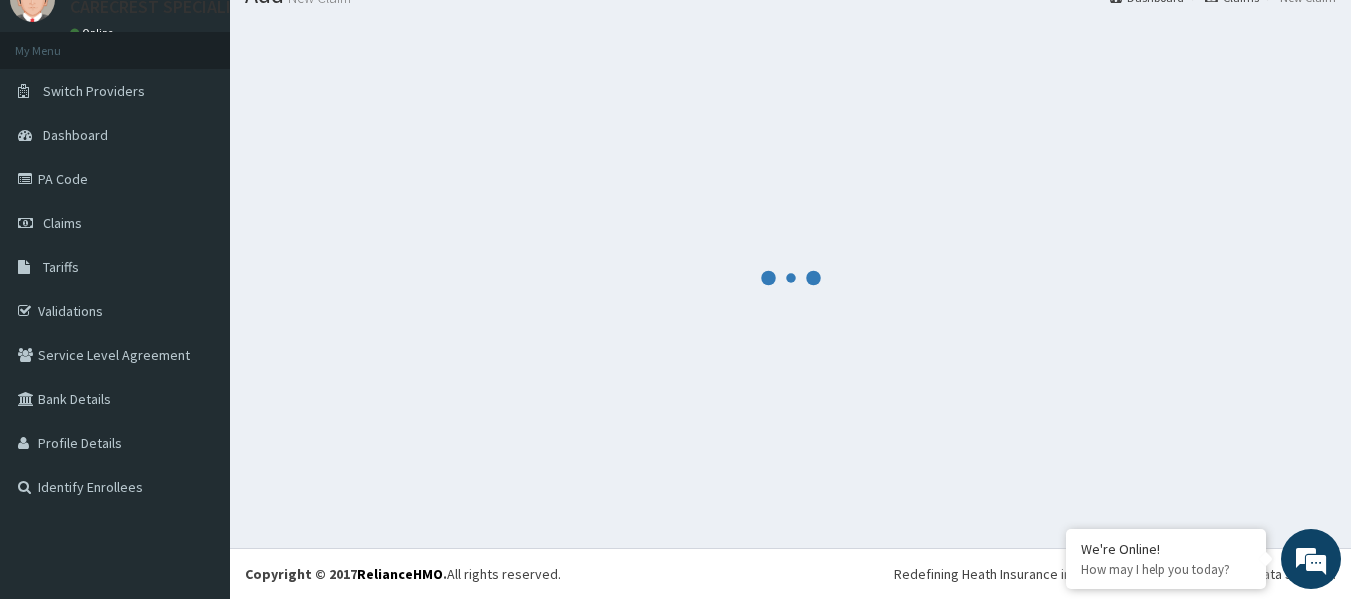 scroll, scrollTop: 83, scrollLeft: 0, axis: vertical 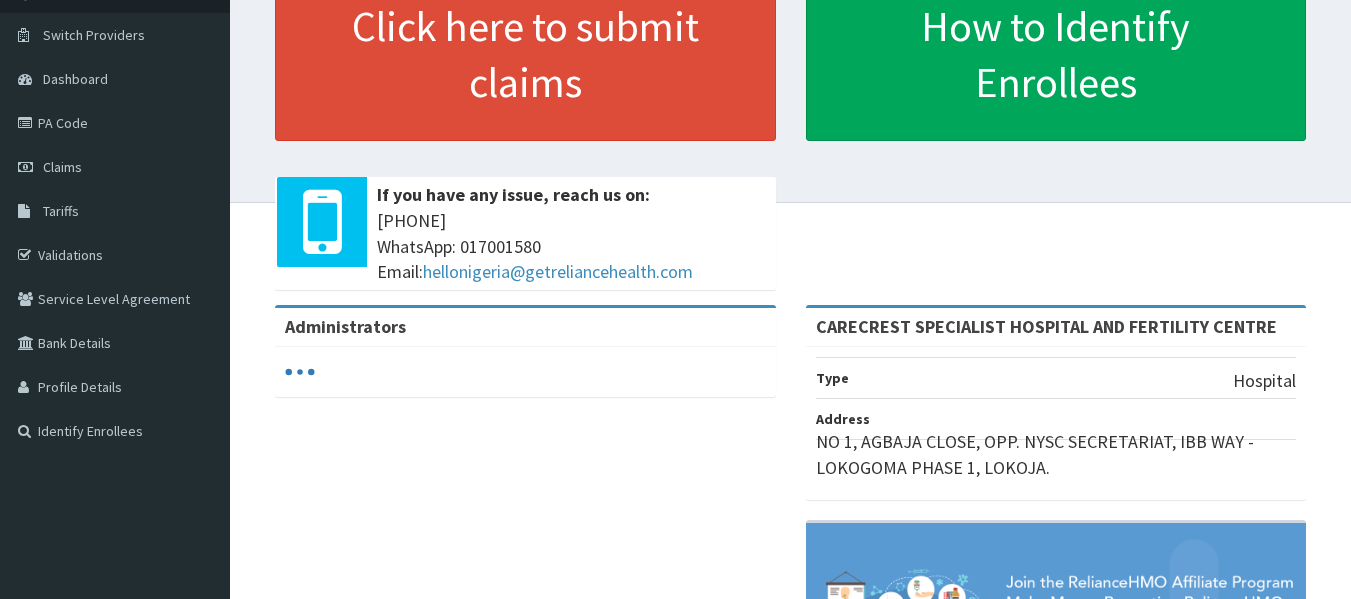 click on "RelianceHMO Provider Portal | Dashboard
R EL
Toggle navigation
[ORGANIZATION] - [EMAIL] Member since  [DATE] at [TIME]   Profile Sign out
[ORGANIZATION]
Online
My Menu" 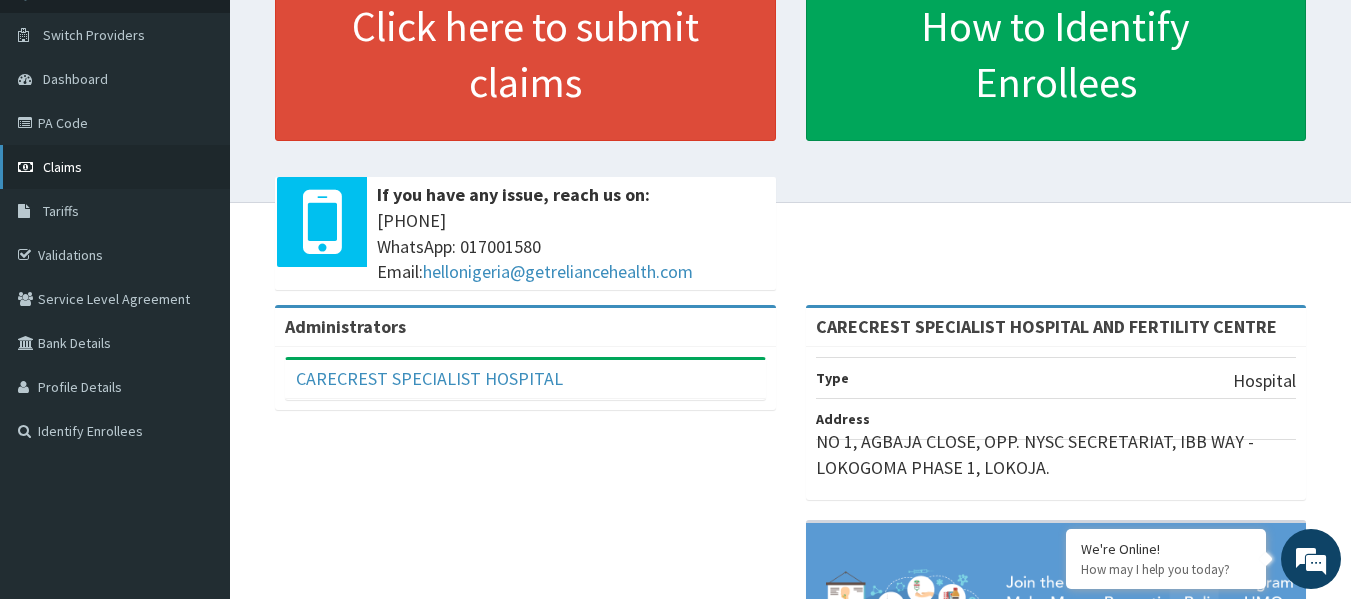 click on "Claims" at bounding box center [115, 167] 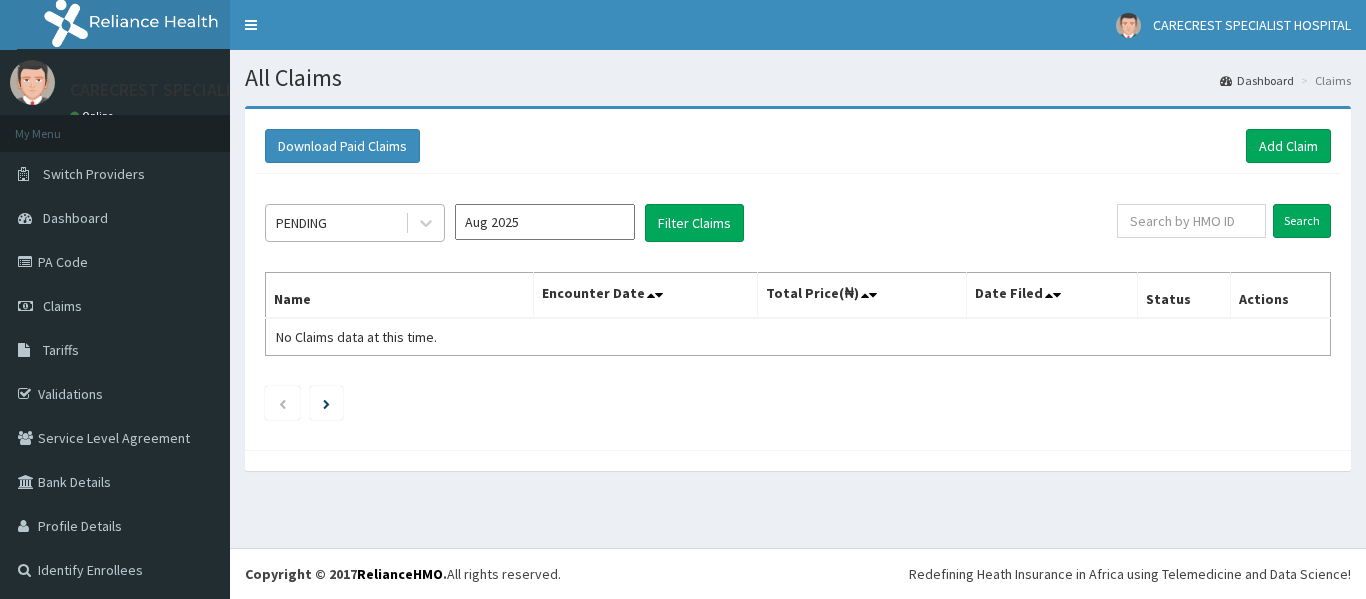 scroll, scrollTop: 0, scrollLeft: 0, axis: both 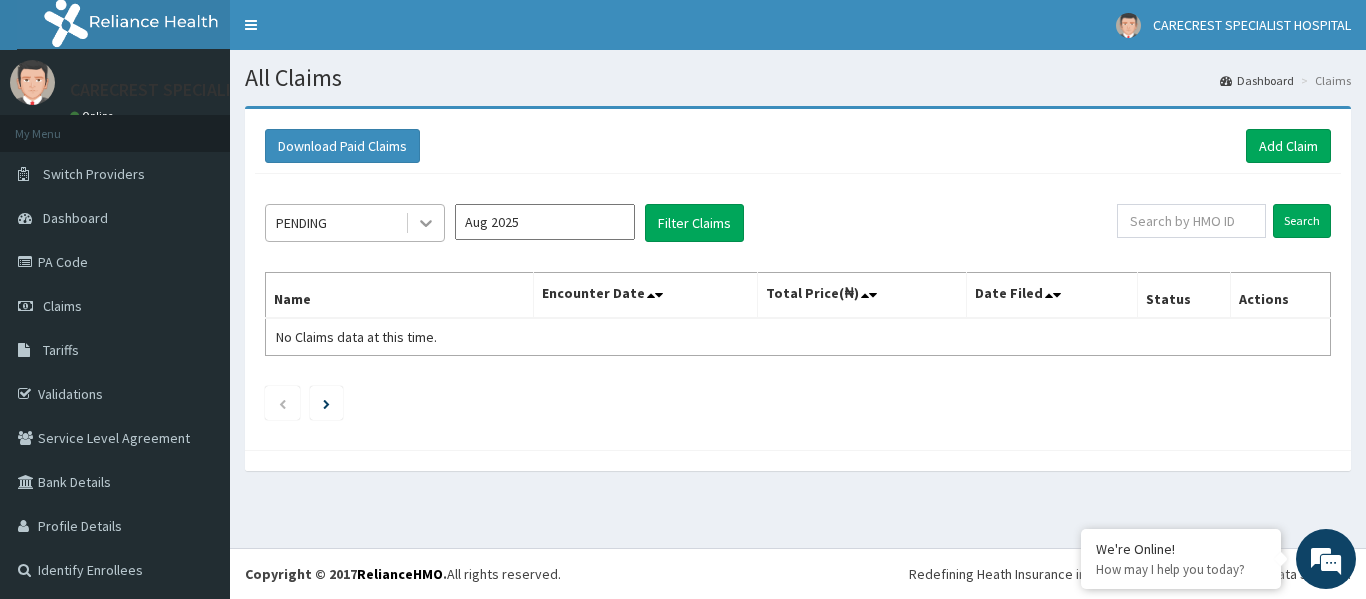 click at bounding box center [426, 223] 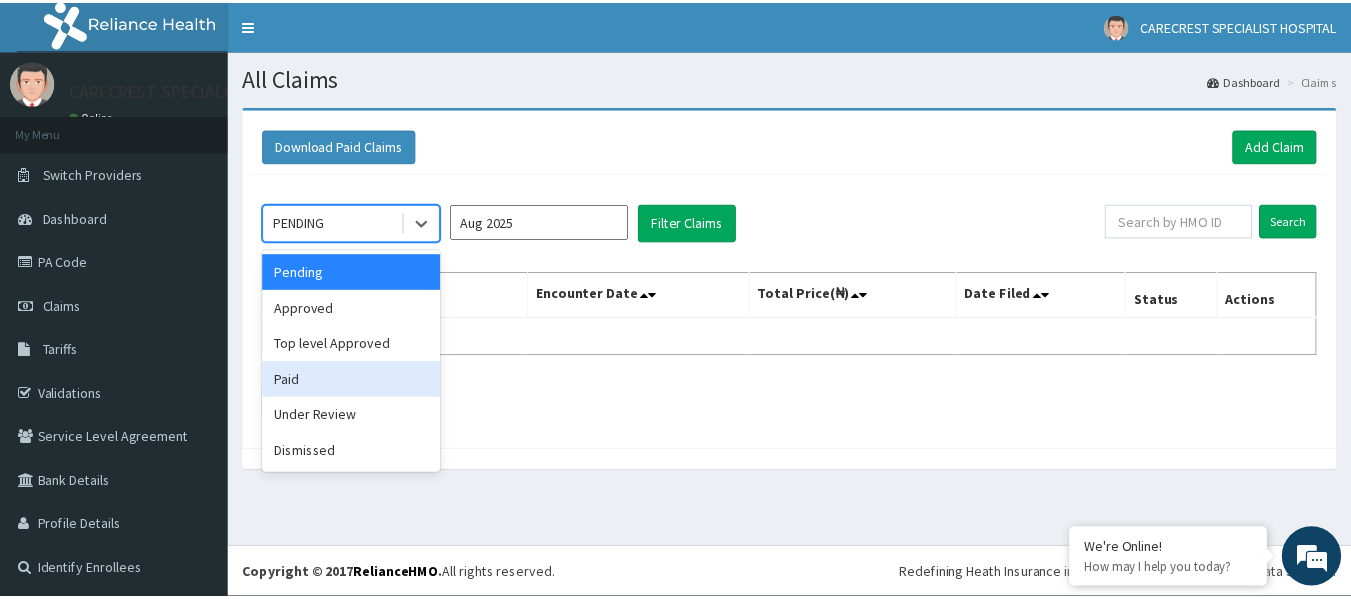 scroll, scrollTop: 0, scrollLeft: 0, axis: both 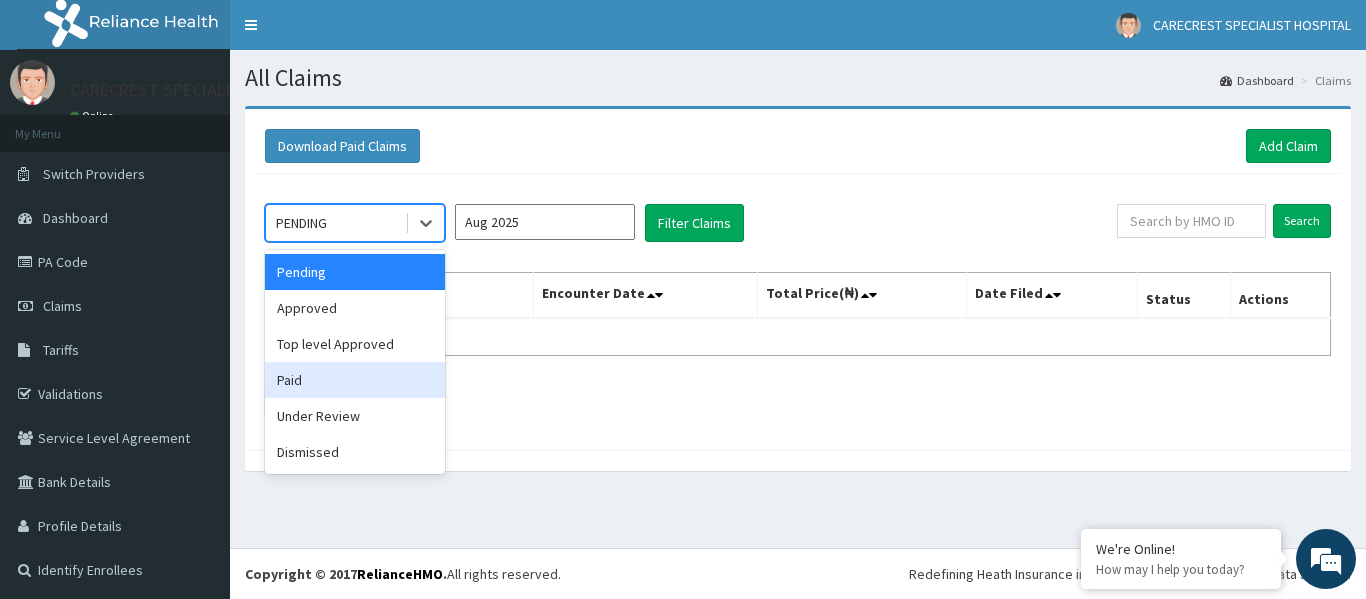 click on "Paid" at bounding box center (355, 380) 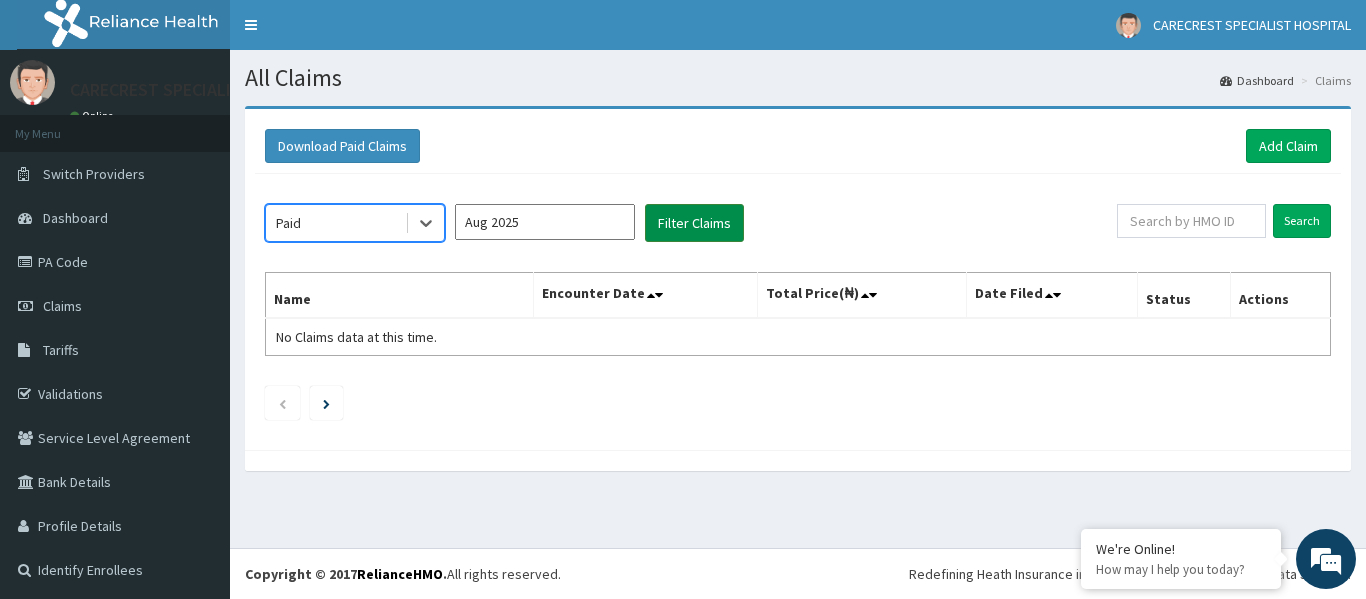 click on "Filter Claims" at bounding box center [694, 223] 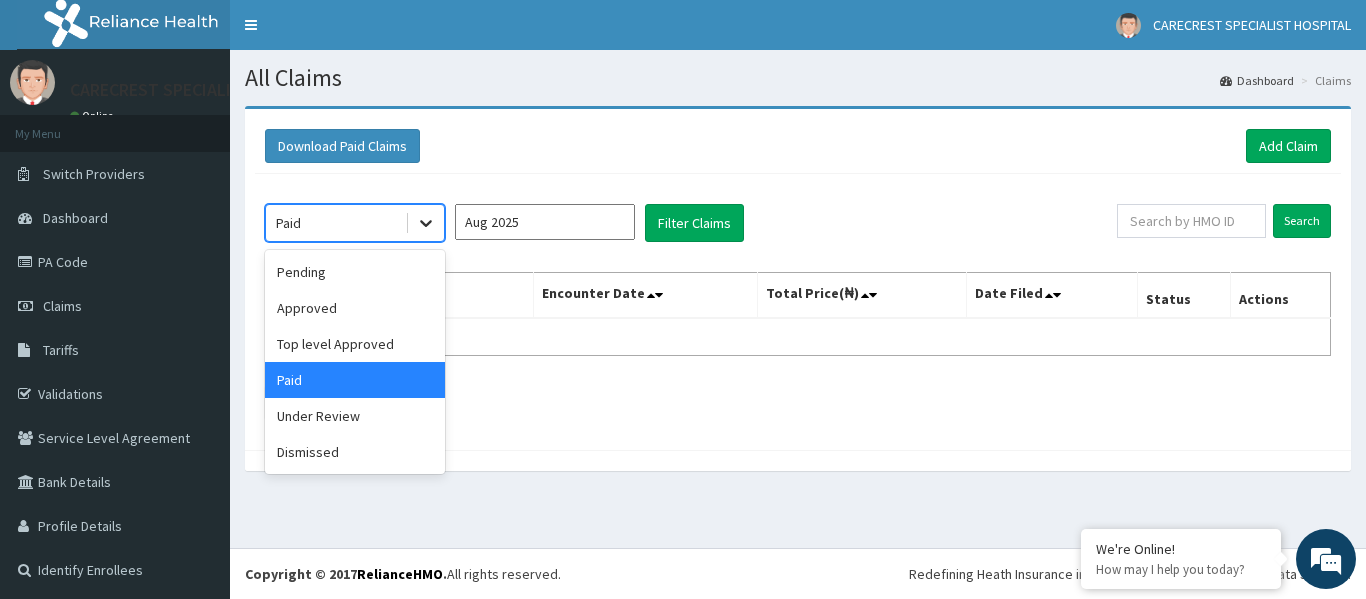 click 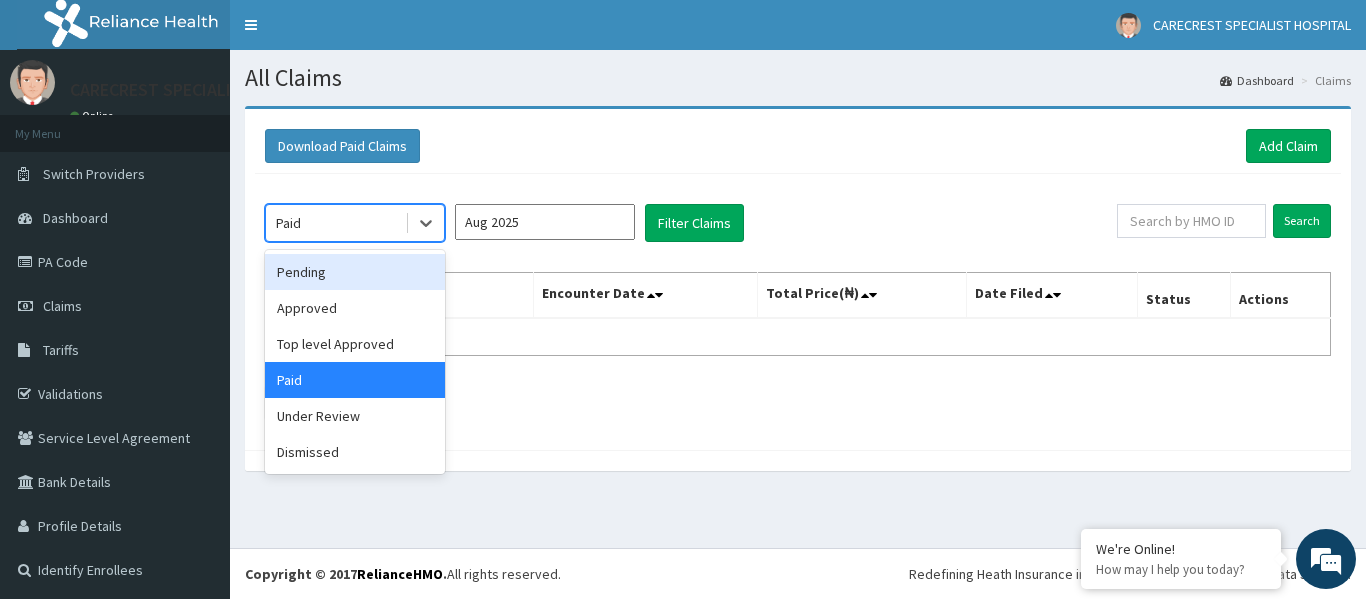 click on "Pending" at bounding box center [355, 272] 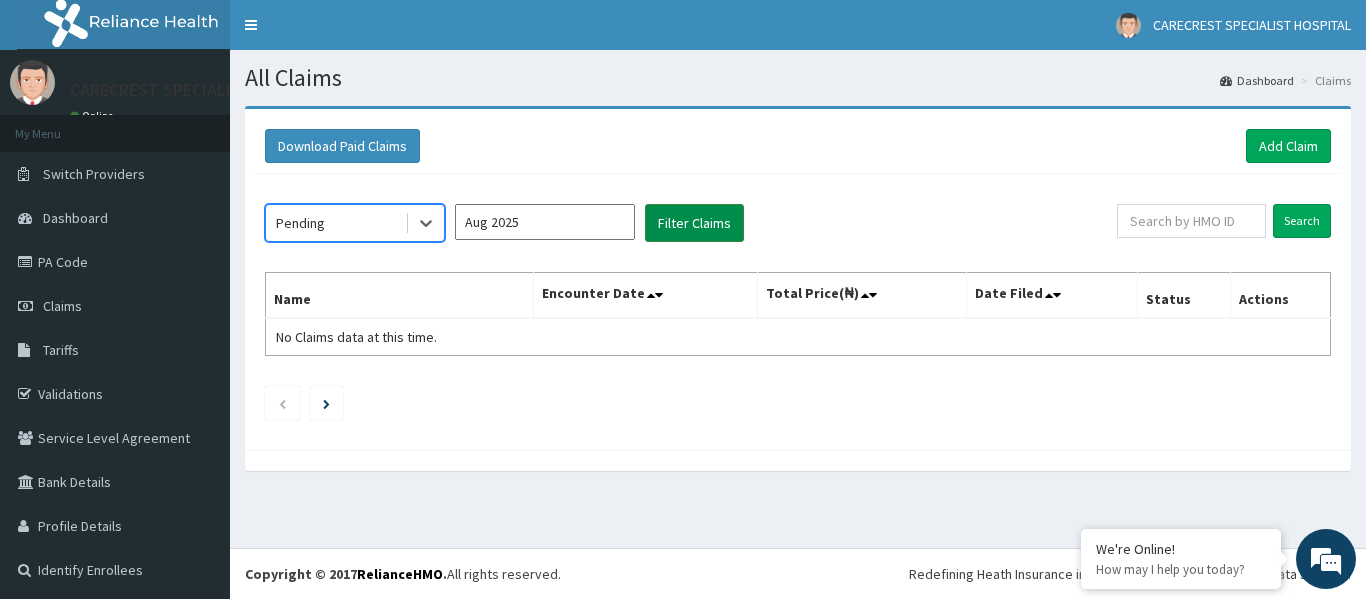 click on "Filter Claims" at bounding box center [694, 223] 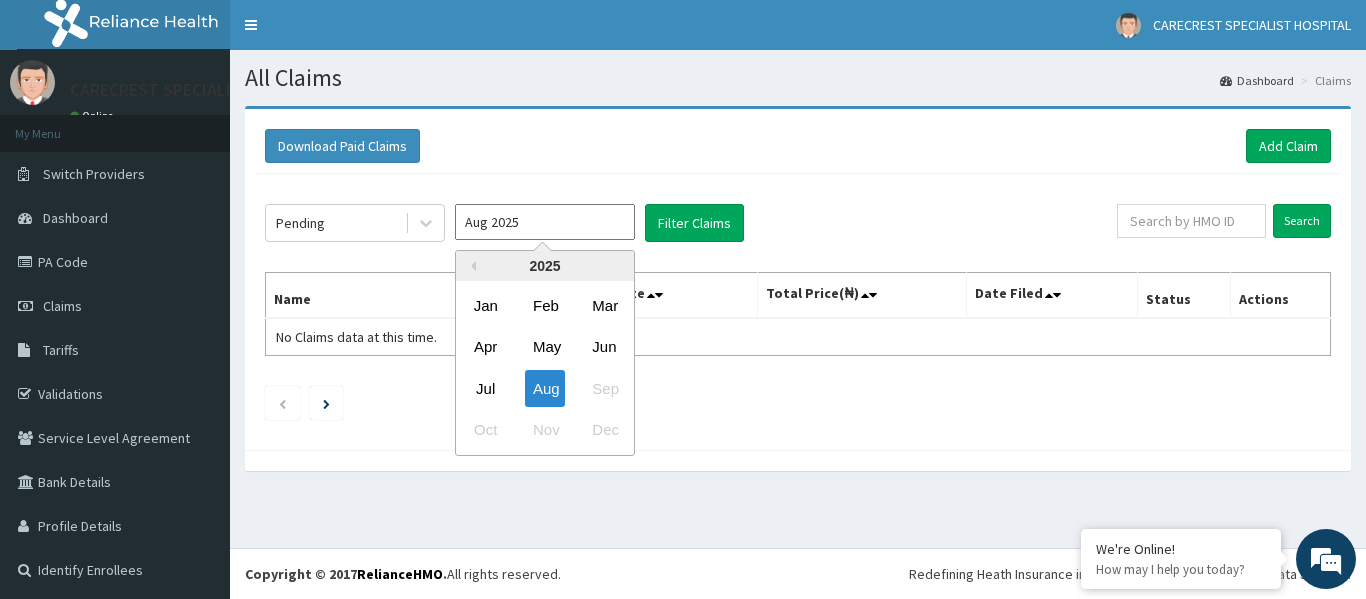 click on "Aug 2025" at bounding box center (545, 222) 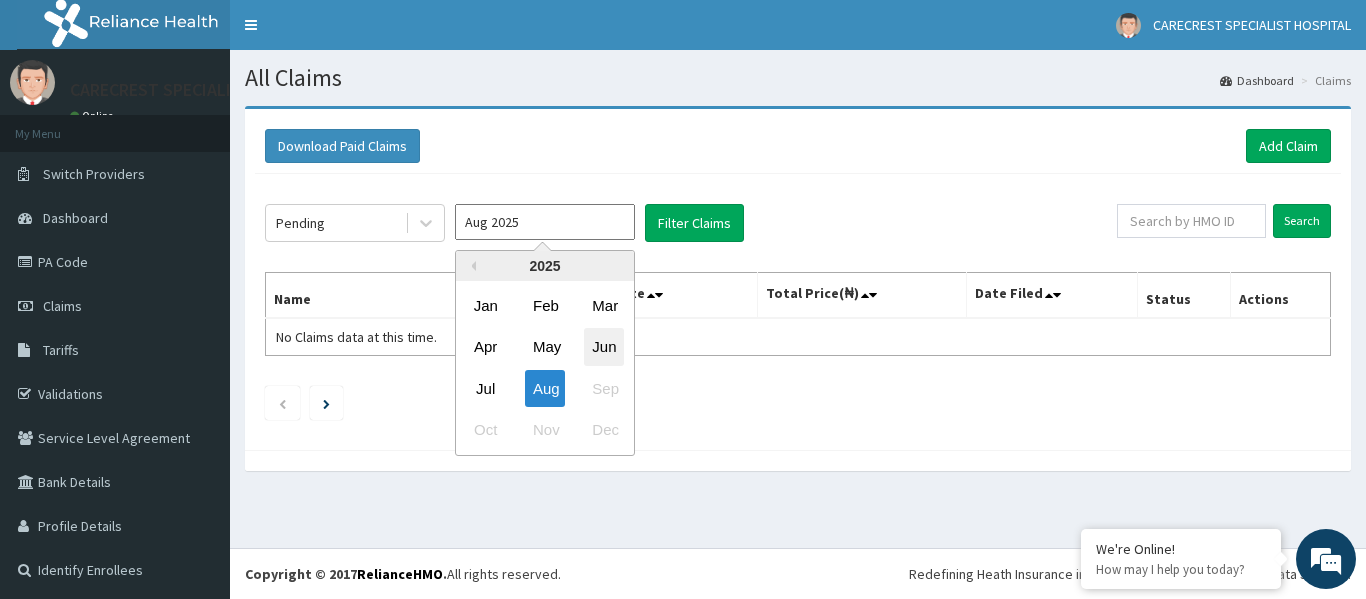 click on "Jun" at bounding box center (604, 347) 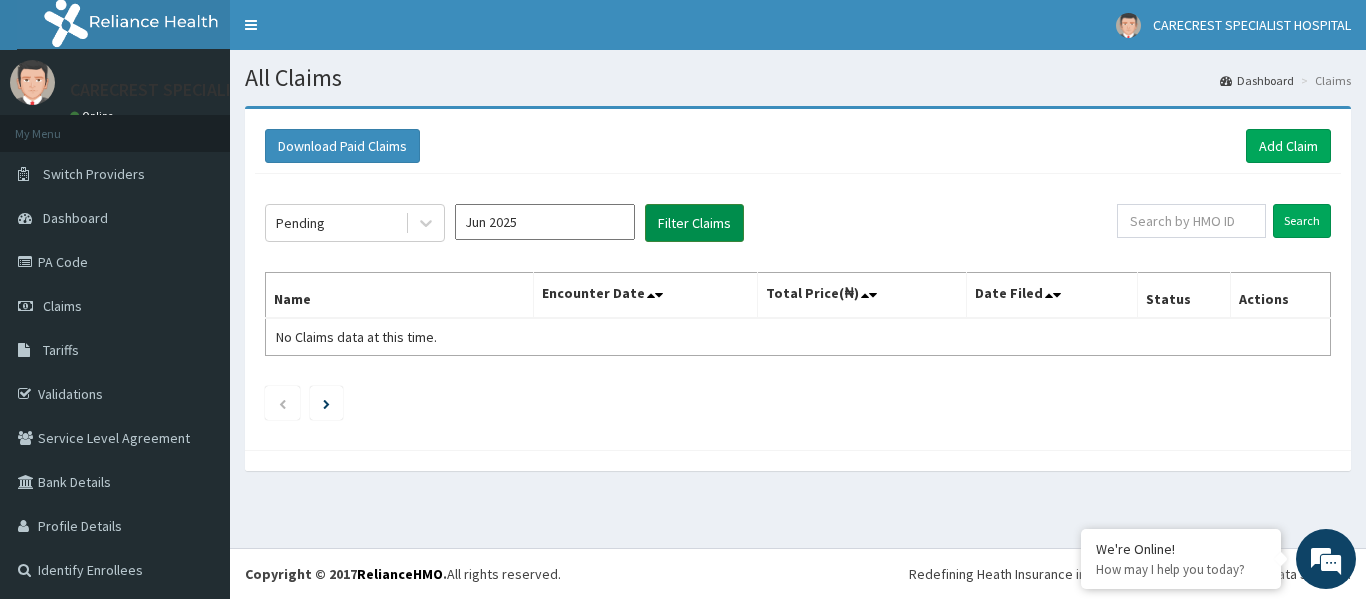 click on "Filter Claims" at bounding box center (694, 223) 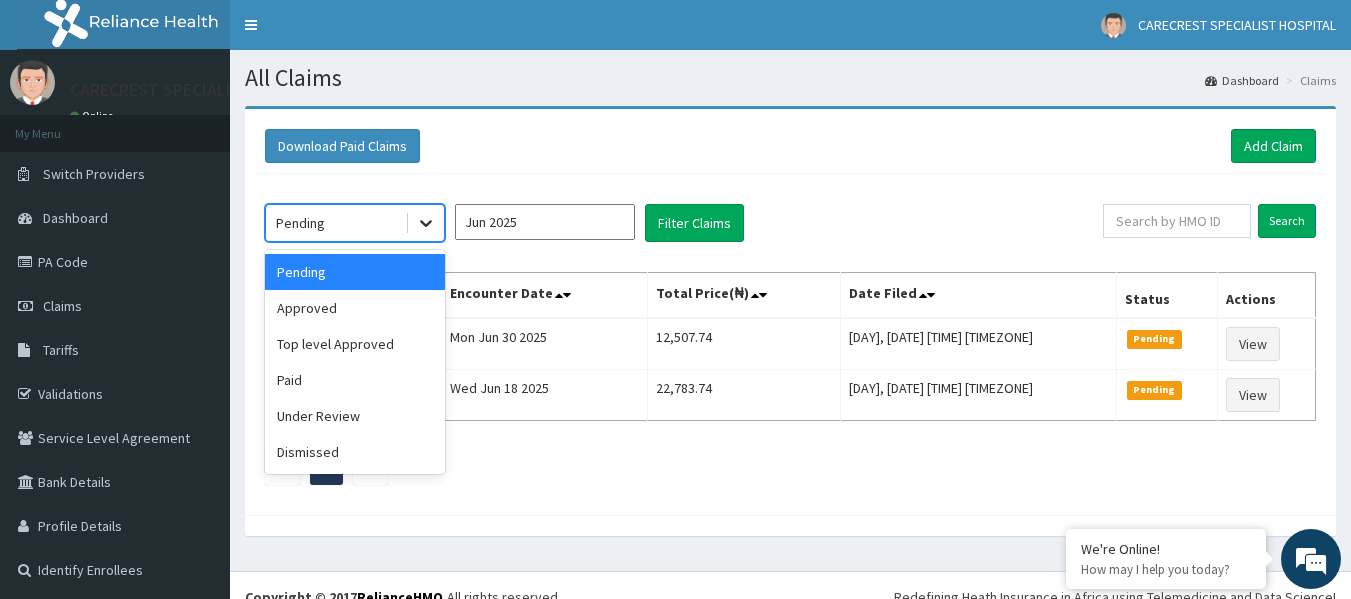 click 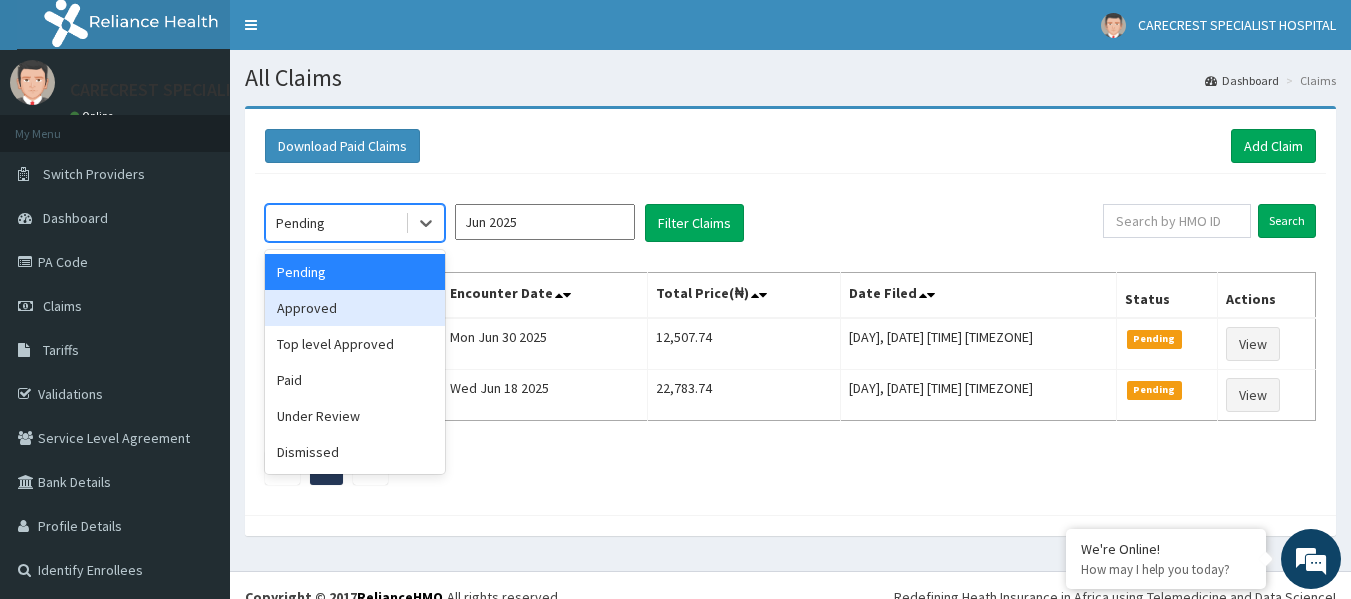 click on "Approved" at bounding box center [355, 308] 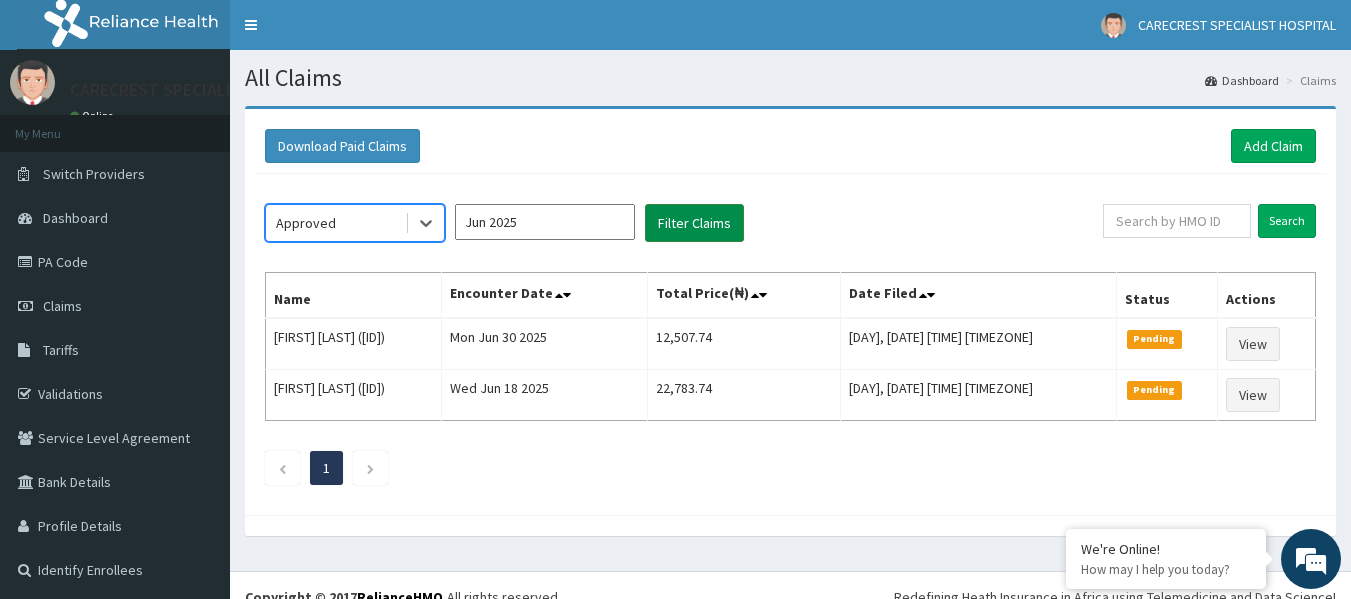 click on "Filter Claims" at bounding box center [694, 223] 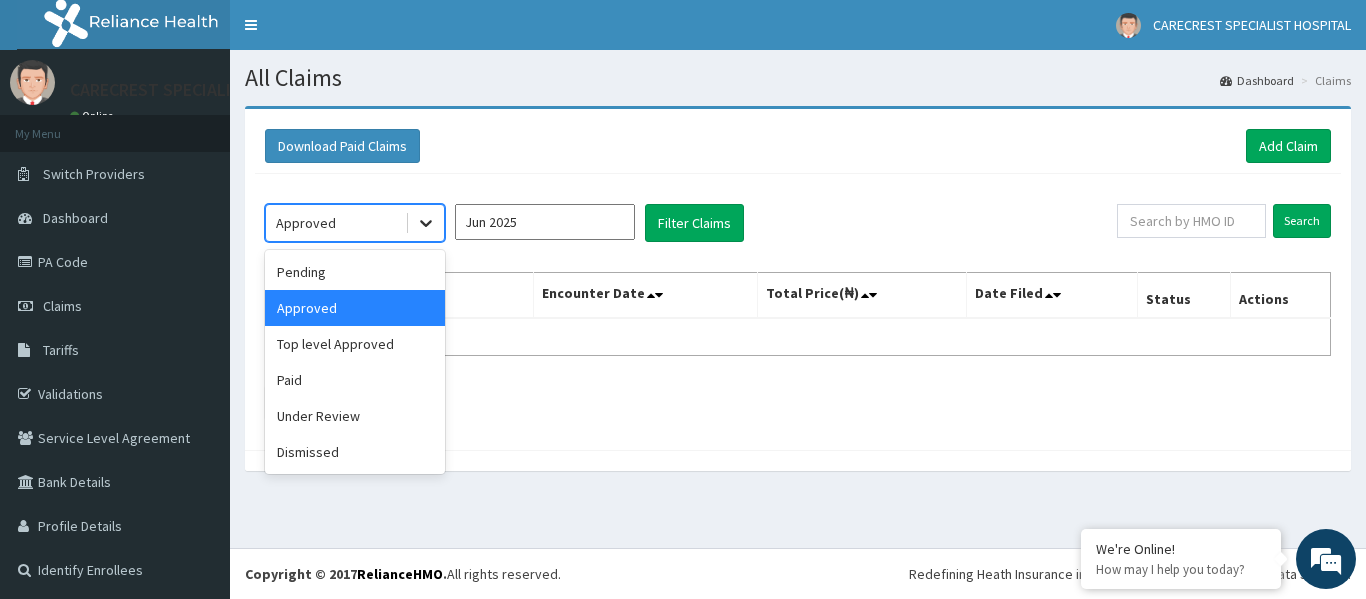 click 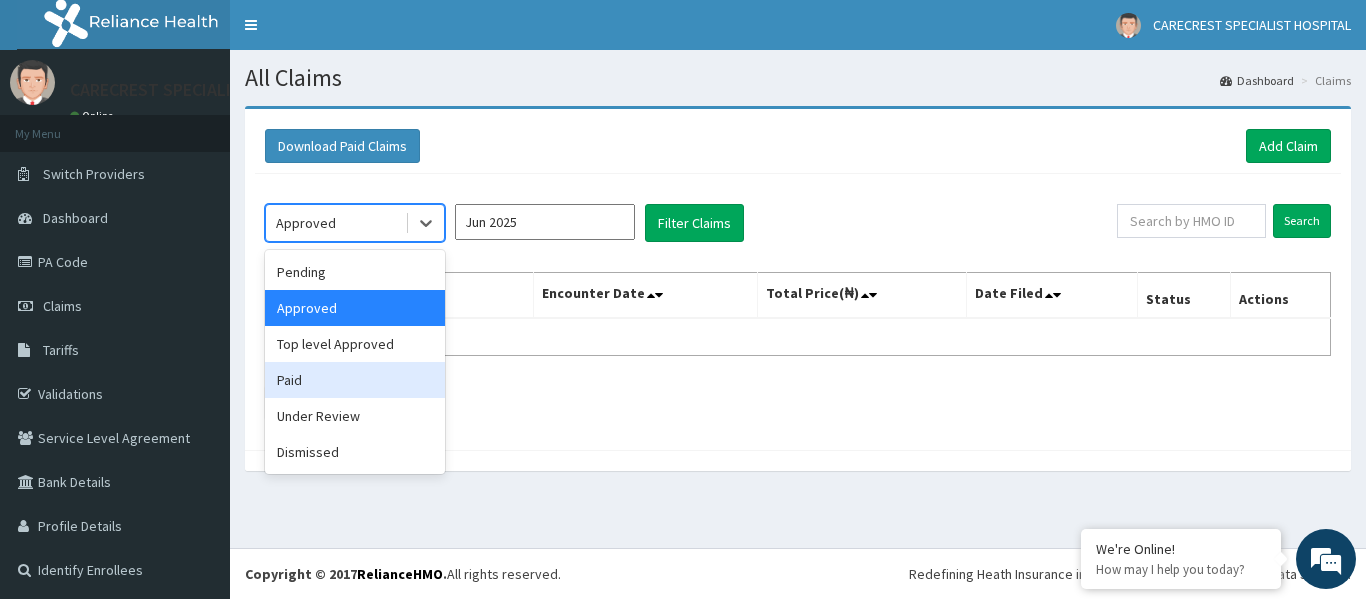click on "Paid" at bounding box center (355, 380) 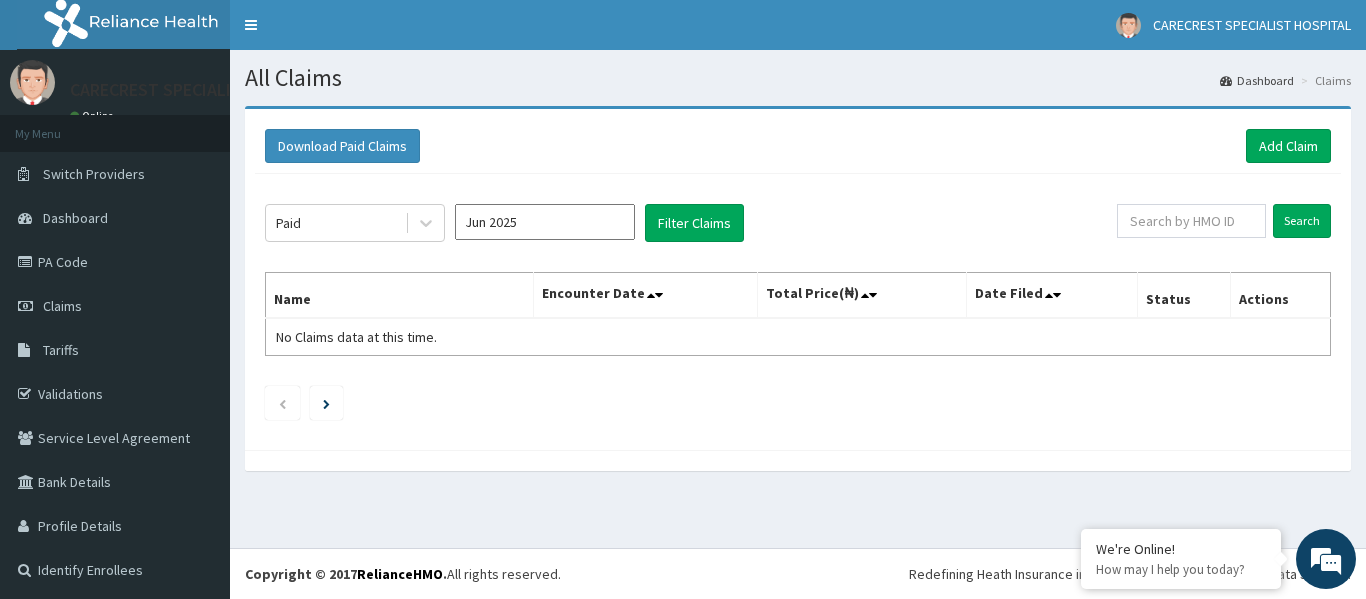 click on "Paid Jun 2025 Filter Claims Search Name Encounter Date Total Price(₦) Date Filed Status Actions No Claims data at this time." 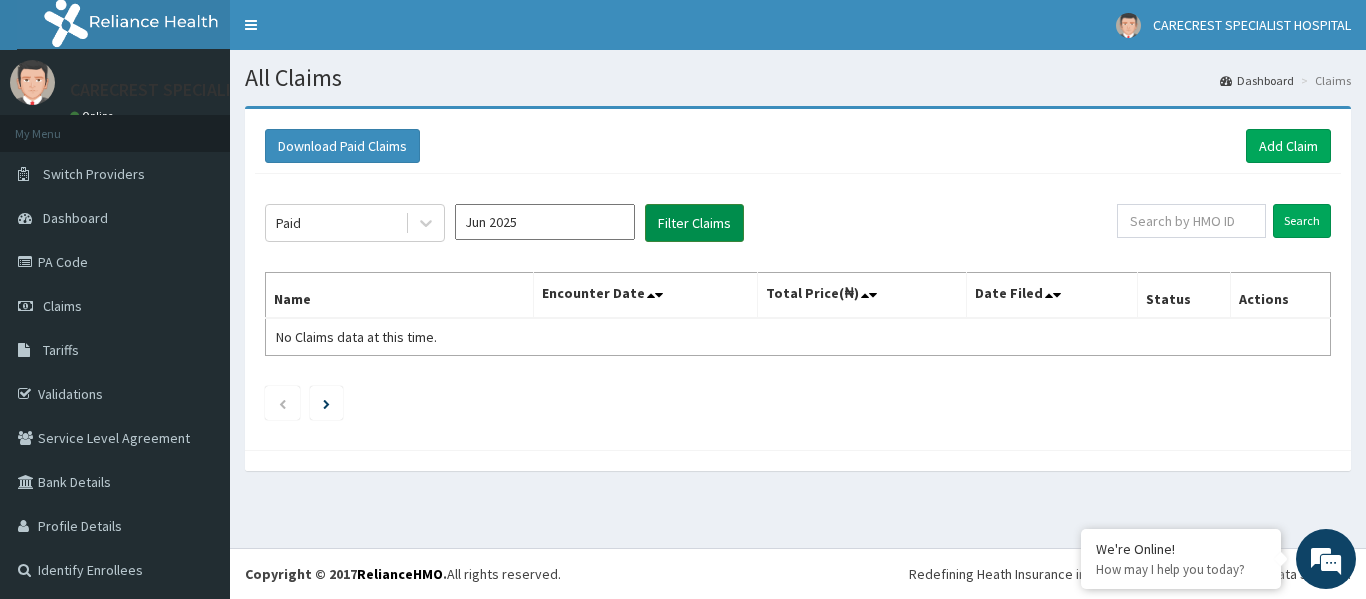 click on "Filter Claims" at bounding box center (694, 223) 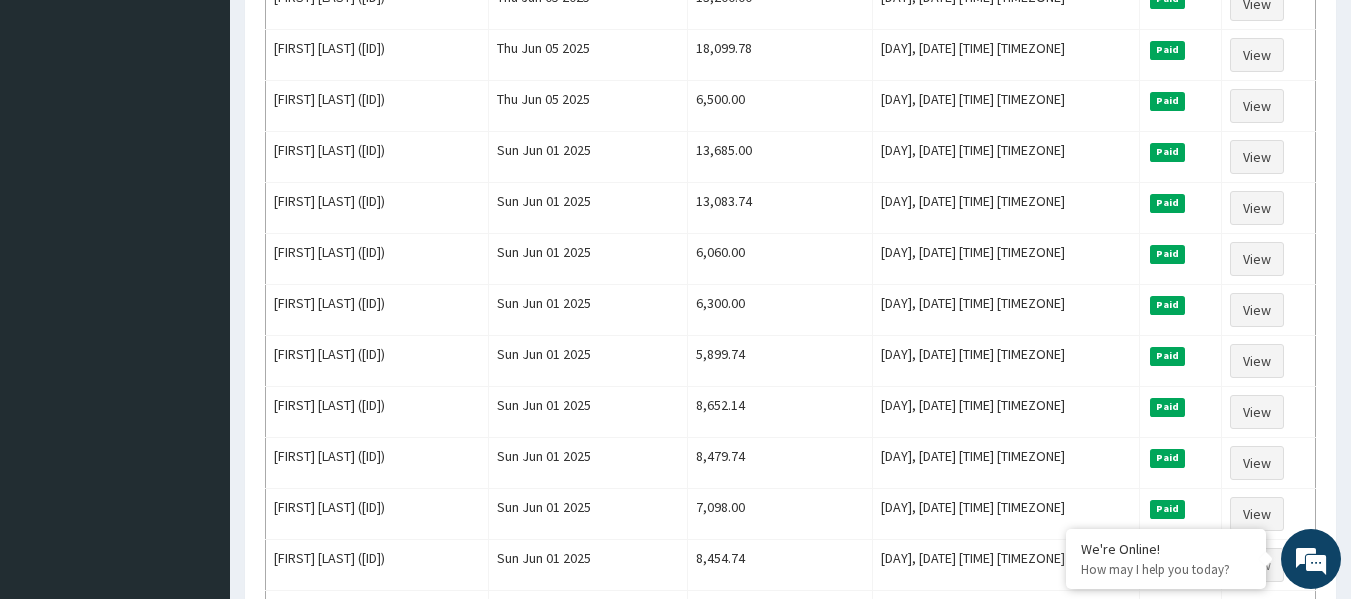 scroll, scrollTop: 853, scrollLeft: 0, axis: vertical 